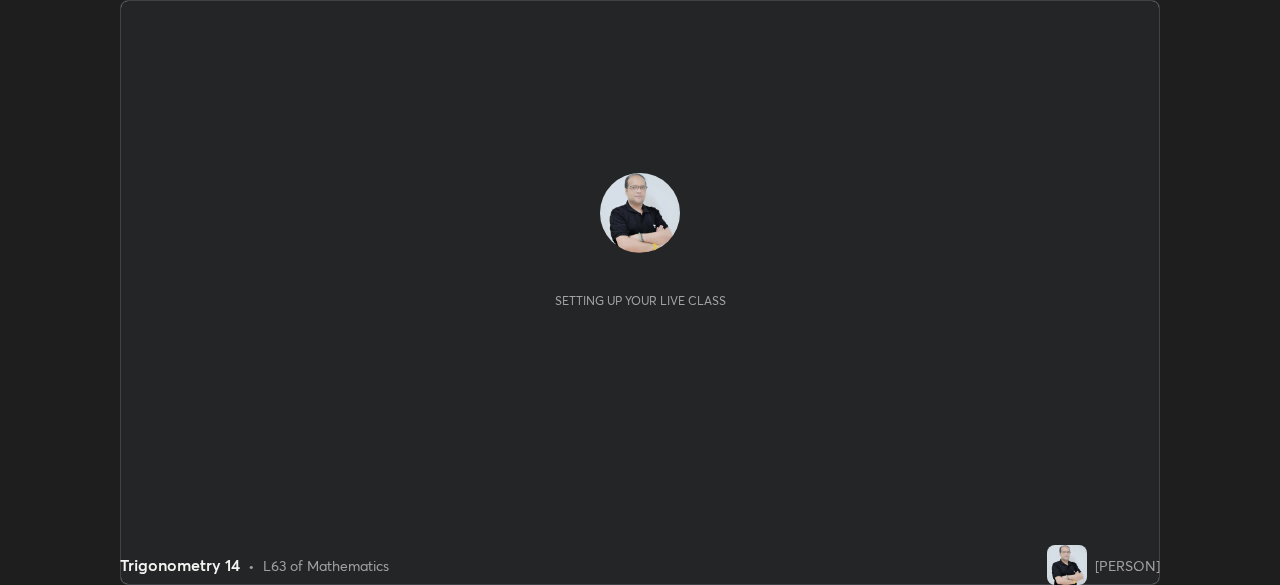 scroll, scrollTop: 0, scrollLeft: 0, axis: both 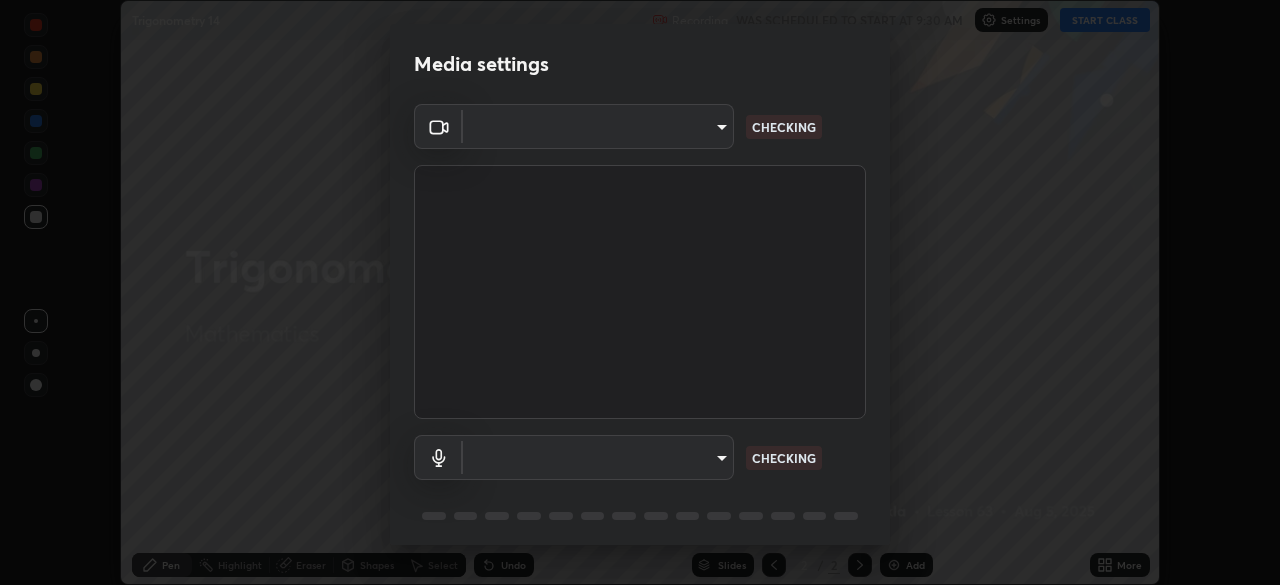 type on "1155cc2d7dabe307700984d5600aff9a86bdb4545dc4bc7441ef77515dec06d2" 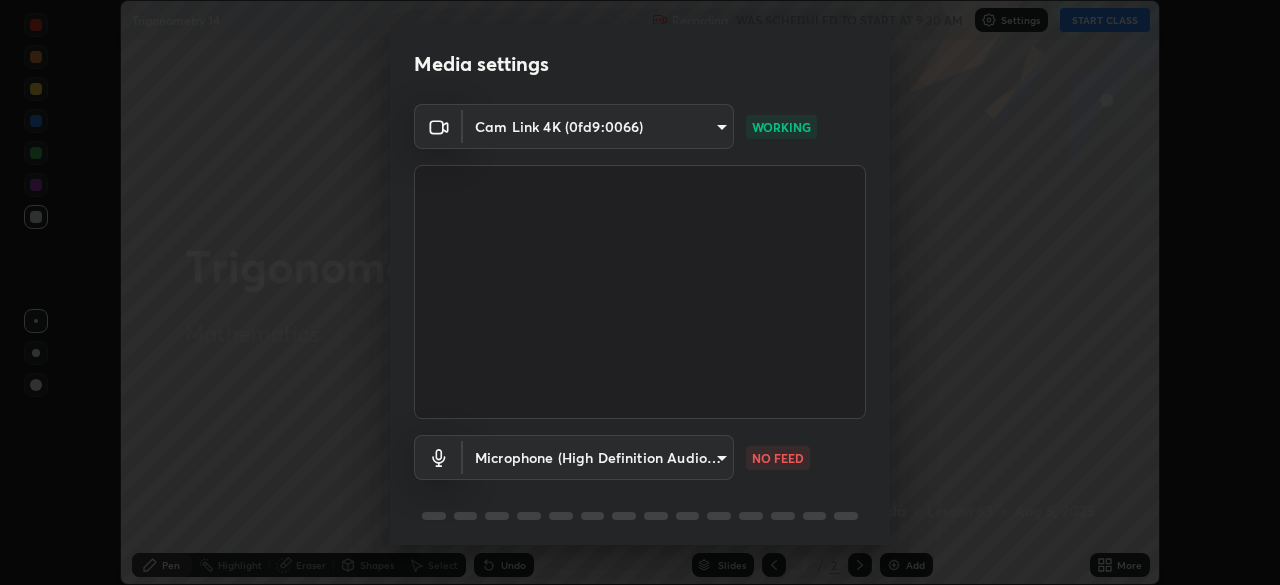 scroll, scrollTop: 71, scrollLeft: 0, axis: vertical 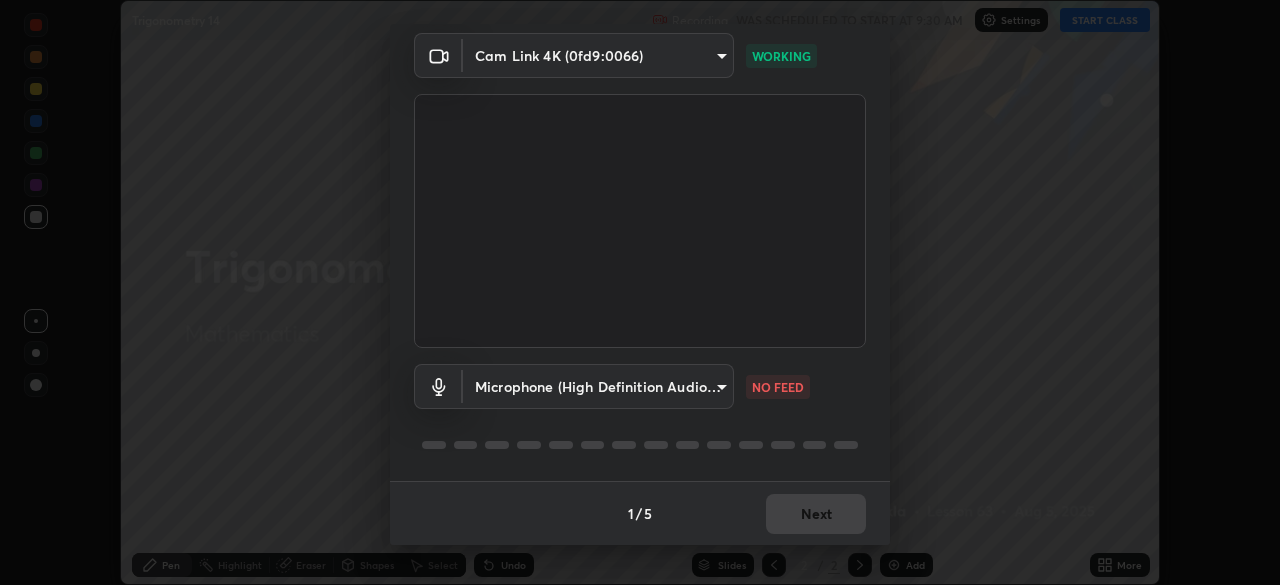 click on "Erase all Trigonometry 14 Recording WAS SCHEDULED TO START AT  9:30 AM Settings START CLASS Setting up your live class Trigonometry 14 • L63 of Mathematics Anil Shukla Pen Highlight Eraser Shapes Select Undo Slides 2 / 2 Add More No doubts shared Encourage your learners to ask a doubt for better clarity Report an issue Reason for reporting Buffering Chat not working Audio - Video sync issue Educator video quality low ​ Attach an image Report Media settings Cam Link 4K (0fd9:0066) 1155cc2d7dabe307700984d5600aff9a86bdb4545dc4bc7441ef77515dec06d2 WORKING Microphone (High Definition Audio Device) 55eab0746e91b1d61b5e5fb981827aa0990299f89444ff07b738b1ecaa0a25e3 NO FEED 1 / 5 Next" at bounding box center [640, 292] 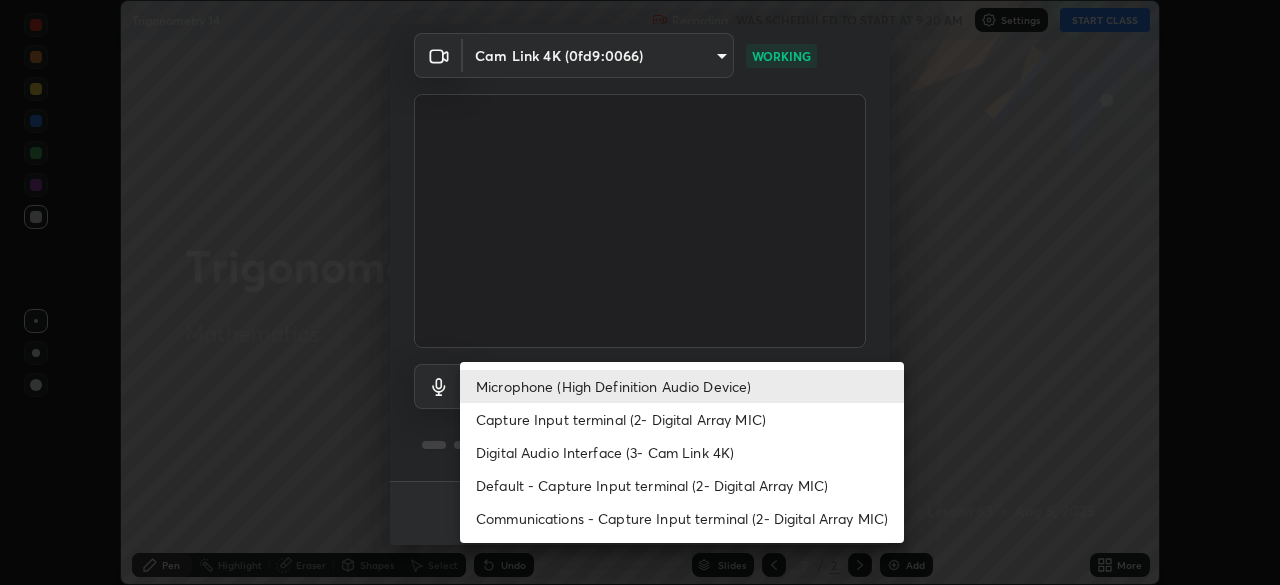 click on "Default - Capture Input terminal (2- Digital Array MIC)" at bounding box center (682, 485) 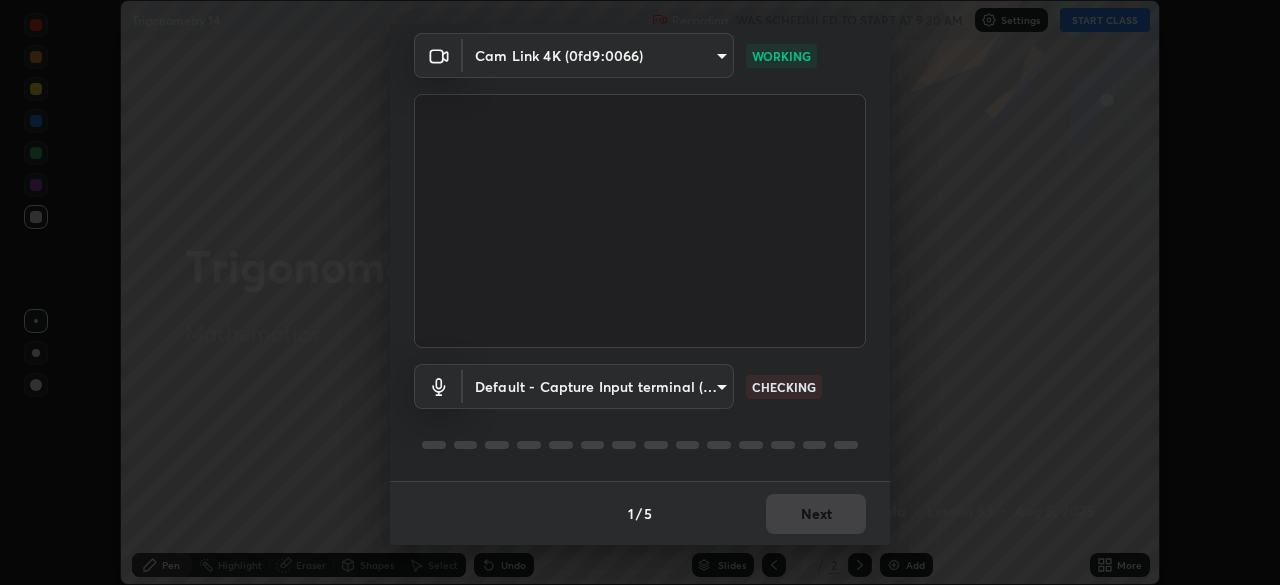 click on "Erase all Trigonometry 14 Recording WAS SCHEDULED TO START AT  9:30 AM Settings START CLASS Setting up your live class Trigonometry 14 • L63 of Mathematics Anil Shukla Pen Highlight Eraser Shapes Select Undo Slides 2 / 2 Add More No doubts shared Encourage your learners to ask a doubt for better clarity Report an issue Reason for reporting Buffering Chat not working Audio - Video sync issue Educator video quality low ​ Attach an image Report Media settings Cam Link 4K (0fd9:0066) 1155cc2d7dabe307700984d5600aff9a86bdb4545dc4bc7441ef77515dec06d2 WORKING Default - Capture Input terminal (2- Digital Array MIC) default CHECKING 1 / 5 Next" at bounding box center (640, 292) 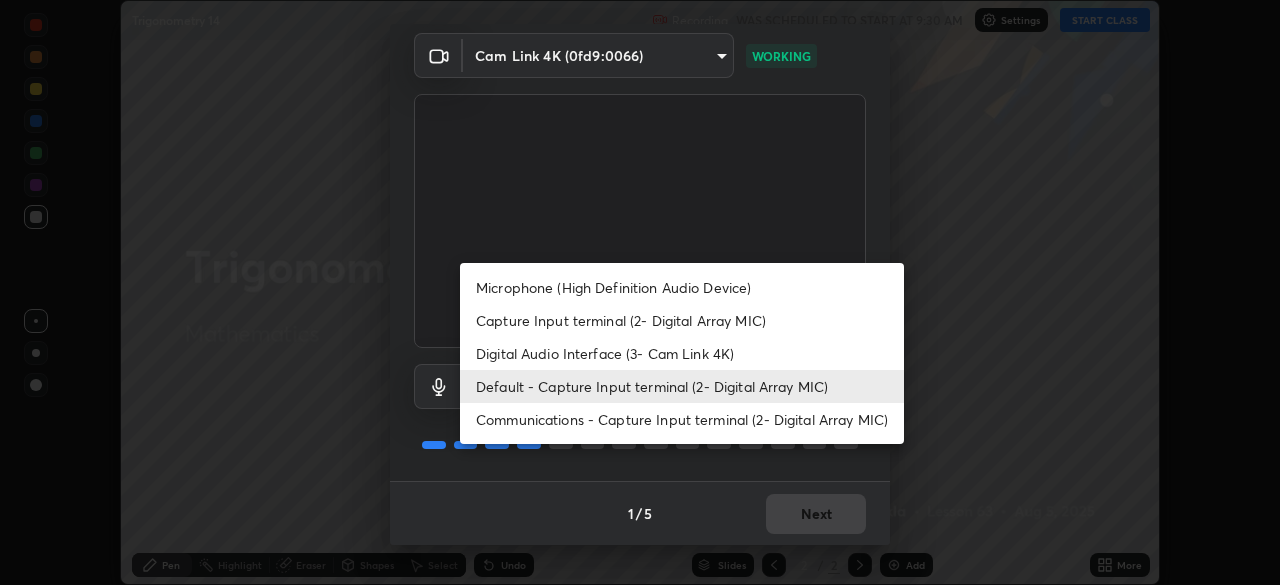 click on "Microphone (High Definition Audio Device)" at bounding box center [682, 287] 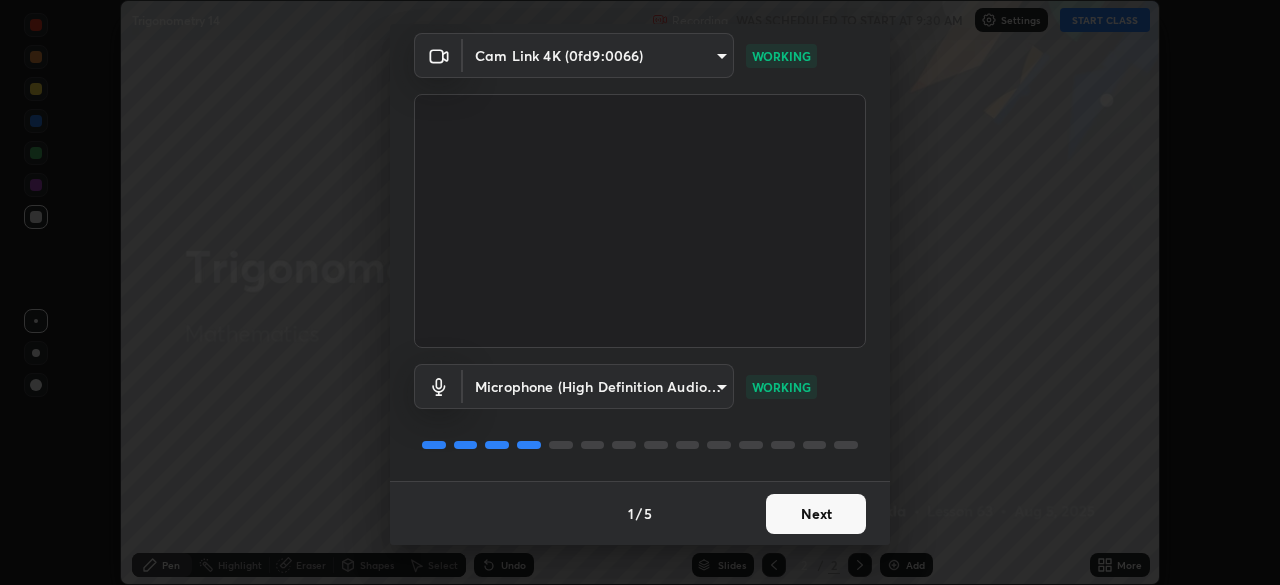 click on "Next" at bounding box center [816, 514] 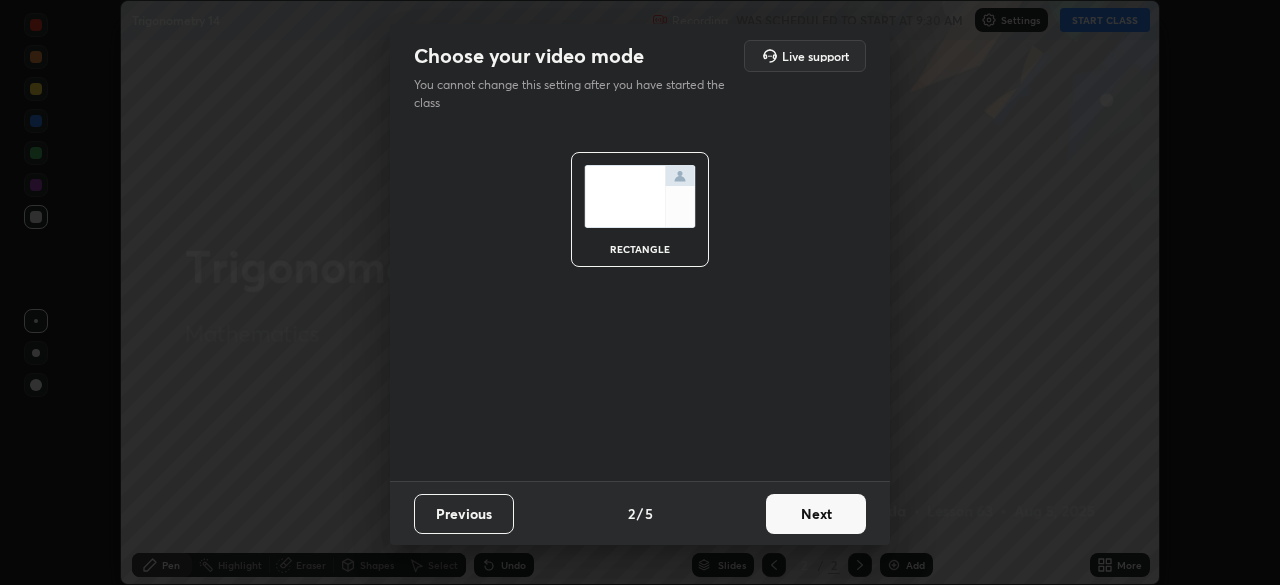 scroll, scrollTop: 0, scrollLeft: 0, axis: both 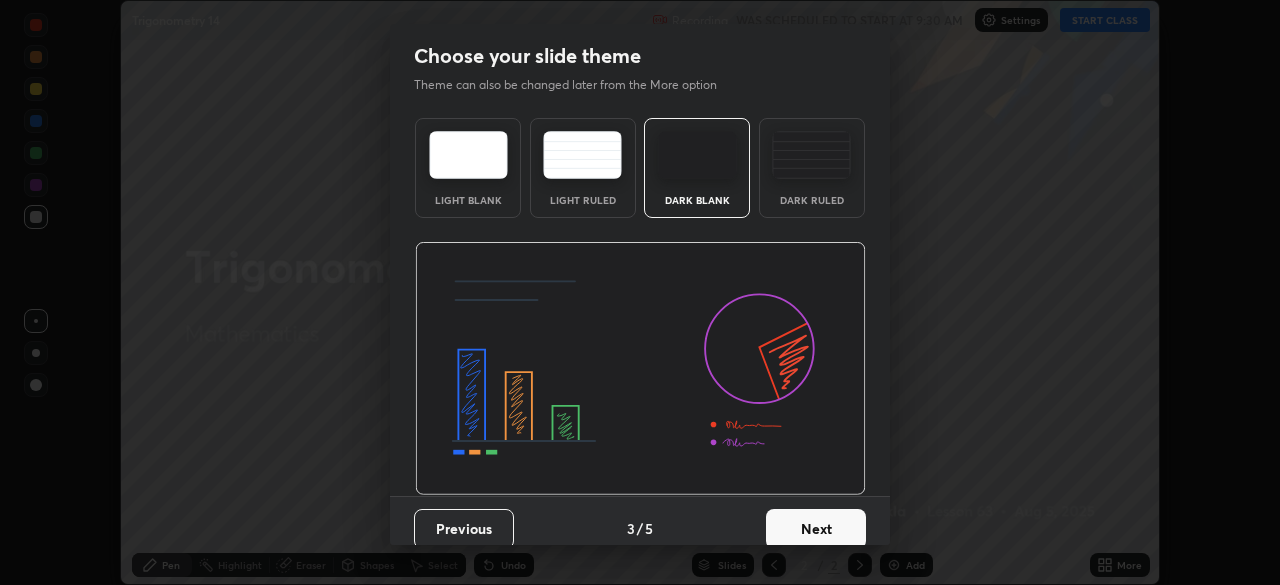 click on "Next" at bounding box center (816, 529) 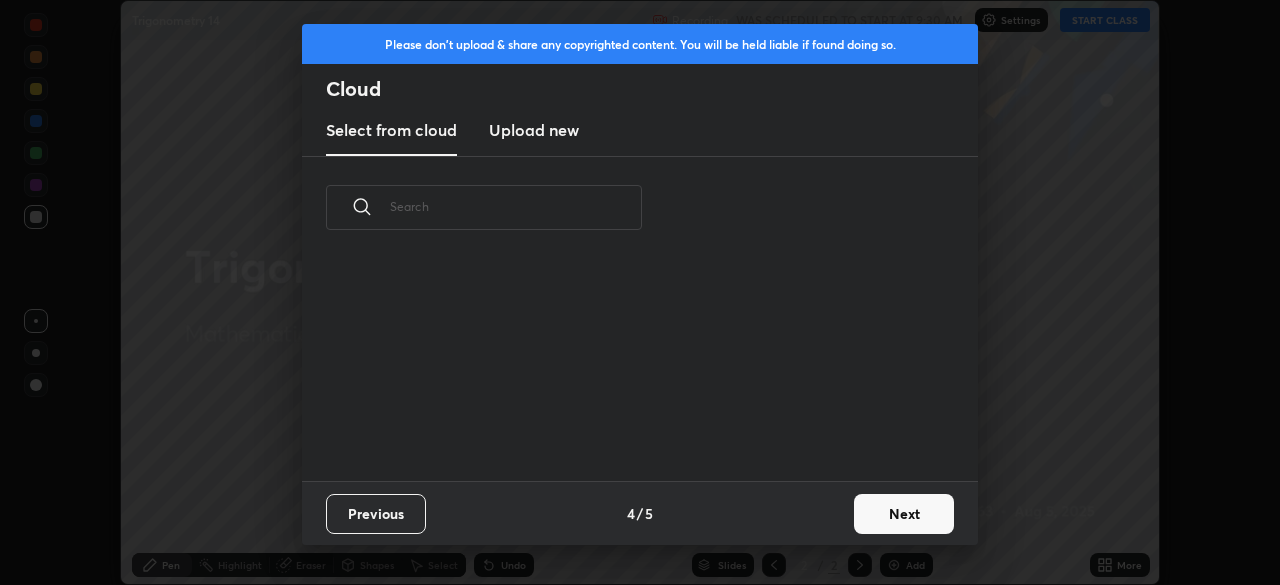 click on "Next" at bounding box center (904, 514) 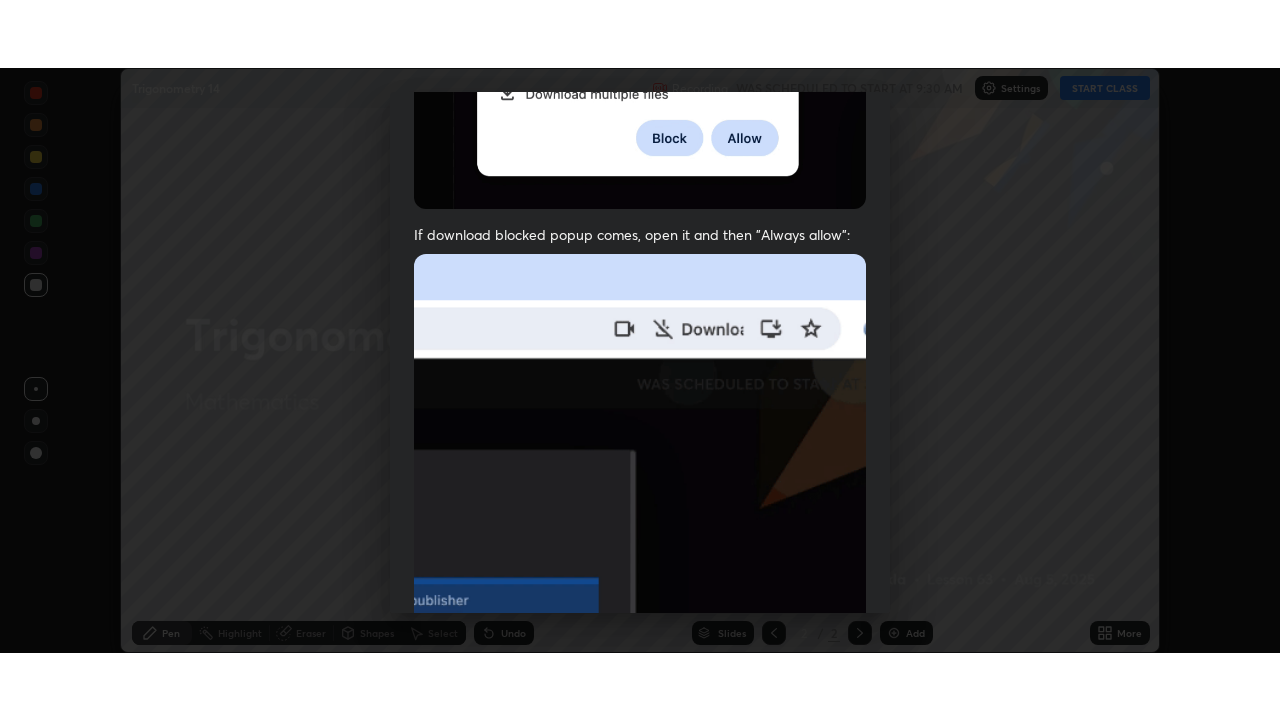 scroll, scrollTop: 479, scrollLeft: 0, axis: vertical 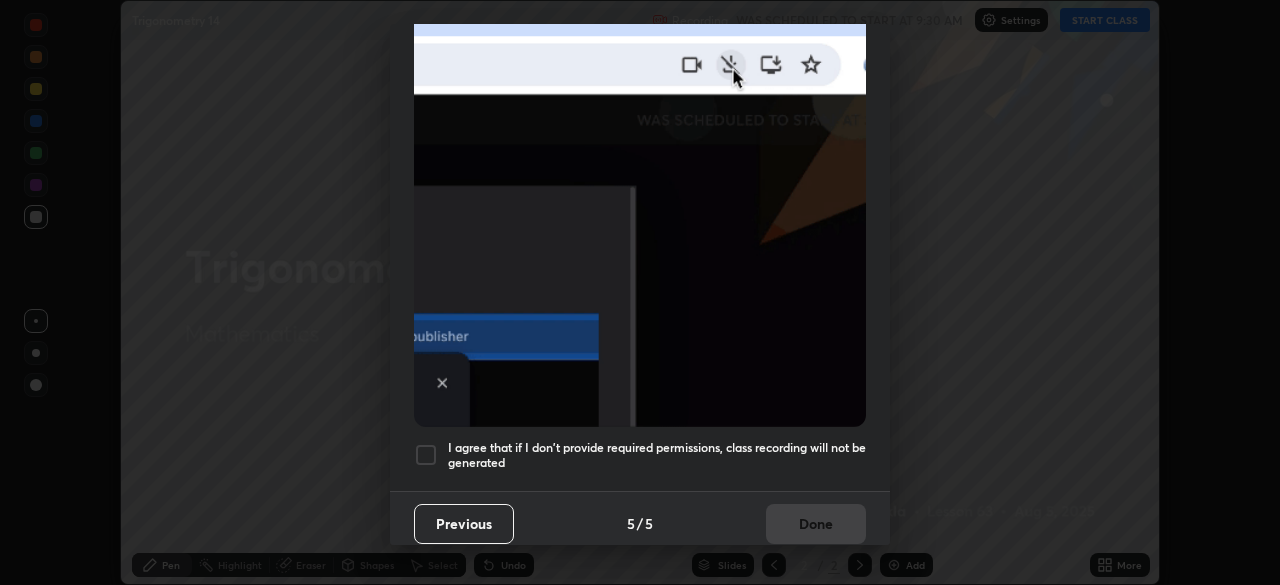 click at bounding box center [426, 455] 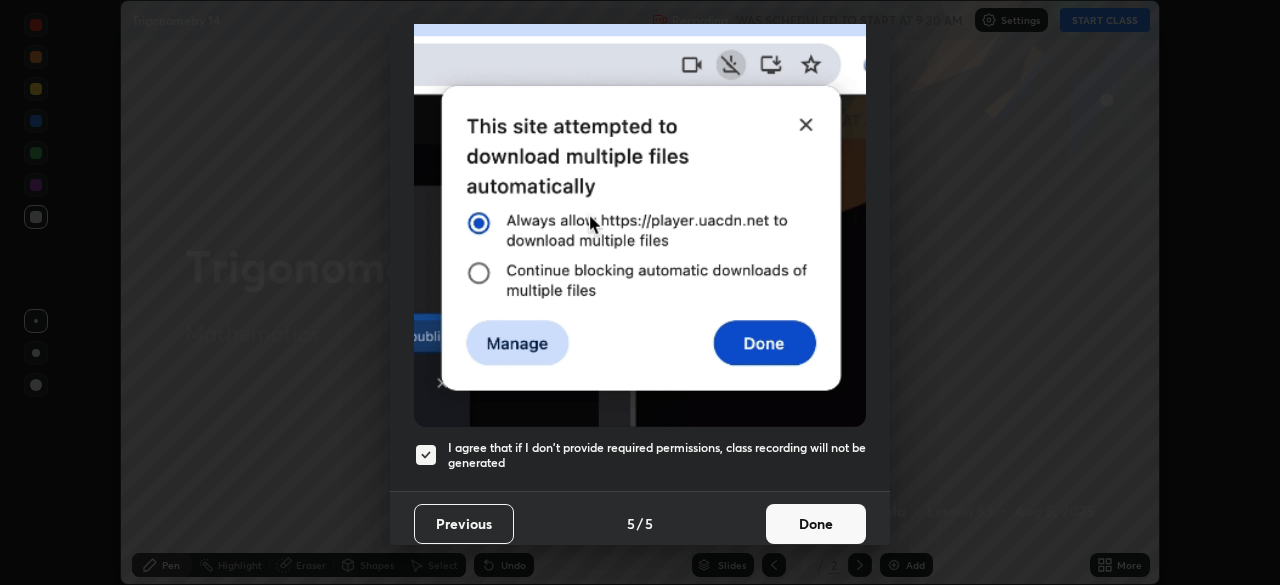 click on "Done" at bounding box center [816, 524] 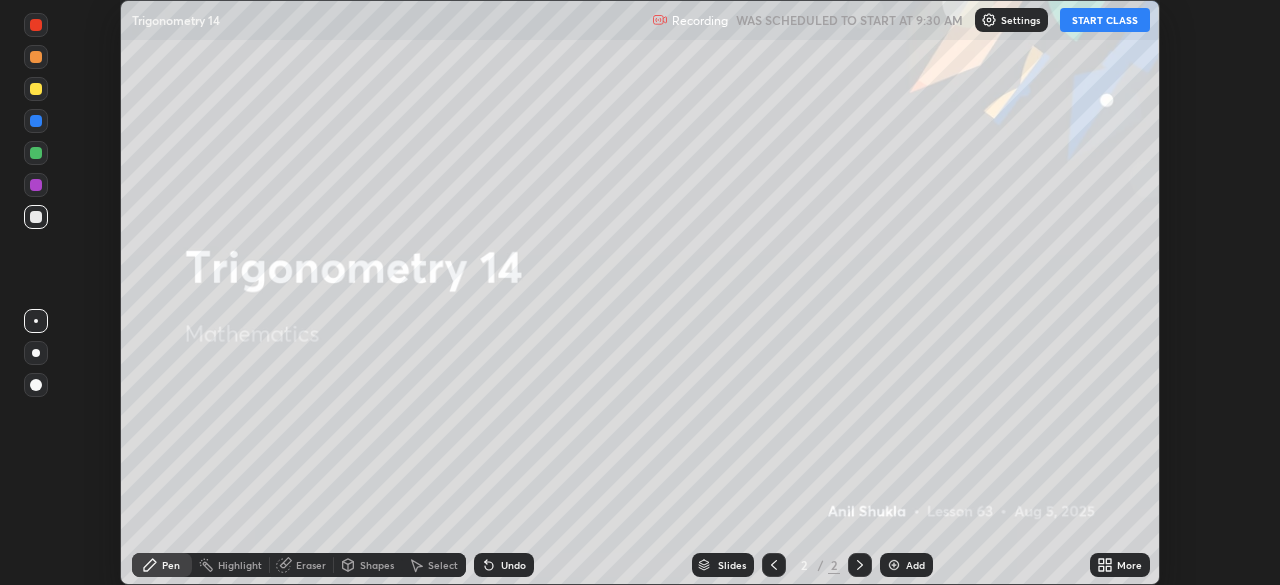 click on "START CLASS" at bounding box center (1105, 20) 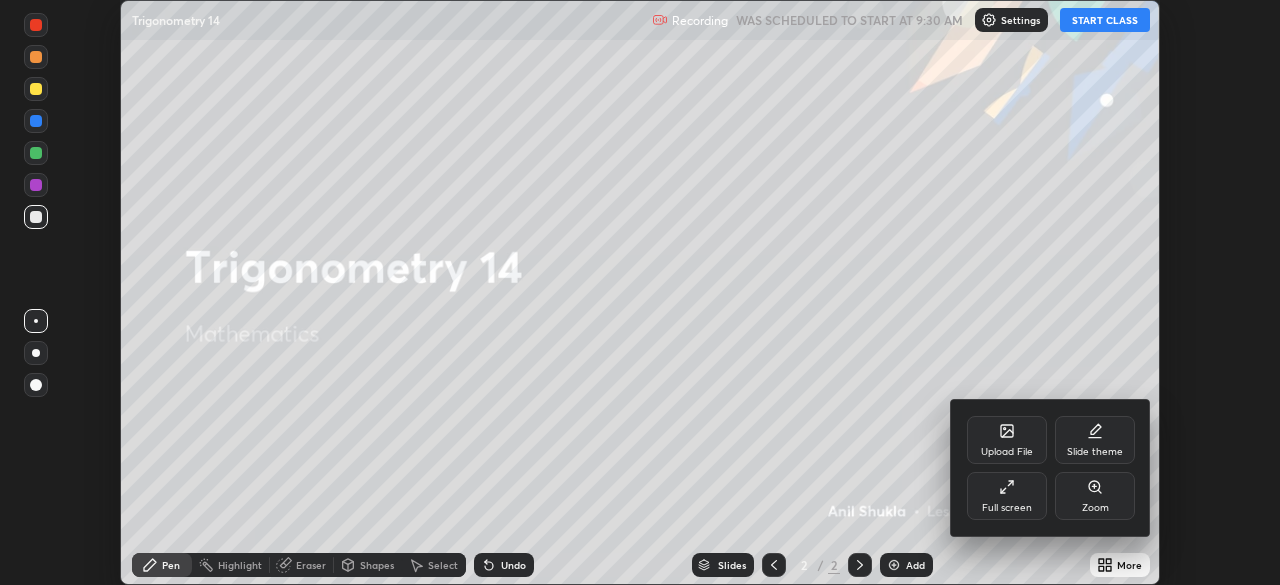 click on "Full screen" at bounding box center (1007, 508) 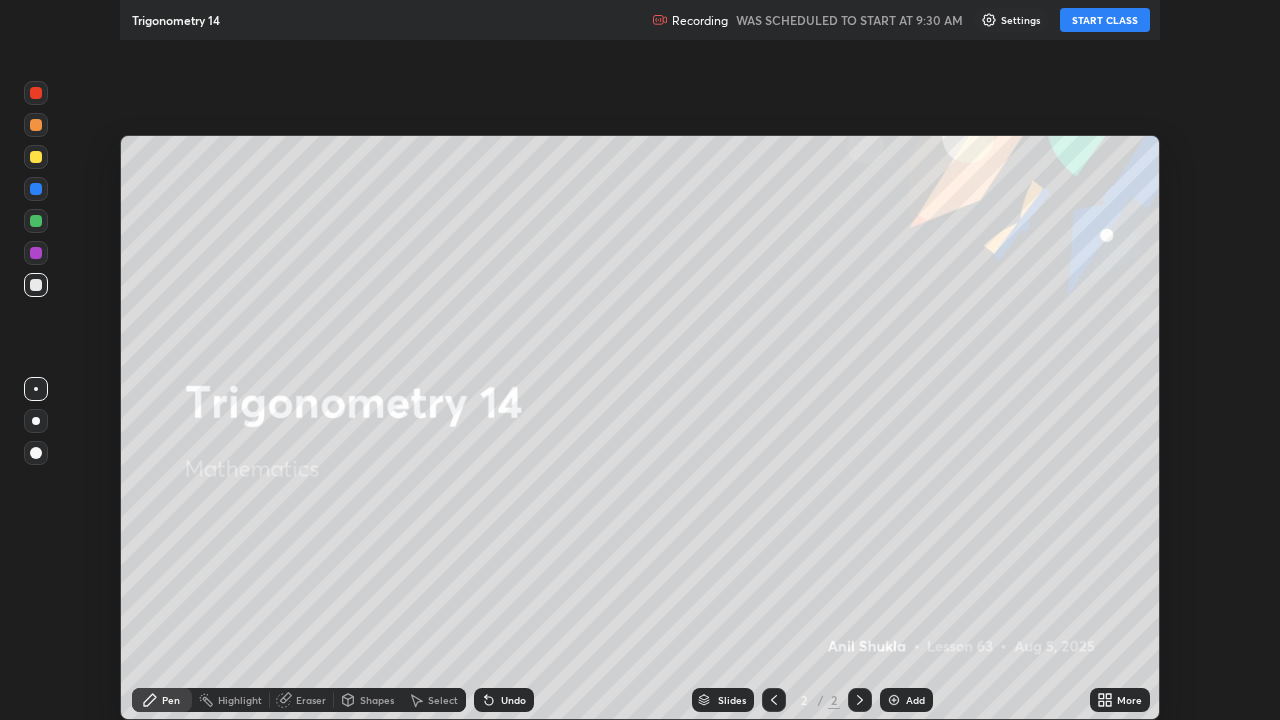 scroll, scrollTop: 99280, scrollLeft: 98720, axis: both 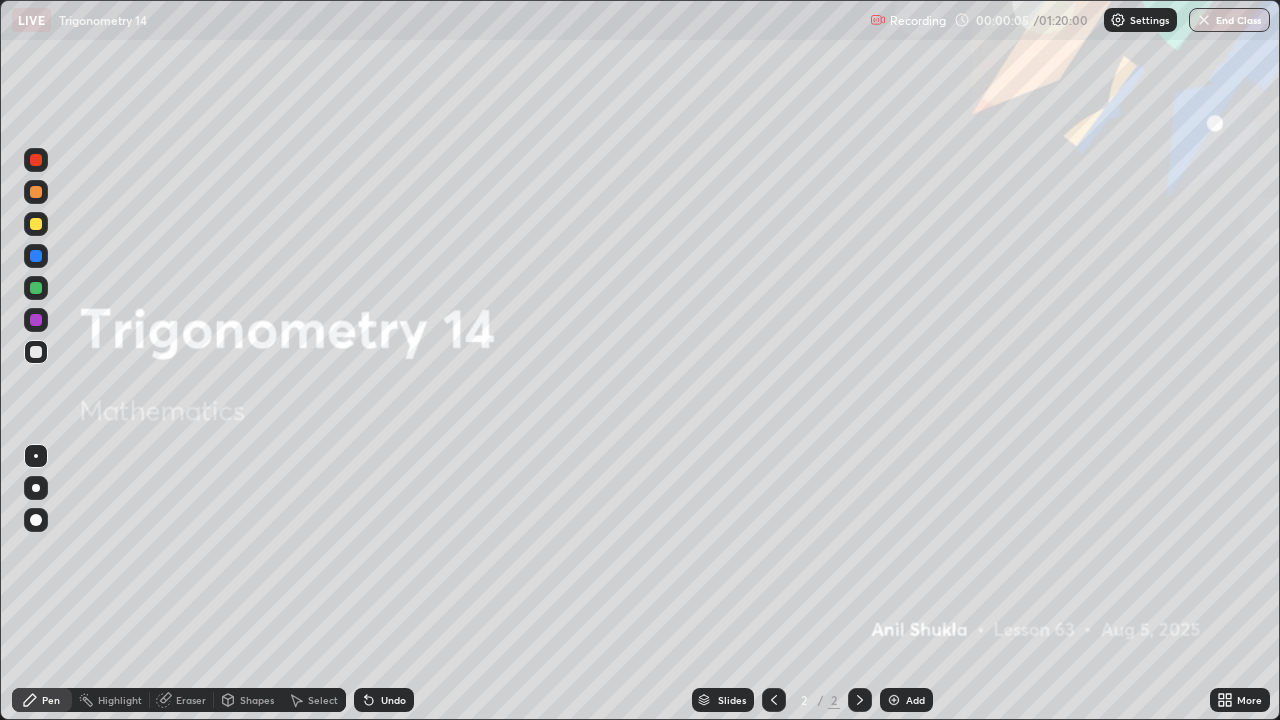 click at bounding box center (36, 224) 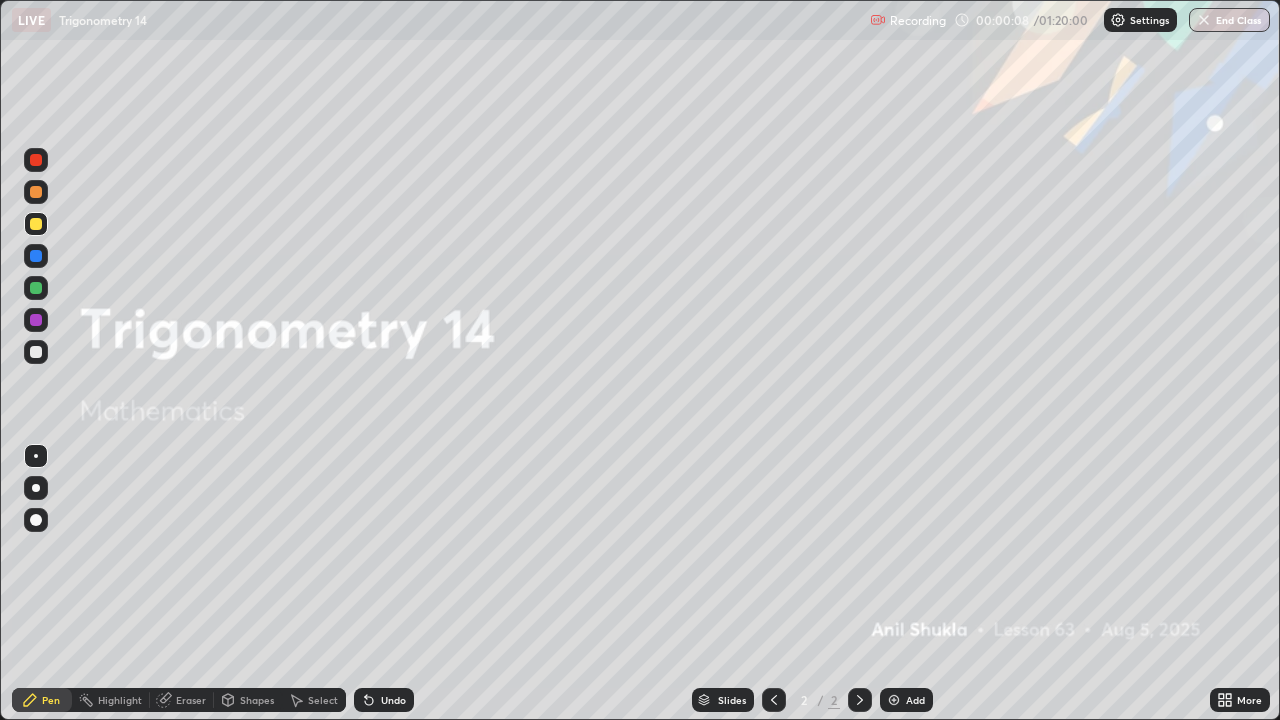 click at bounding box center [36, 224] 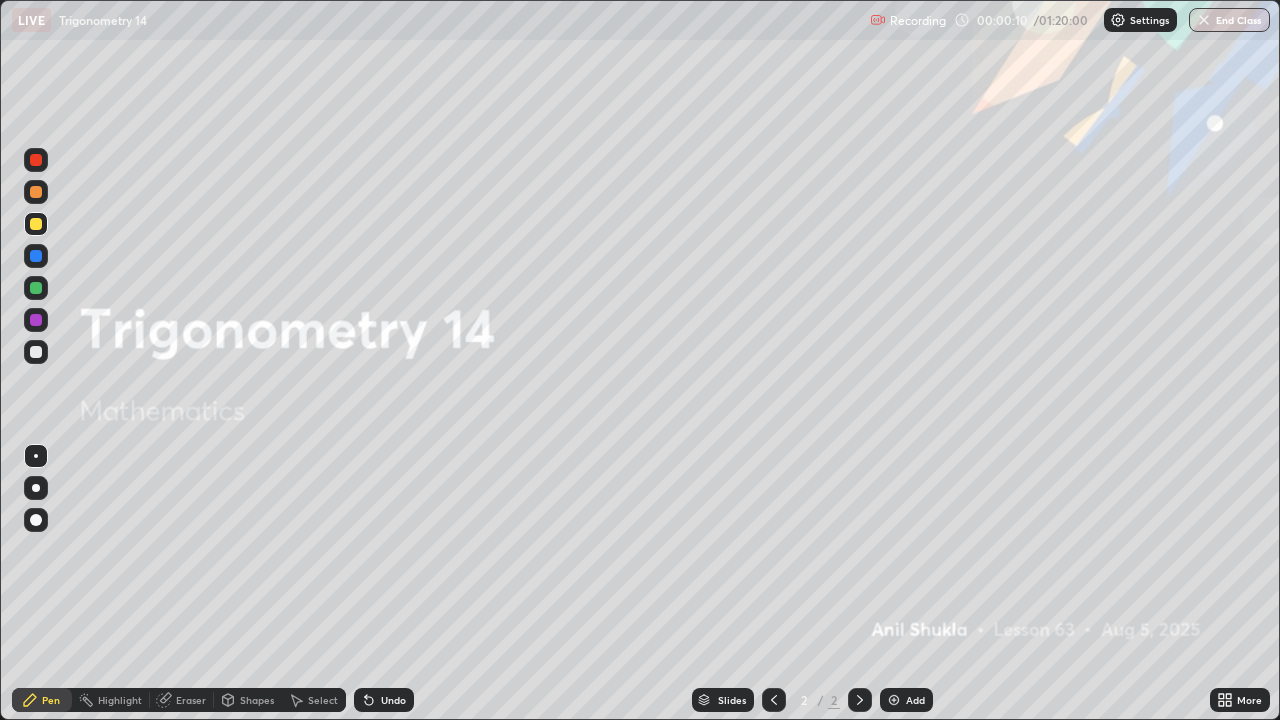 click 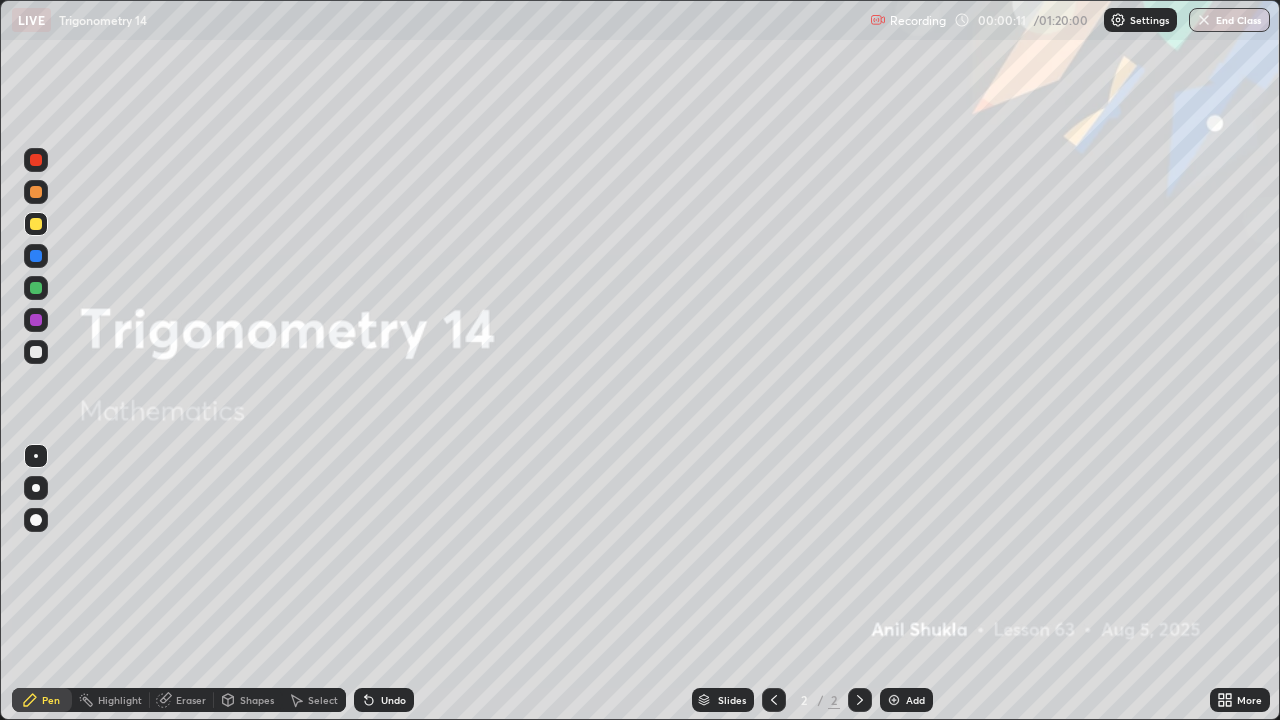 click at bounding box center [894, 700] 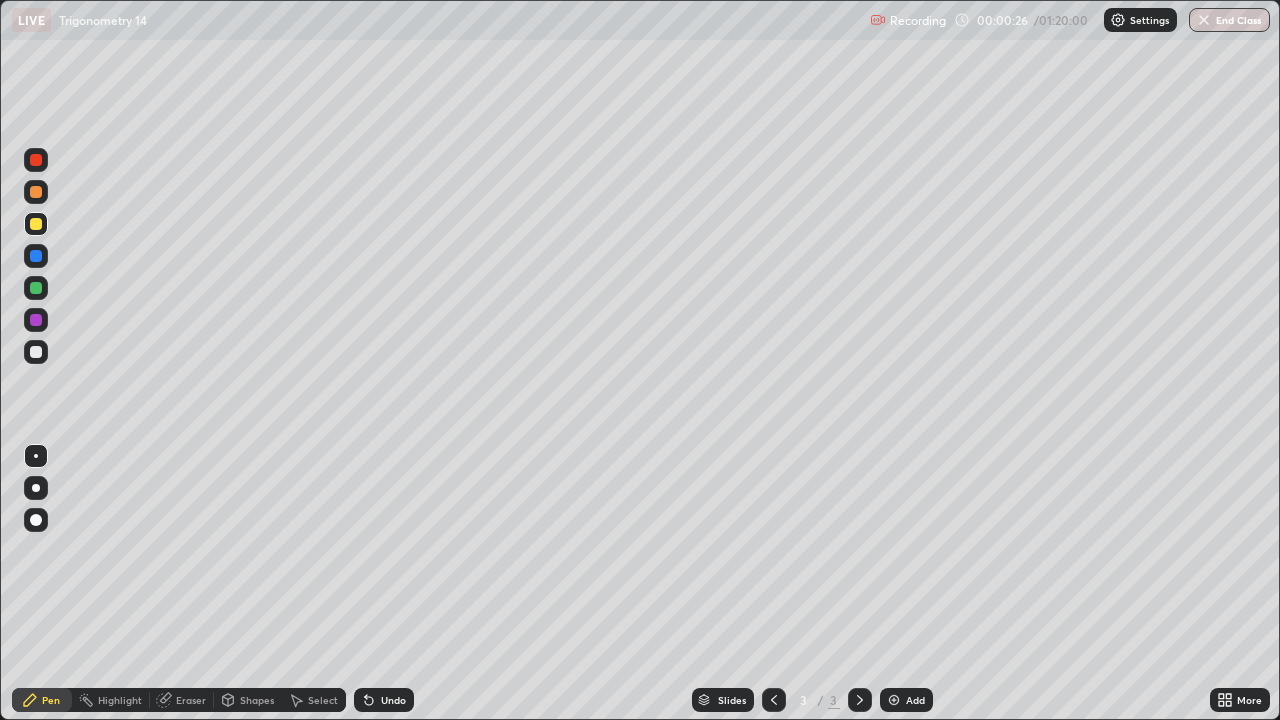 click at bounding box center (36, 488) 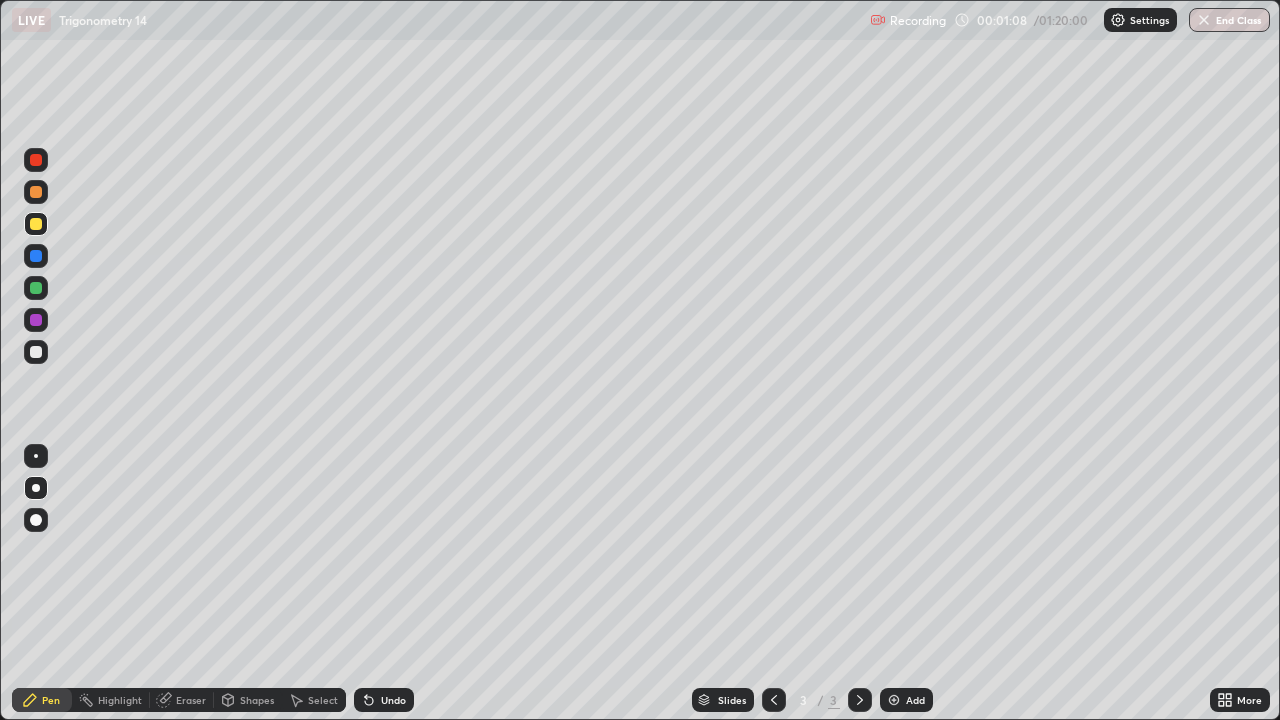 click on "Undo" at bounding box center [393, 700] 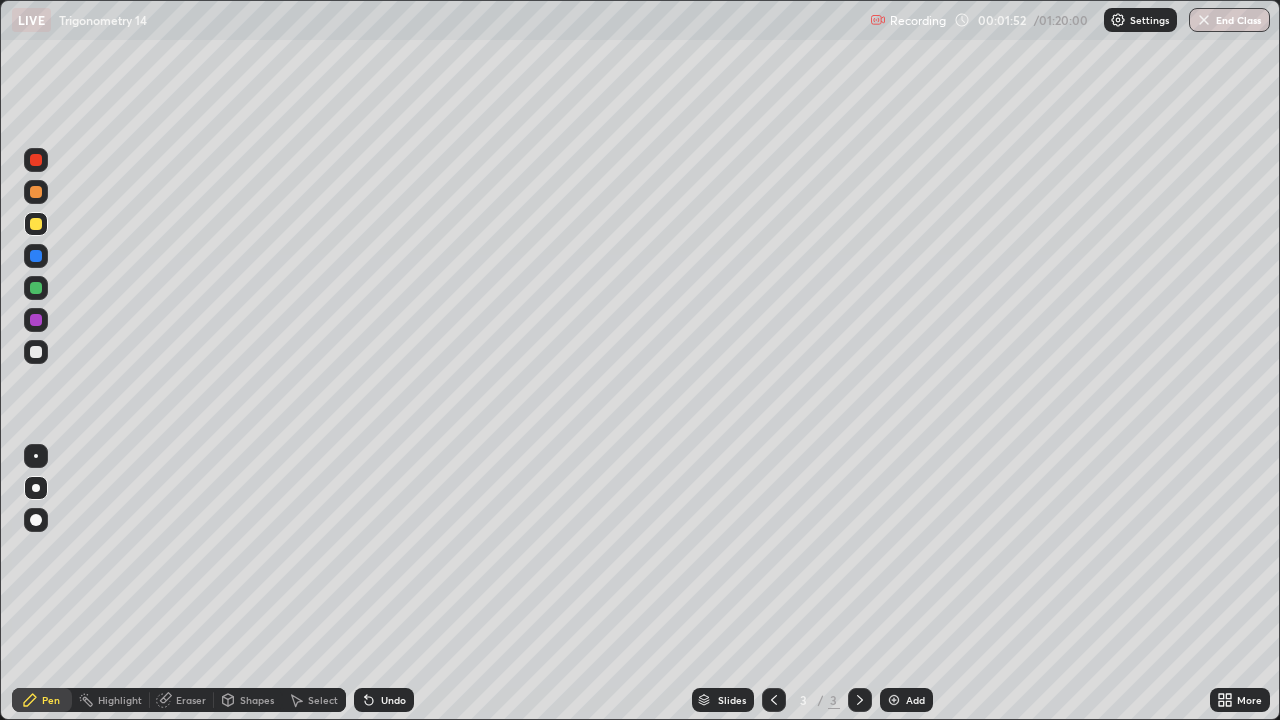 click at bounding box center [36, 352] 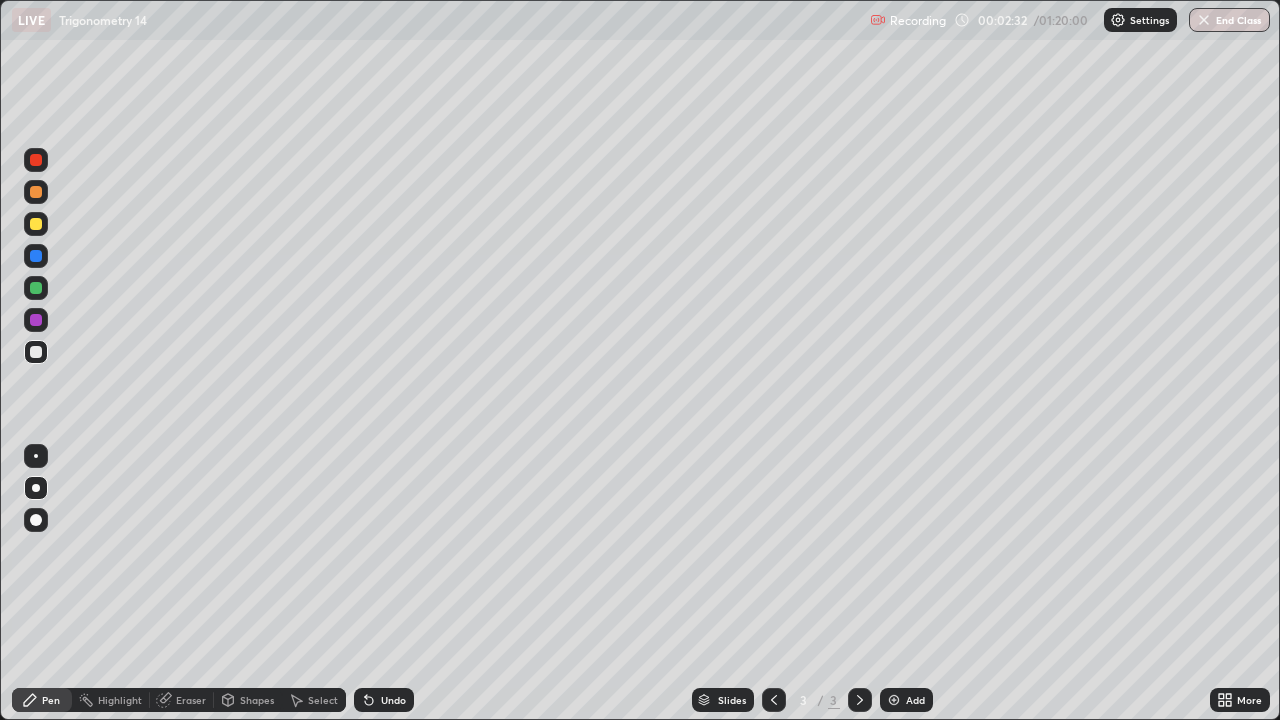 click on "Undo" at bounding box center [393, 700] 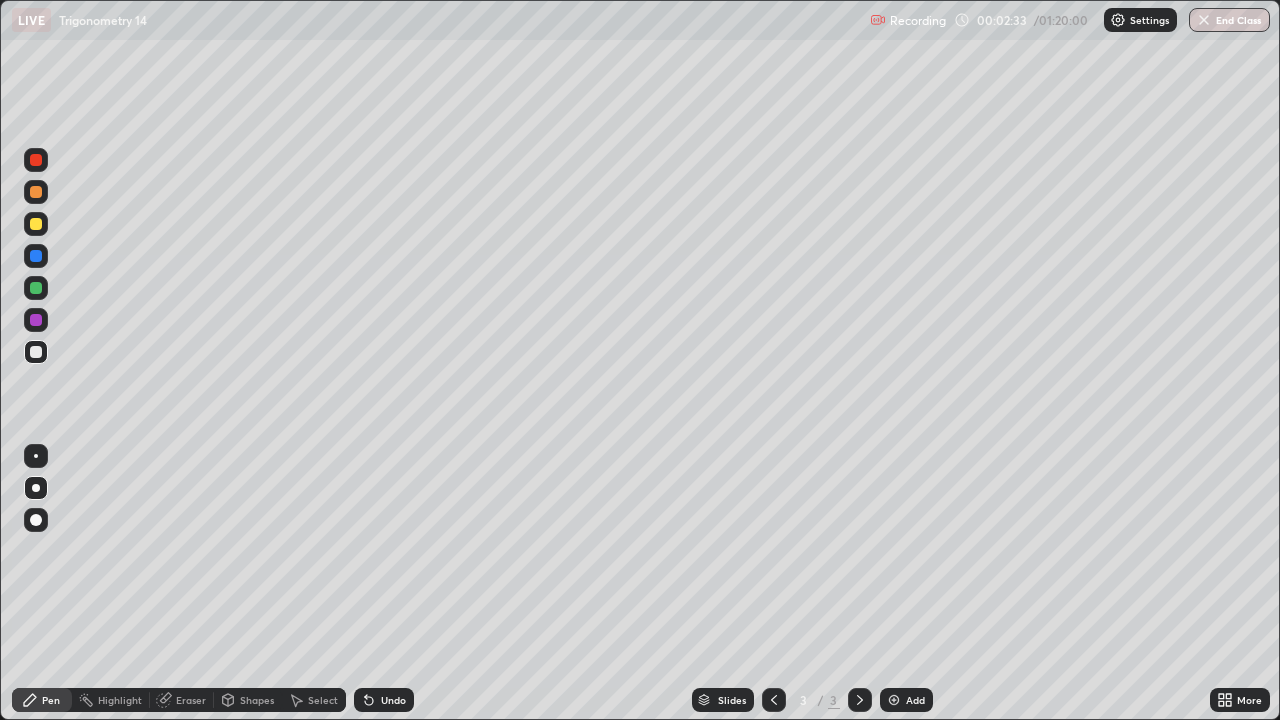 click on "Undo" at bounding box center (393, 700) 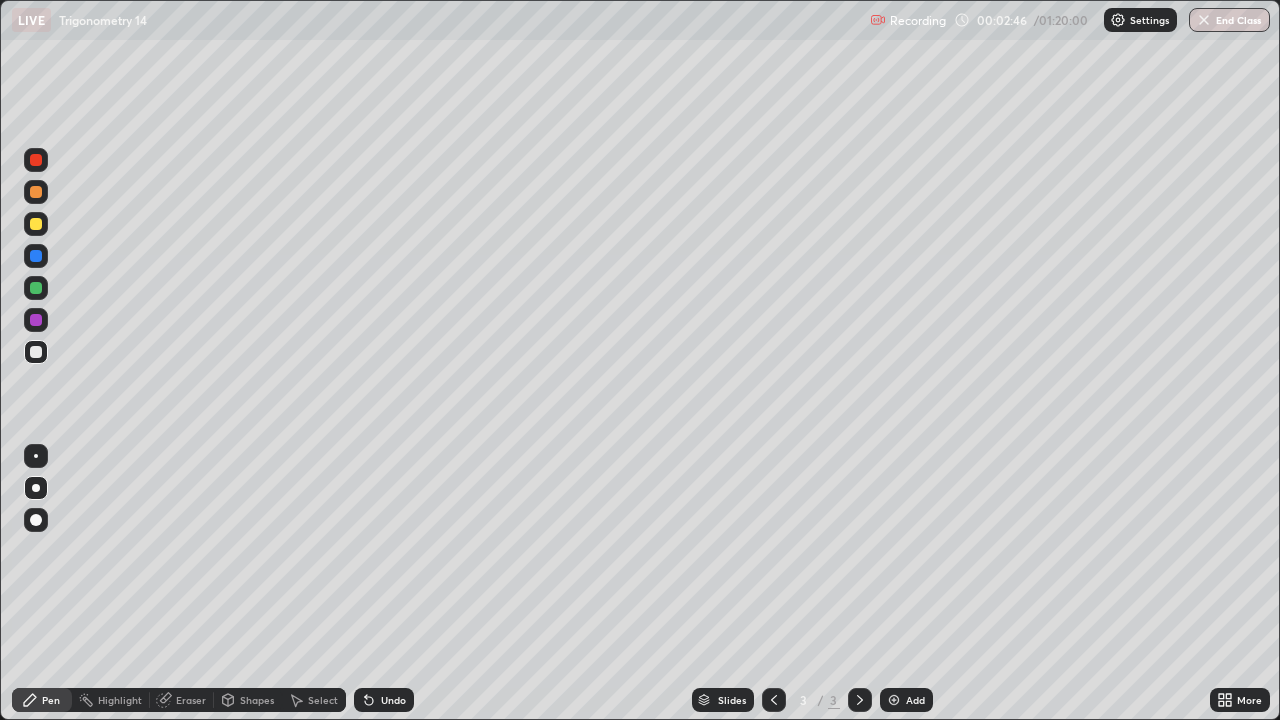 click on "Undo" at bounding box center (384, 700) 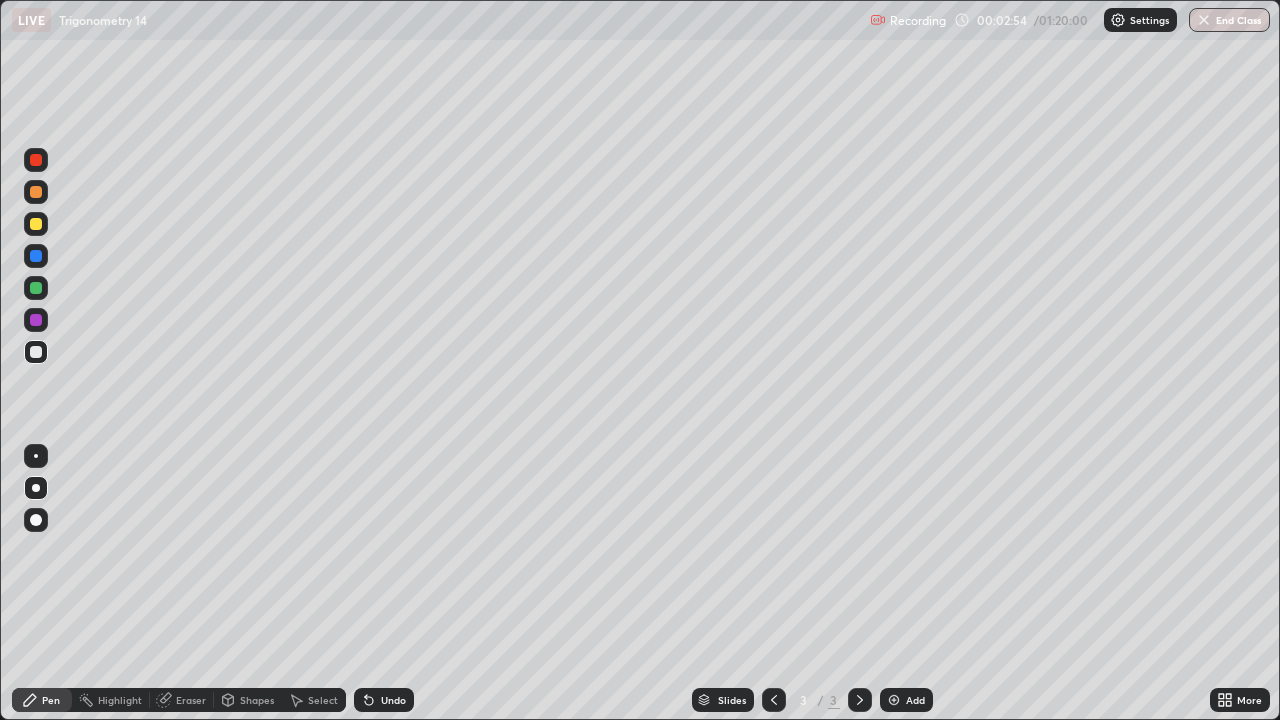 click at bounding box center [36, 160] 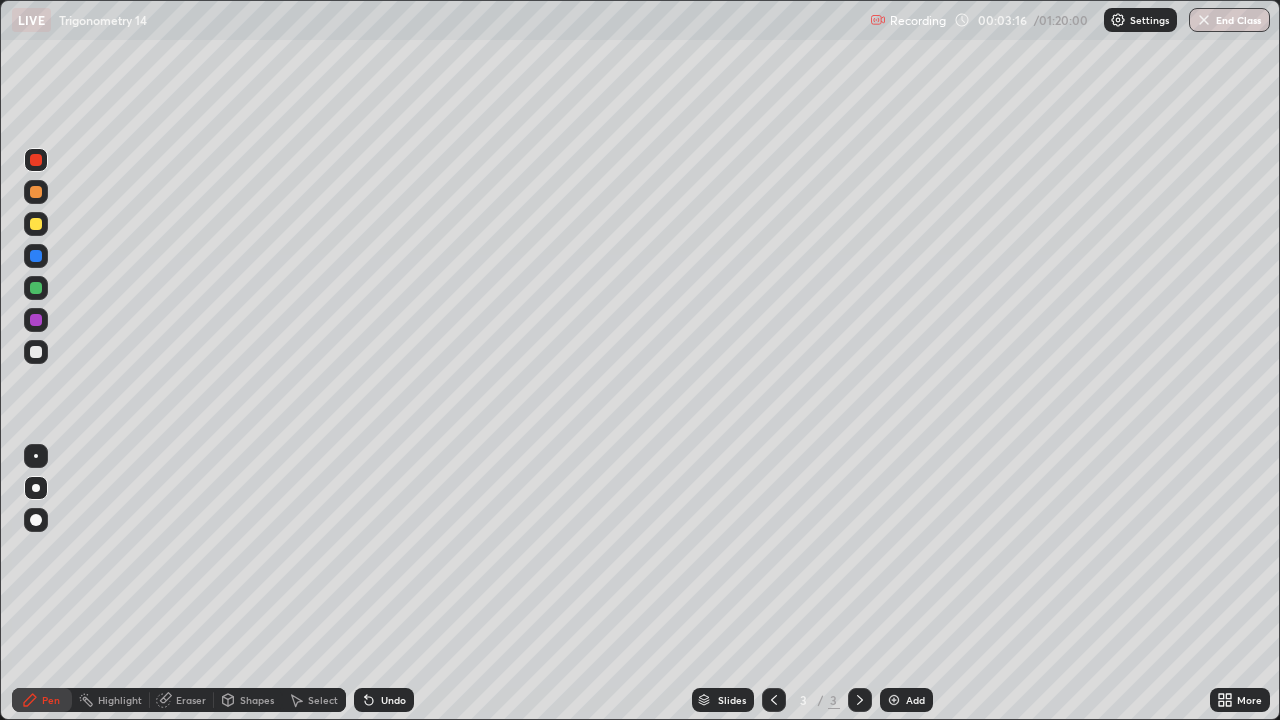 click on "Undo" at bounding box center [384, 700] 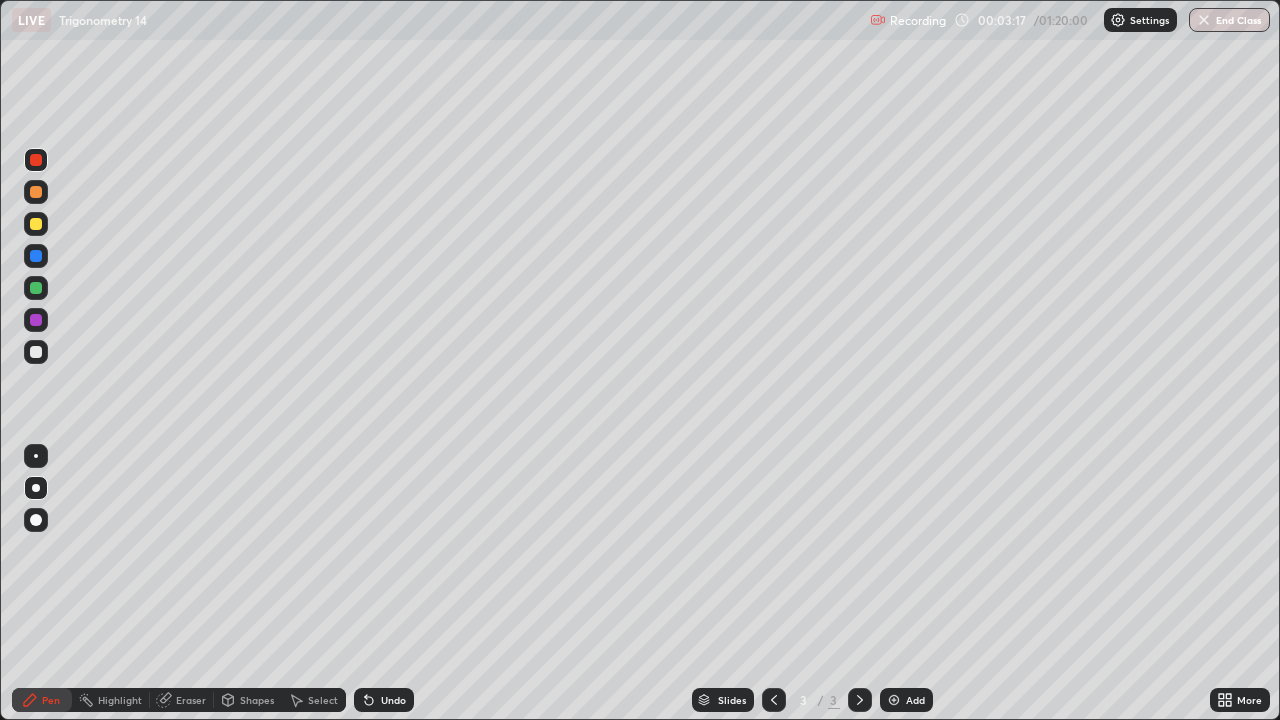 click on "Undo" at bounding box center (393, 700) 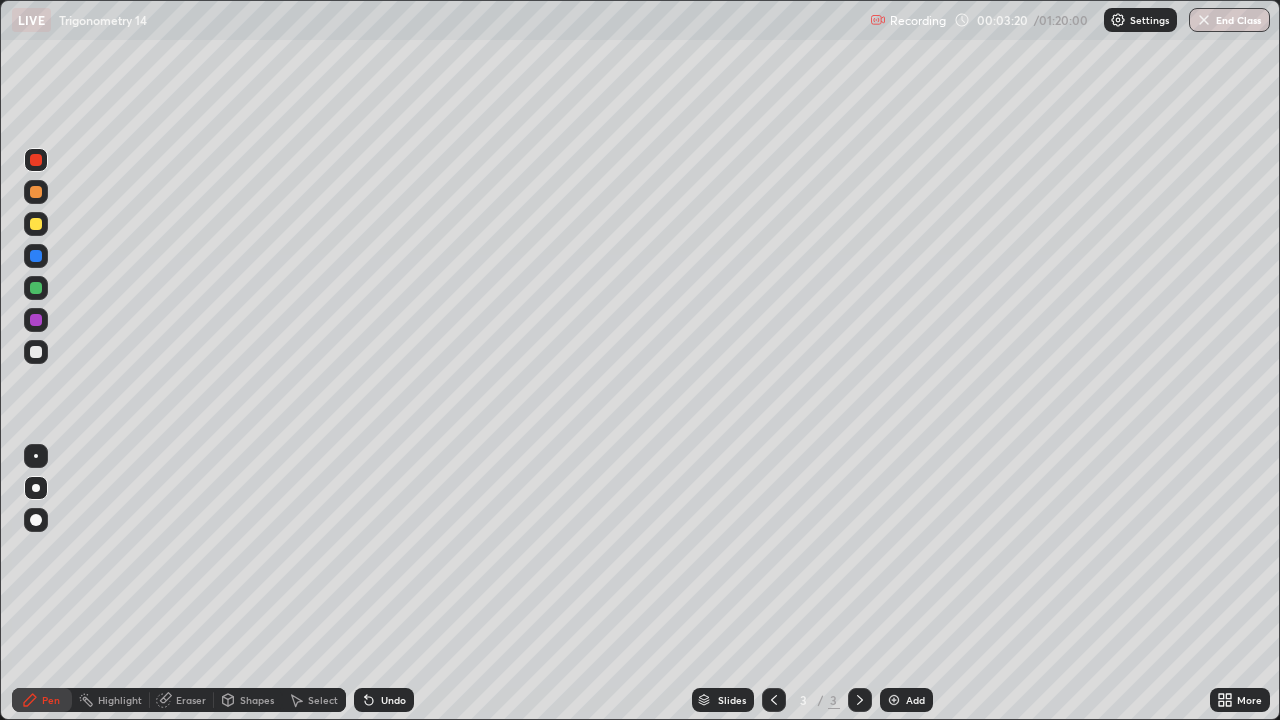 click on "Undo" at bounding box center (393, 700) 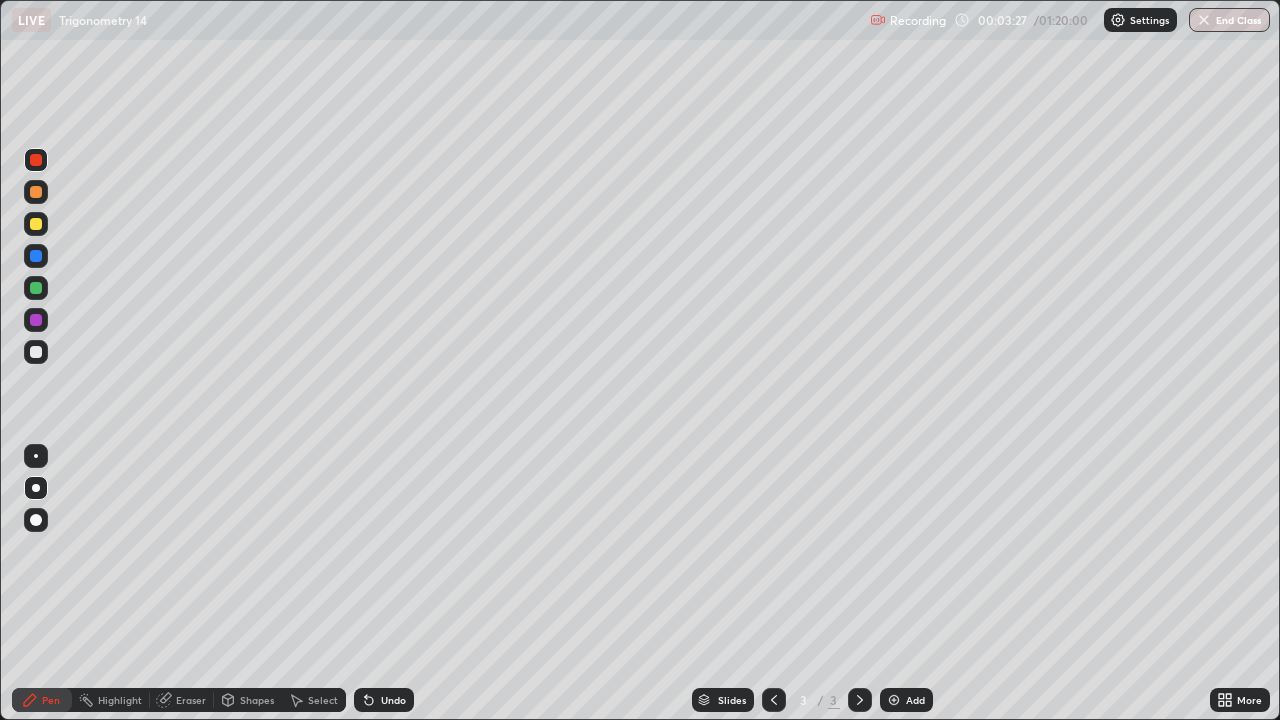 click at bounding box center [36, 352] 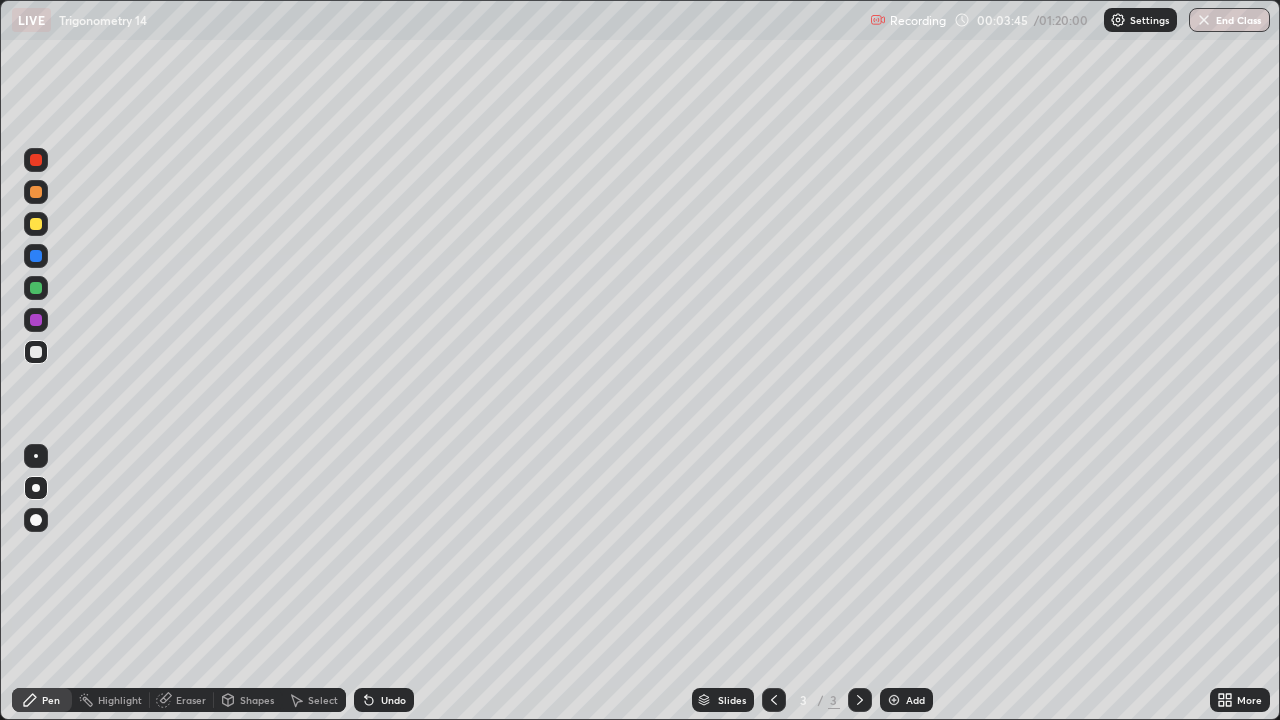click on "Undo" at bounding box center (393, 700) 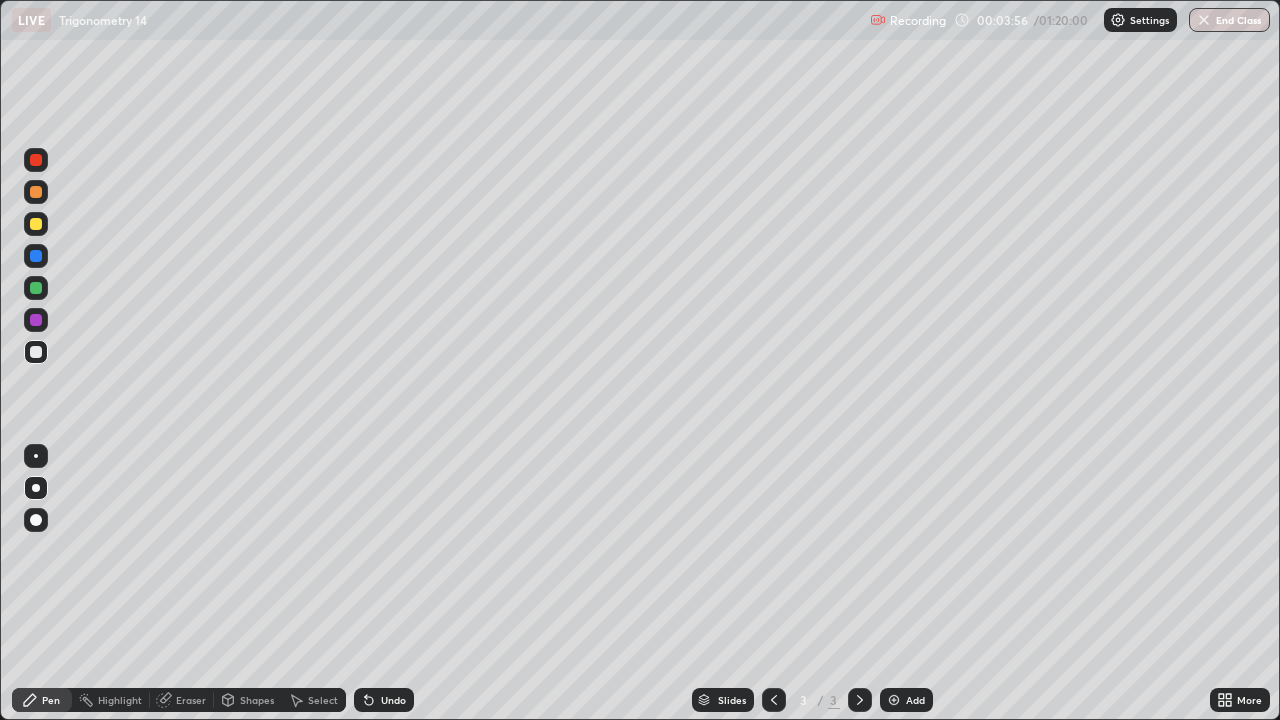 click at bounding box center [36, 160] 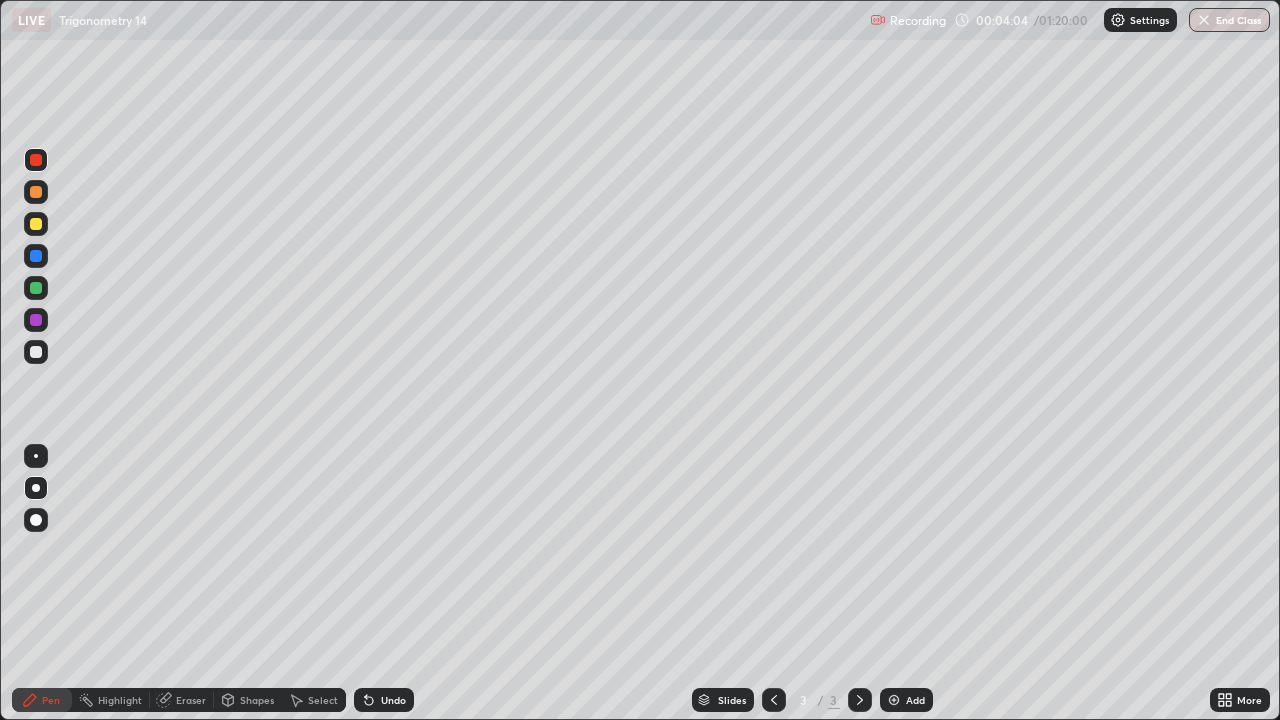click on "Undo" at bounding box center [393, 700] 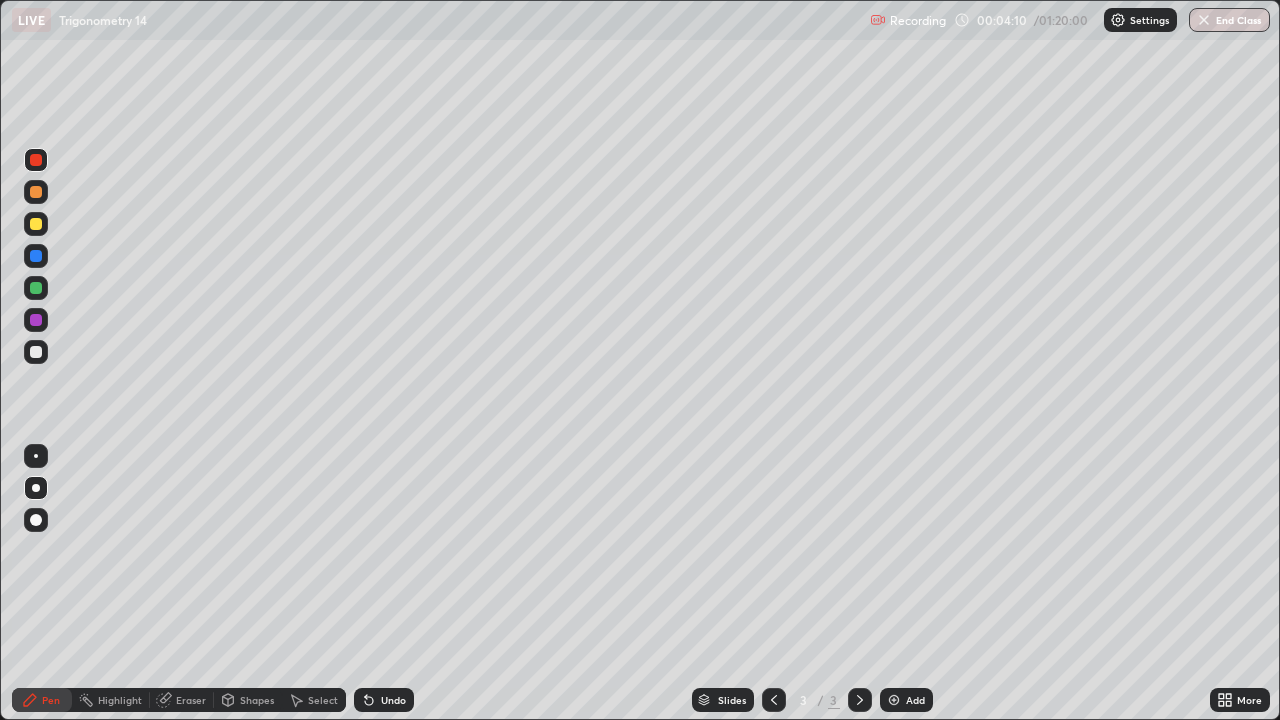 click at bounding box center (36, 352) 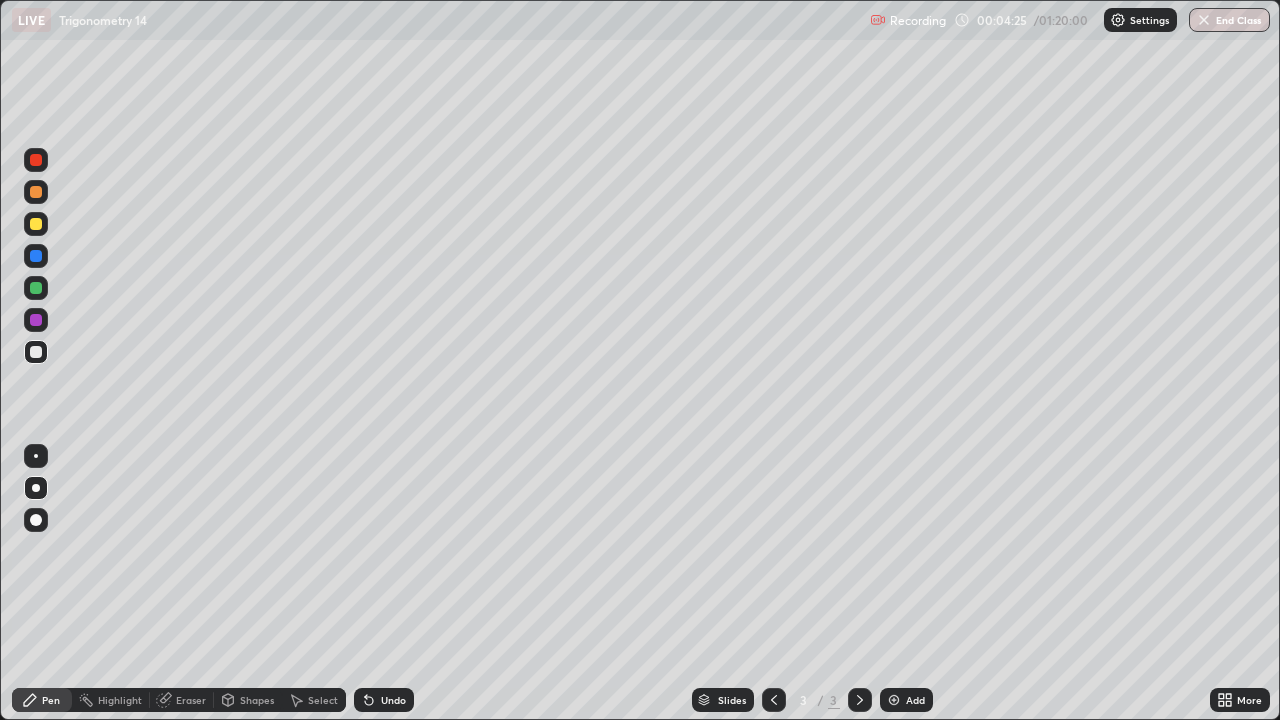 click on "Undo" at bounding box center [393, 700] 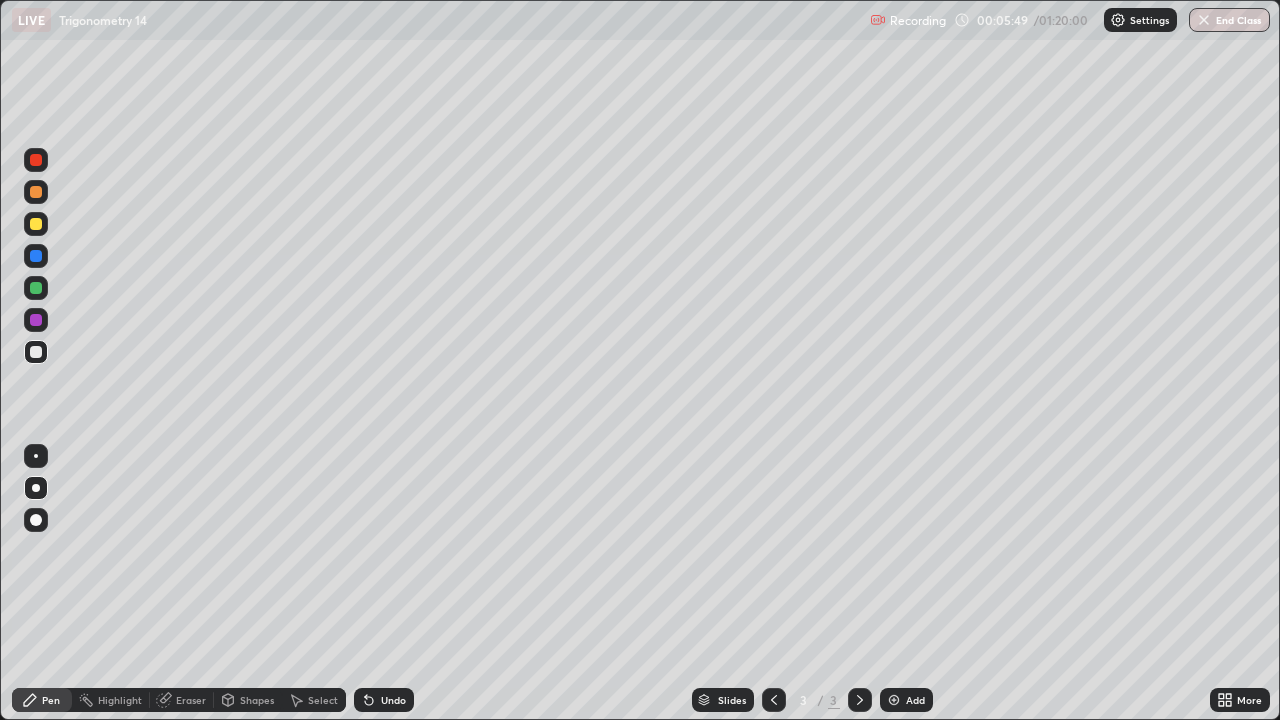 click on "Eraser" at bounding box center [191, 700] 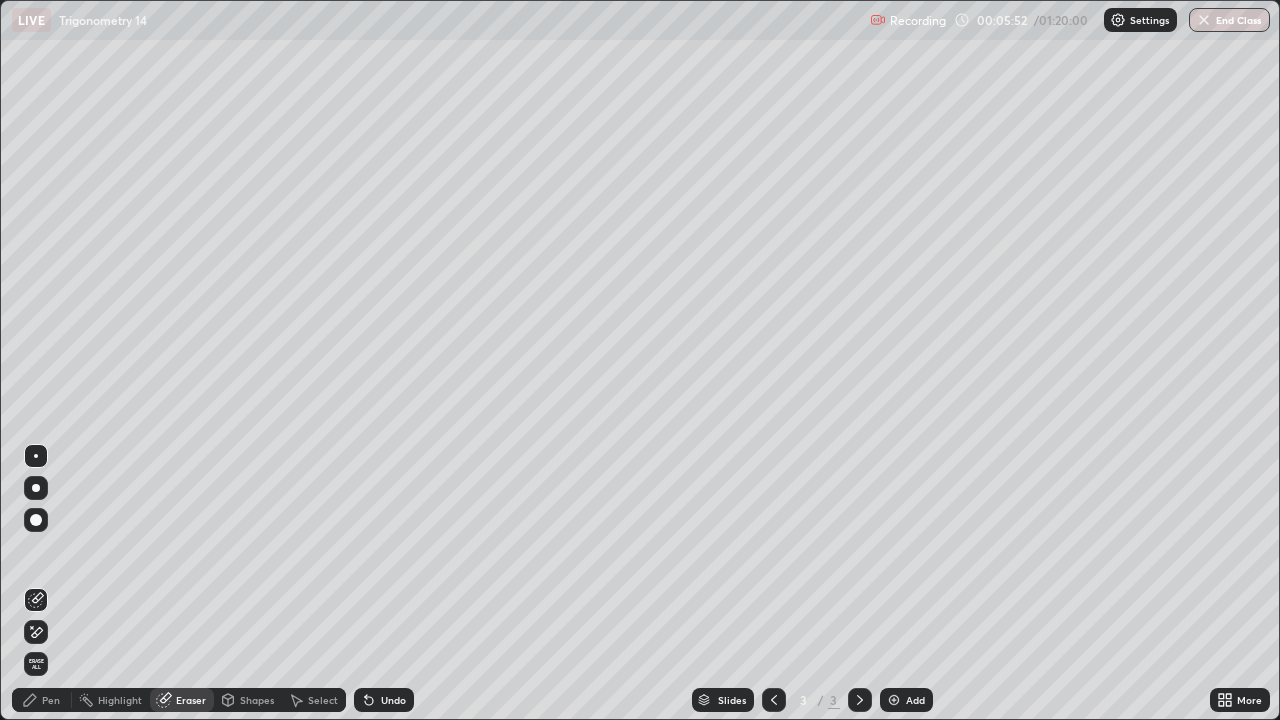 click on "Pen" at bounding box center [42, 700] 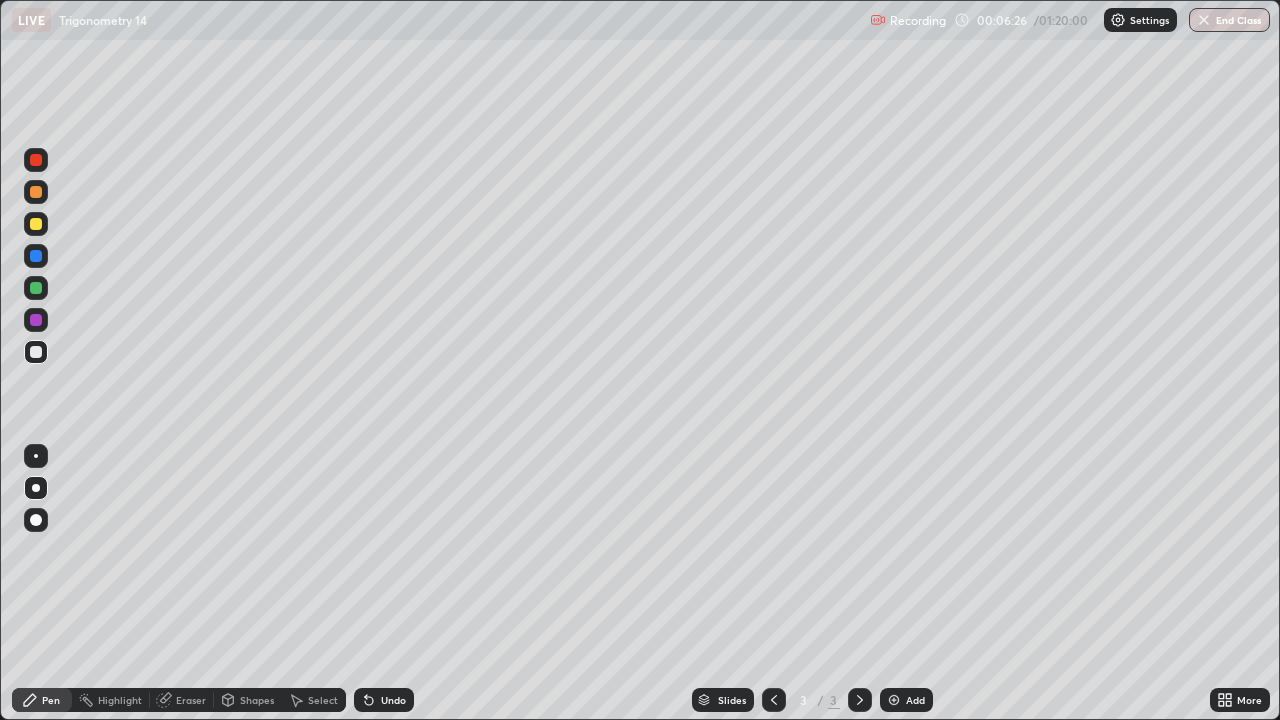 click on "Undo" at bounding box center [384, 700] 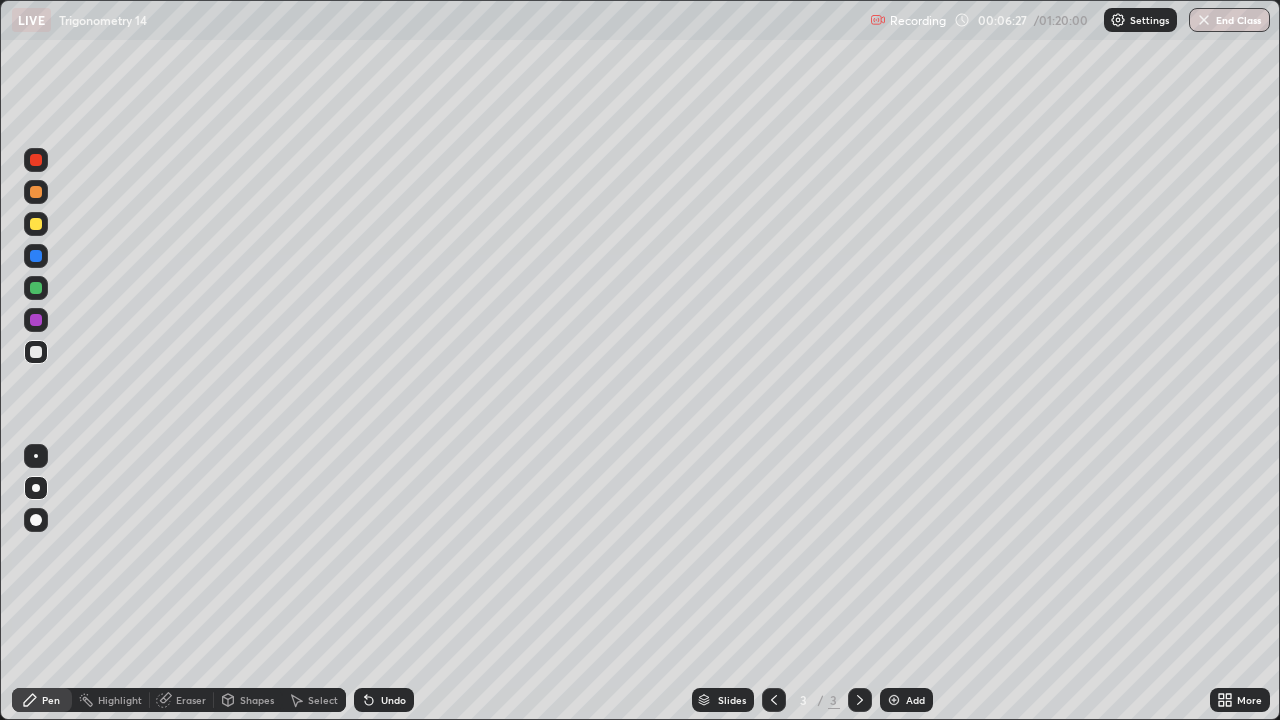 click on "Undo" at bounding box center [384, 700] 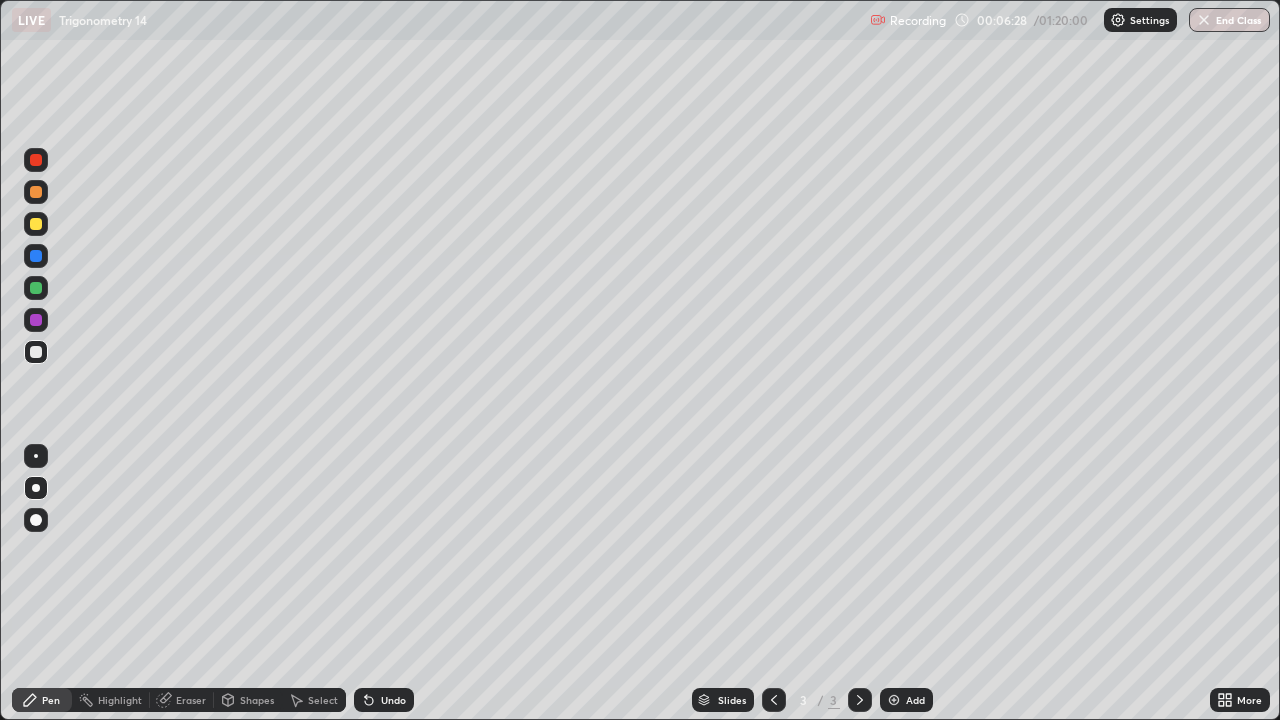 click at bounding box center [36, 320] 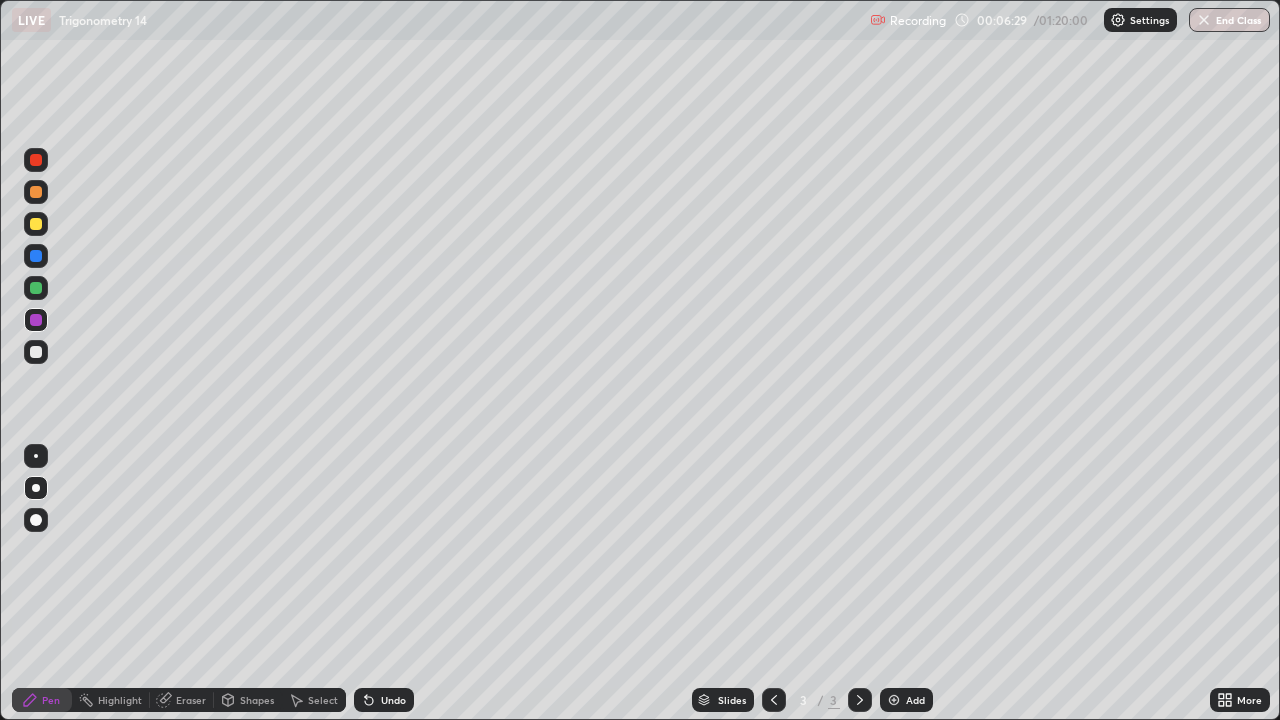 click at bounding box center (36, 288) 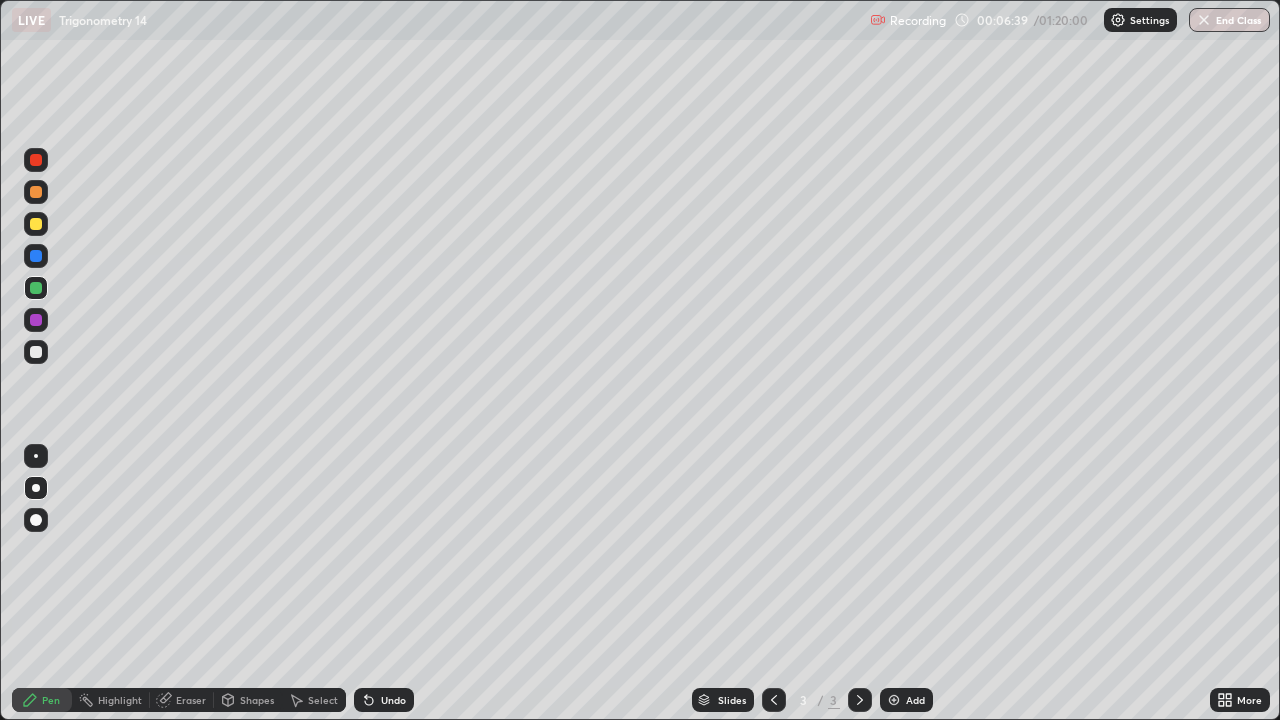 click at bounding box center (36, 192) 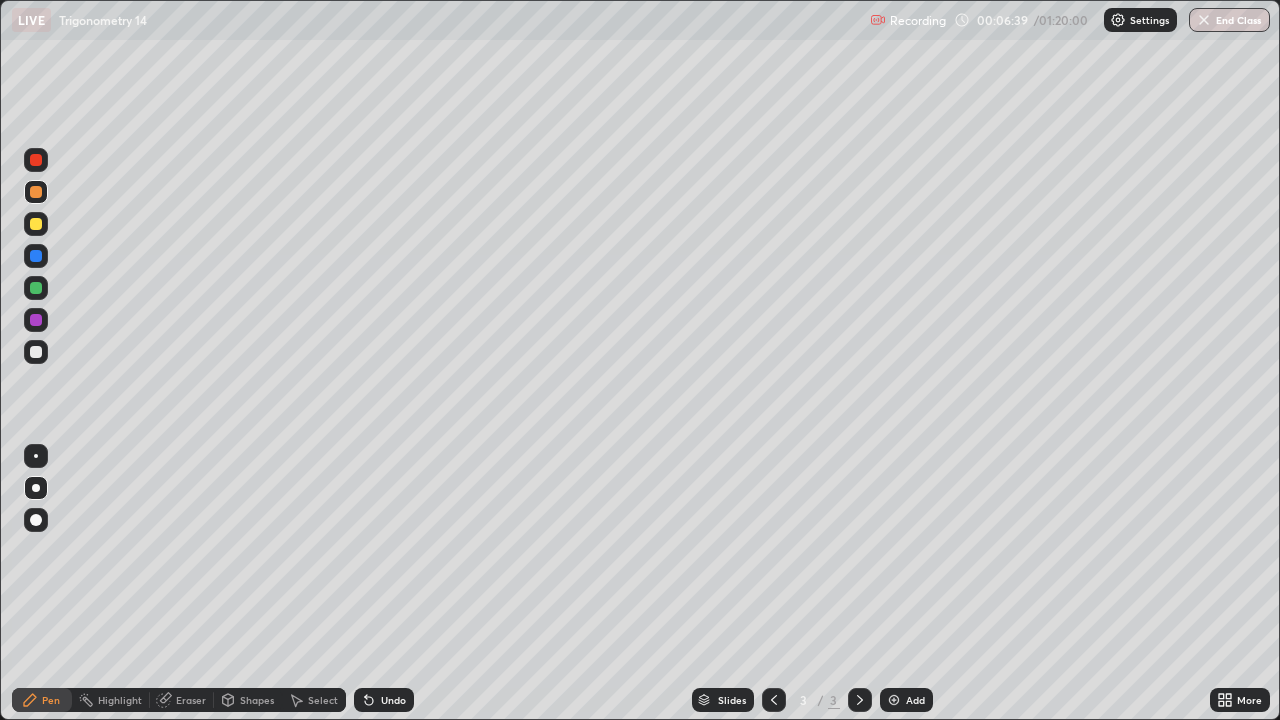 click at bounding box center (36, 160) 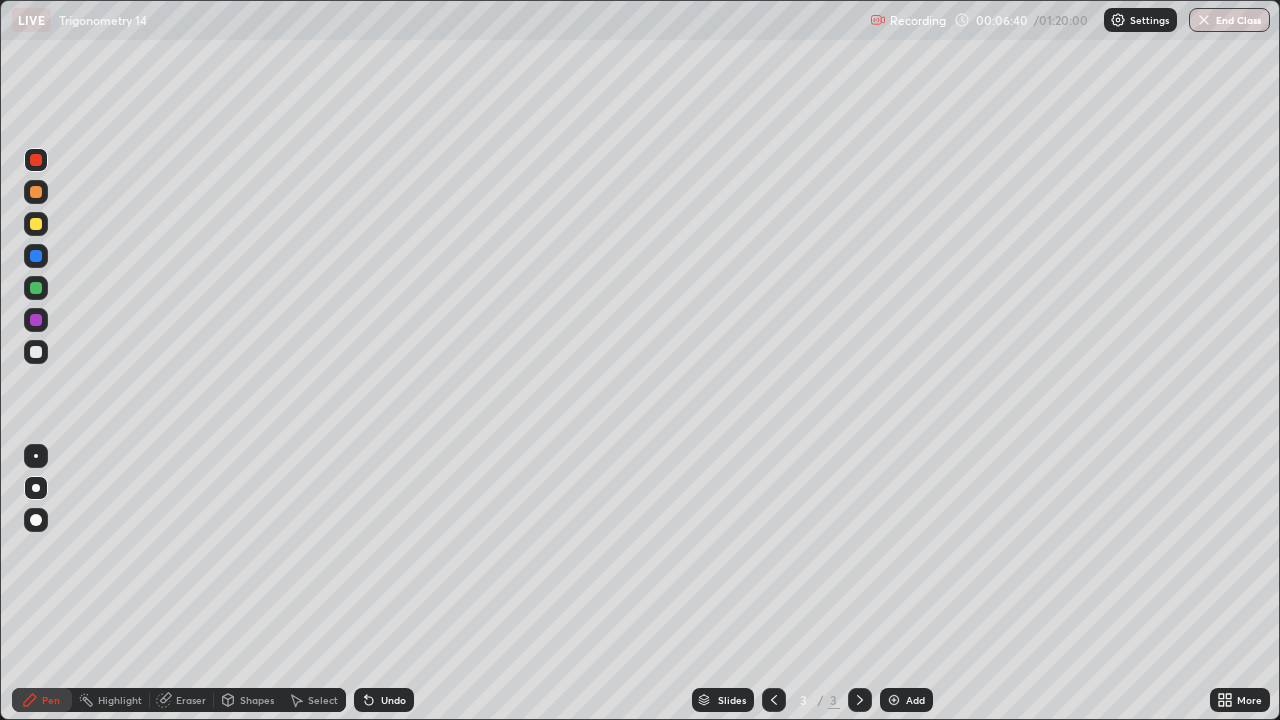 click at bounding box center [36, 320] 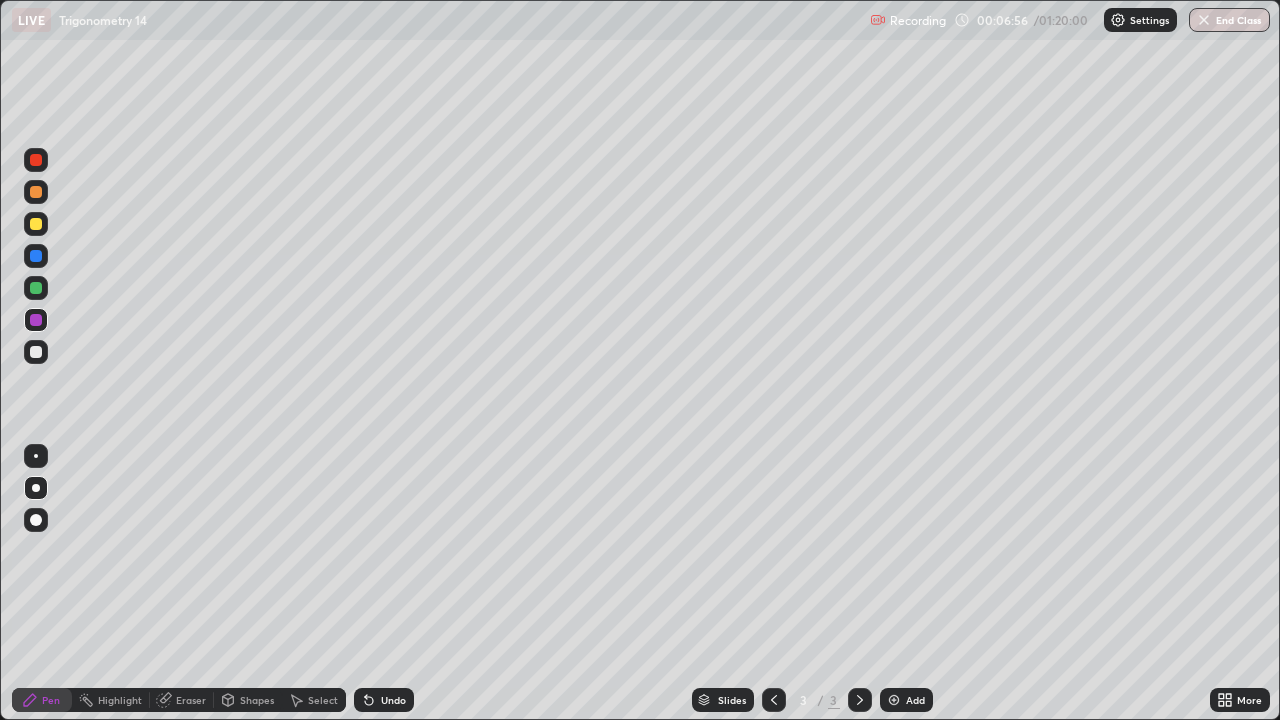 click at bounding box center [36, 256] 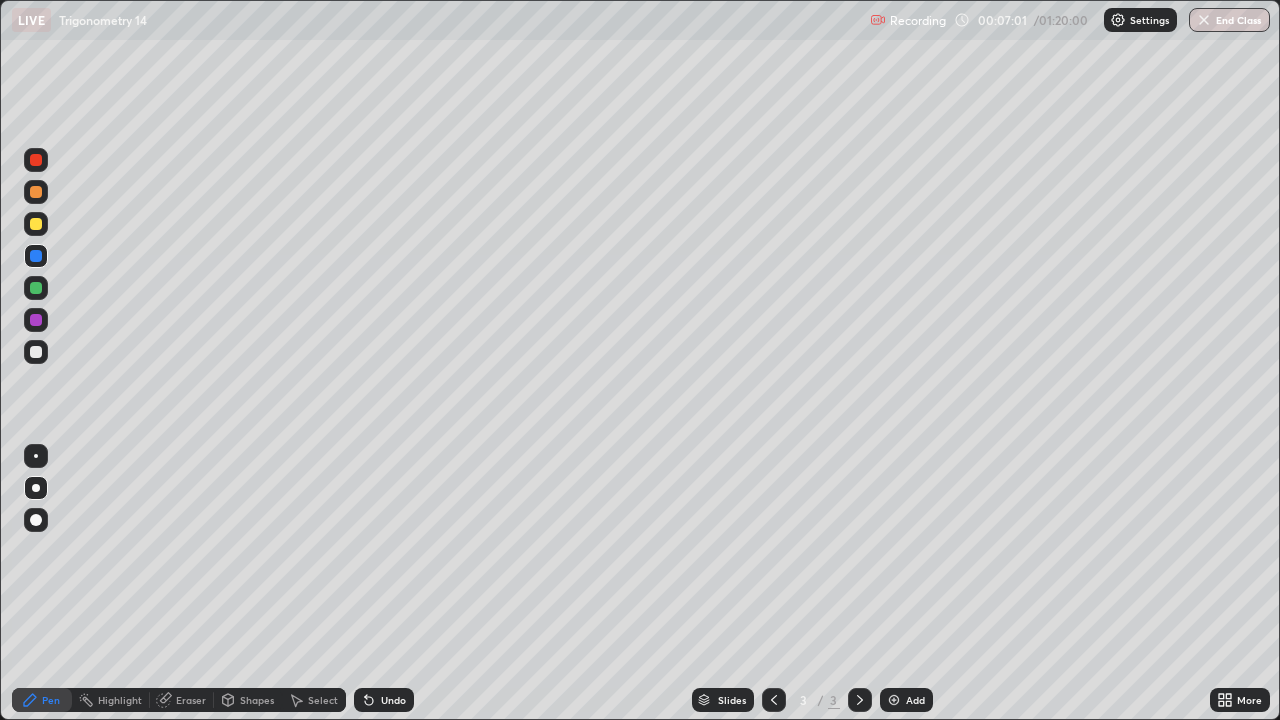 click at bounding box center (36, 320) 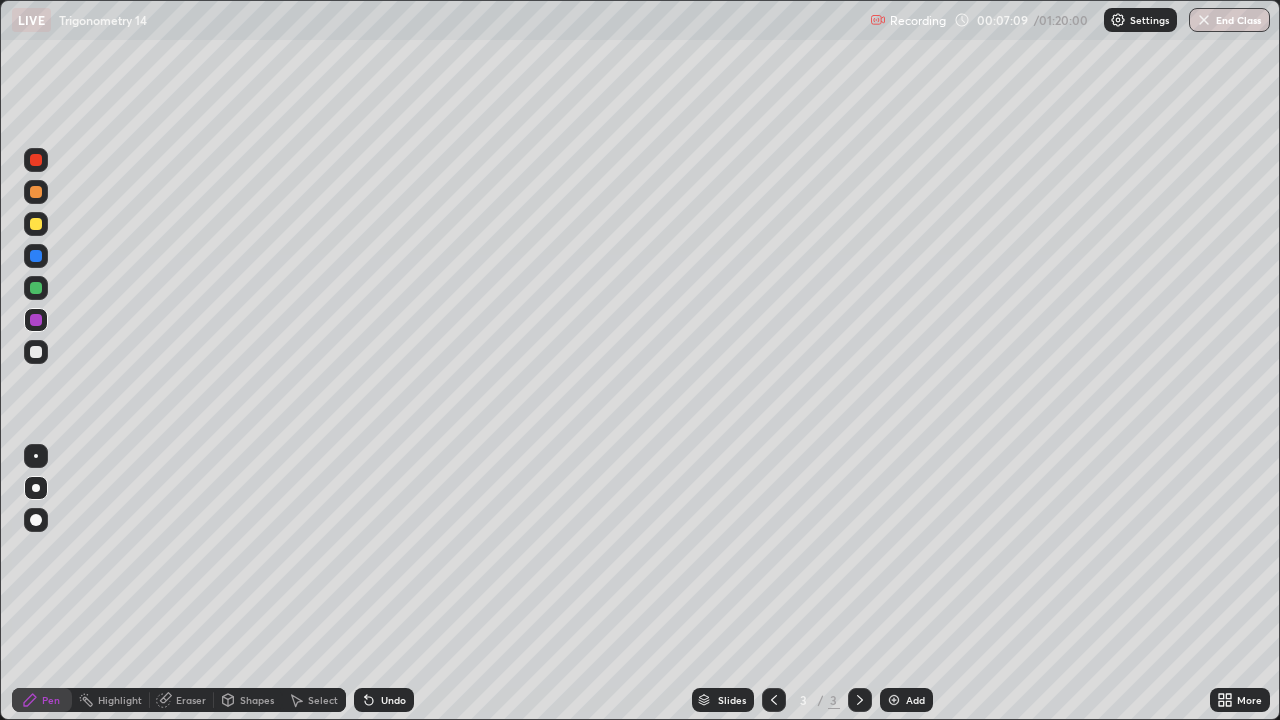 click at bounding box center (36, 288) 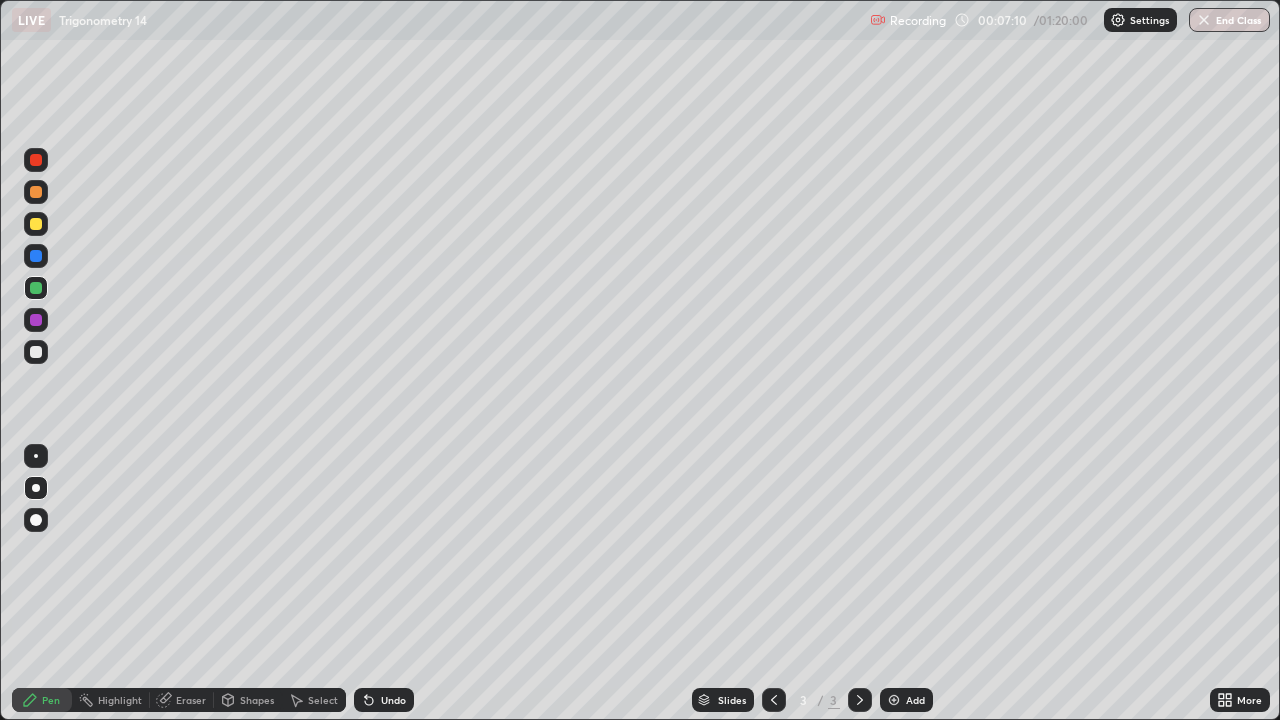 click at bounding box center [36, 256] 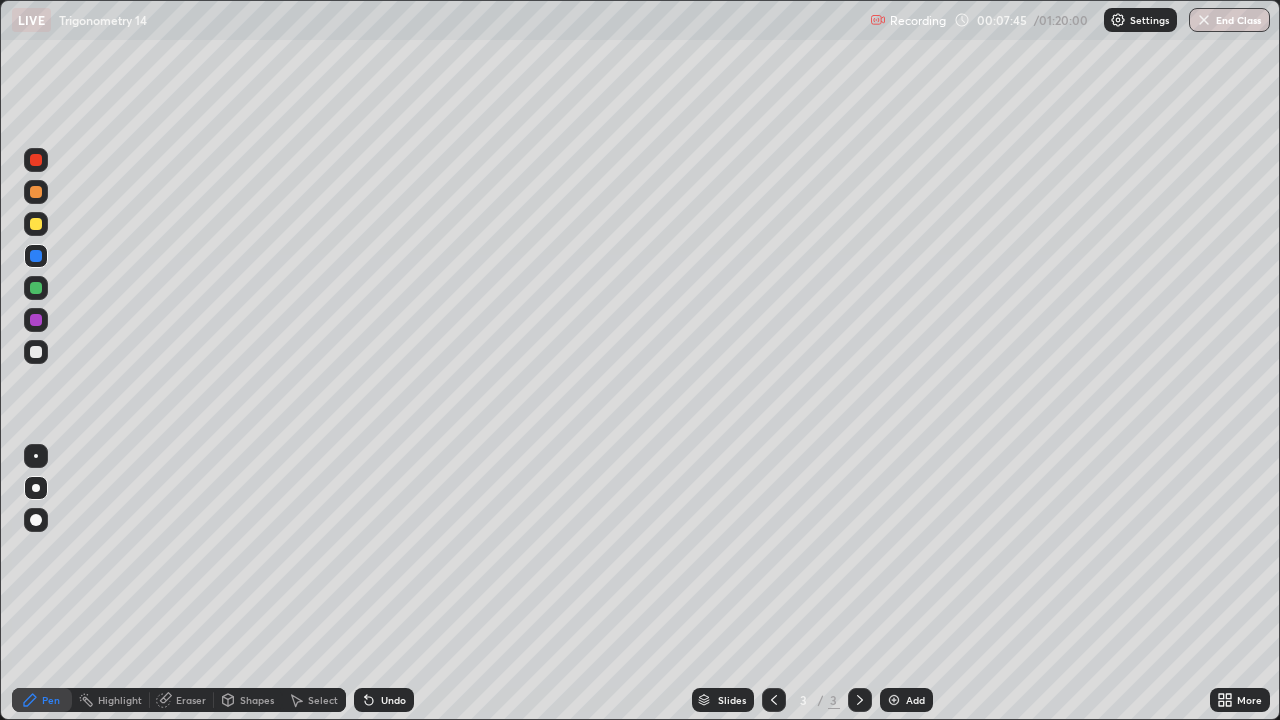 click at bounding box center (36, 288) 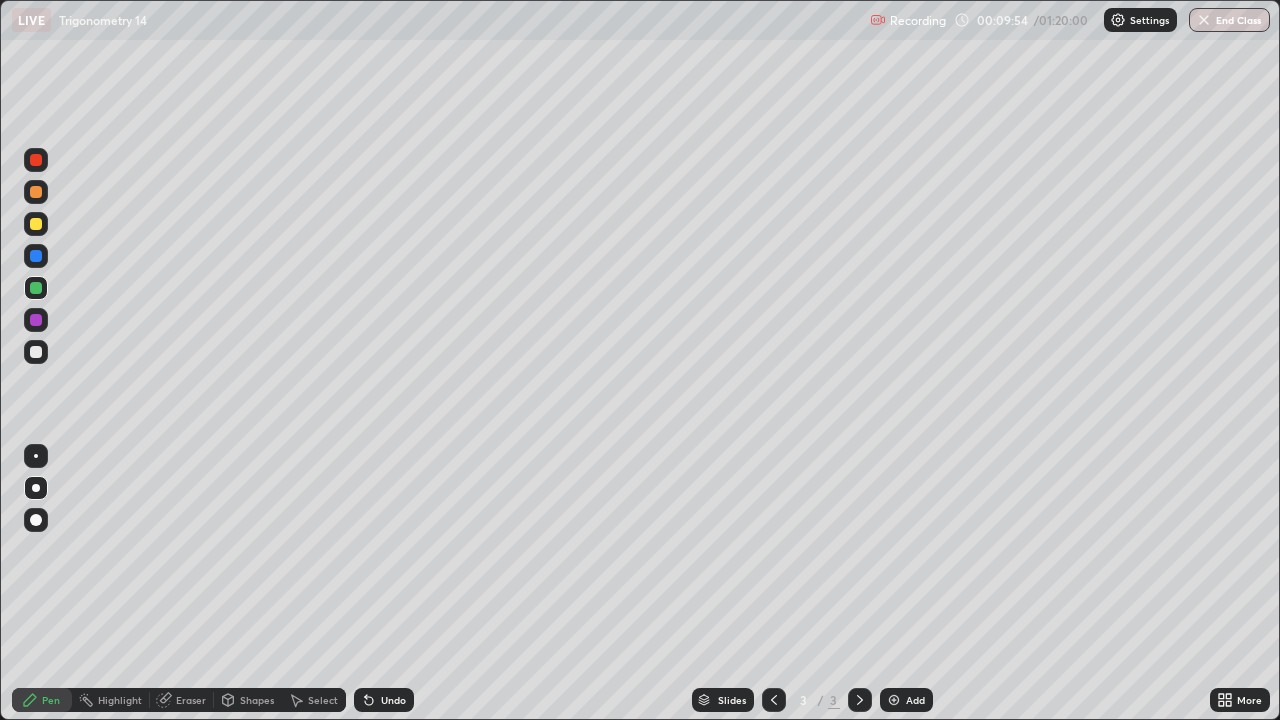 click on "Undo" at bounding box center (393, 700) 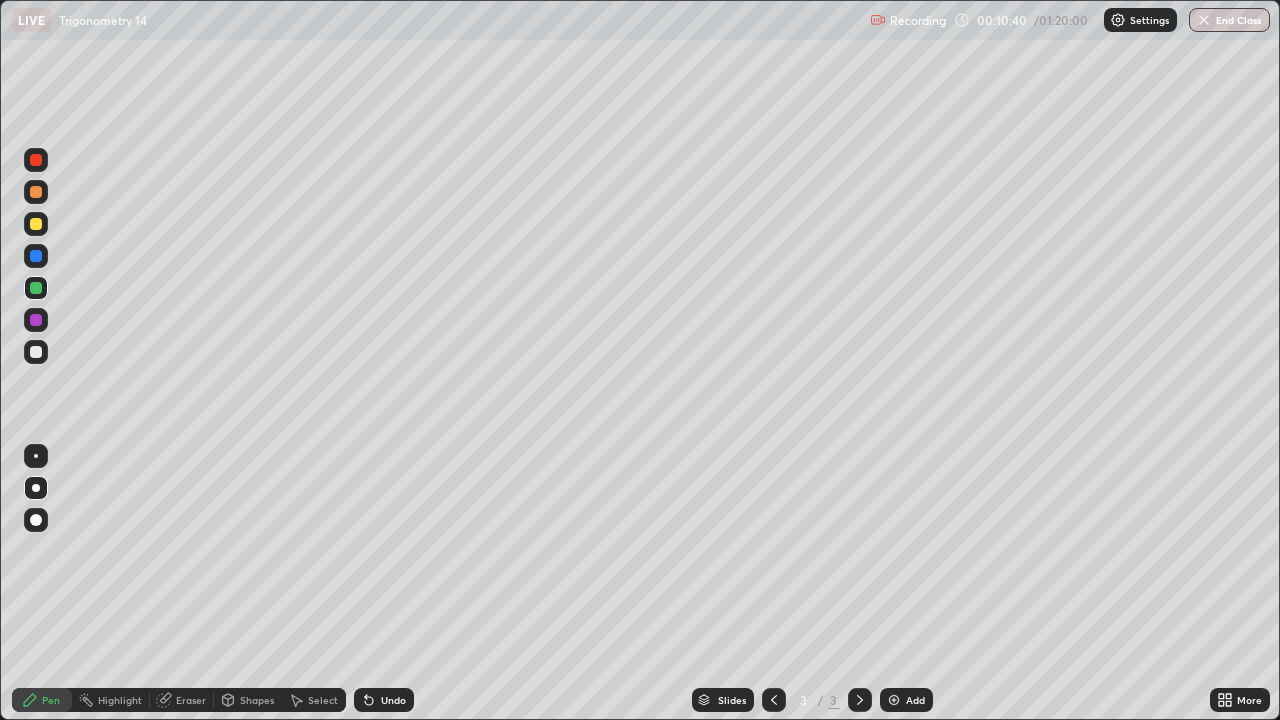 click on "Select" at bounding box center [323, 700] 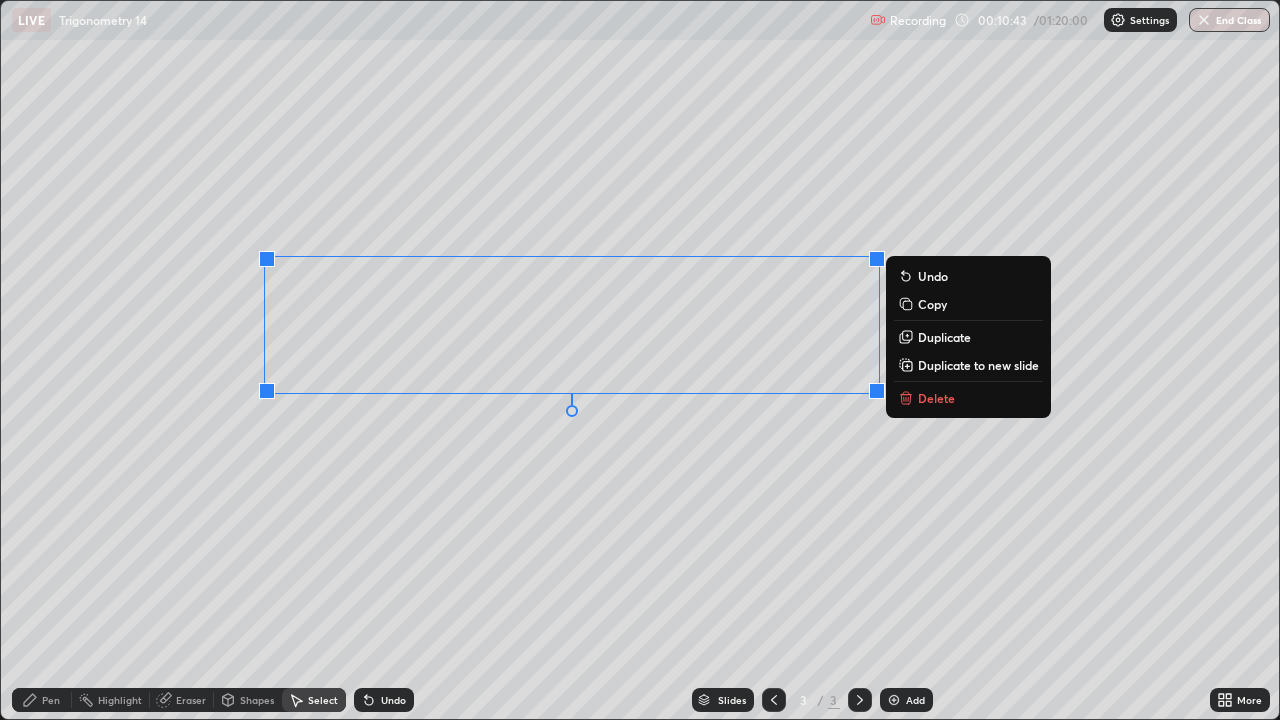 click on "Duplicate to new slide" at bounding box center (978, 365) 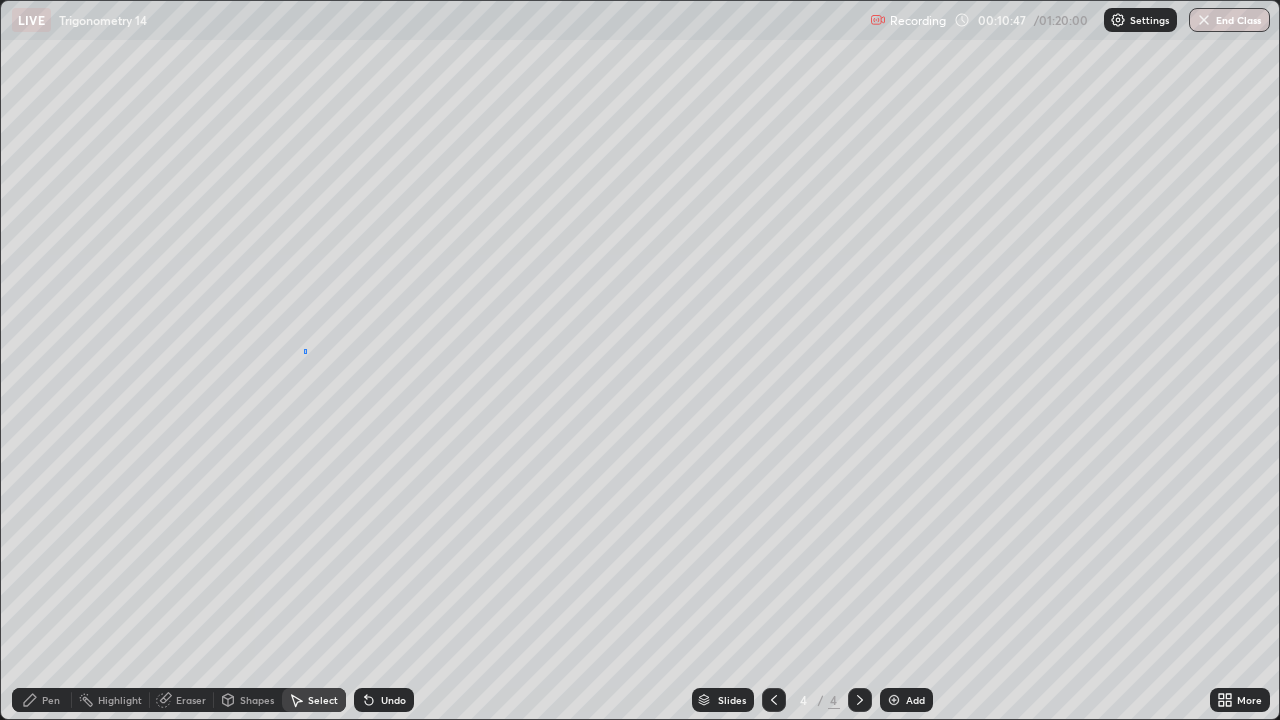 click on "0 ° Undo Copy Duplicate Duplicate to new slide Delete" at bounding box center [640, 360] 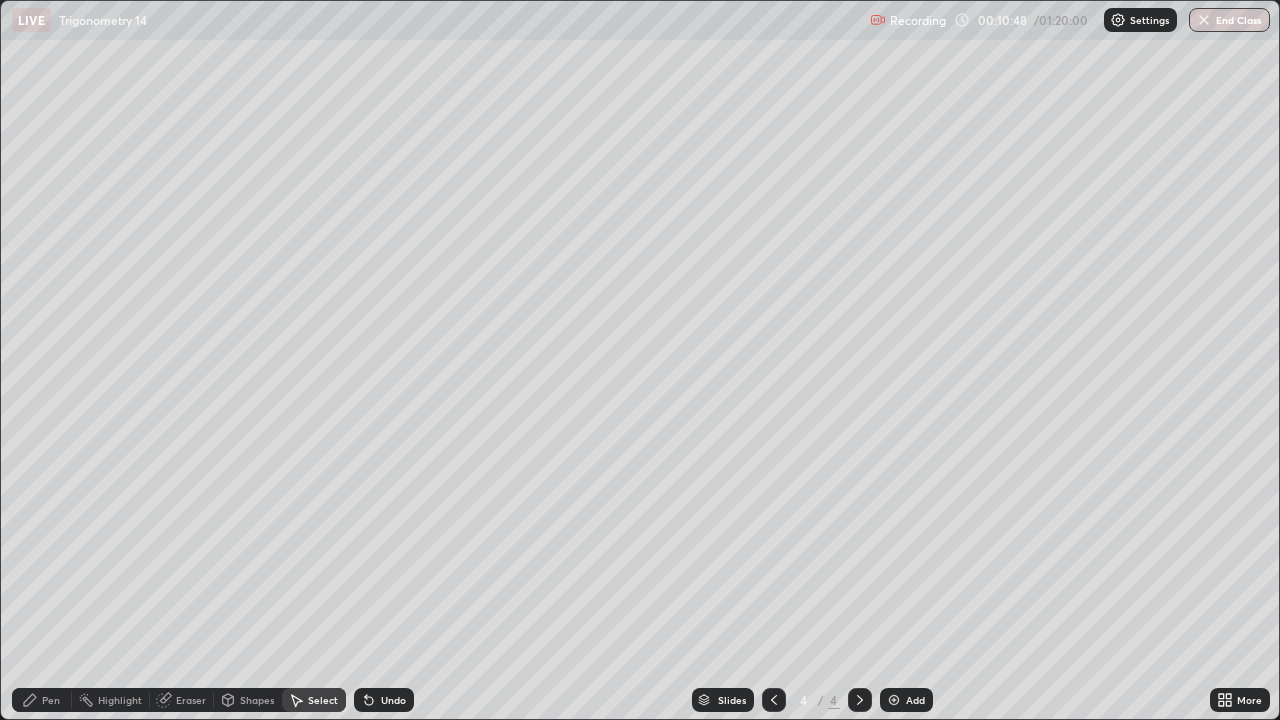 click on "Eraser" at bounding box center (191, 700) 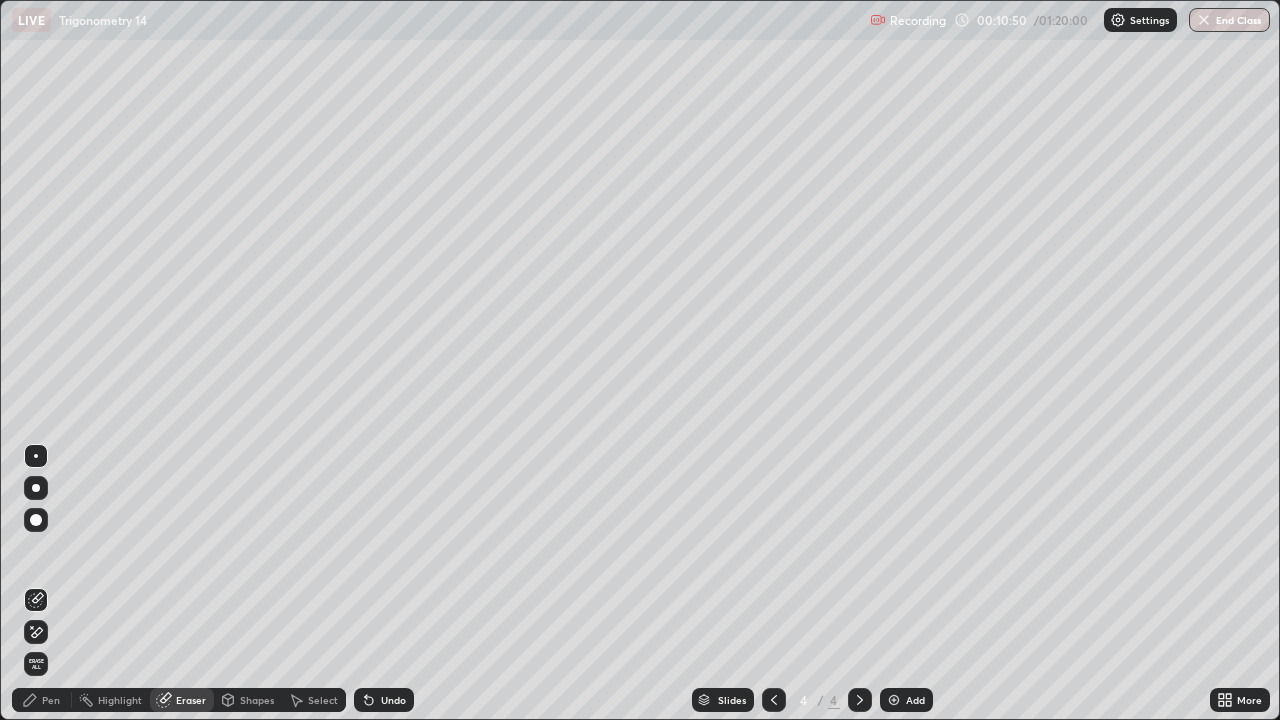 click on "Pen" at bounding box center (51, 700) 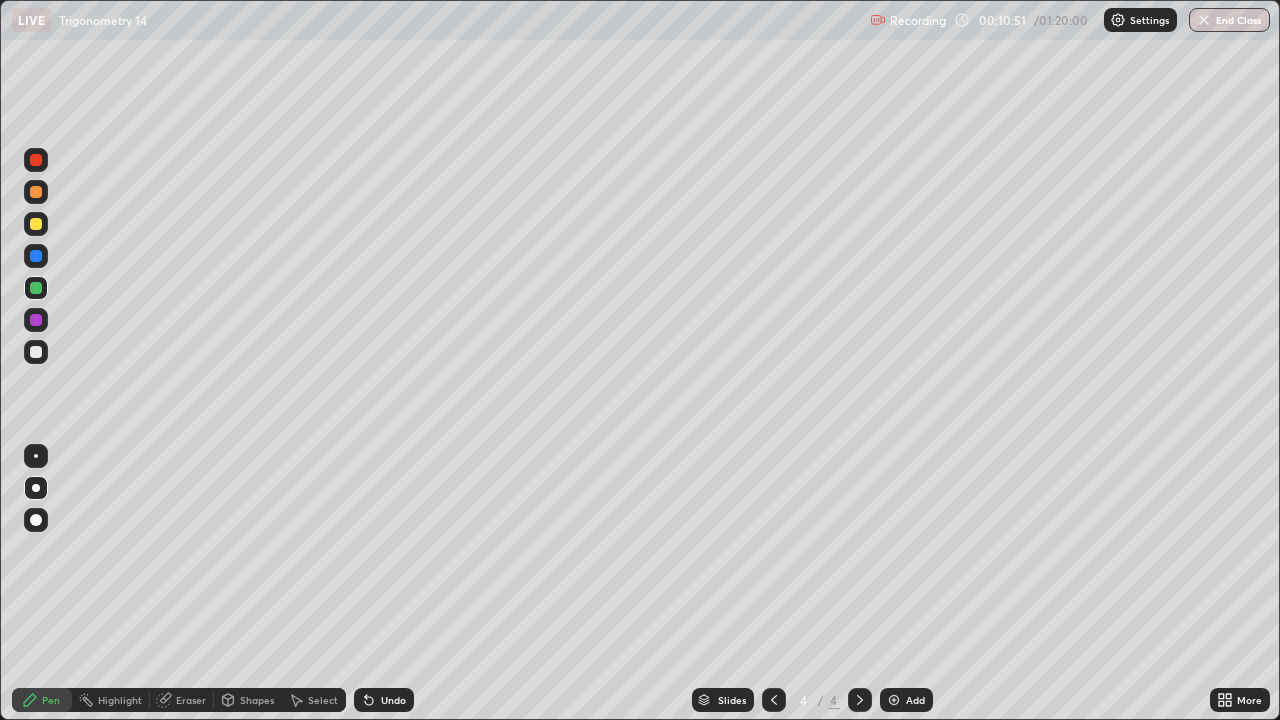 click at bounding box center (36, 352) 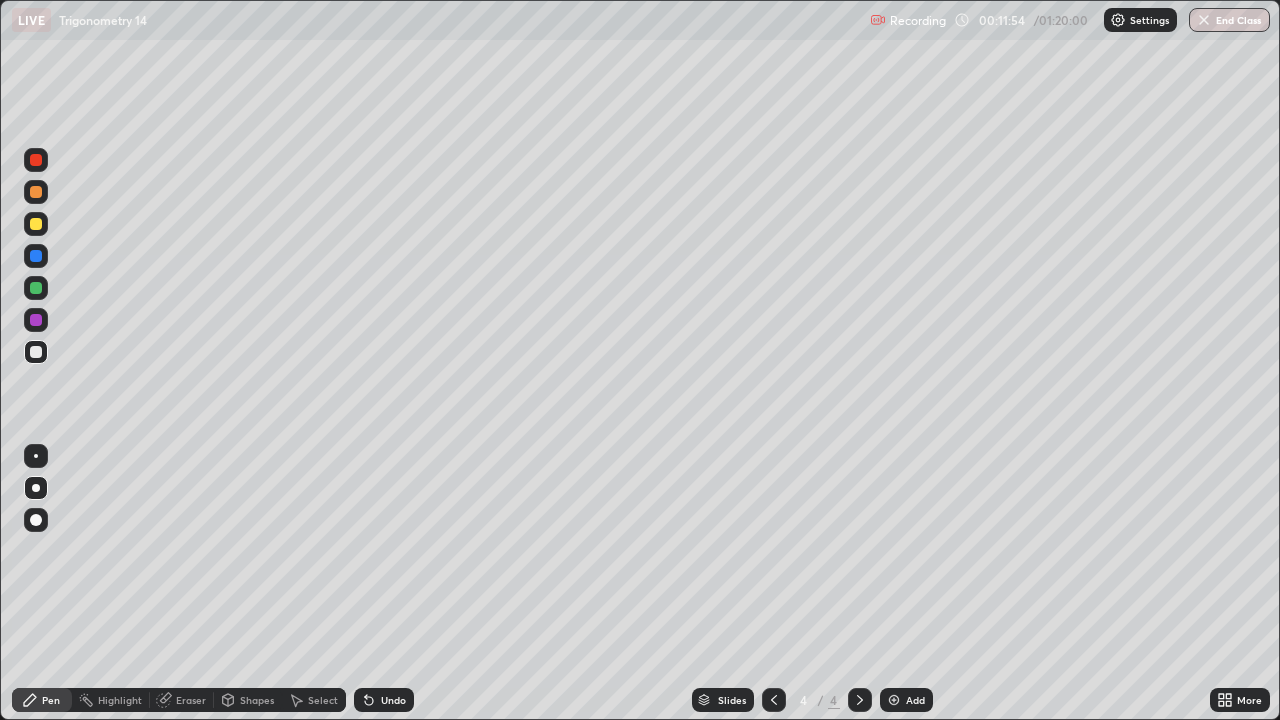 click on "Undo" at bounding box center (393, 700) 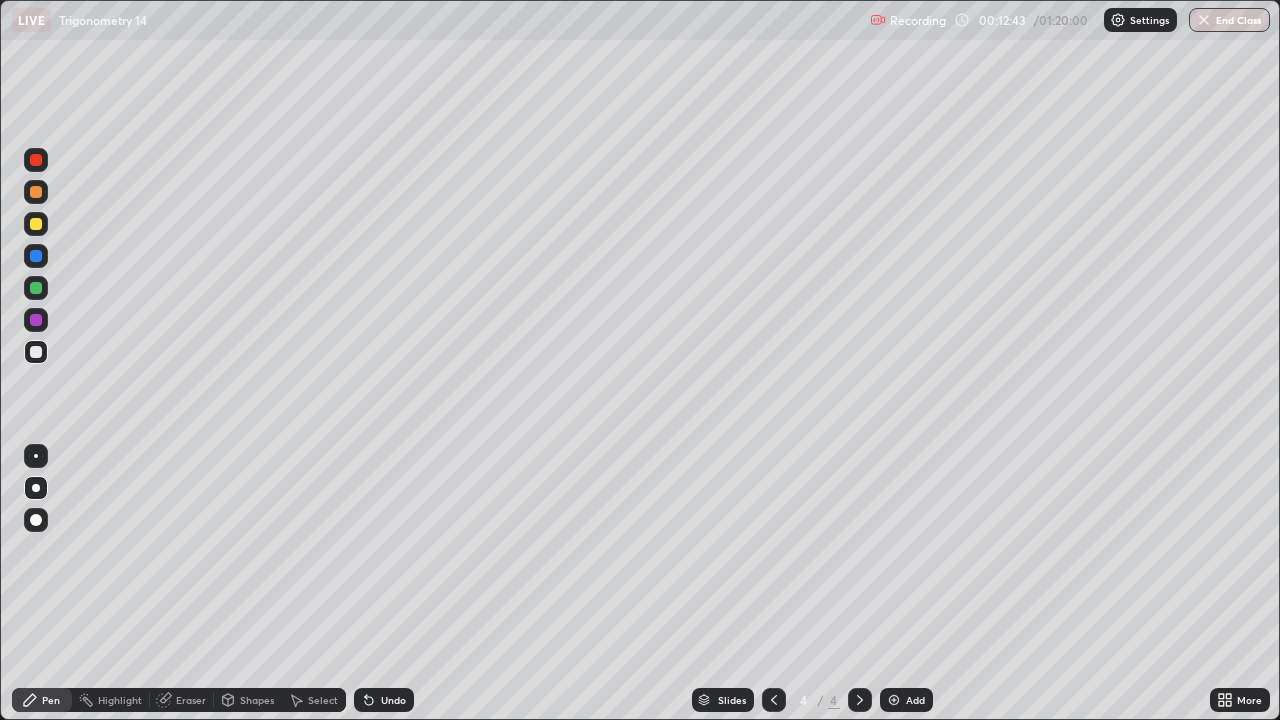 click on "Eraser" at bounding box center (191, 700) 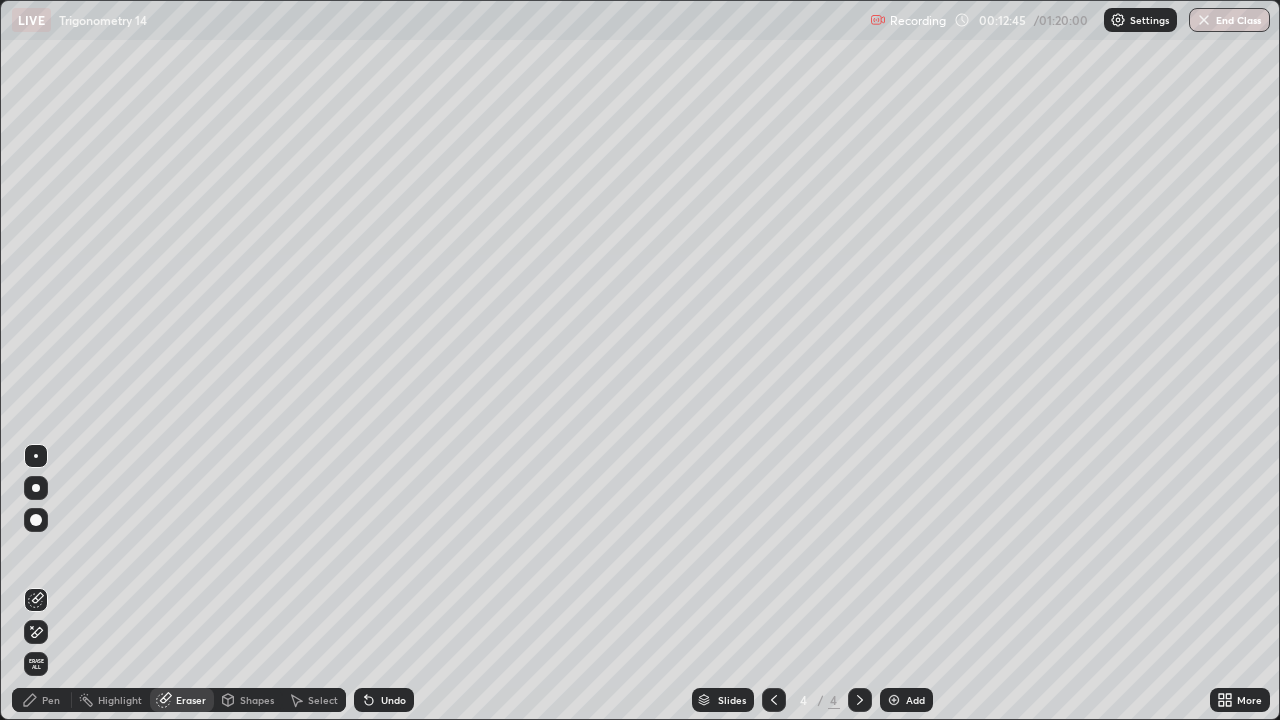 click on "Pen" at bounding box center [51, 700] 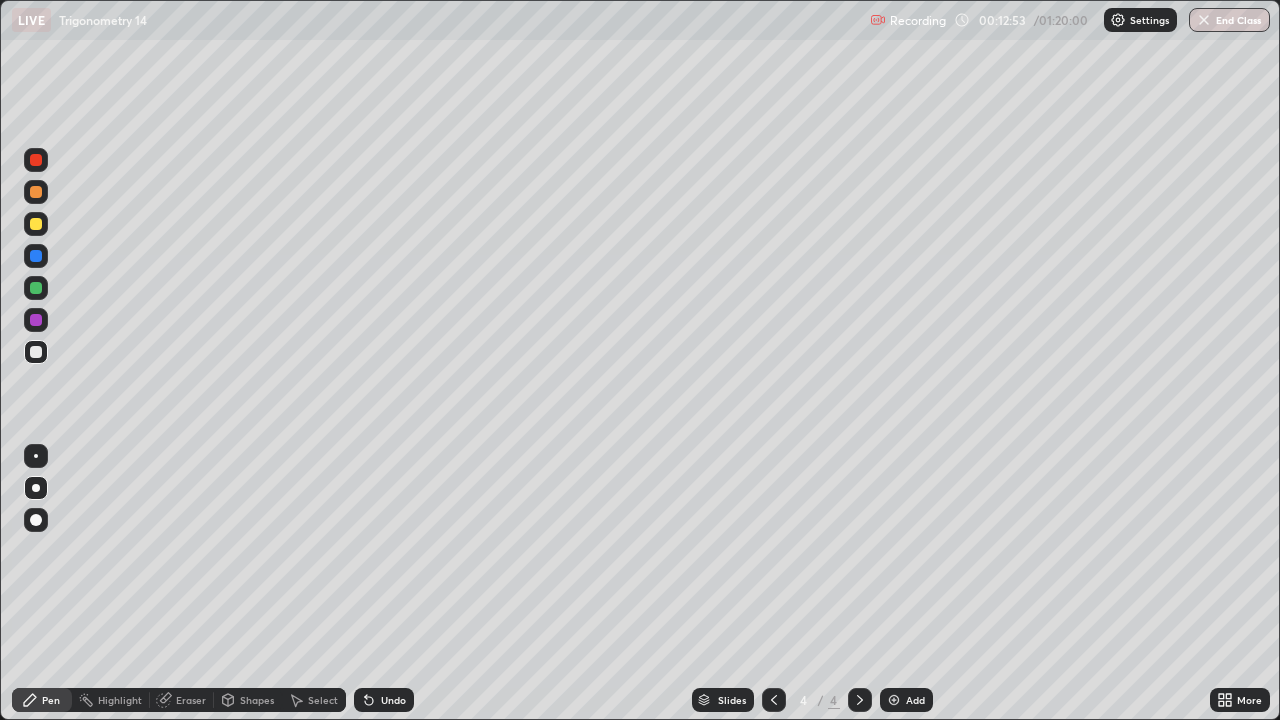 click on "Undo" at bounding box center (393, 700) 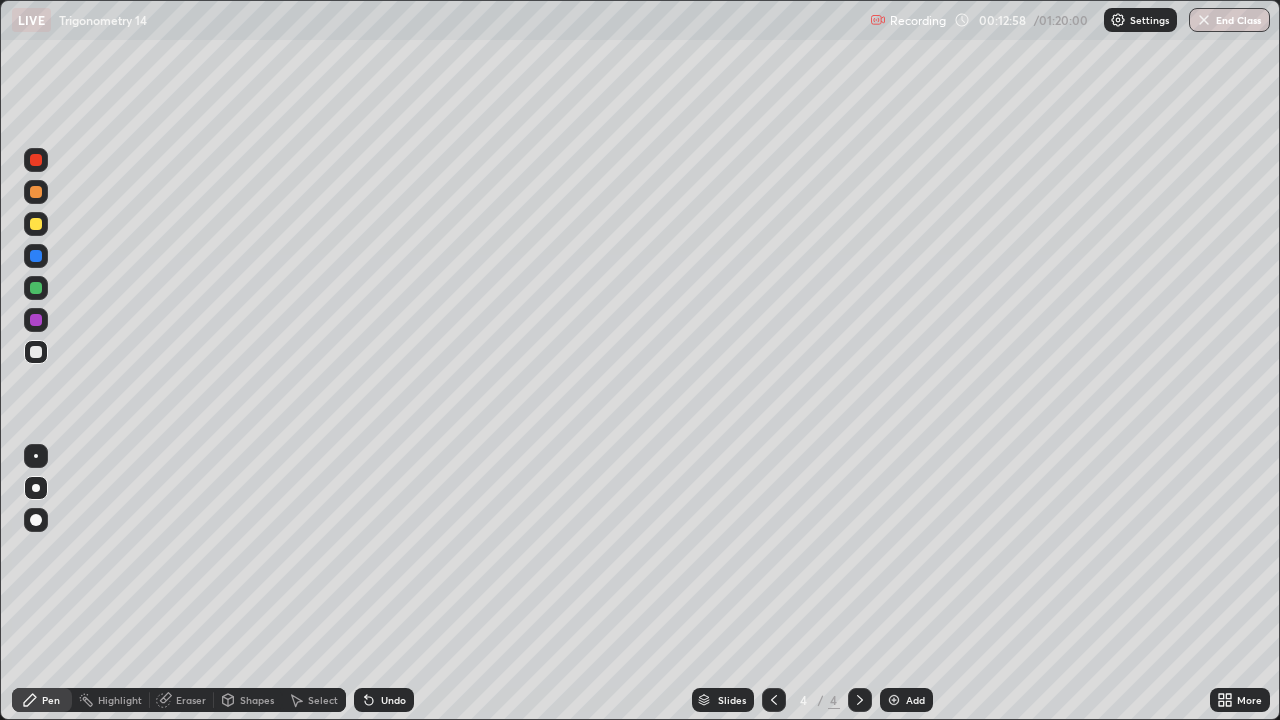 click at bounding box center (36, 288) 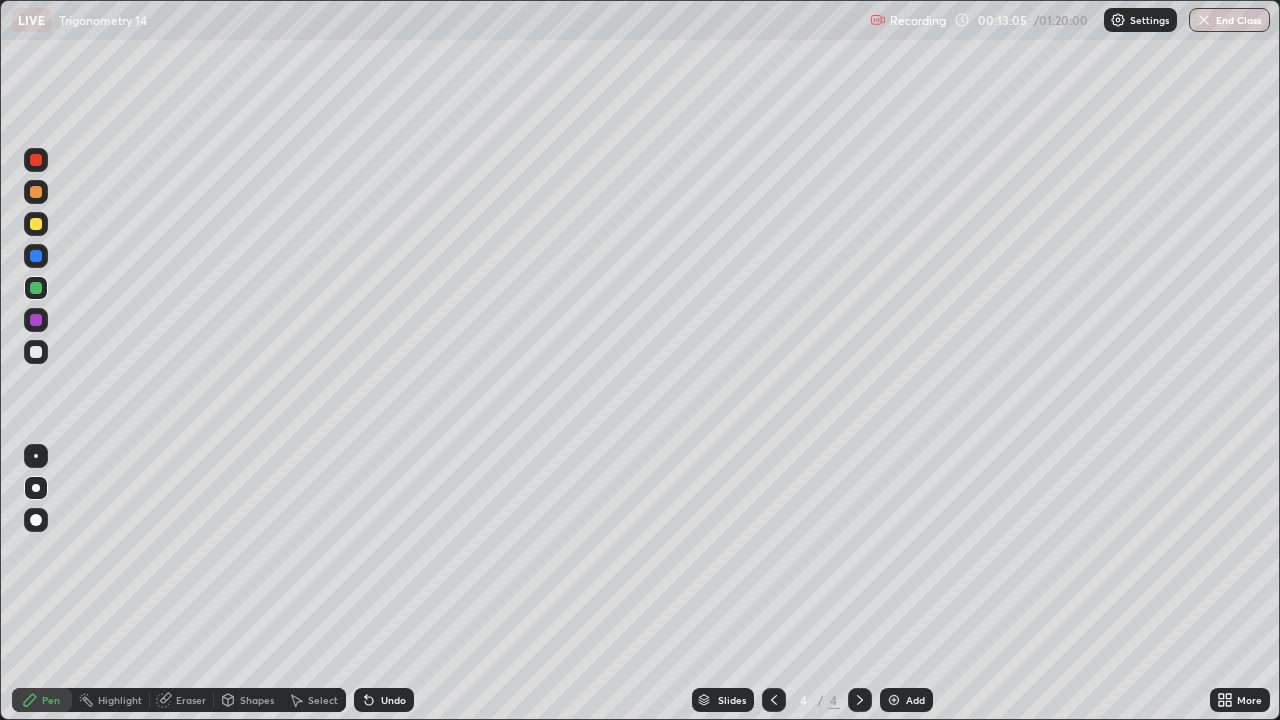 click at bounding box center [36, 256] 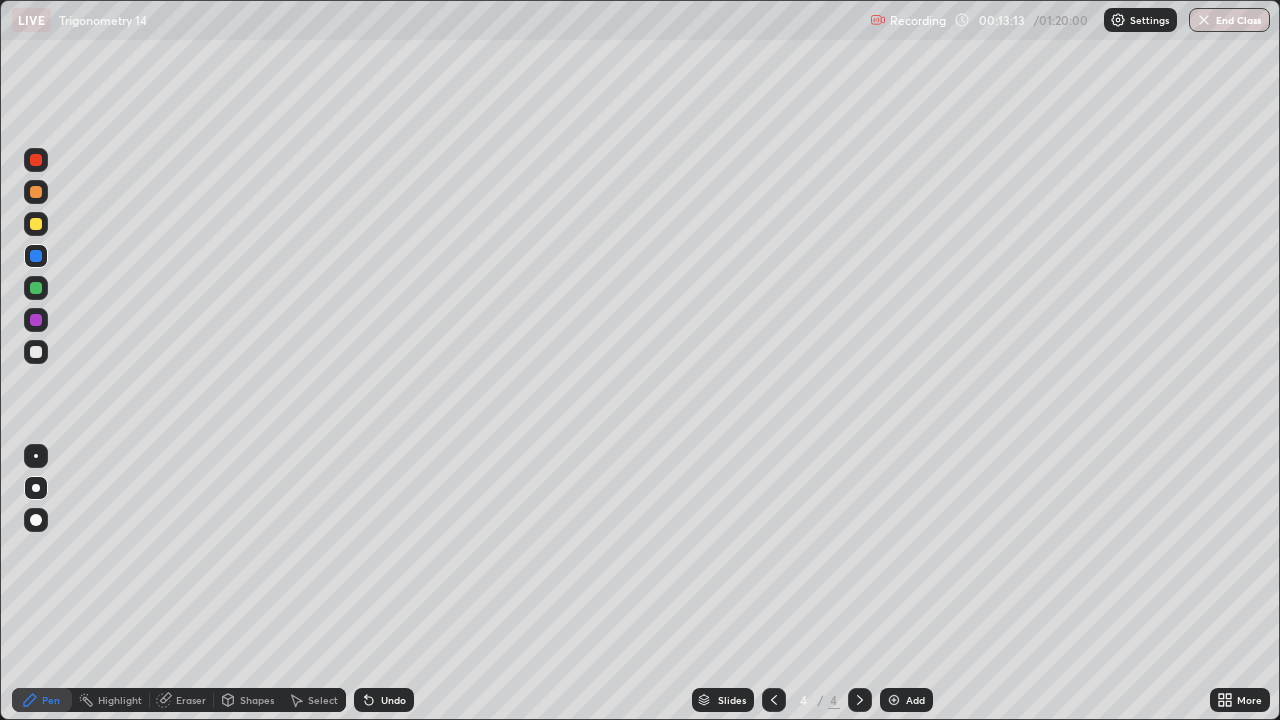 click at bounding box center (36, 320) 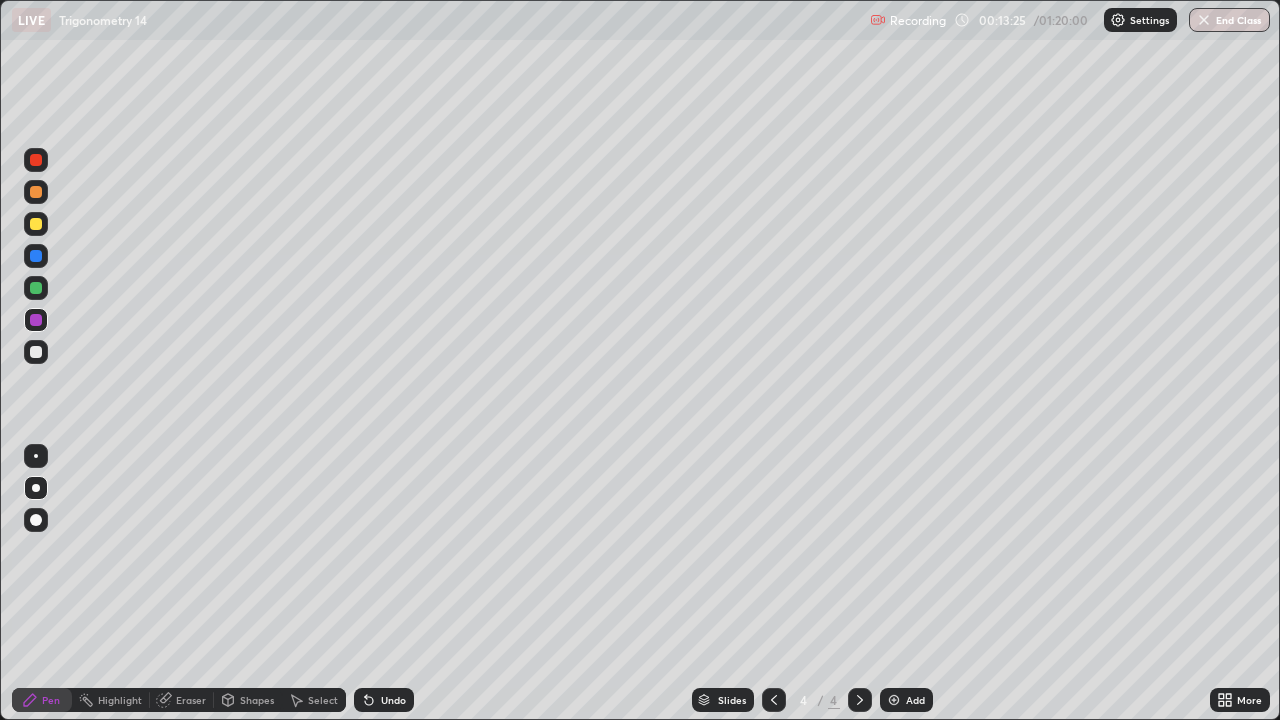 click on "Undo" at bounding box center (393, 700) 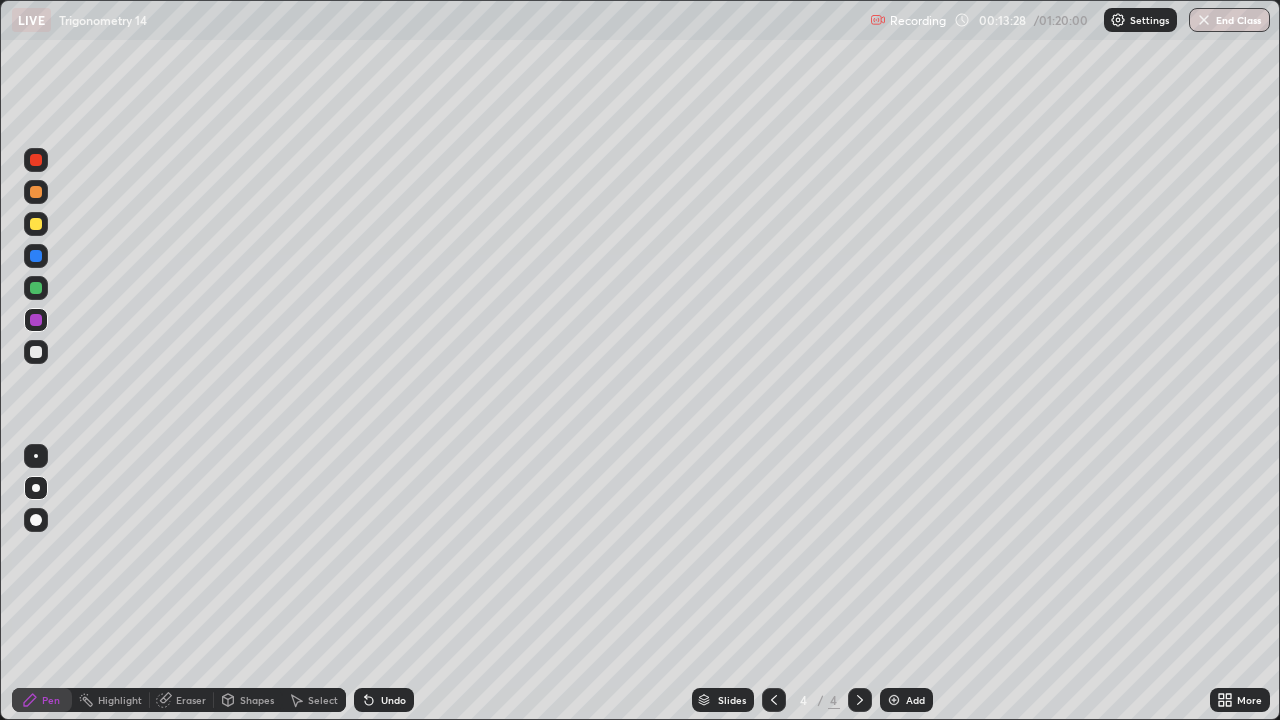 click at bounding box center [36, 352] 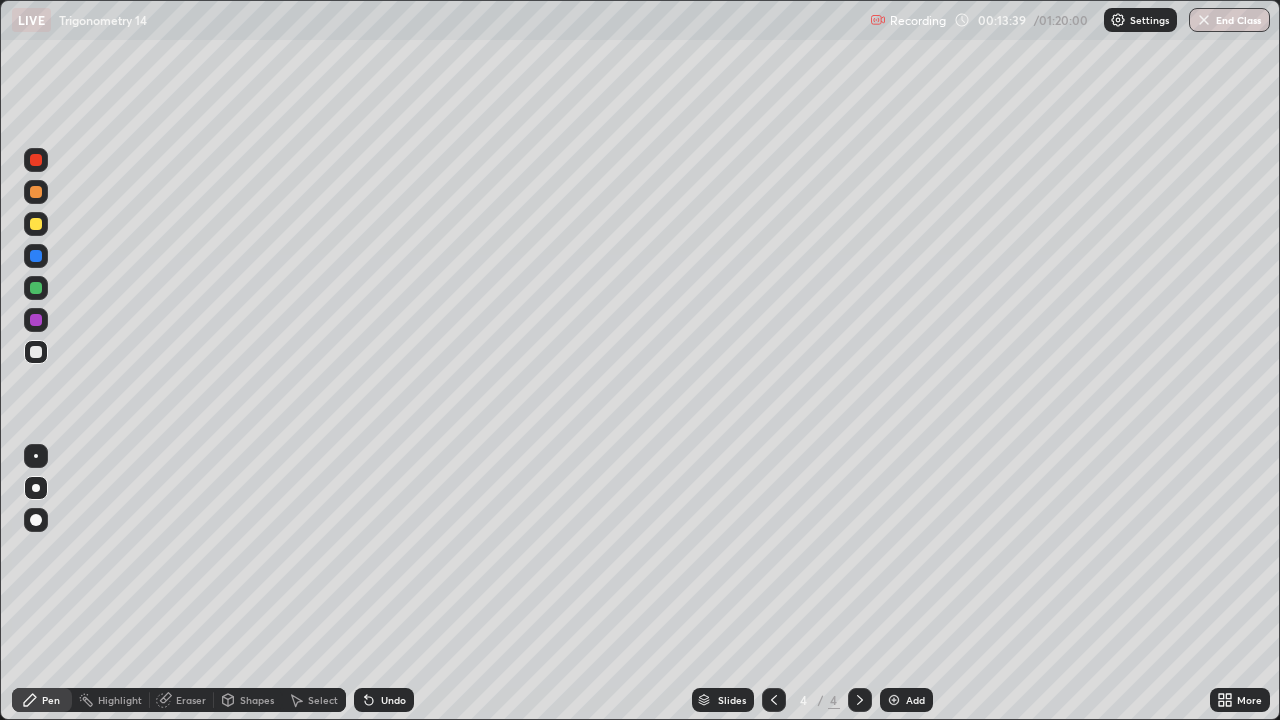 click at bounding box center [36, 160] 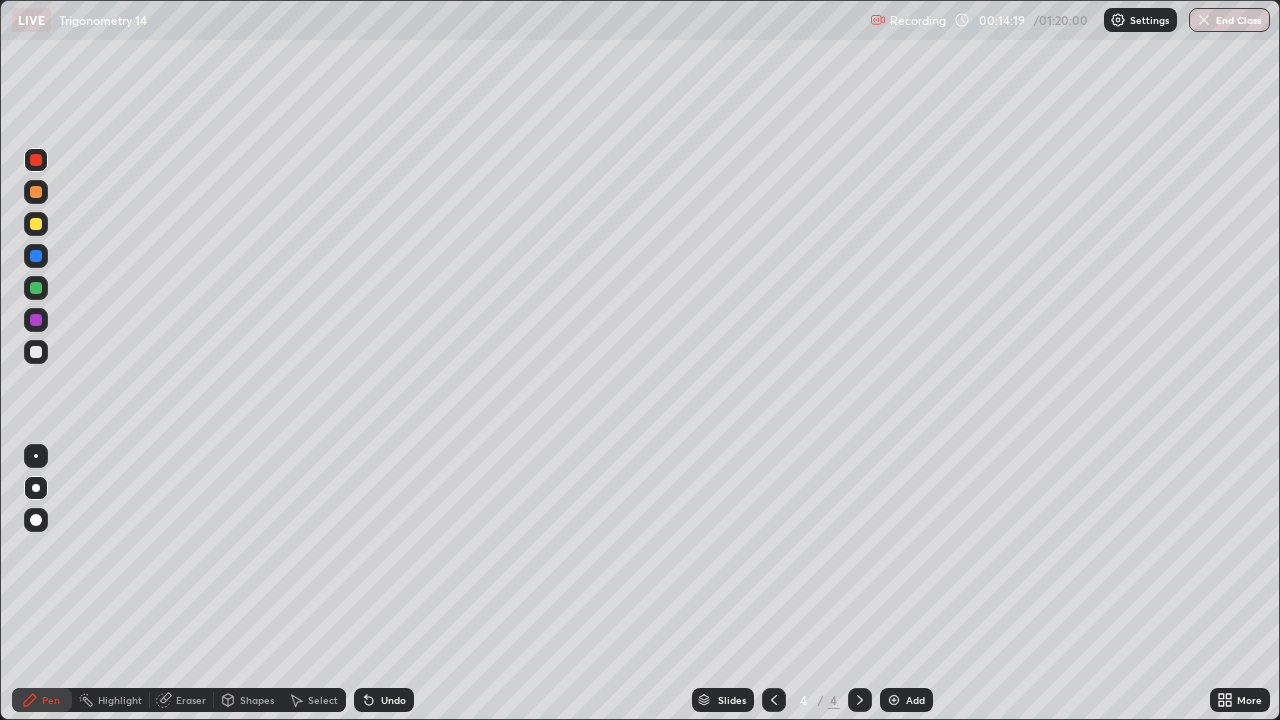 click at bounding box center [36, 352] 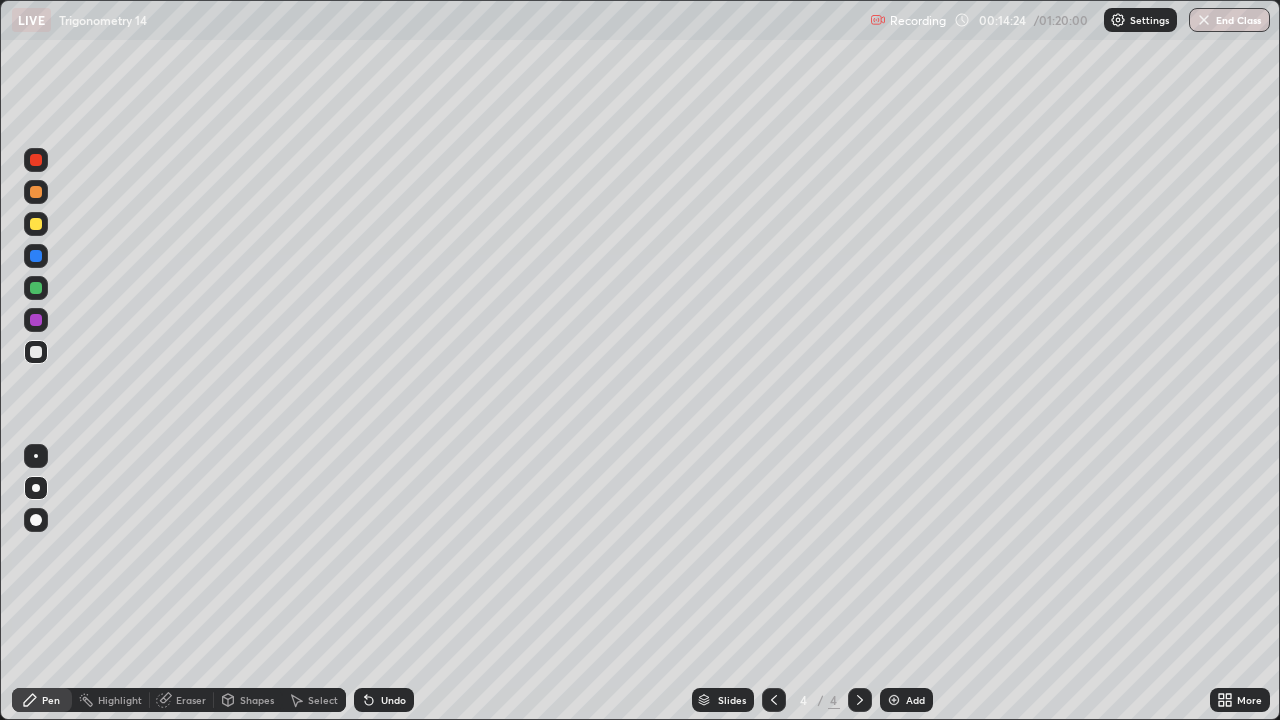 click on "Undo" at bounding box center [393, 700] 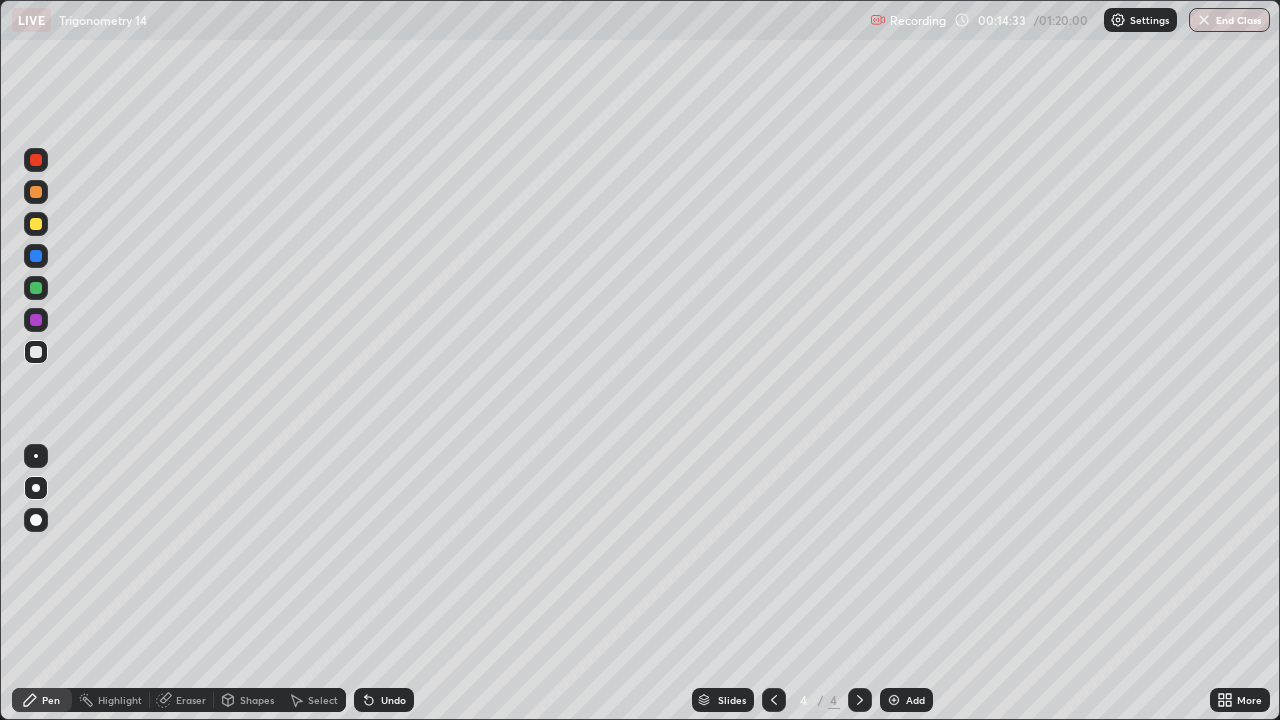 click on "Eraser" at bounding box center (191, 700) 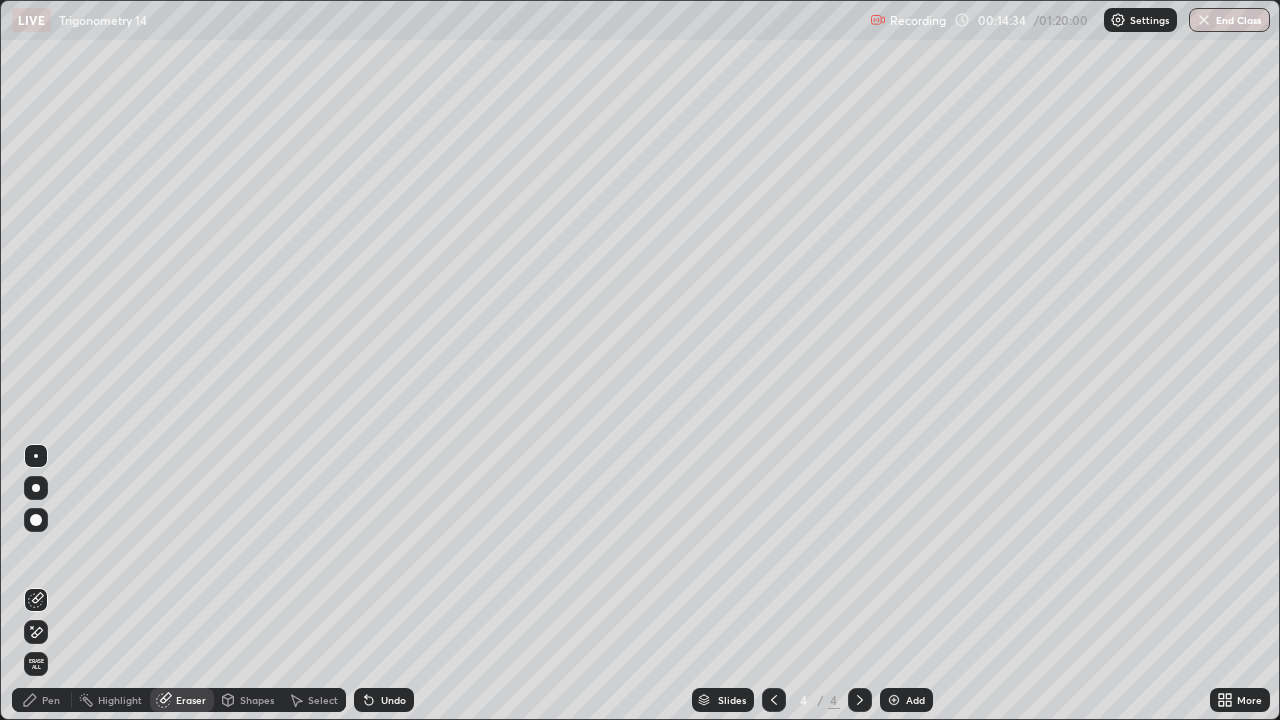 click on "Pen" at bounding box center (51, 700) 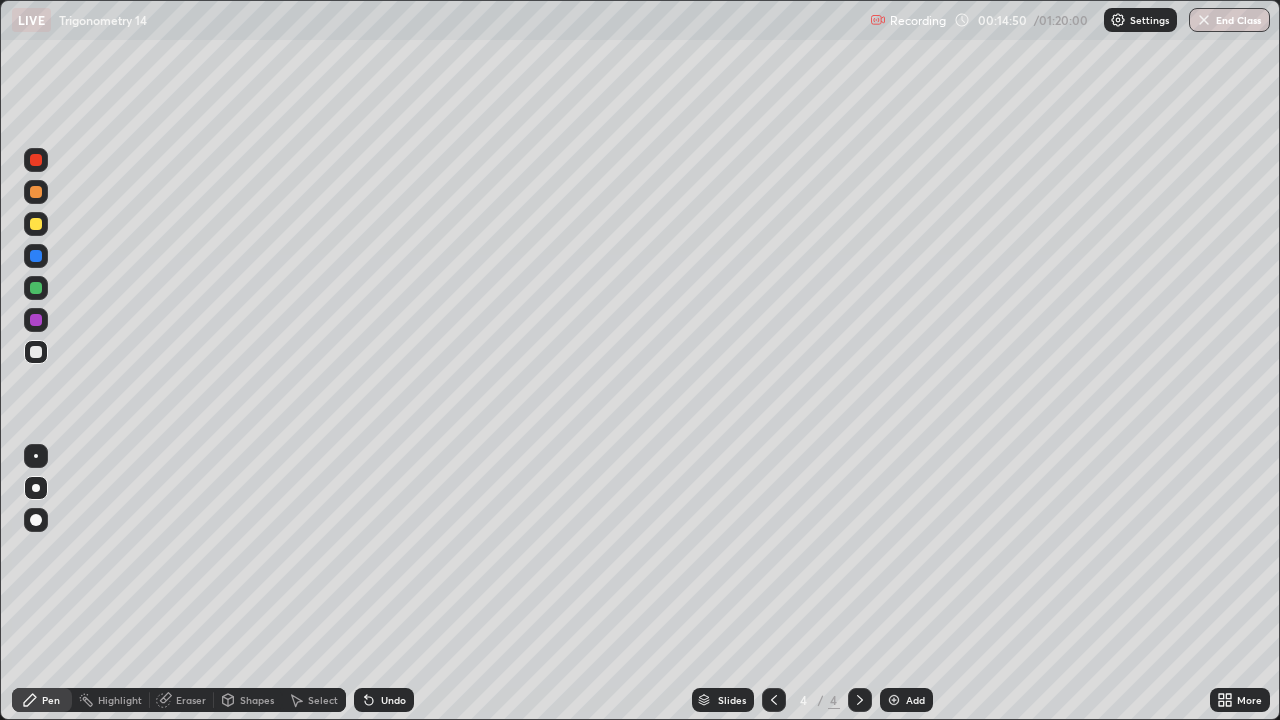 click on "Undo" at bounding box center [393, 700] 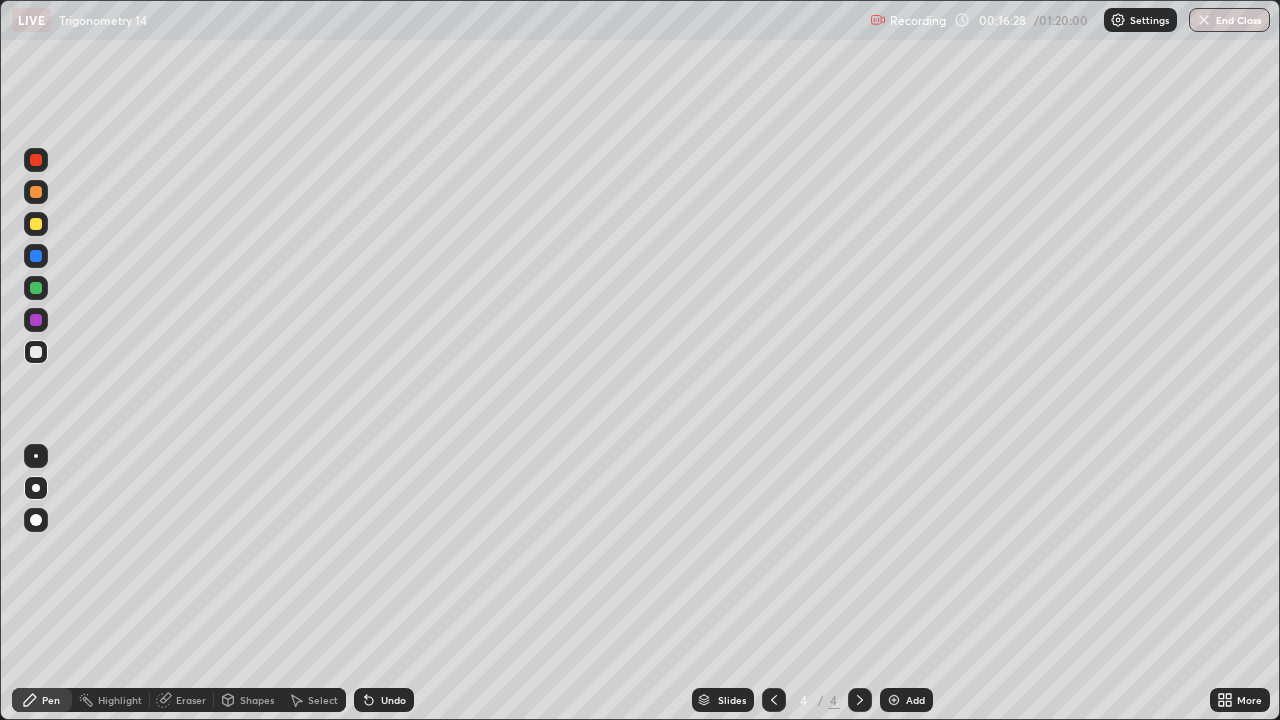 click on "Undo" at bounding box center (393, 700) 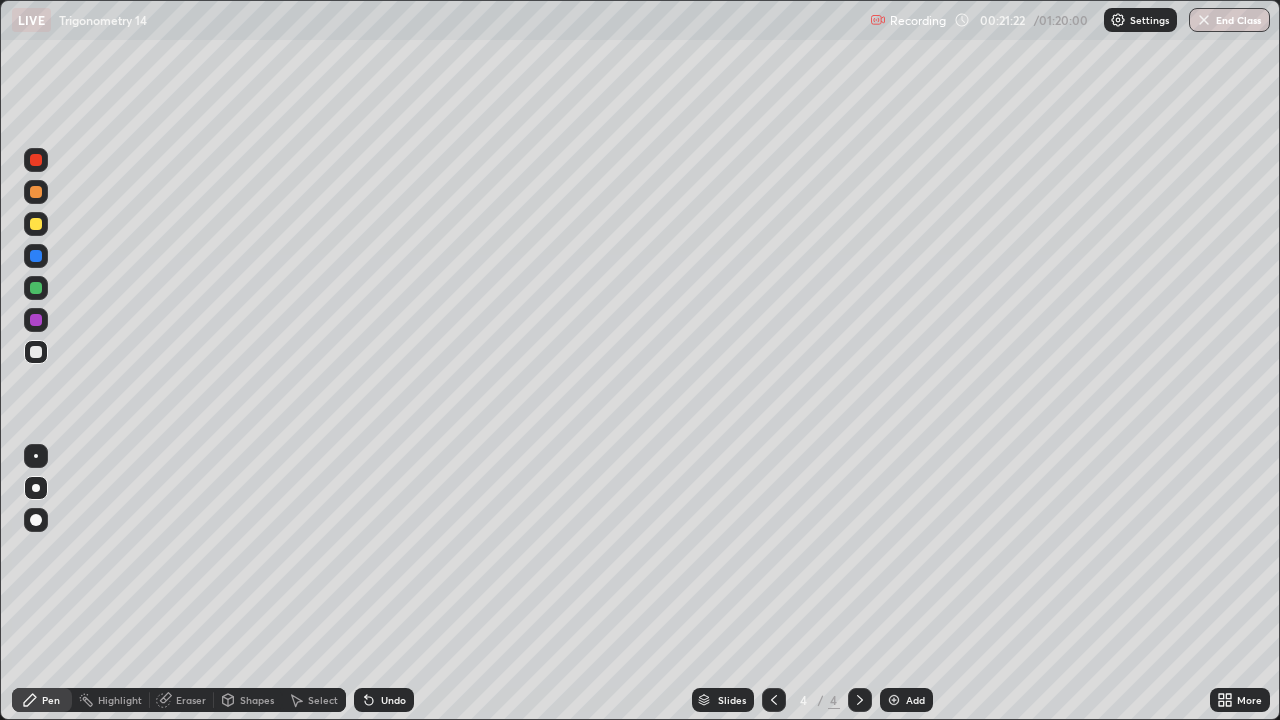 click 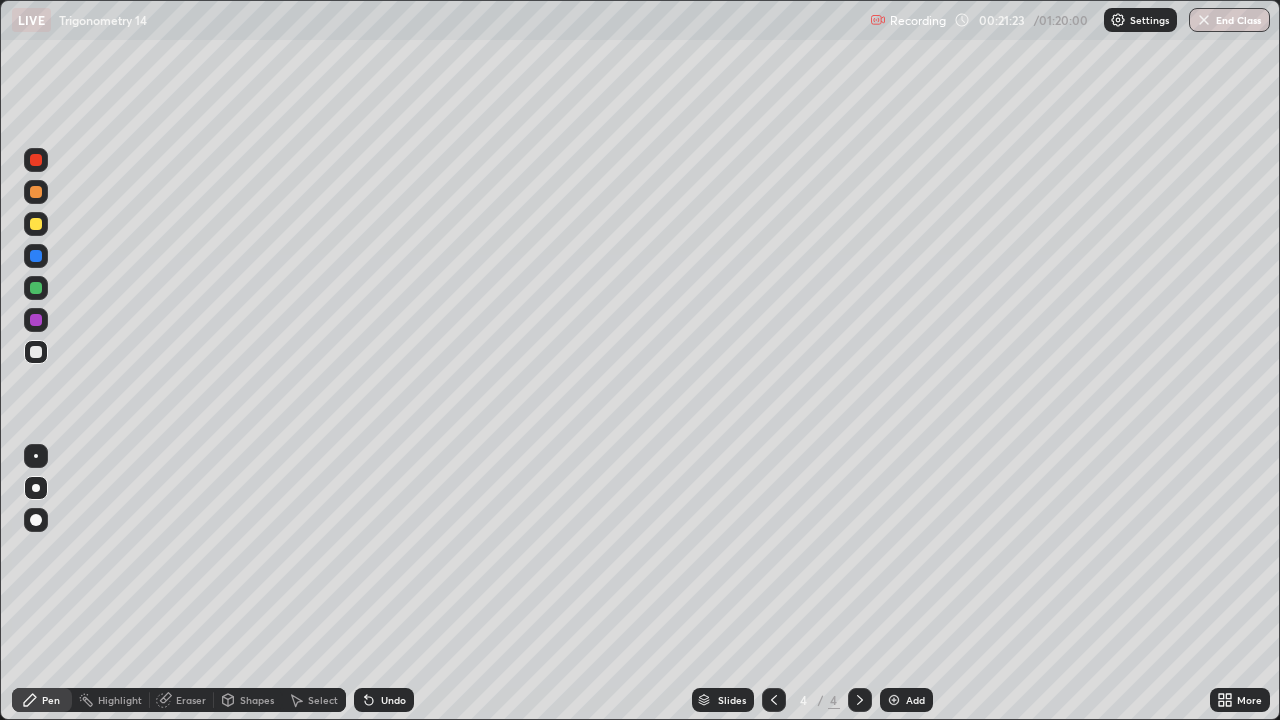 click at bounding box center [36, 224] 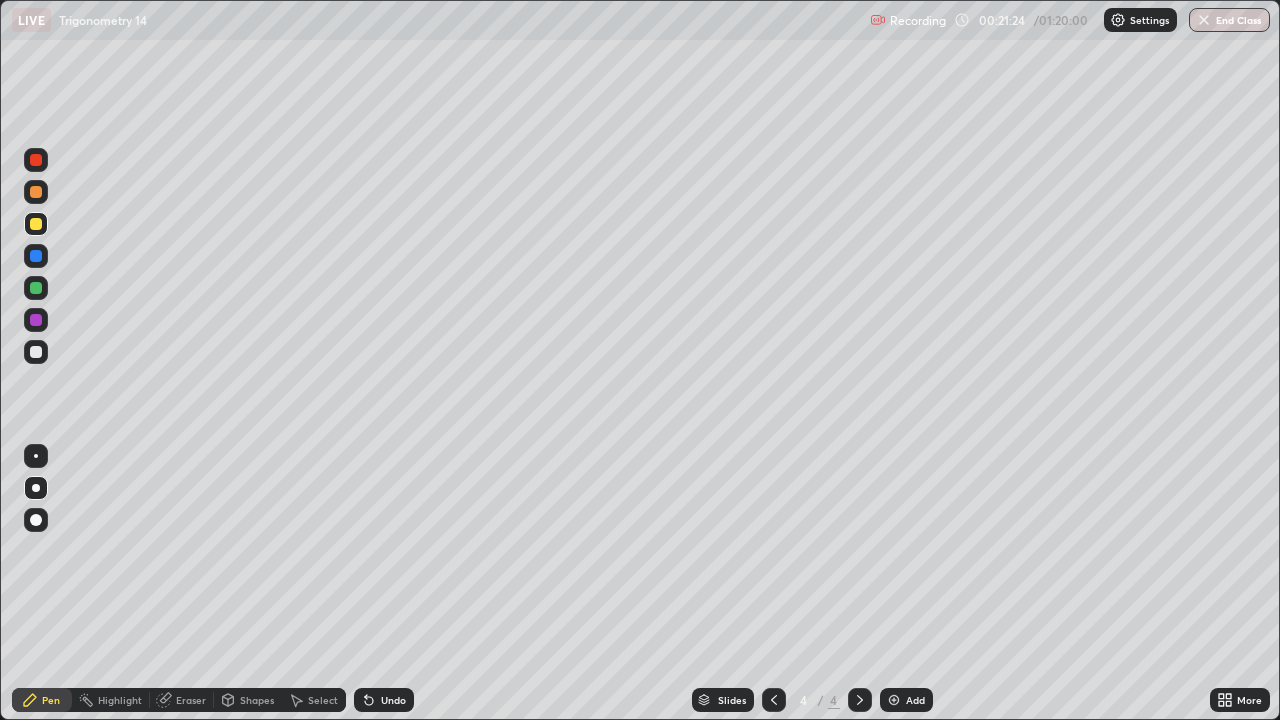 click at bounding box center [36, 488] 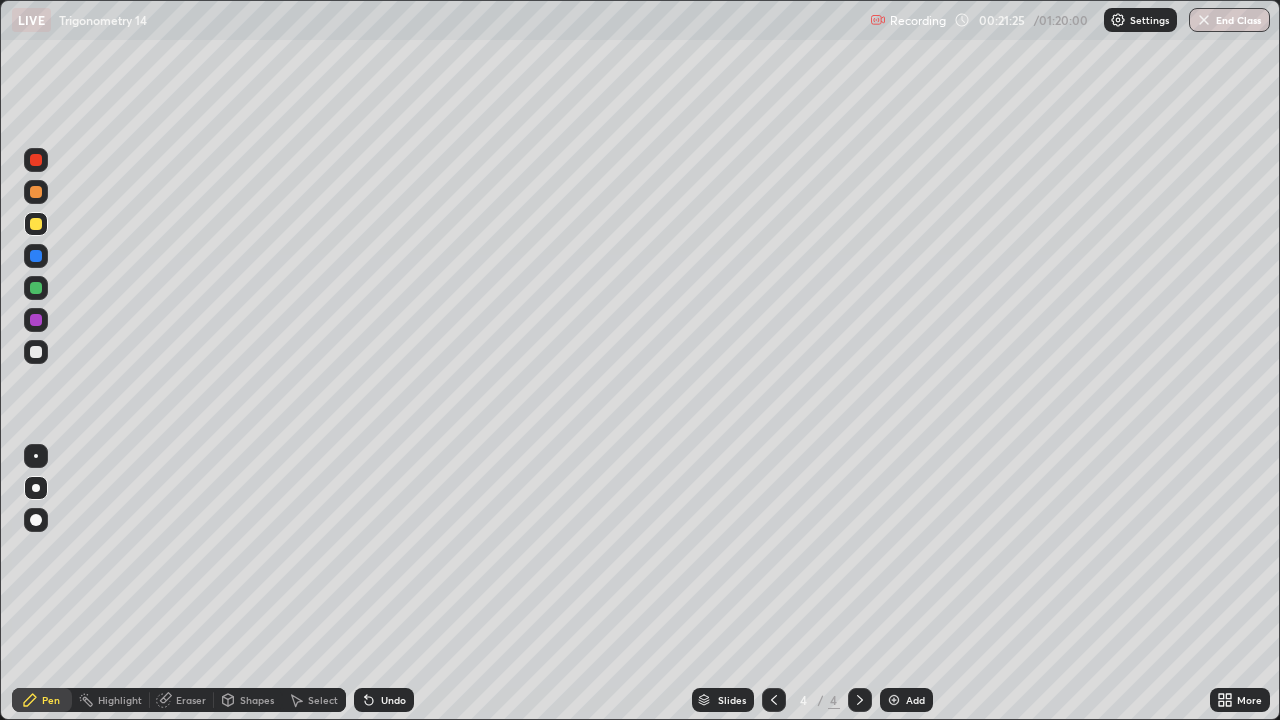 click on "Pen" at bounding box center [51, 700] 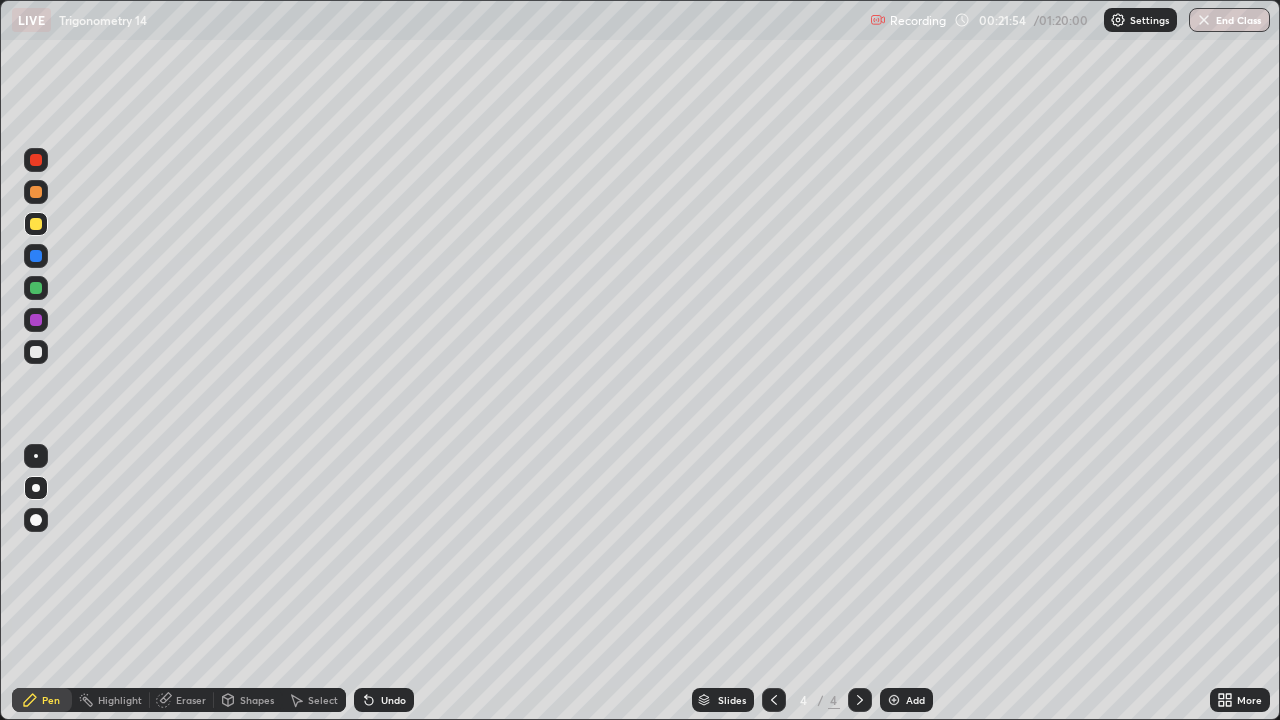 click at bounding box center [36, 224] 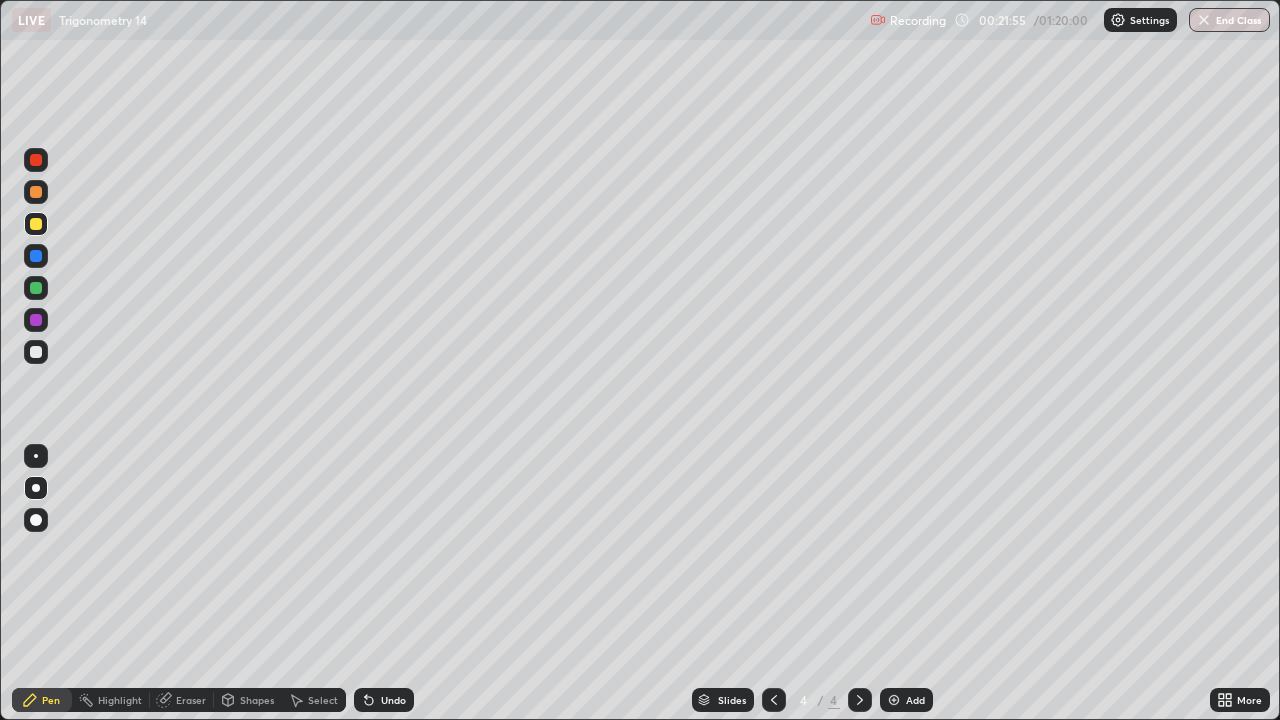 click at bounding box center (36, 488) 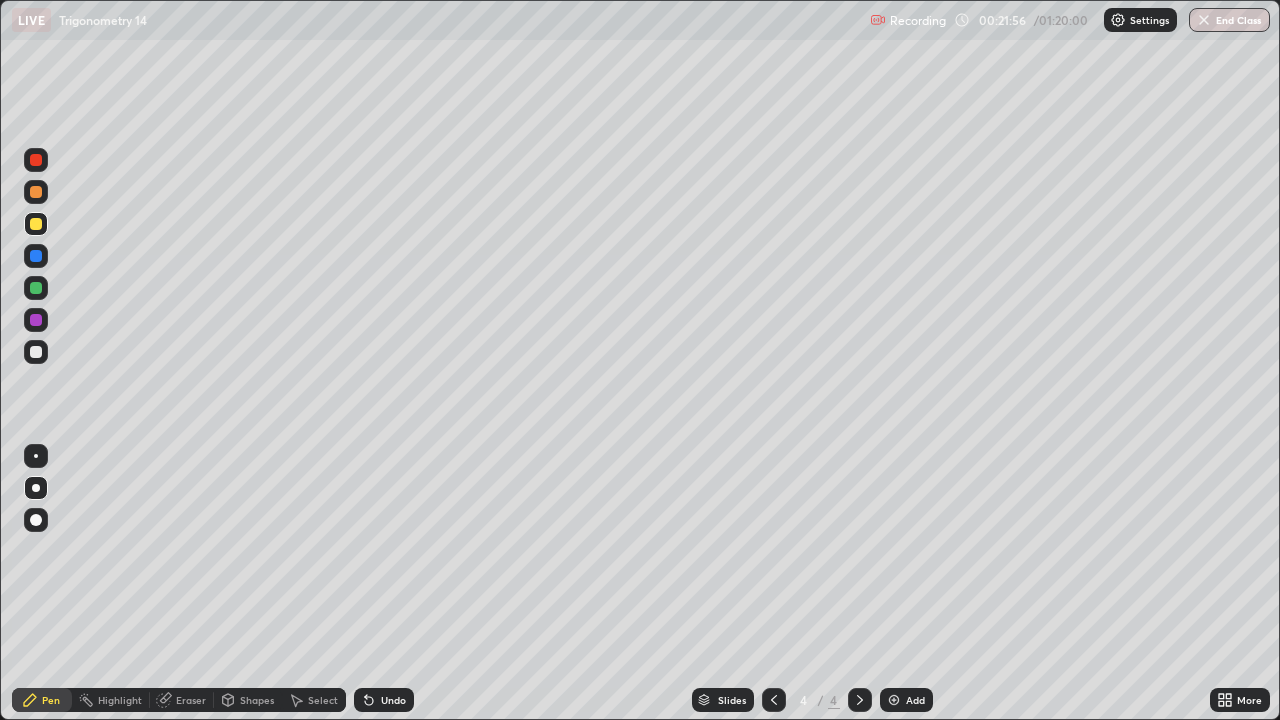 click on "Pen" at bounding box center (51, 700) 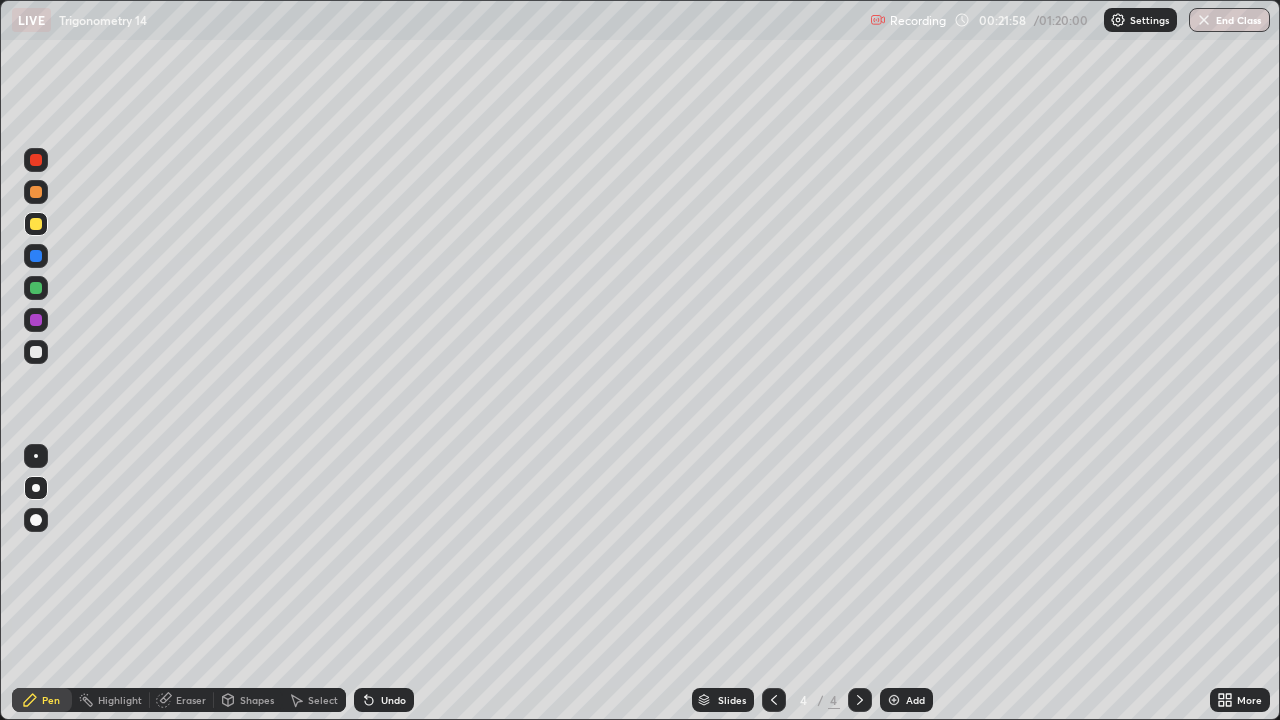 click on "Pen" at bounding box center [42, 700] 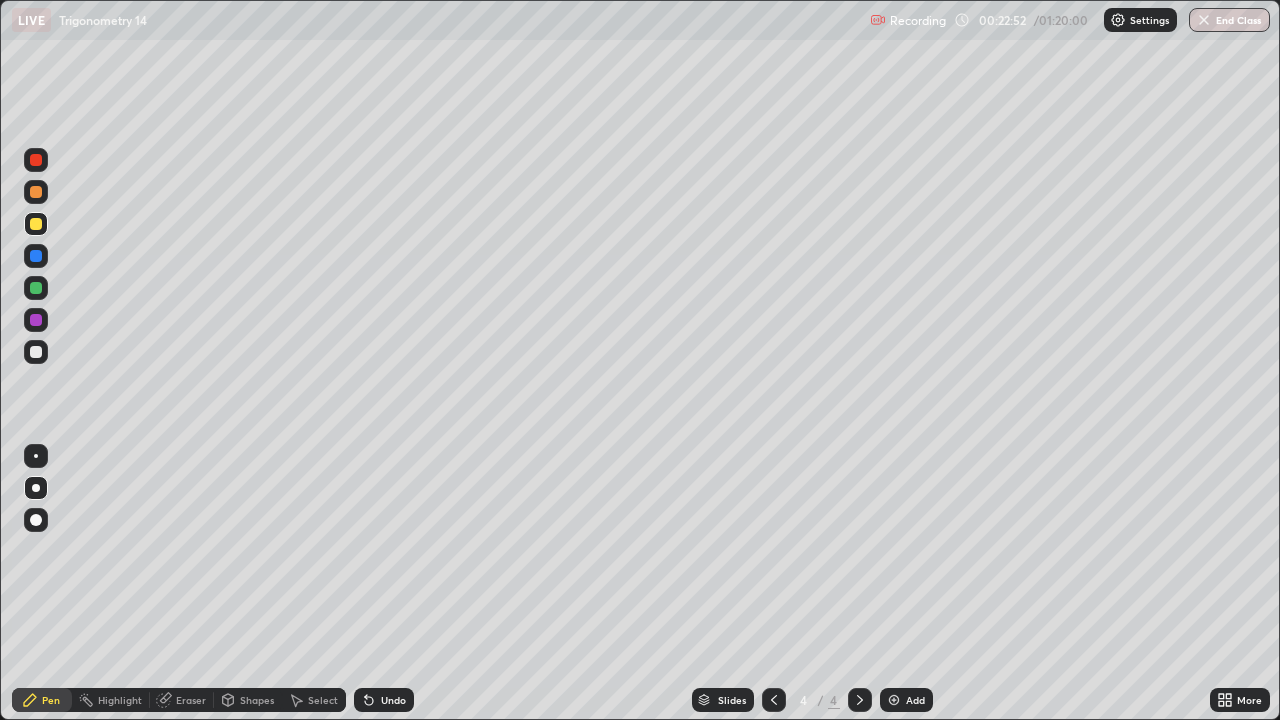 click at bounding box center [36, 224] 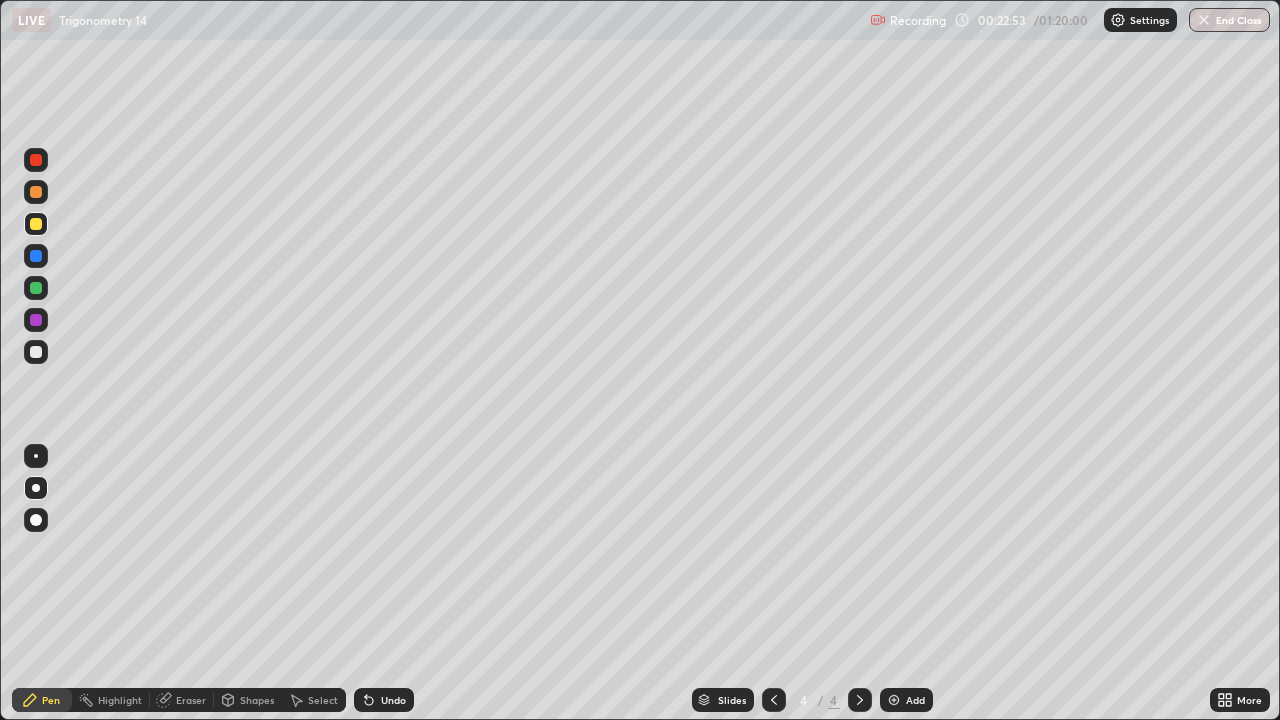 click at bounding box center (36, 488) 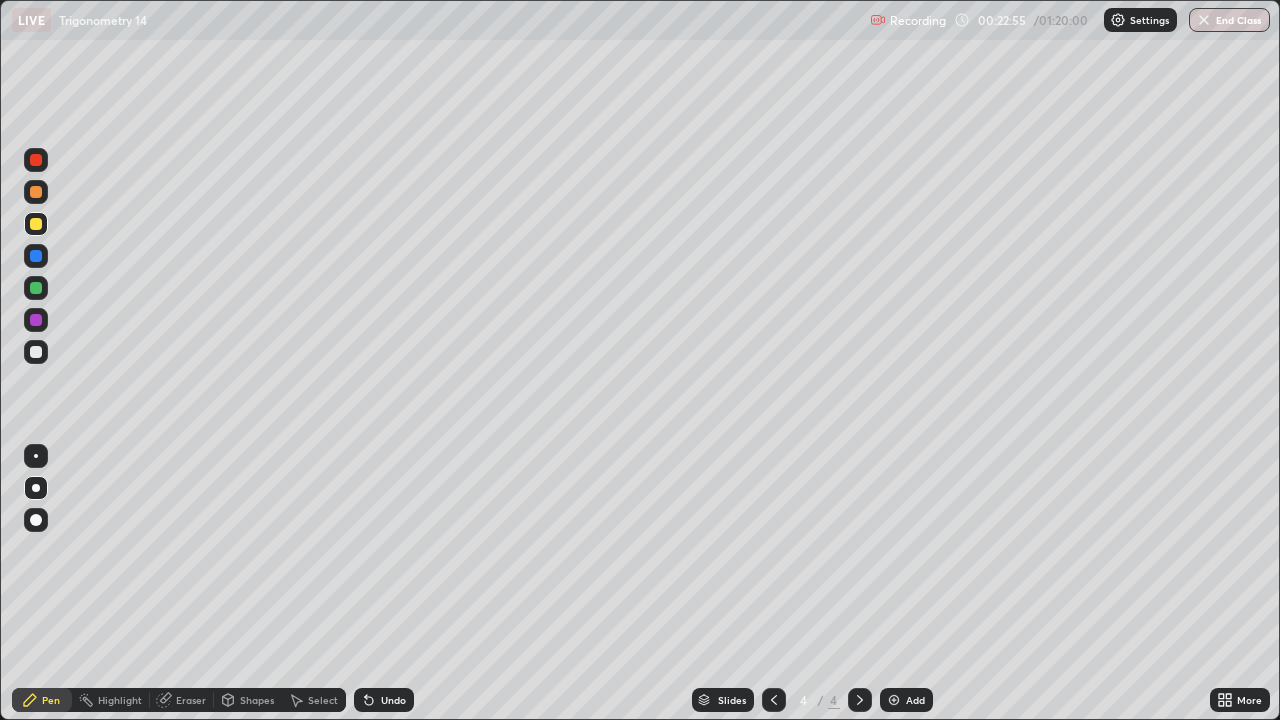click 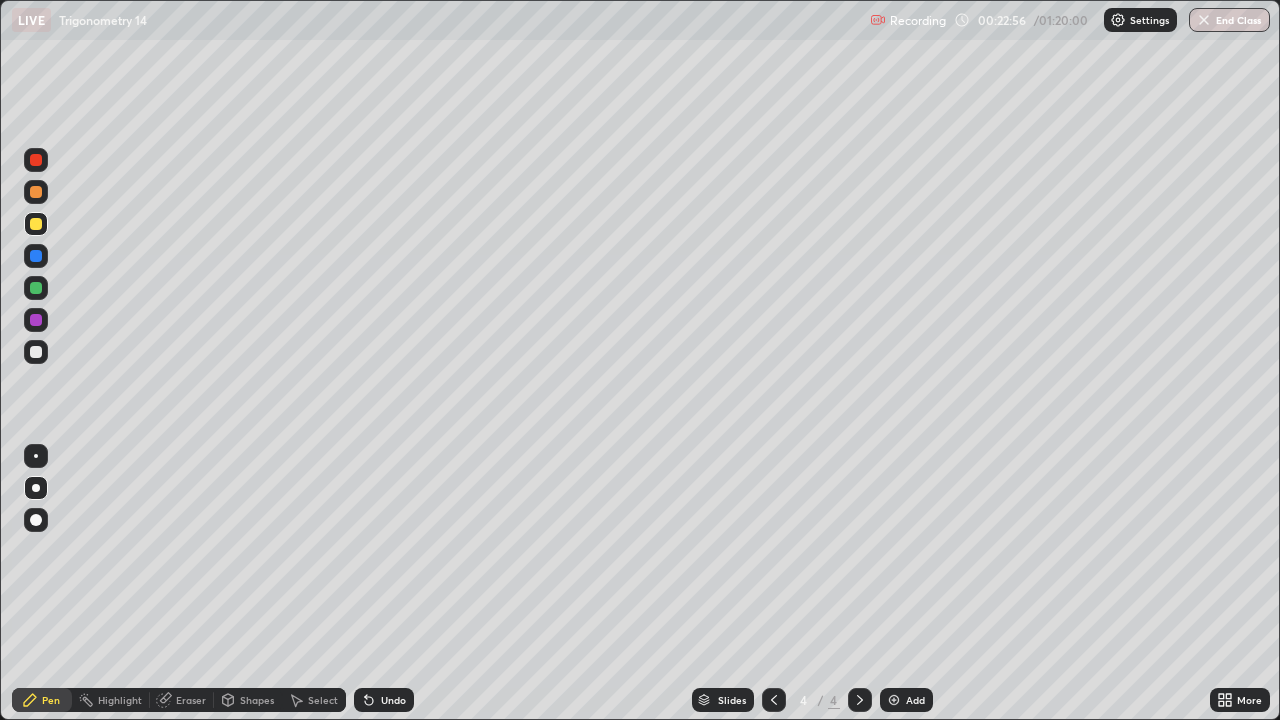click on "Add" at bounding box center [906, 700] 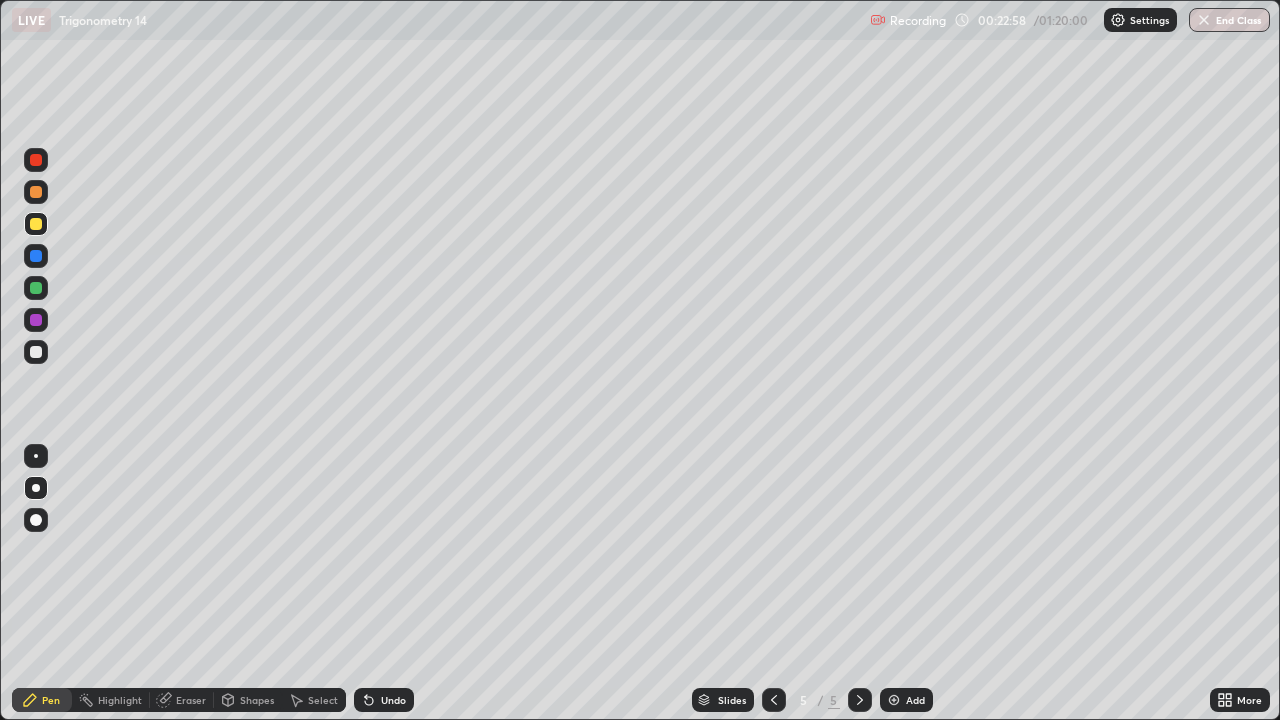 click at bounding box center (36, 488) 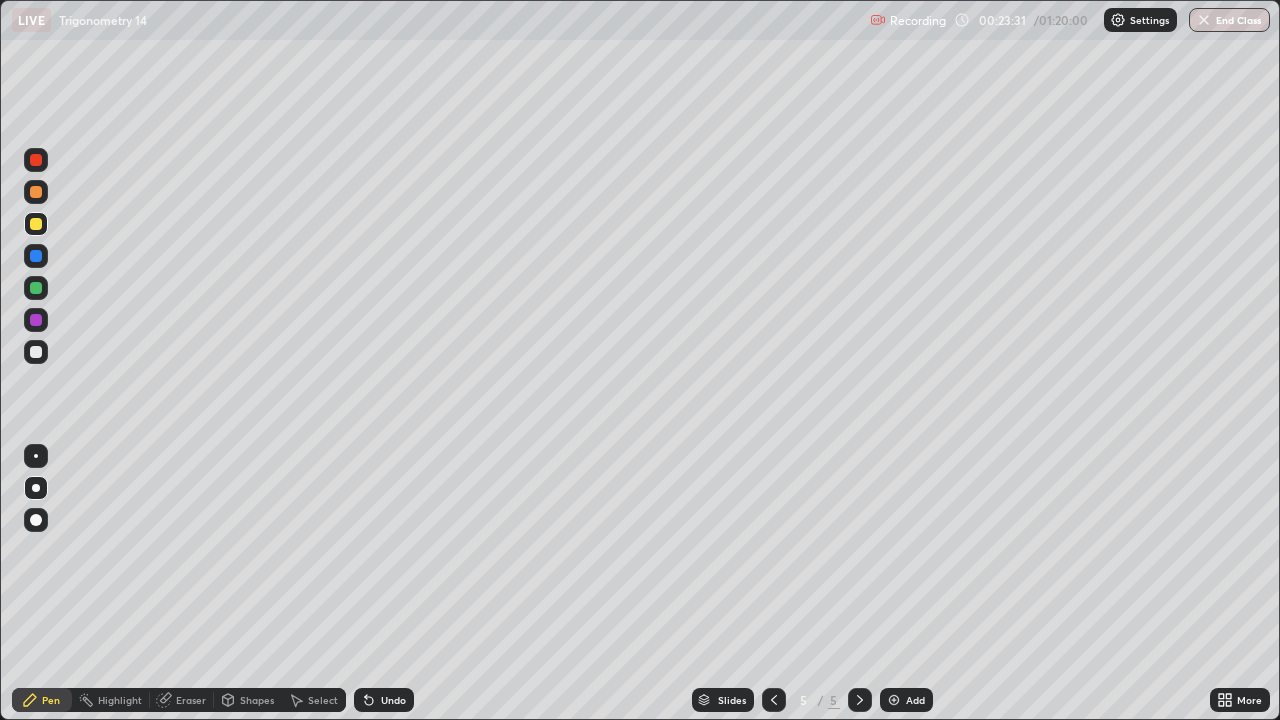 click at bounding box center [36, 224] 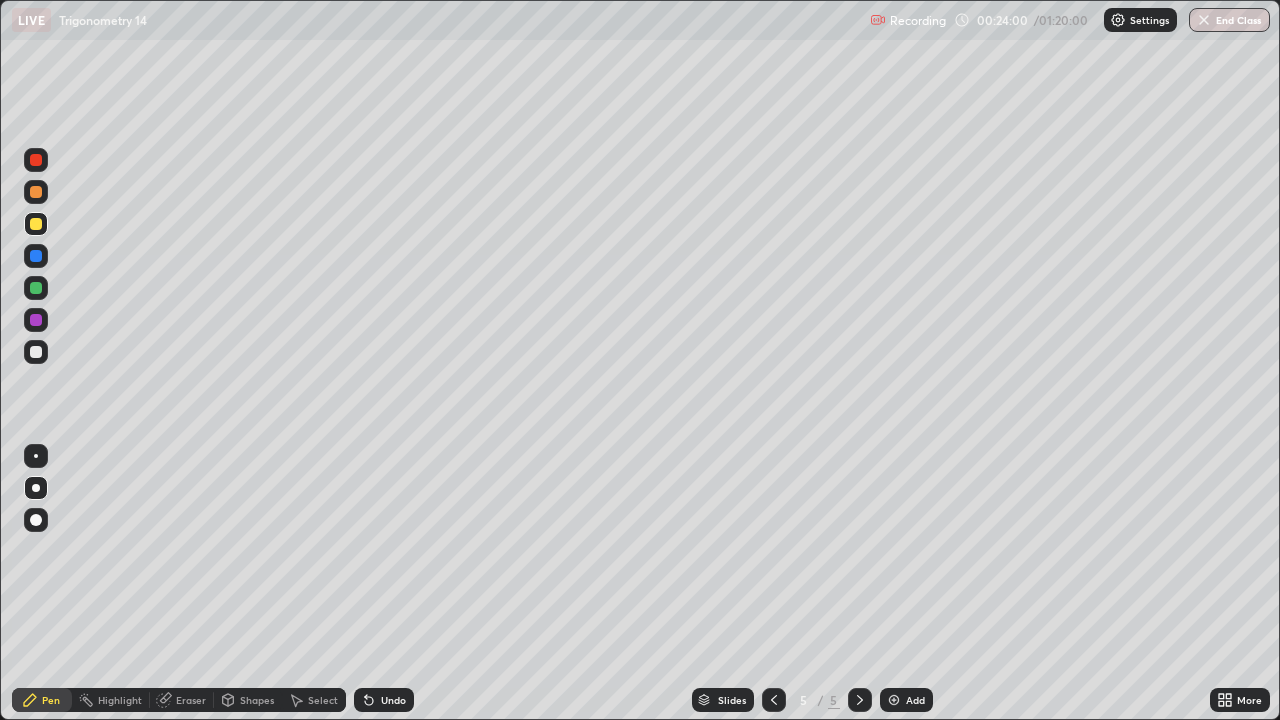 click on "Eraser" at bounding box center [191, 700] 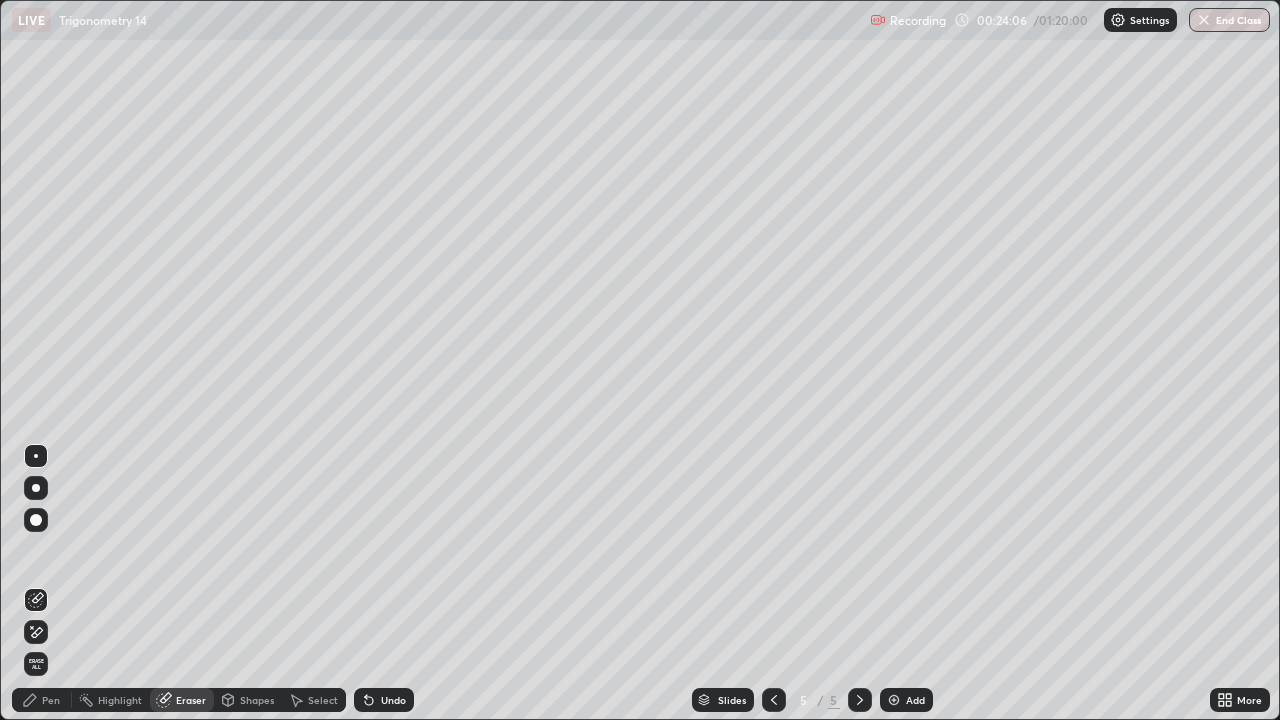 click on "Pen" at bounding box center (42, 700) 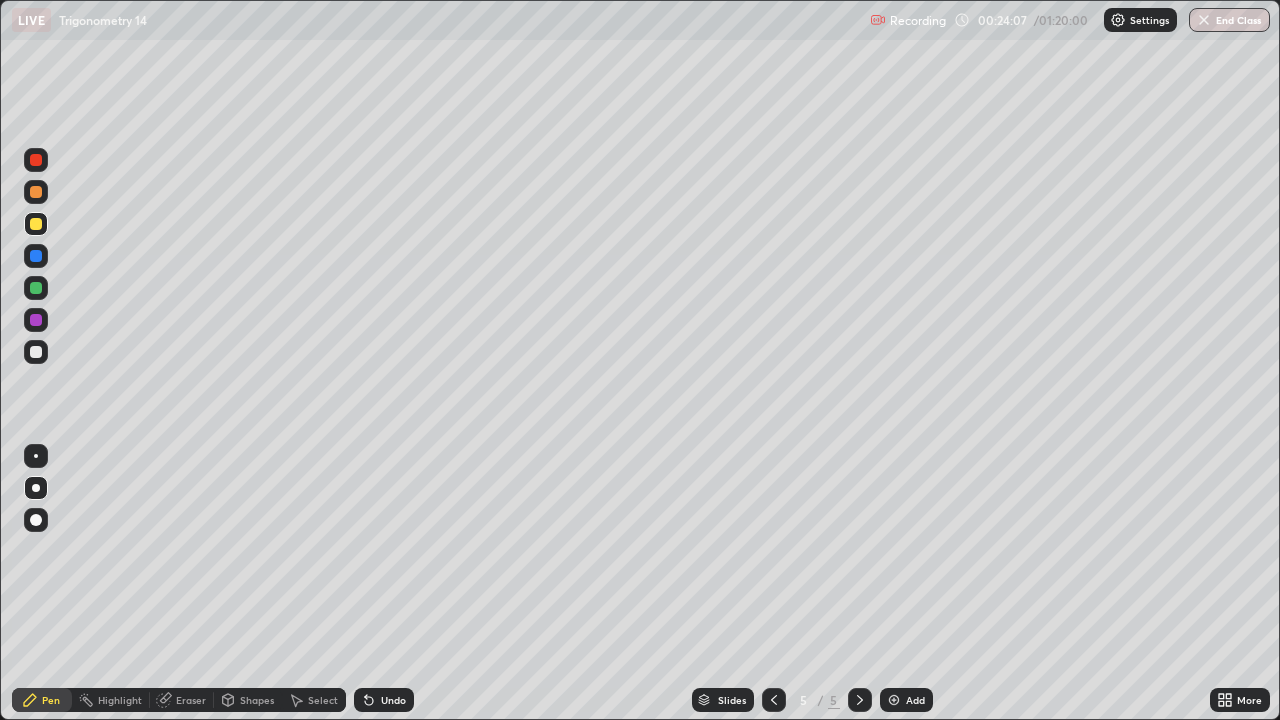 click at bounding box center [36, 352] 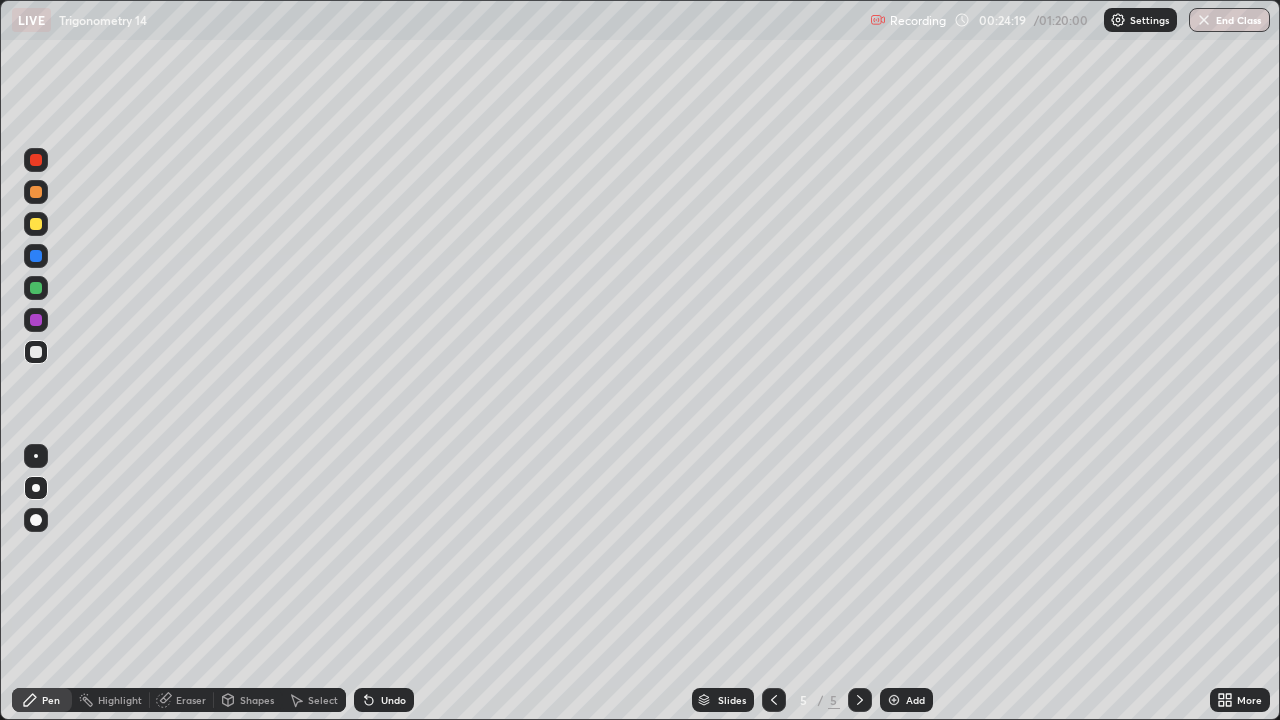 click at bounding box center (36, 352) 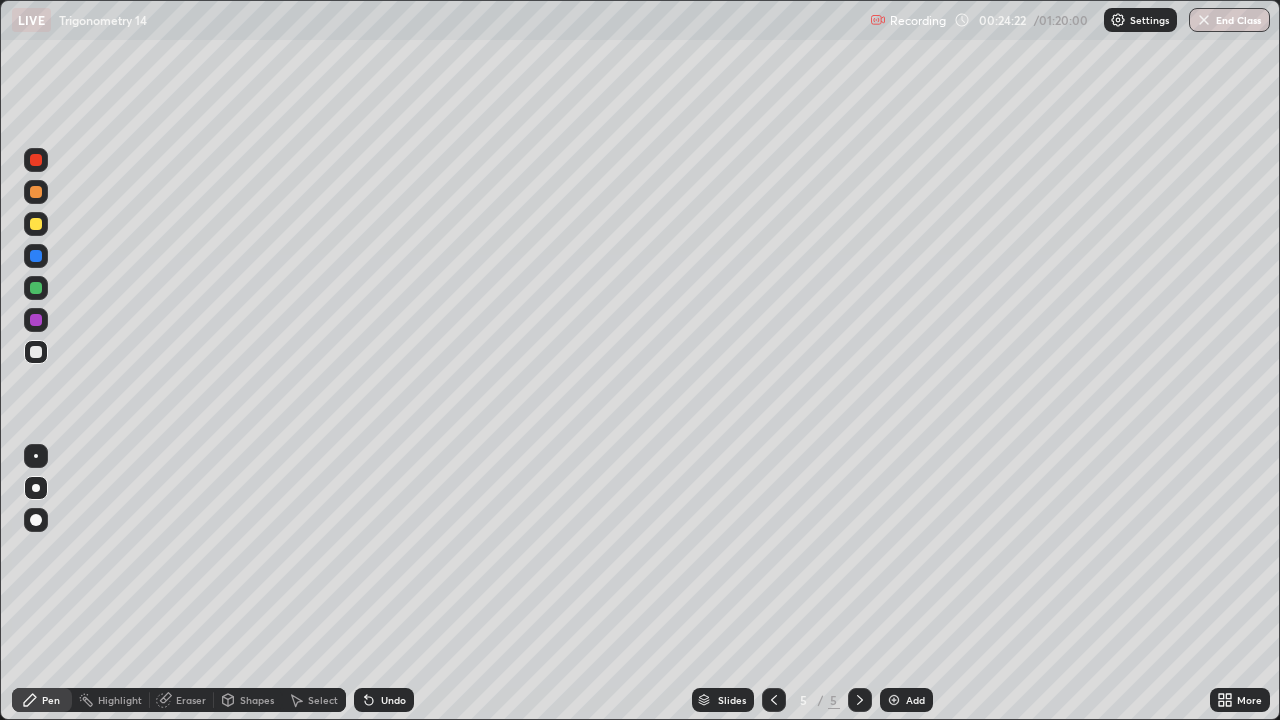 click at bounding box center [36, 352] 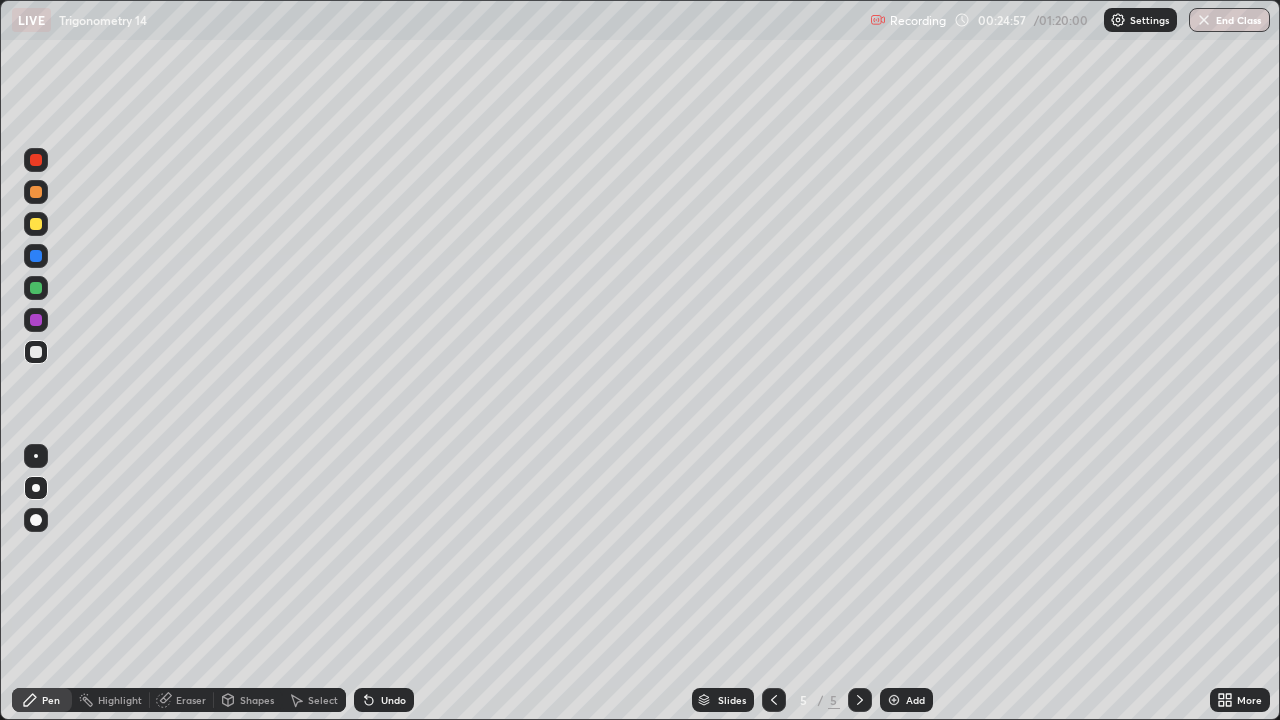 click at bounding box center (36, 288) 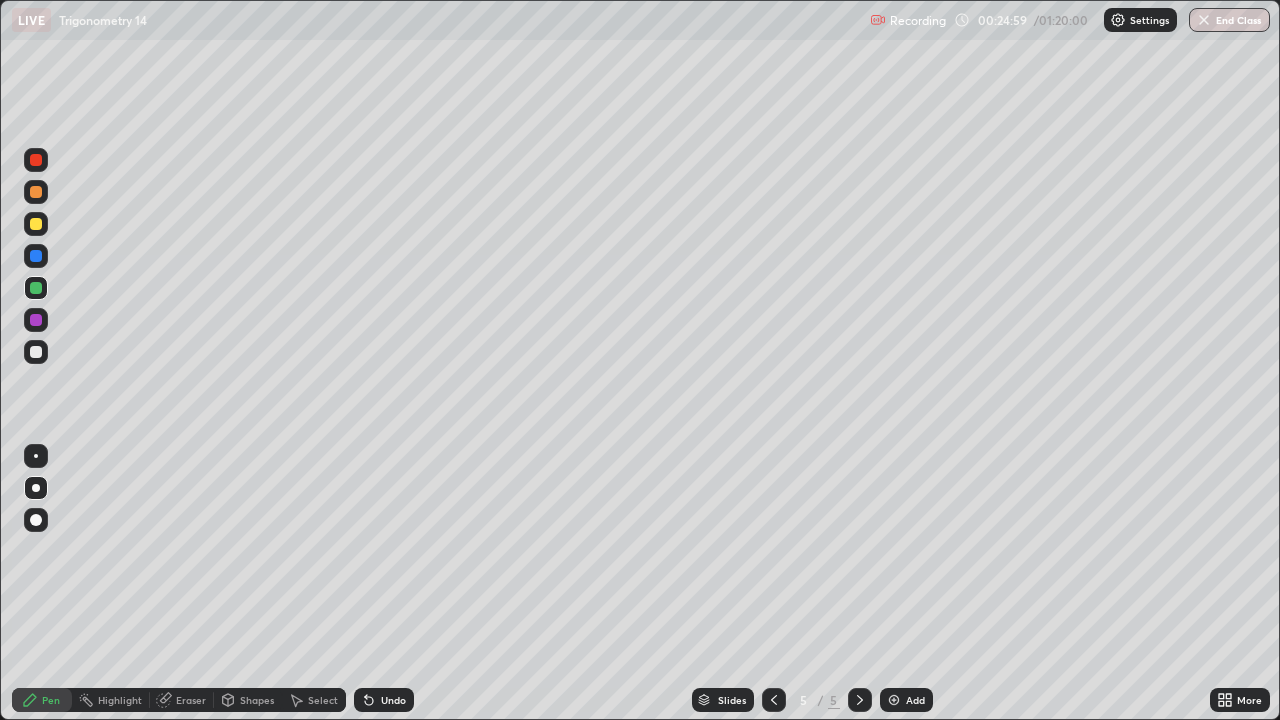 click at bounding box center [36, 160] 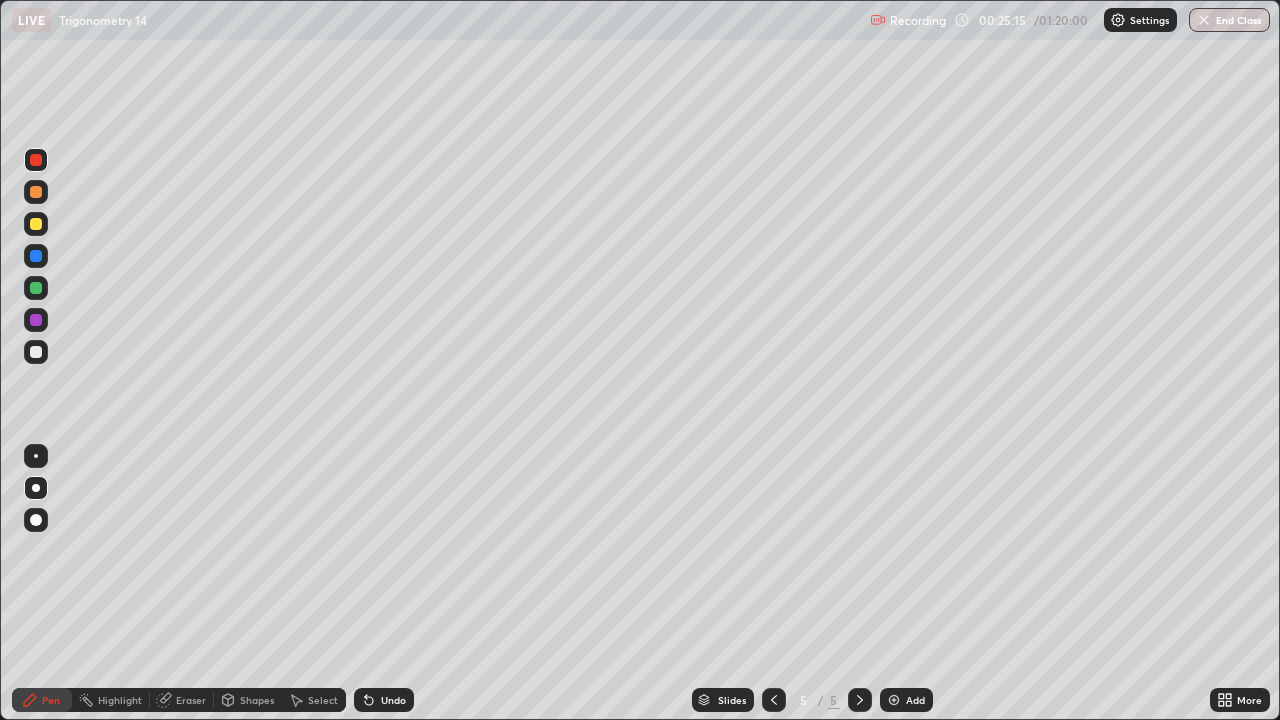 click at bounding box center [36, 352] 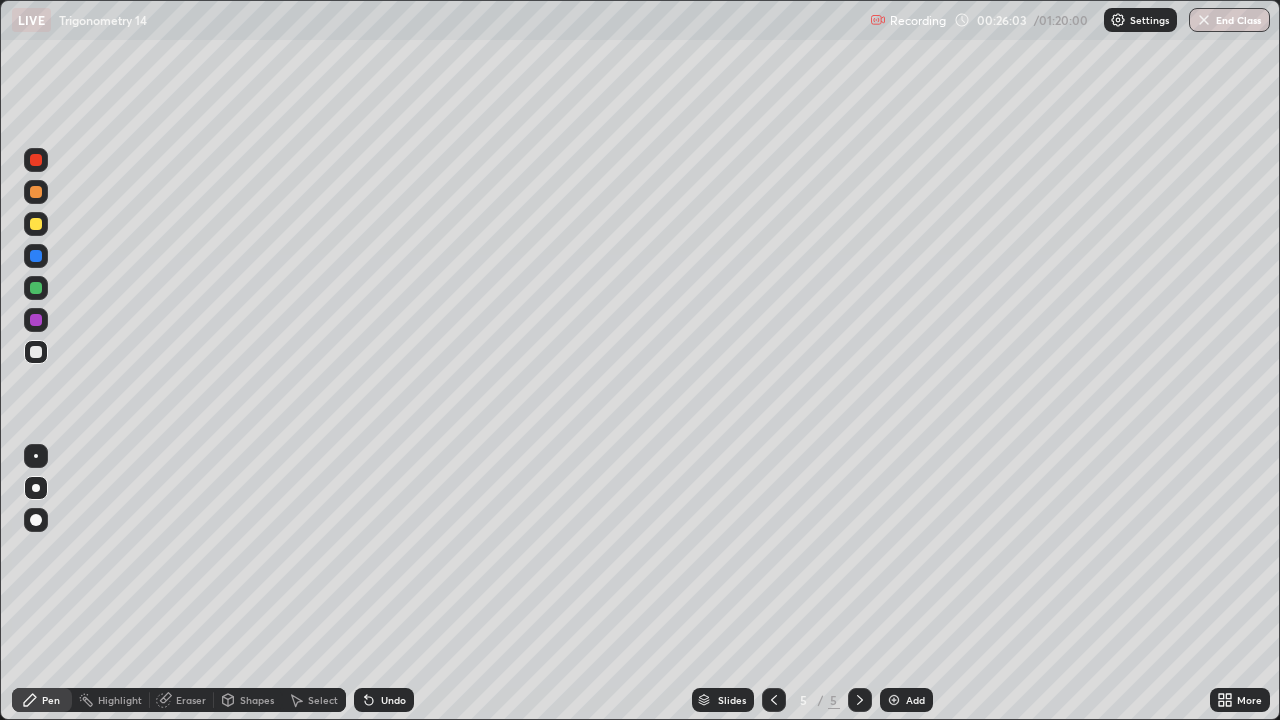 click at bounding box center (36, 160) 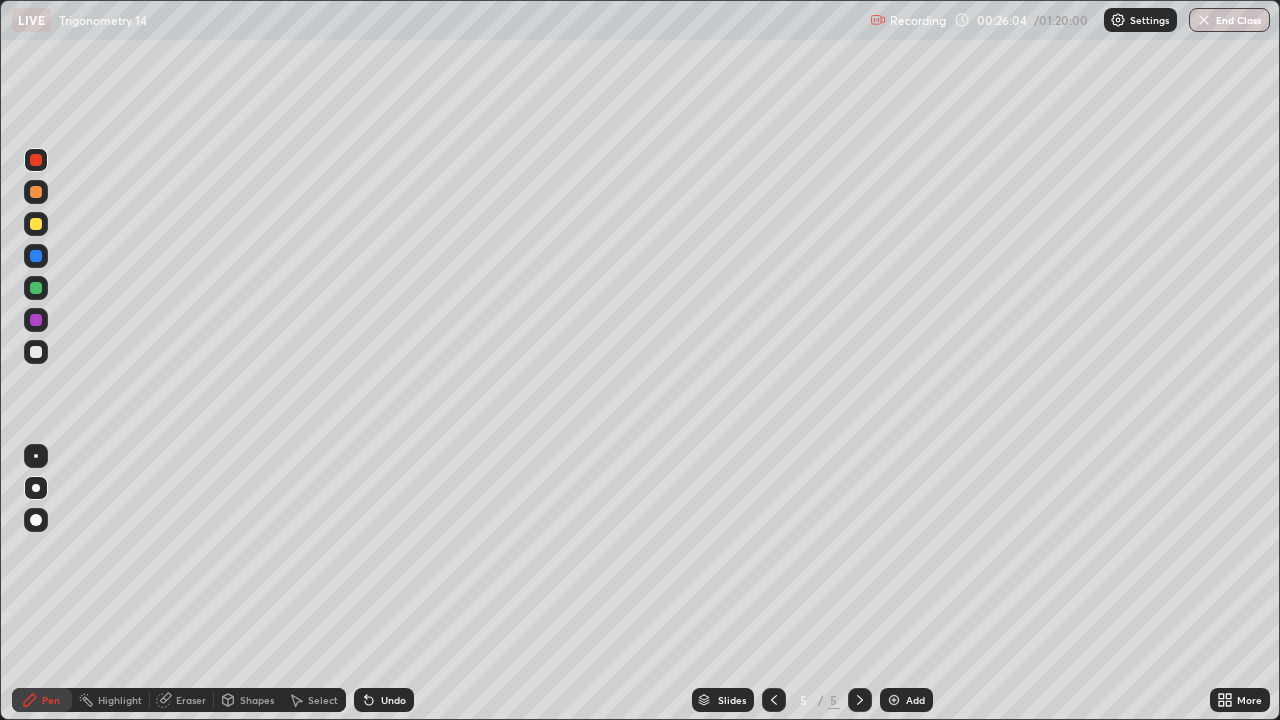 click at bounding box center (36, 520) 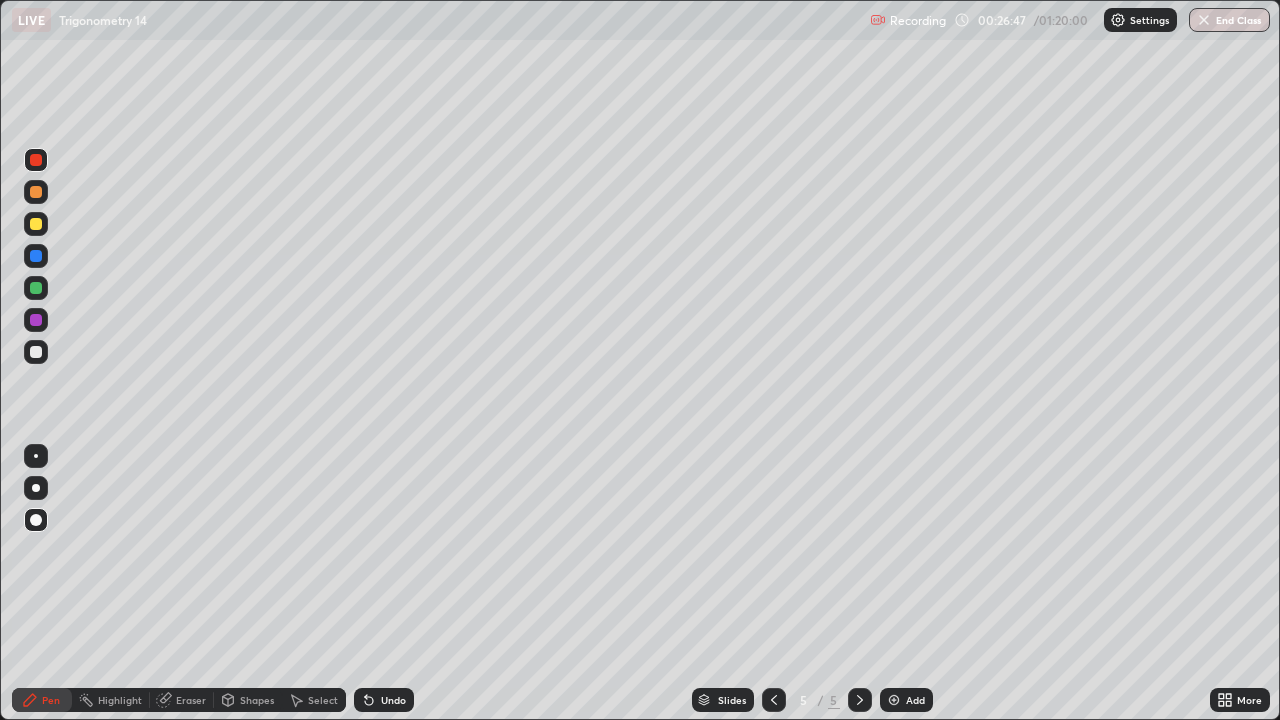 click at bounding box center [36, 224] 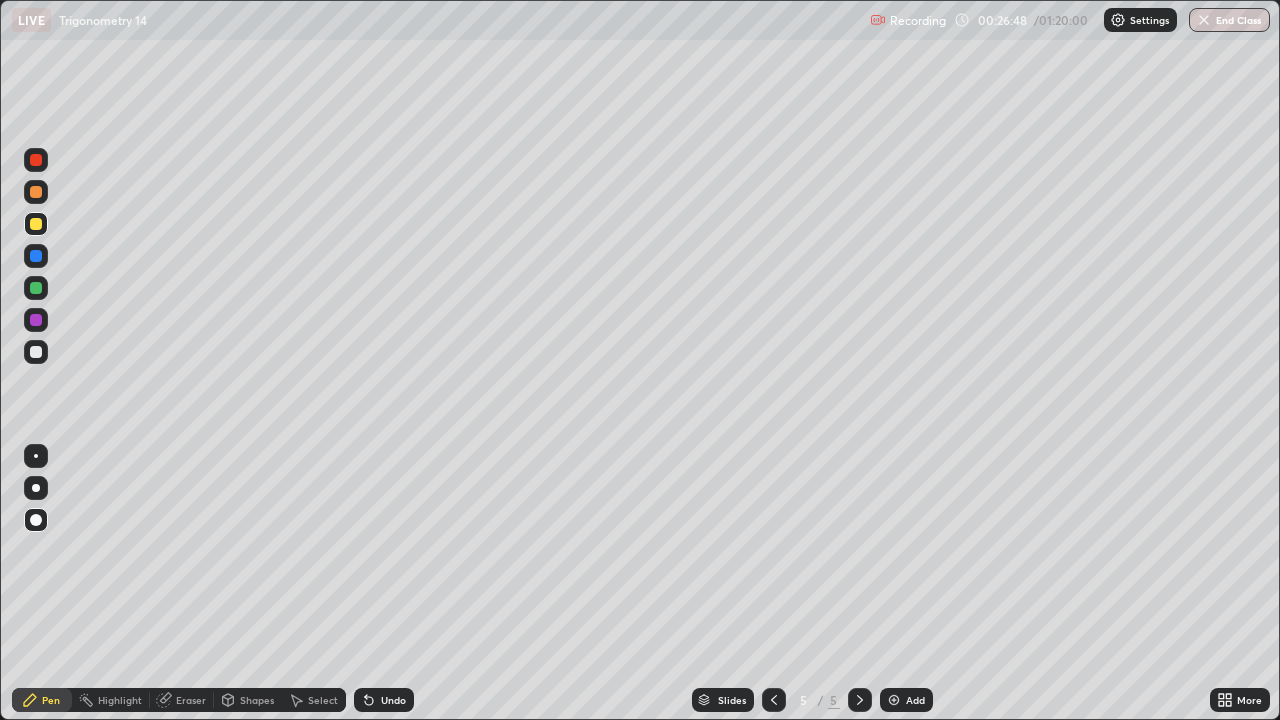 click at bounding box center (36, 192) 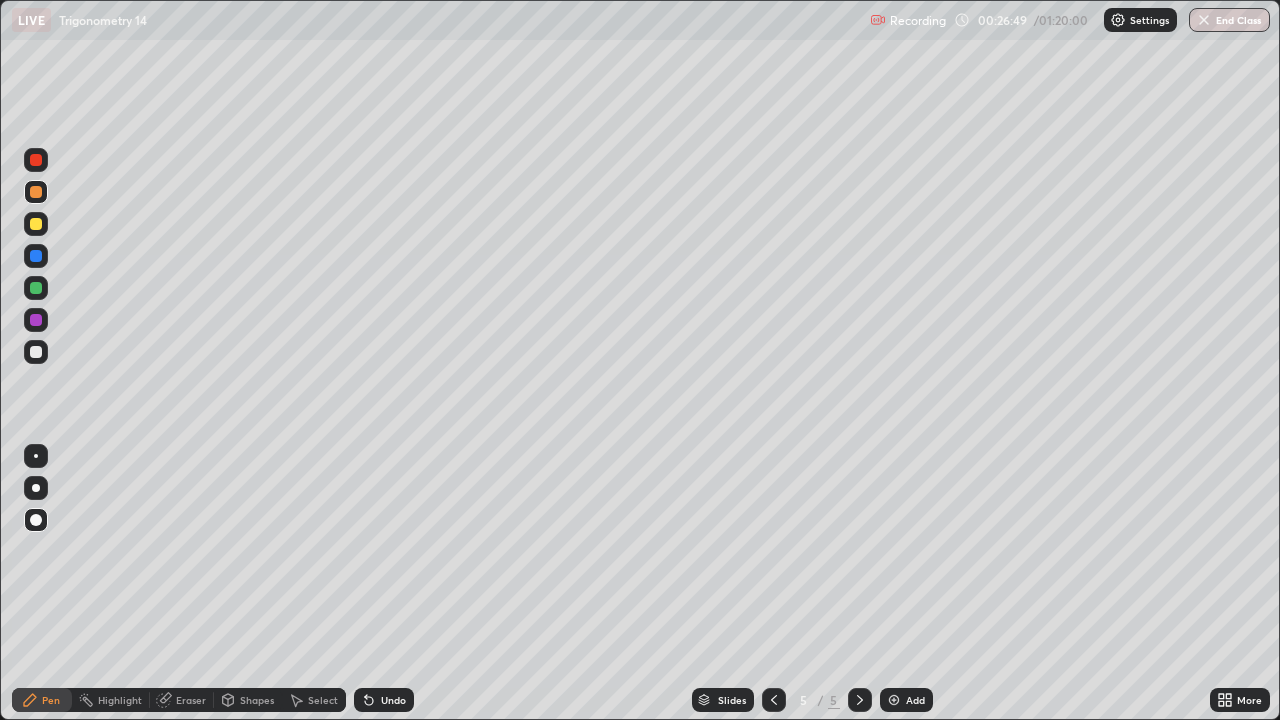 click at bounding box center (36, 352) 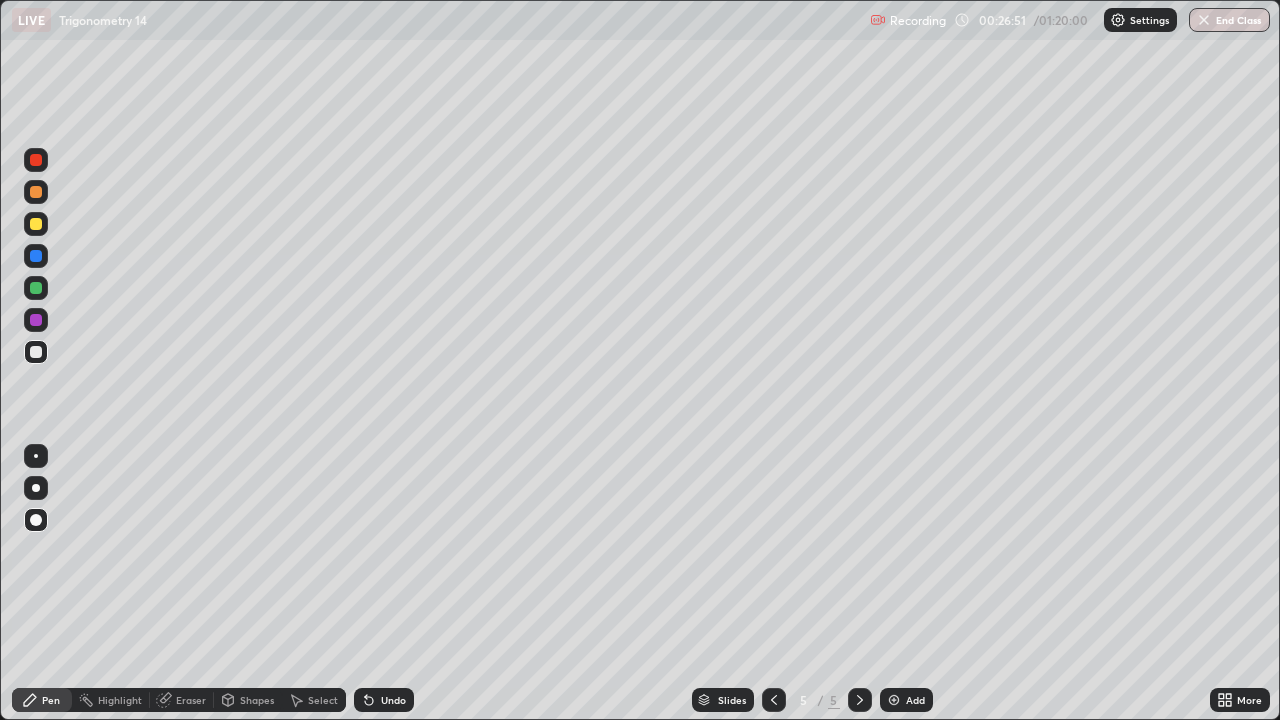 click at bounding box center (36, 488) 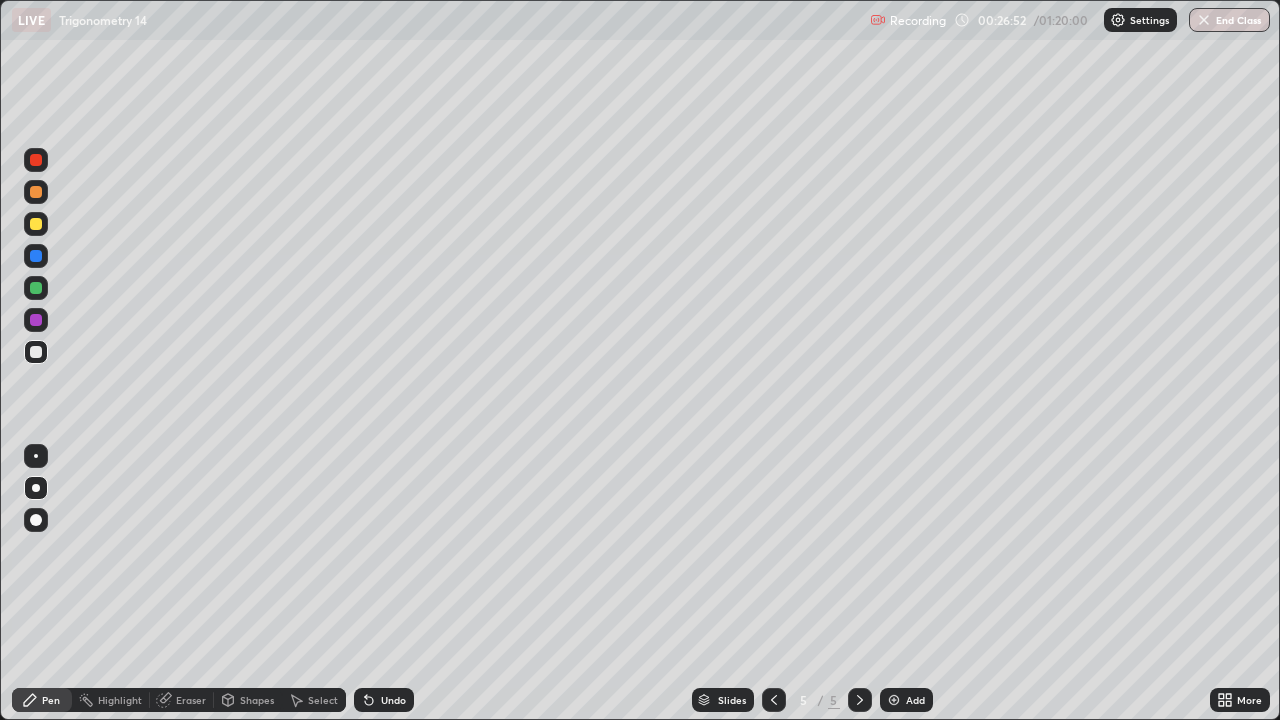 click at bounding box center (36, 288) 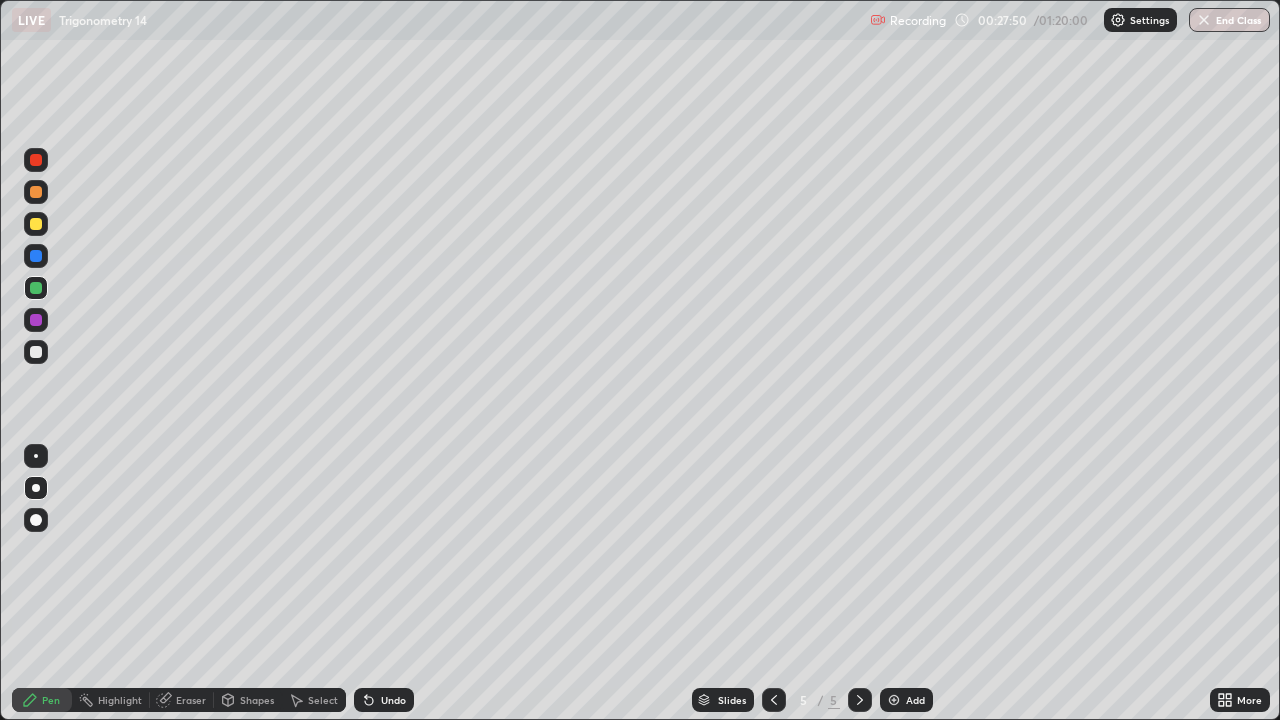 click on "Undo" at bounding box center (393, 700) 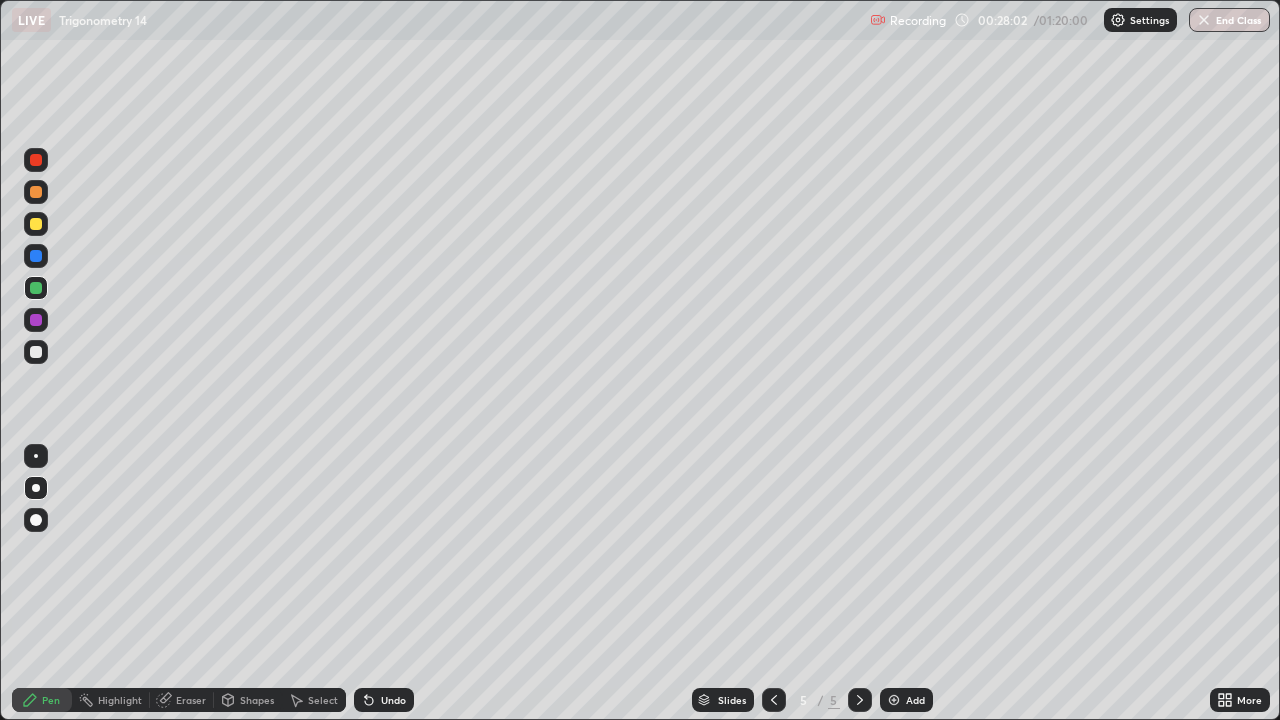 click on "Eraser" at bounding box center [191, 700] 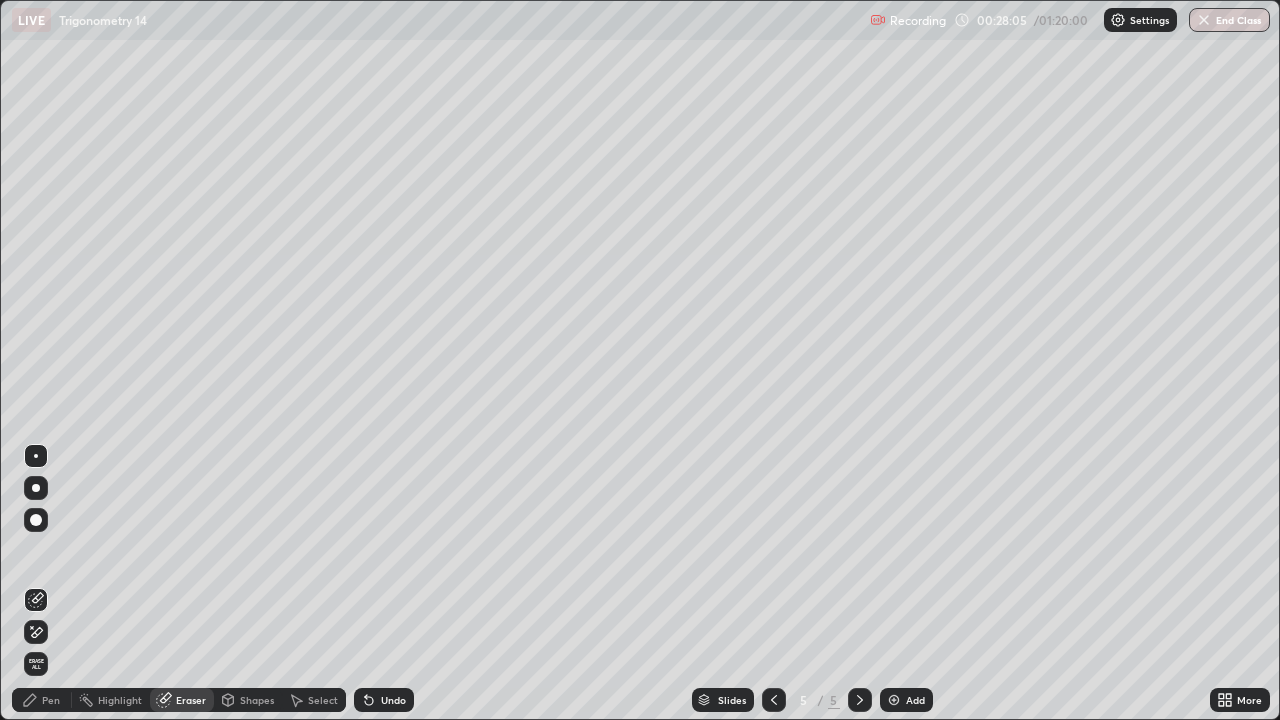 click on "Pen" at bounding box center (51, 700) 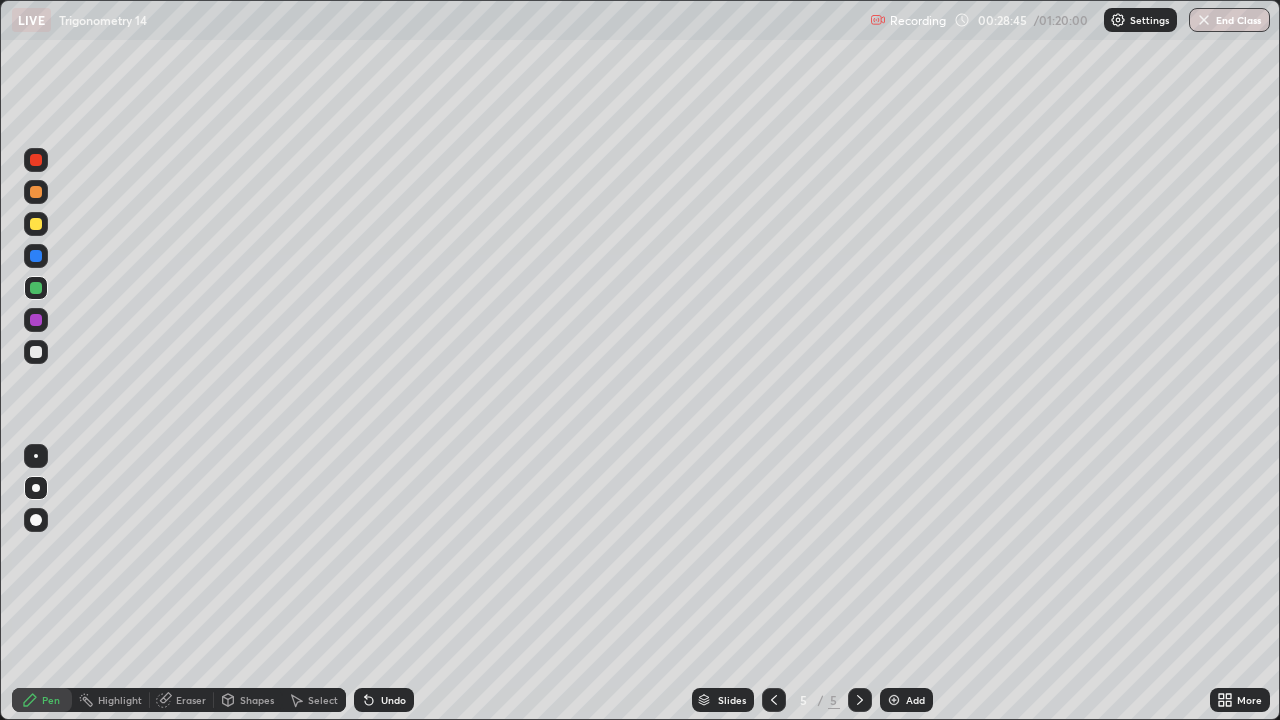 click on "Undo" at bounding box center (393, 700) 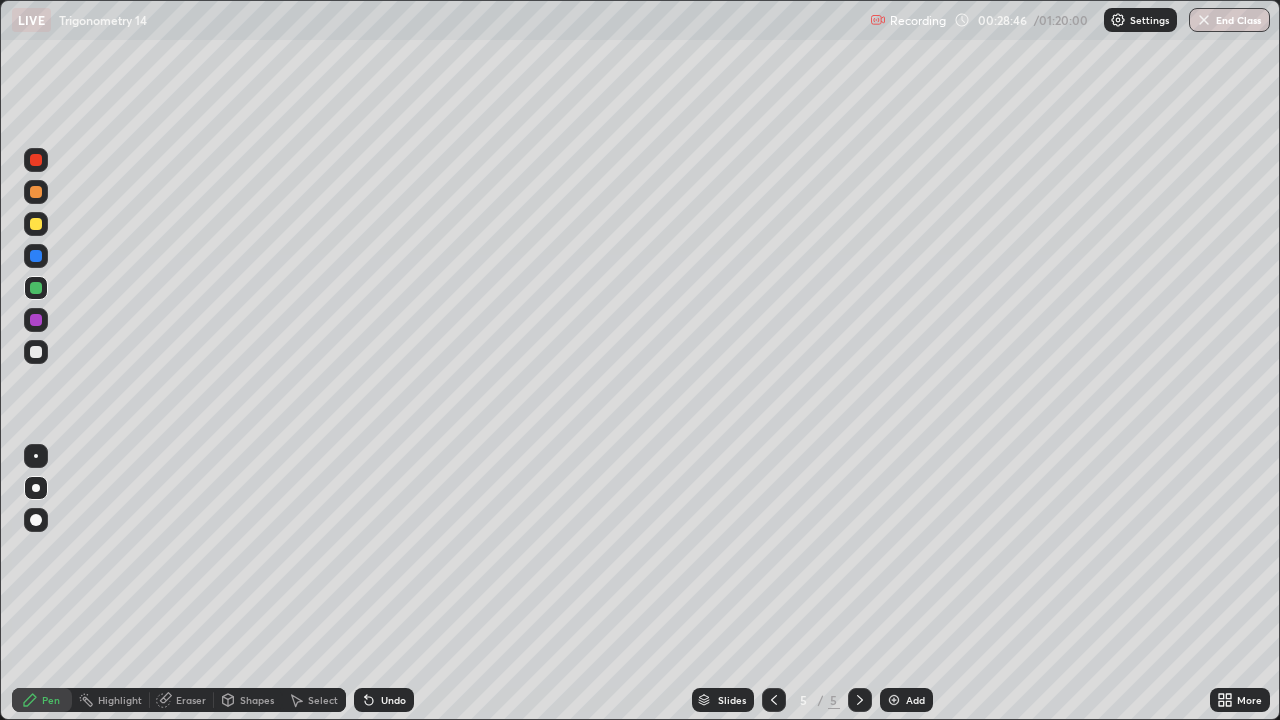 click on "Undo" at bounding box center [380, 700] 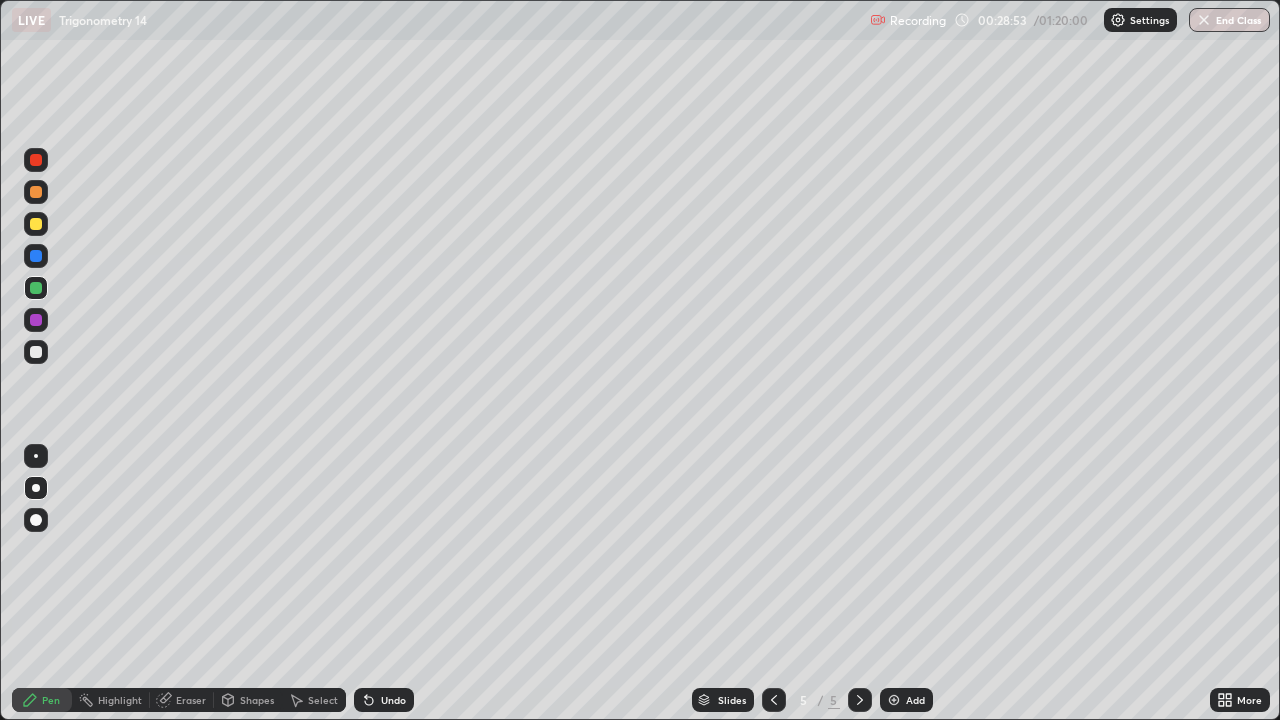 click at bounding box center [36, 320] 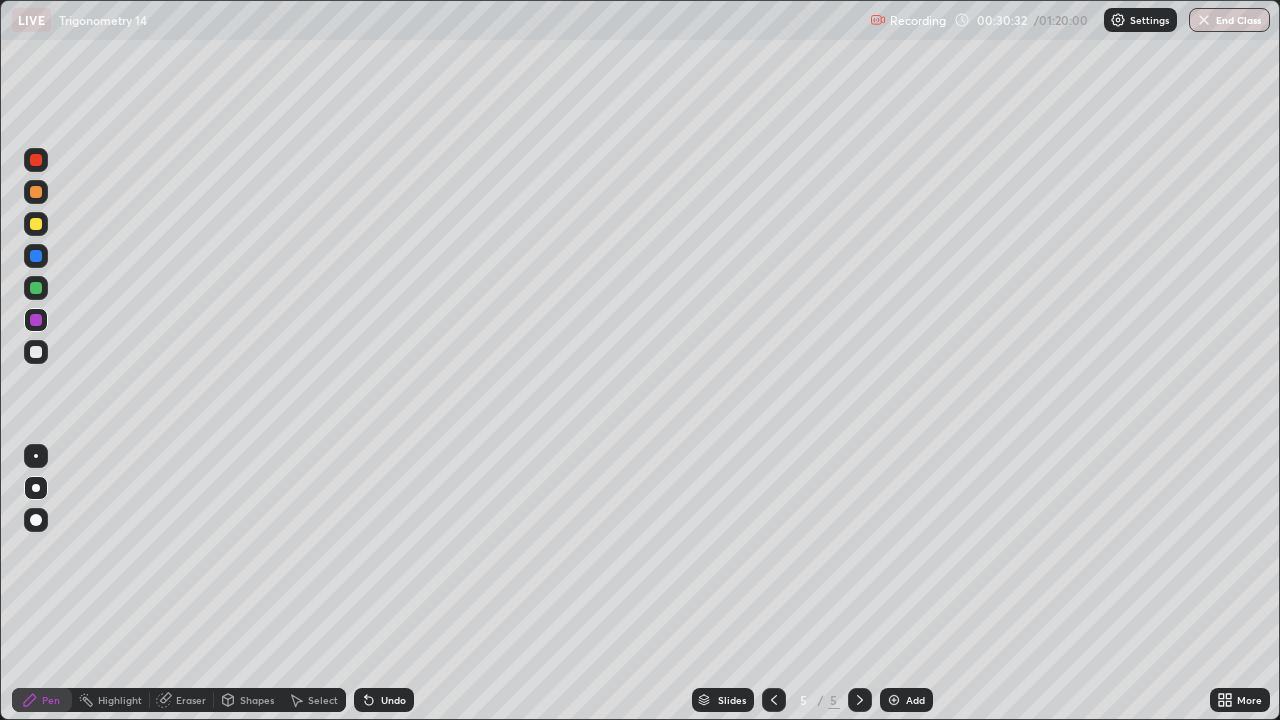 click at bounding box center [36, 224] 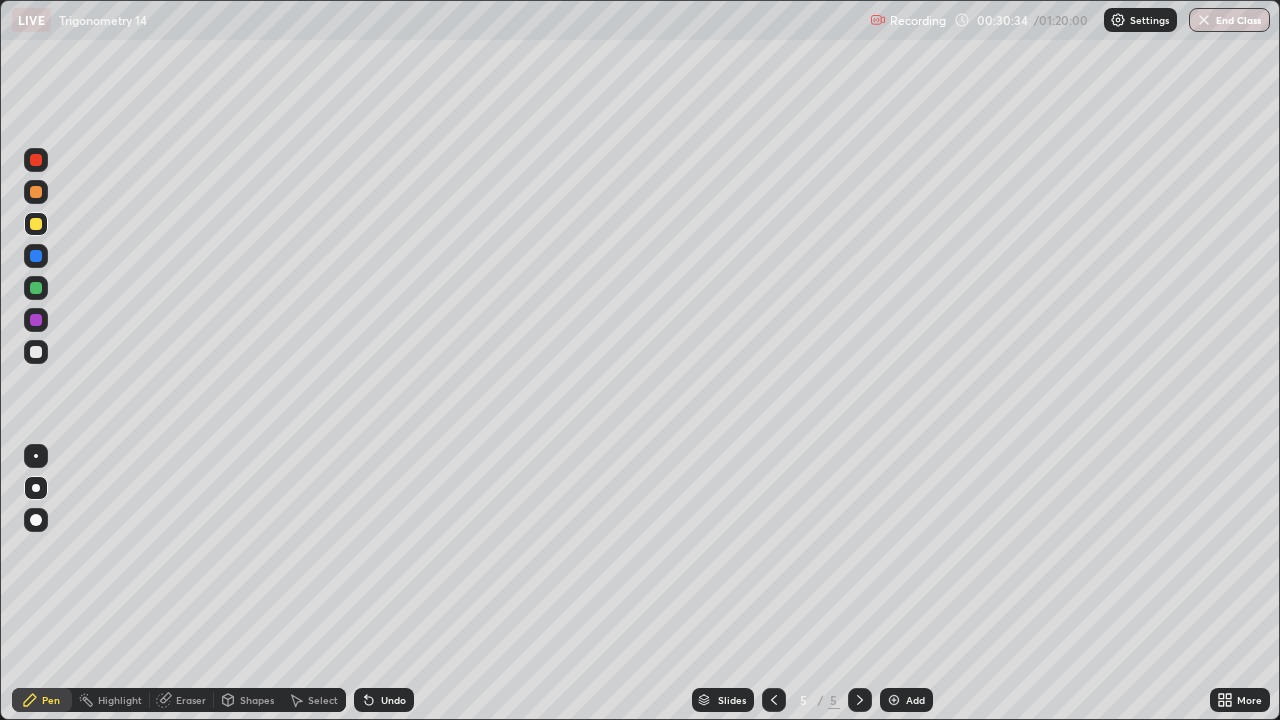 click at bounding box center [860, 700] 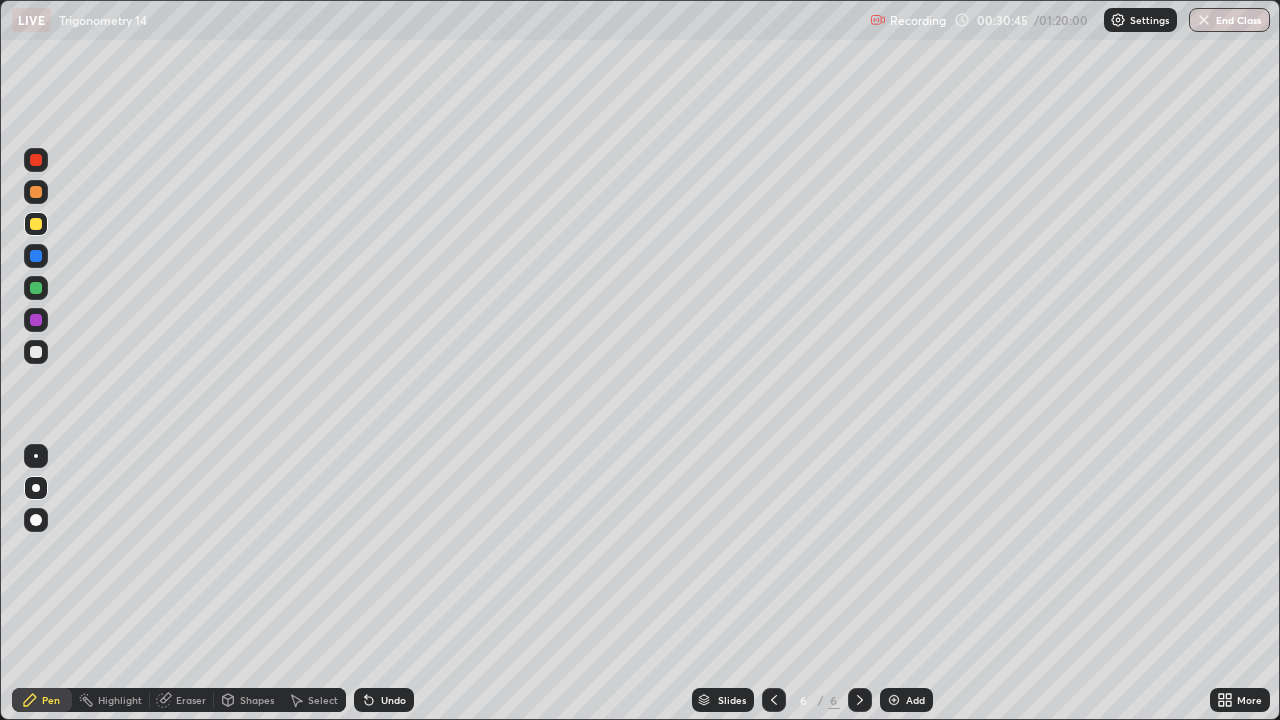click on "Undo" at bounding box center [393, 700] 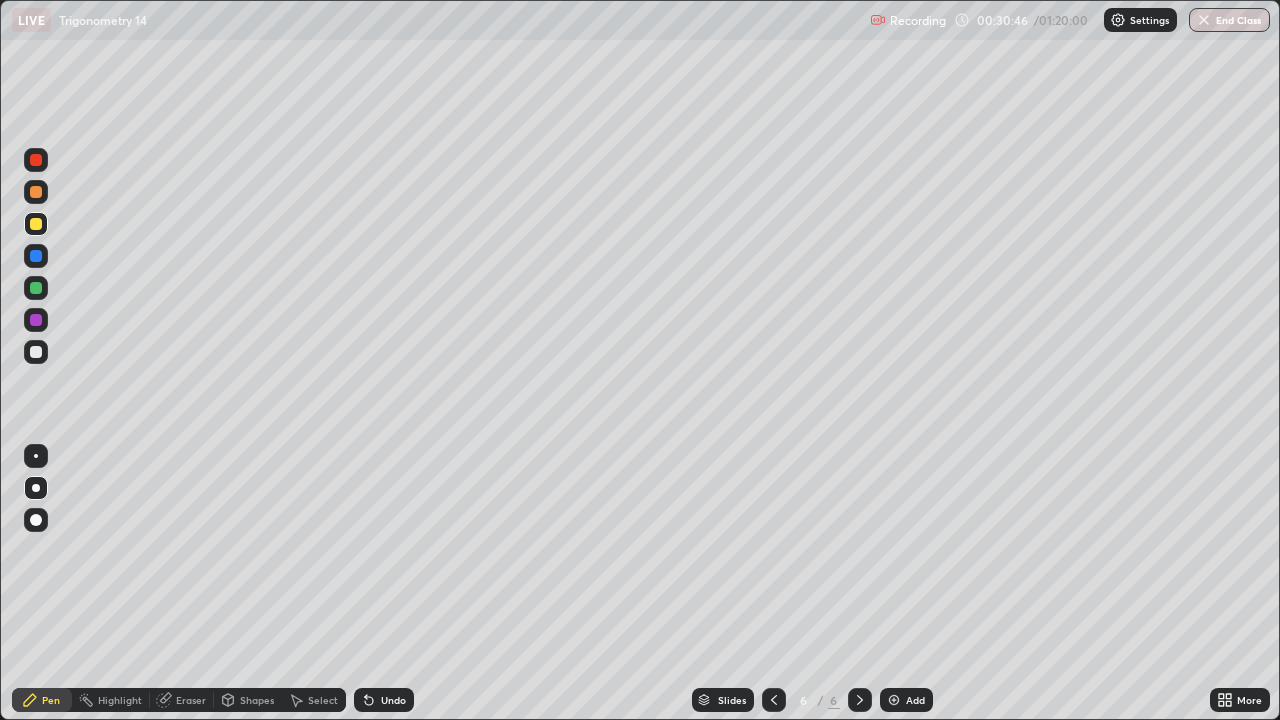 click on "Undo" at bounding box center (384, 700) 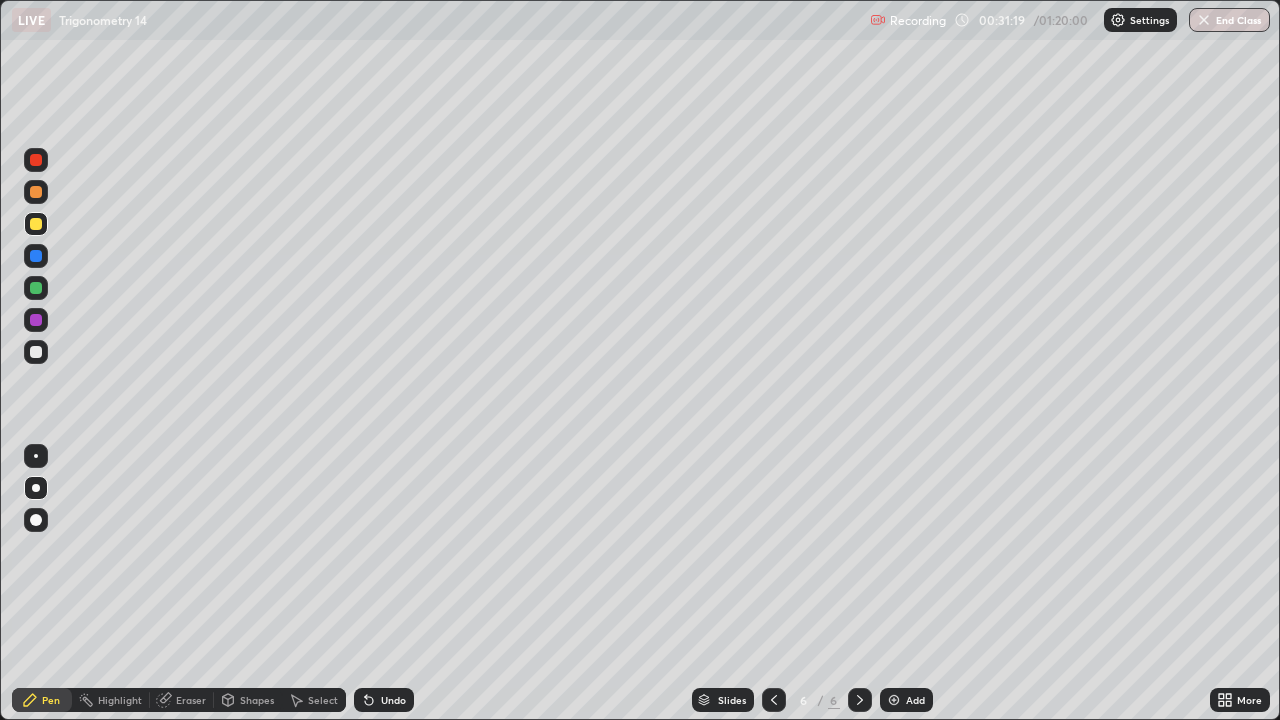 click at bounding box center (36, 352) 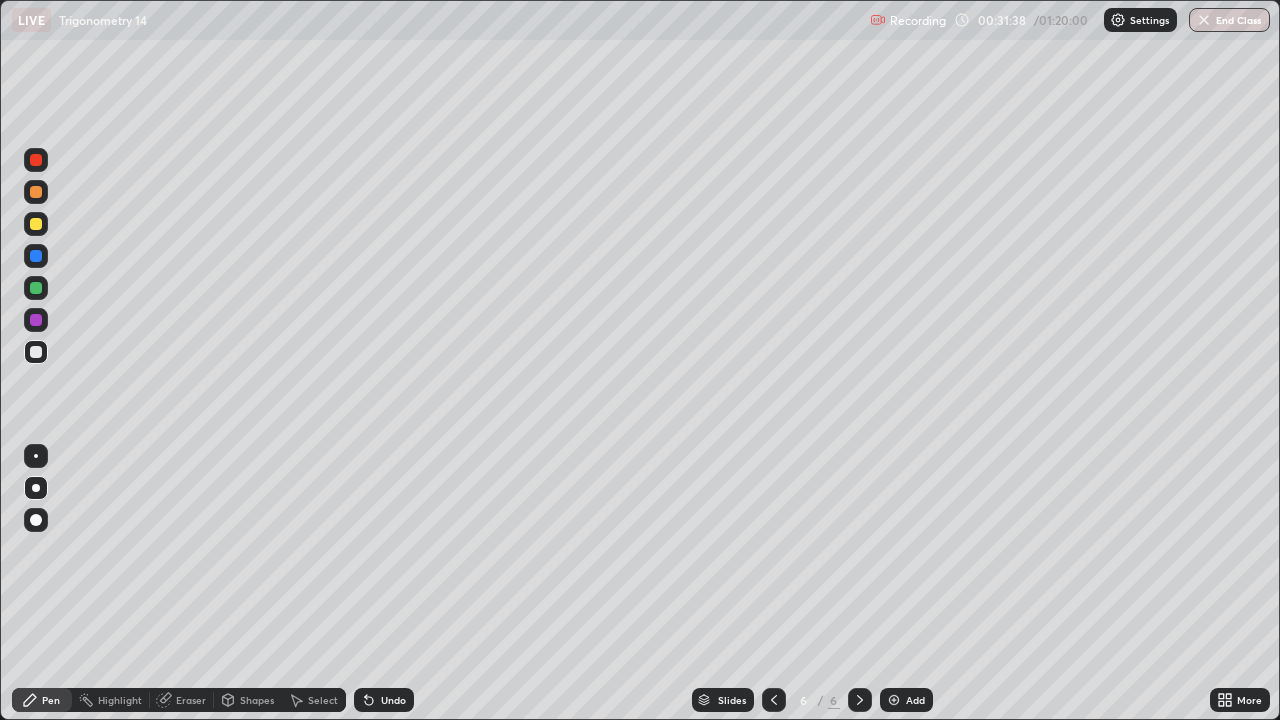 click on "Eraser" at bounding box center (182, 700) 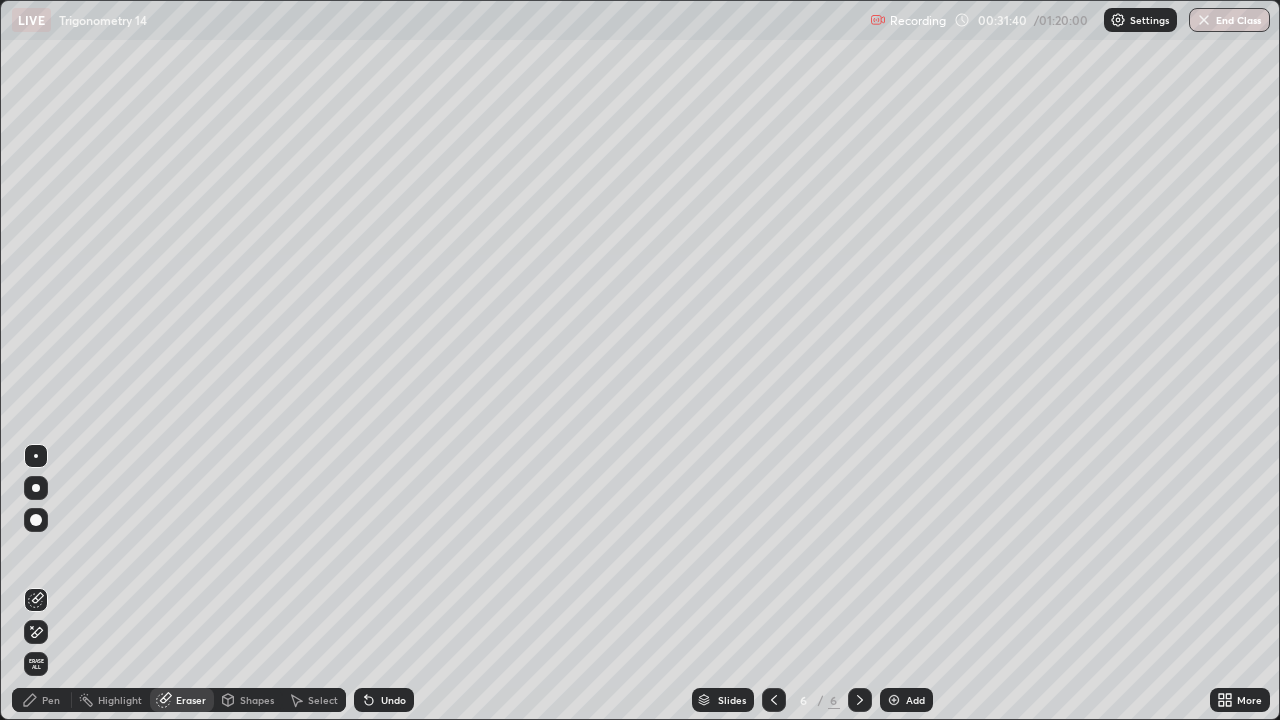 click on "Pen" at bounding box center (51, 700) 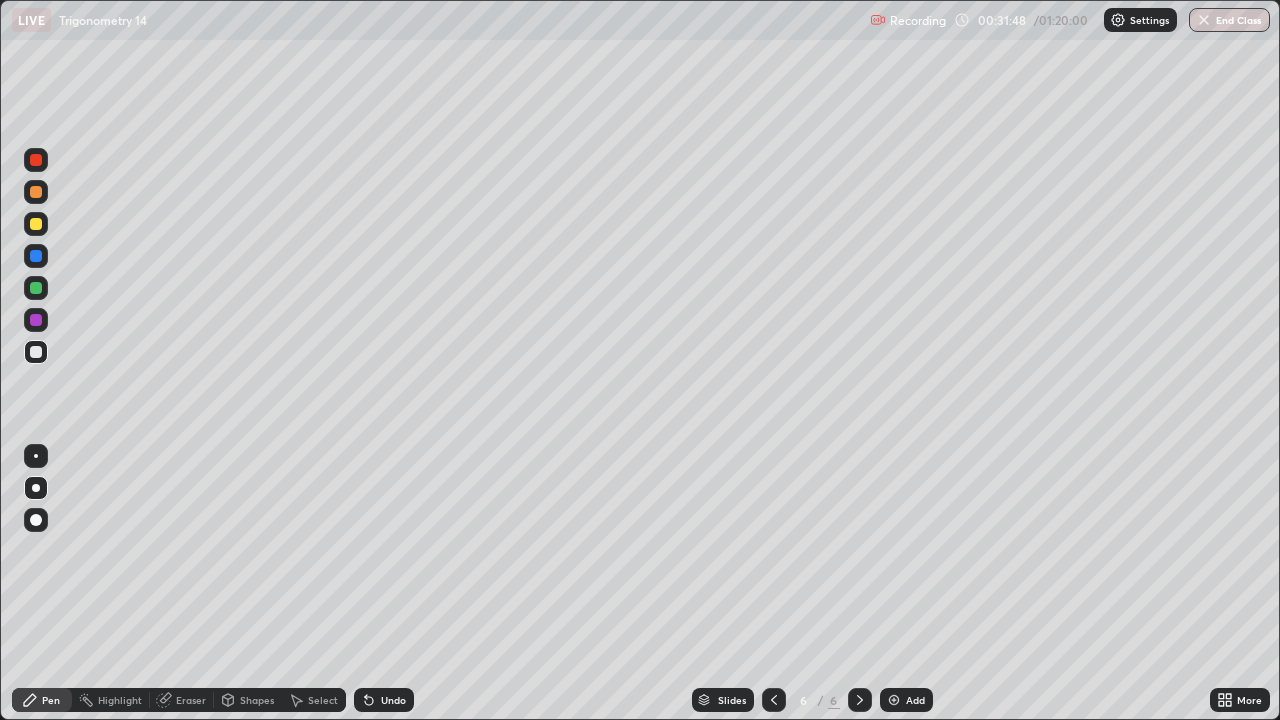 click at bounding box center [36, 320] 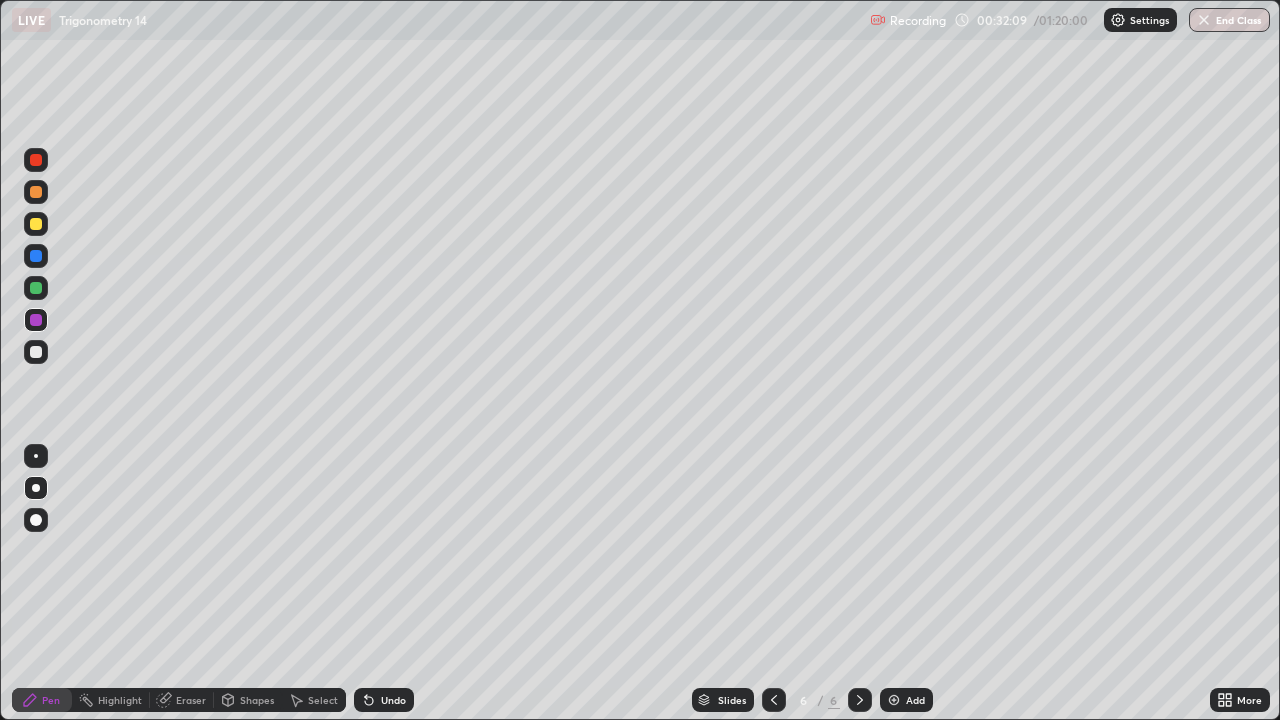 click at bounding box center (36, 288) 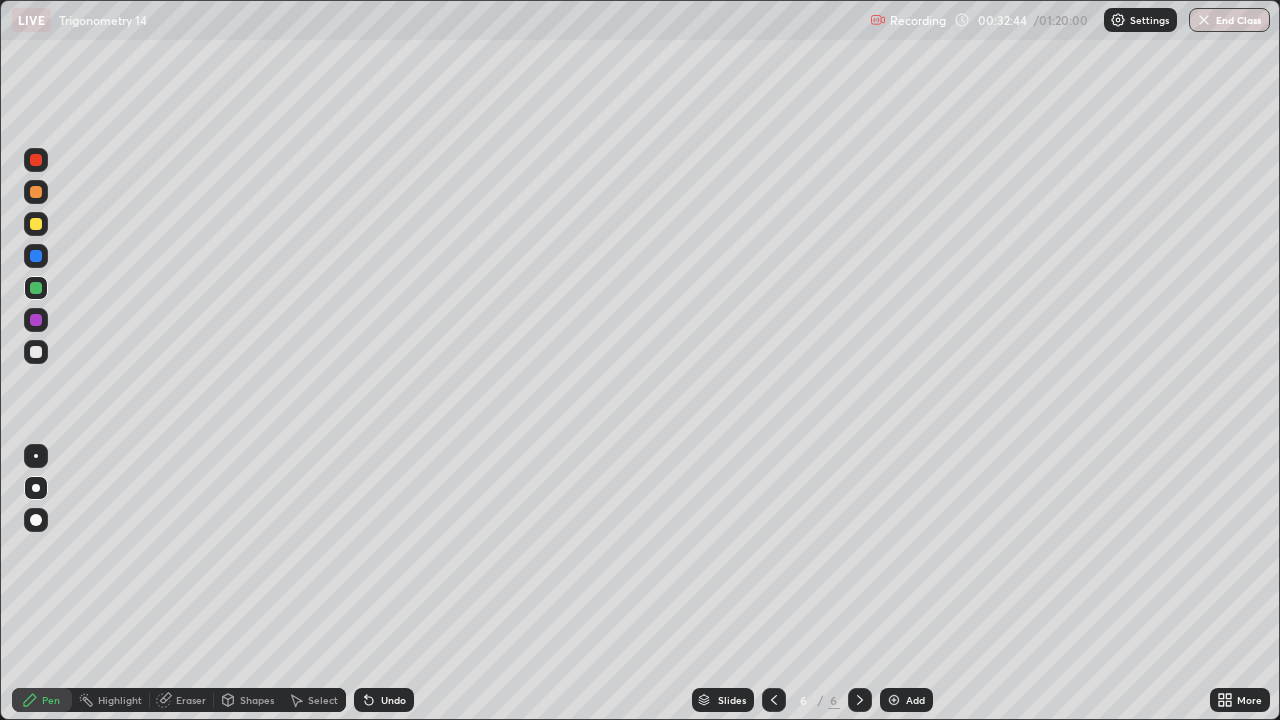 click at bounding box center [36, 320] 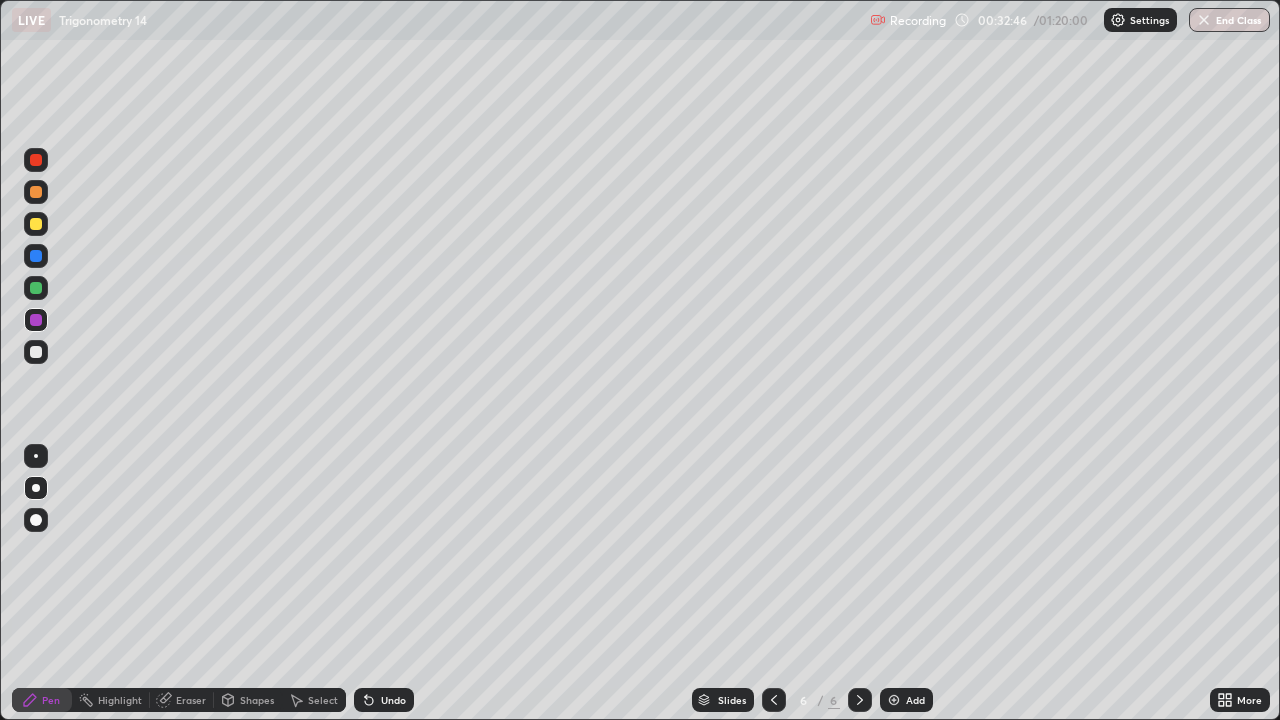 click at bounding box center (36, 288) 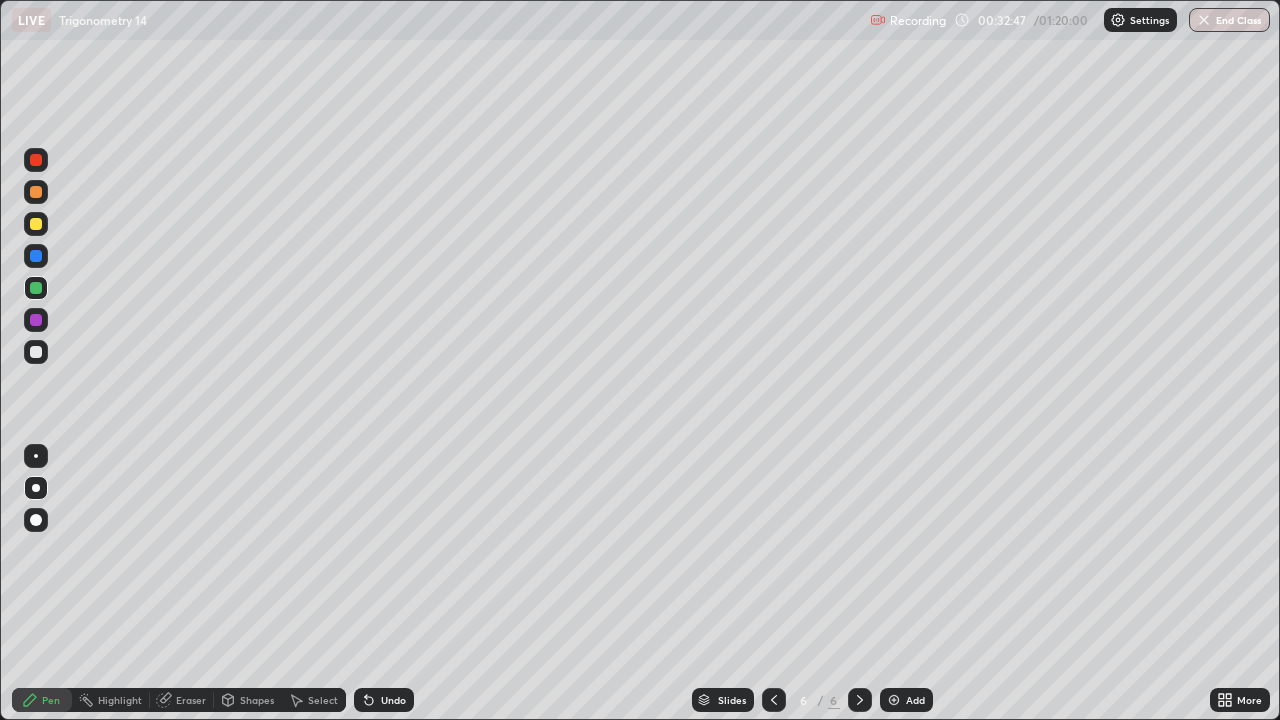 click at bounding box center [36, 256] 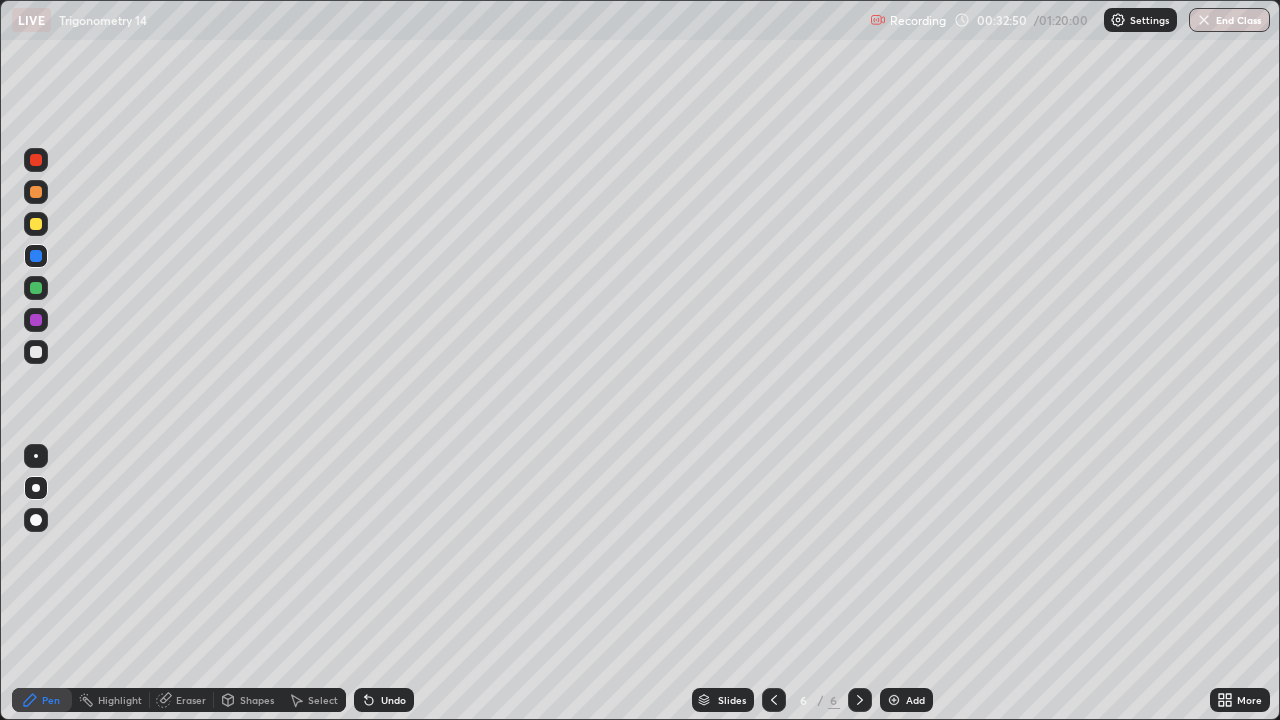 click on "Undo" at bounding box center (393, 700) 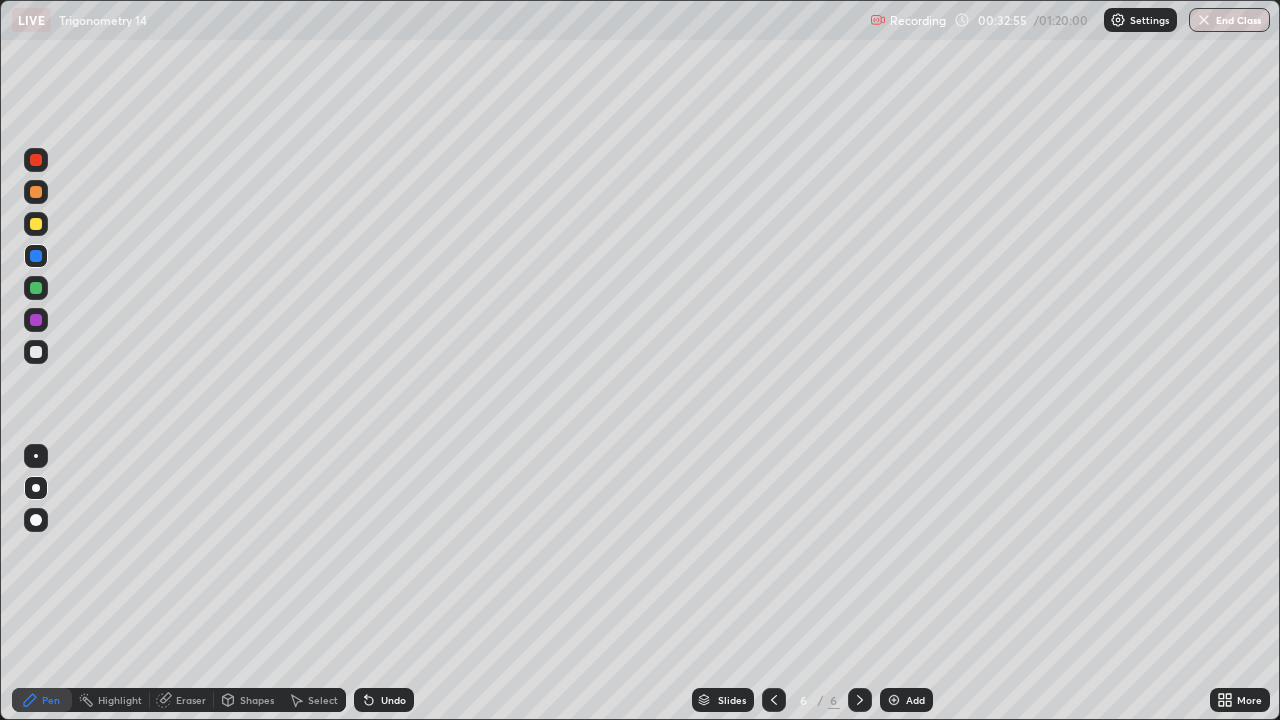 click on "Undo" at bounding box center (393, 700) 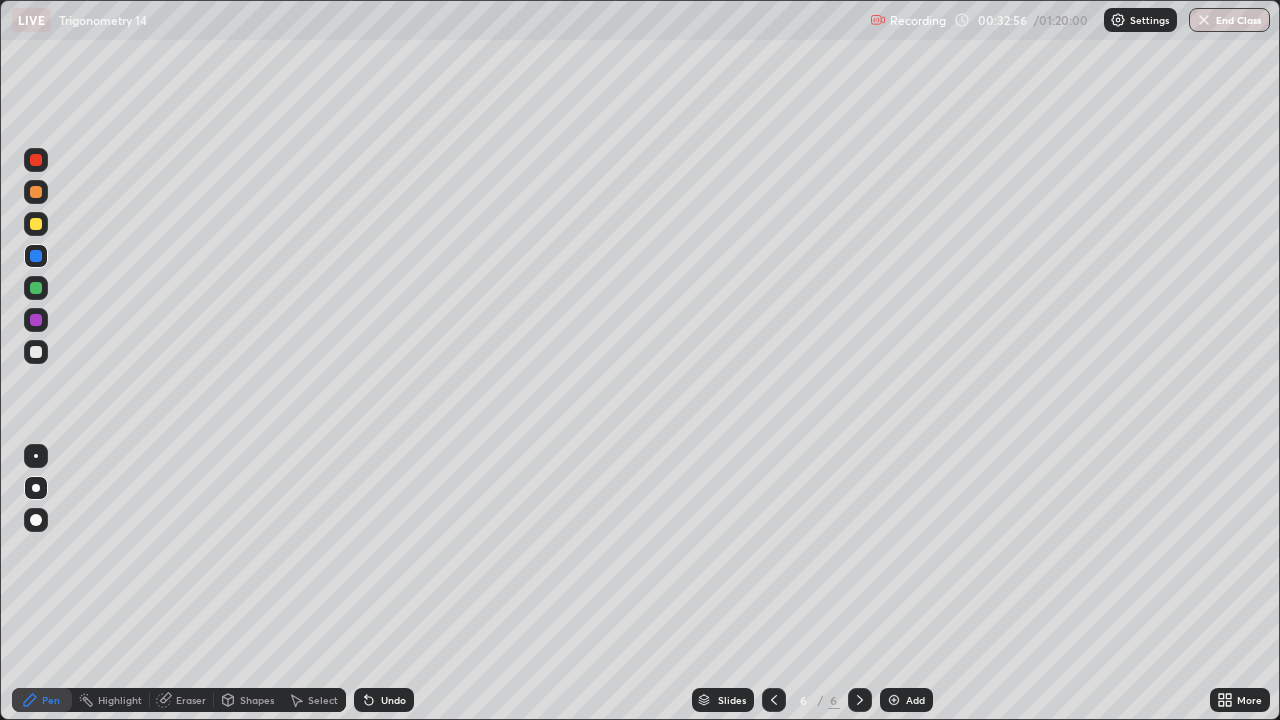 click on "Undo" at bounding box center (384, 700) 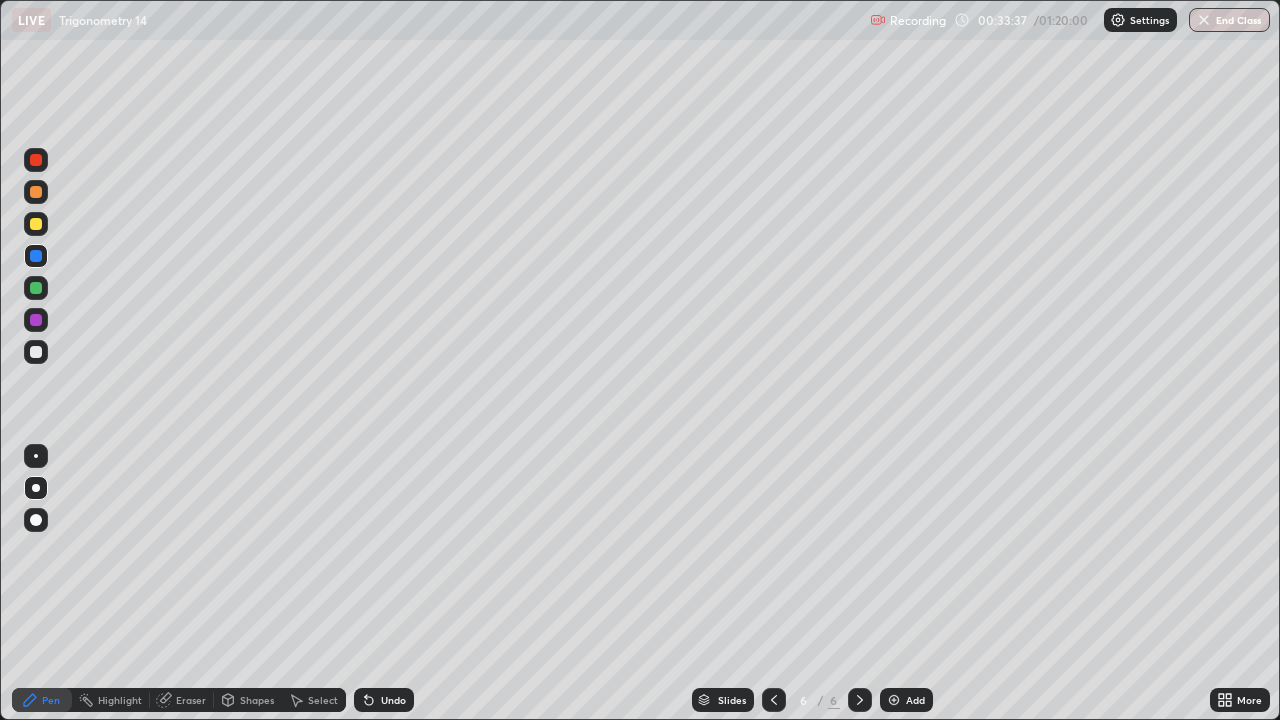 click on "Undo" at bounding box center [393, 700] 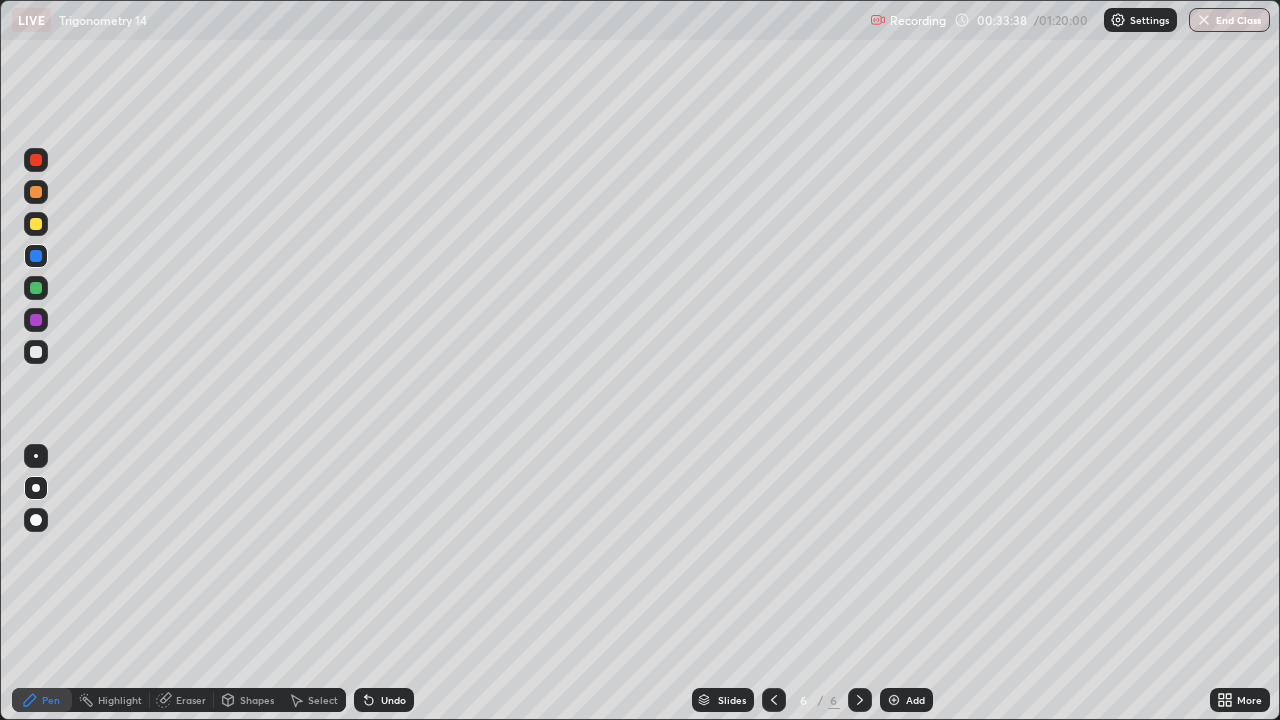 click on "Undo" at bounding box center [393, 700] 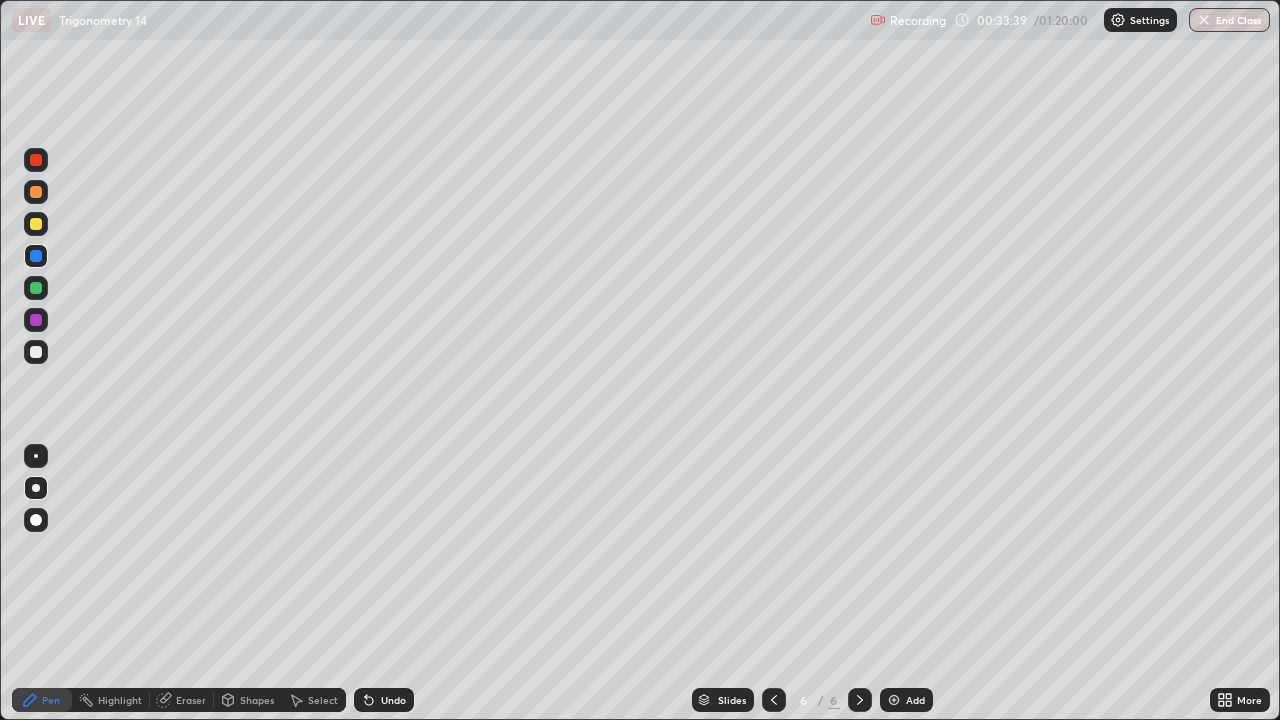 click on "Undo" at bounding box center [393, 700] 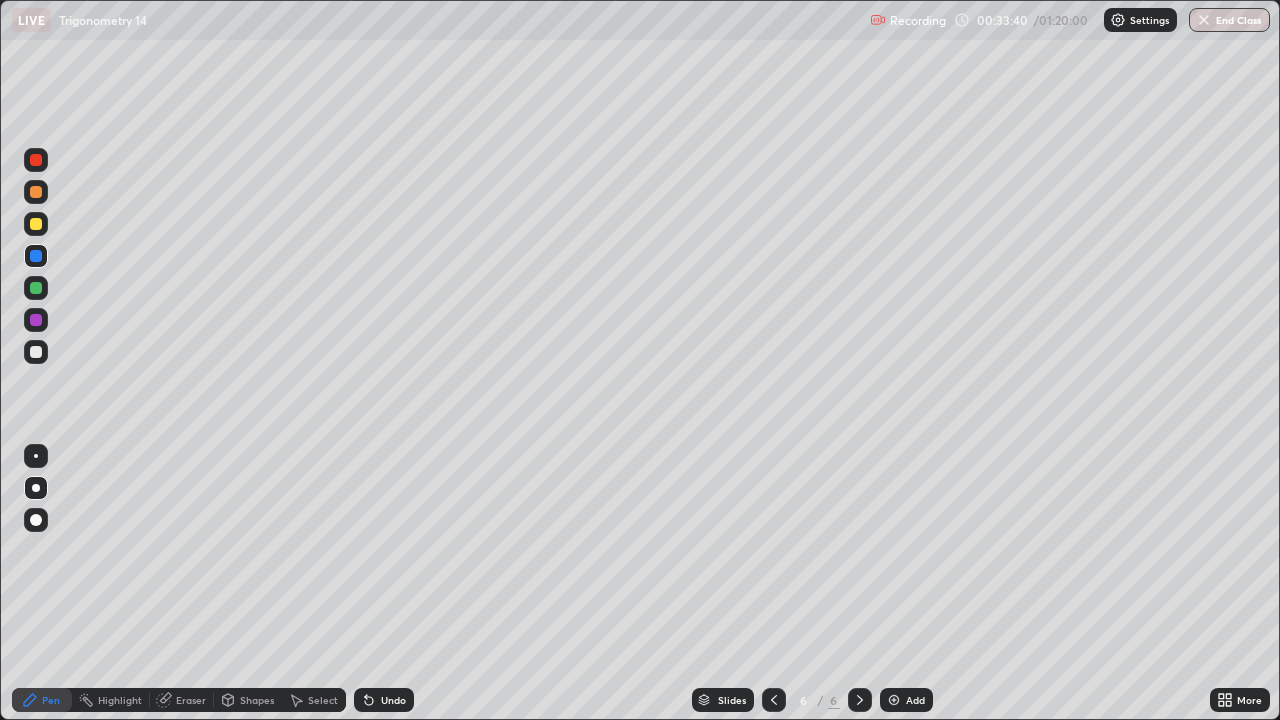 click on "Undo" at bounding box center [384, 700] 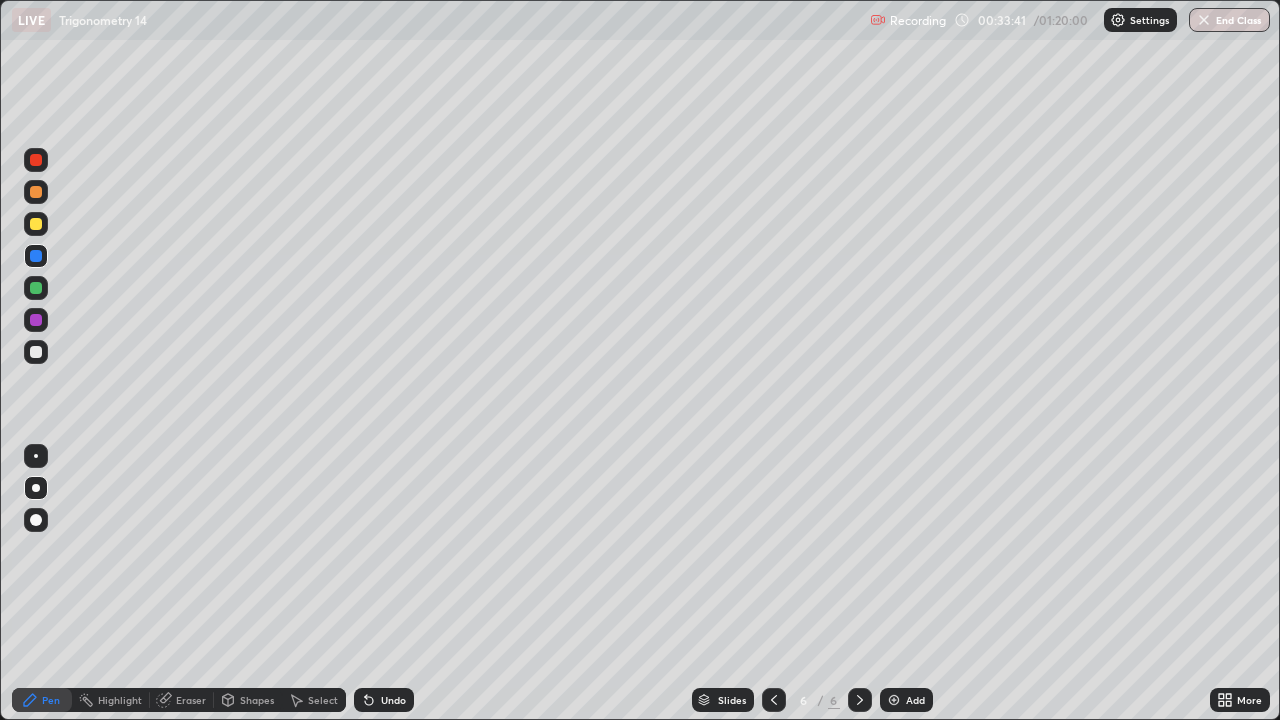 click on "Undo" at bounding box center (384, 700) 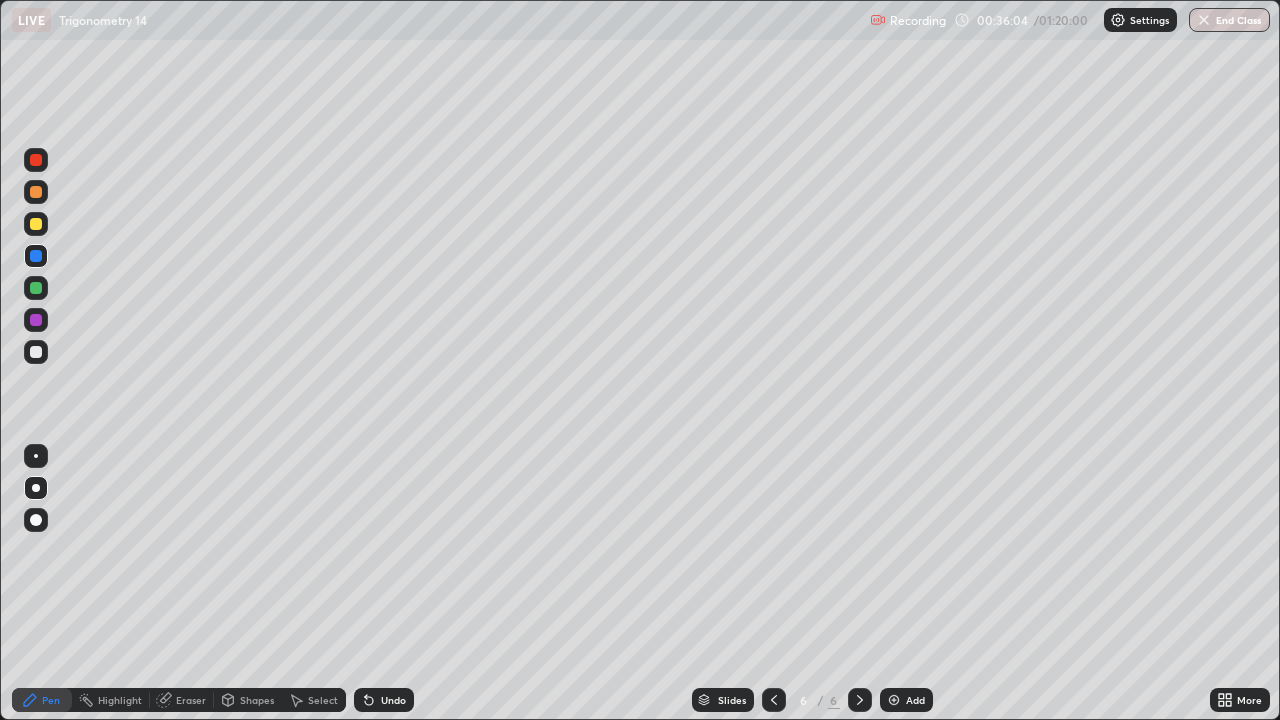 click at bounding box center (36, 224) 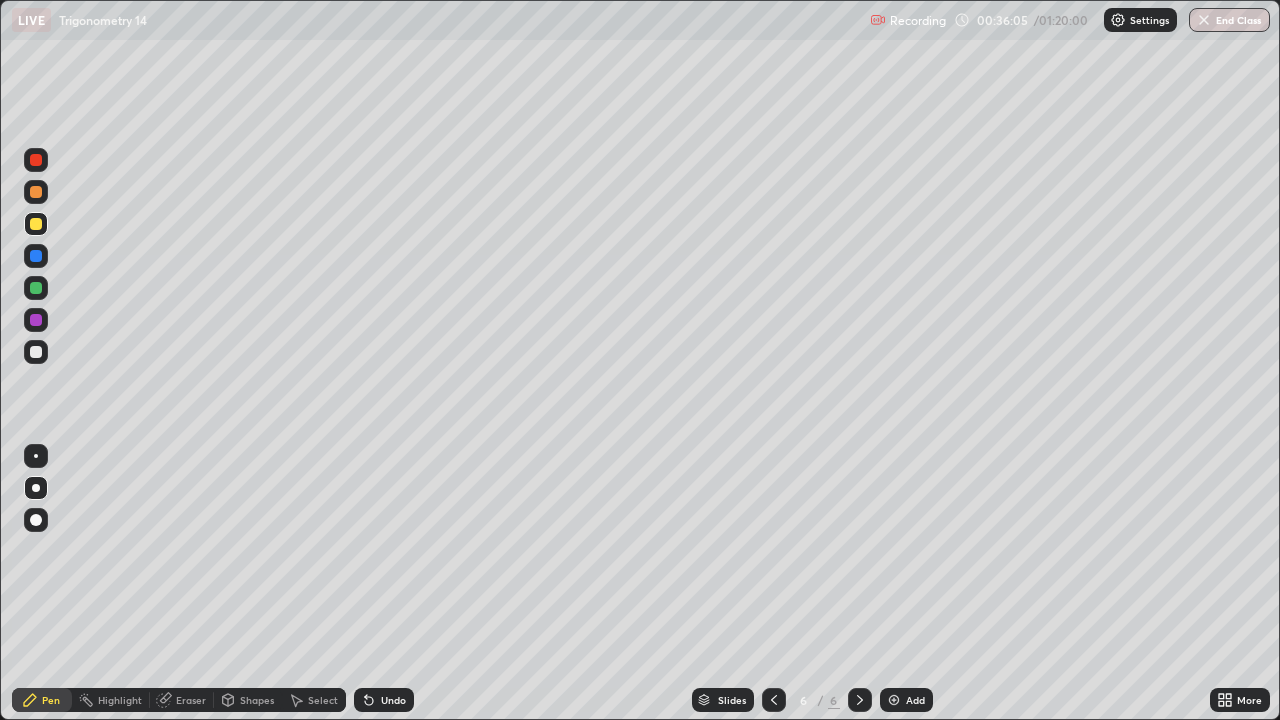 click at bounding box center [36, 488] 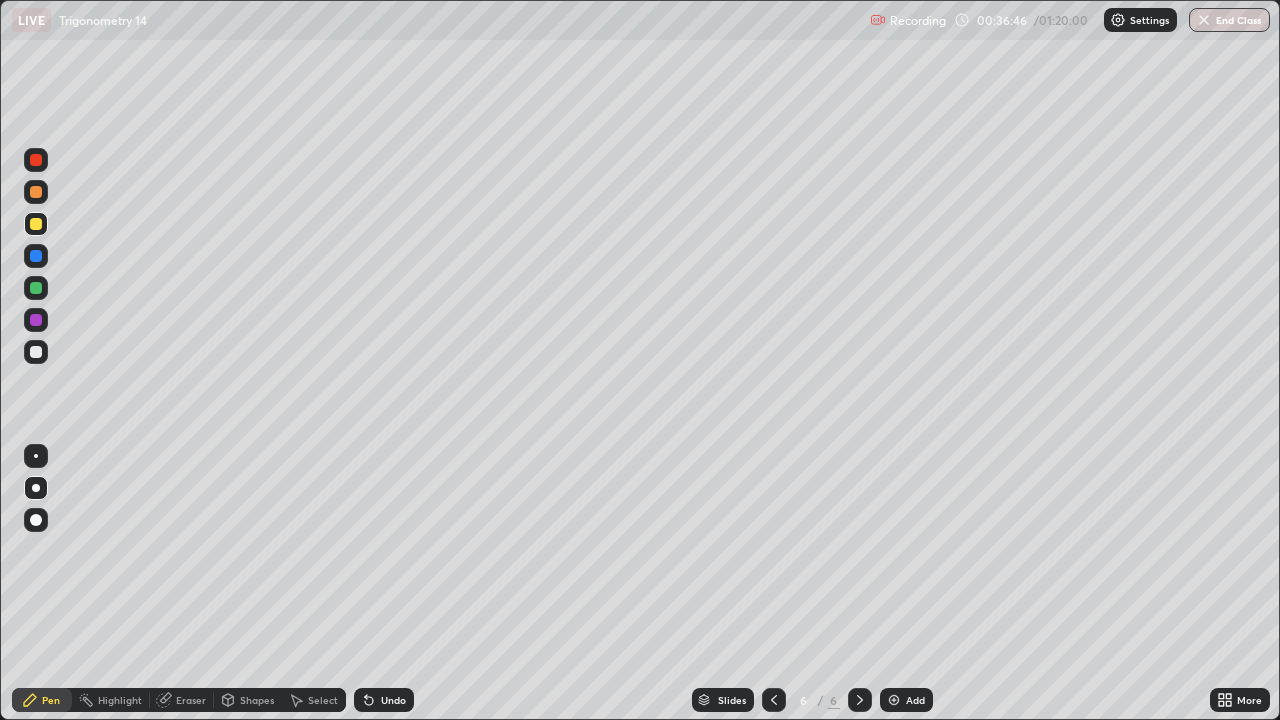 click at bounding box center (36, 224) 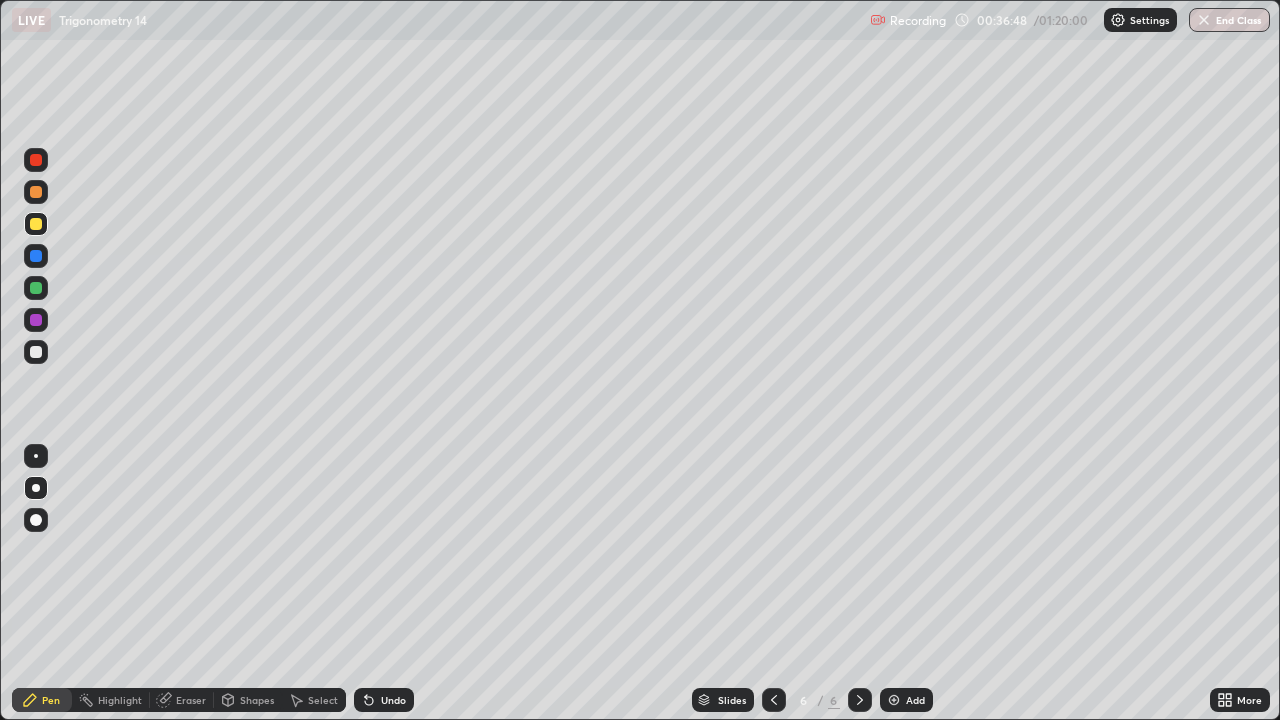click at bounding box center (860, 700) 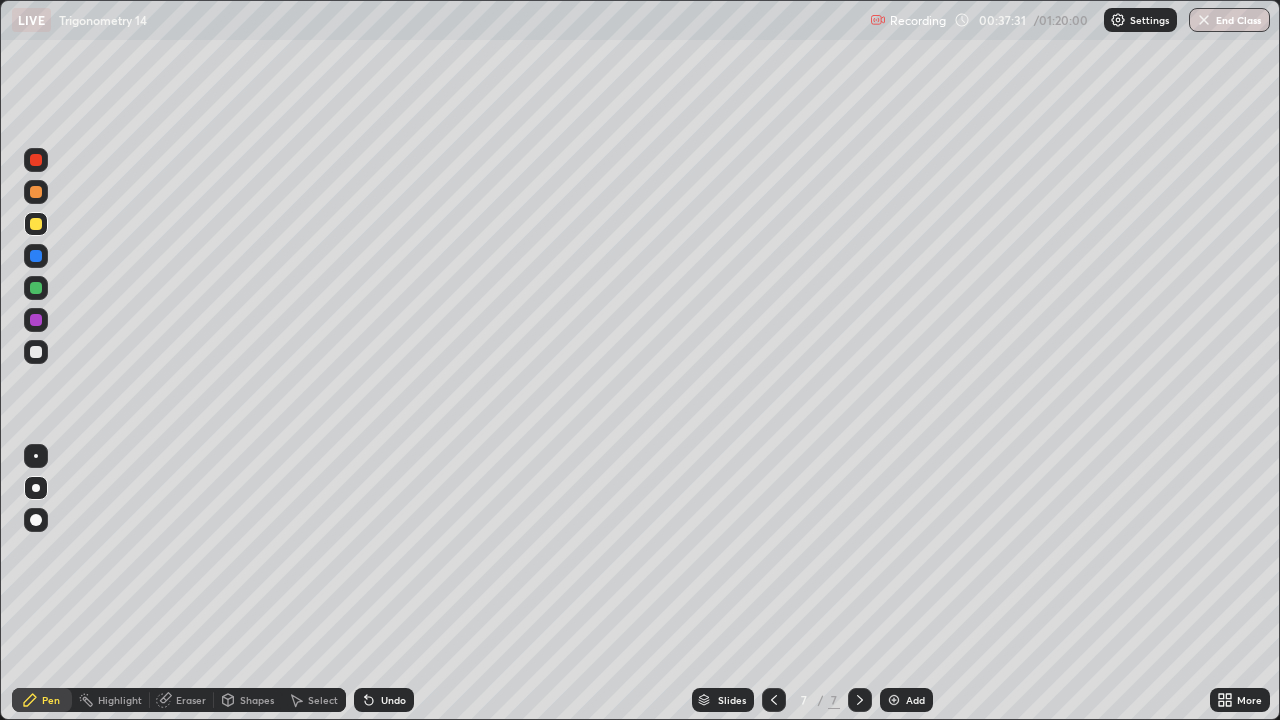 click at bounding box center [36, 352] 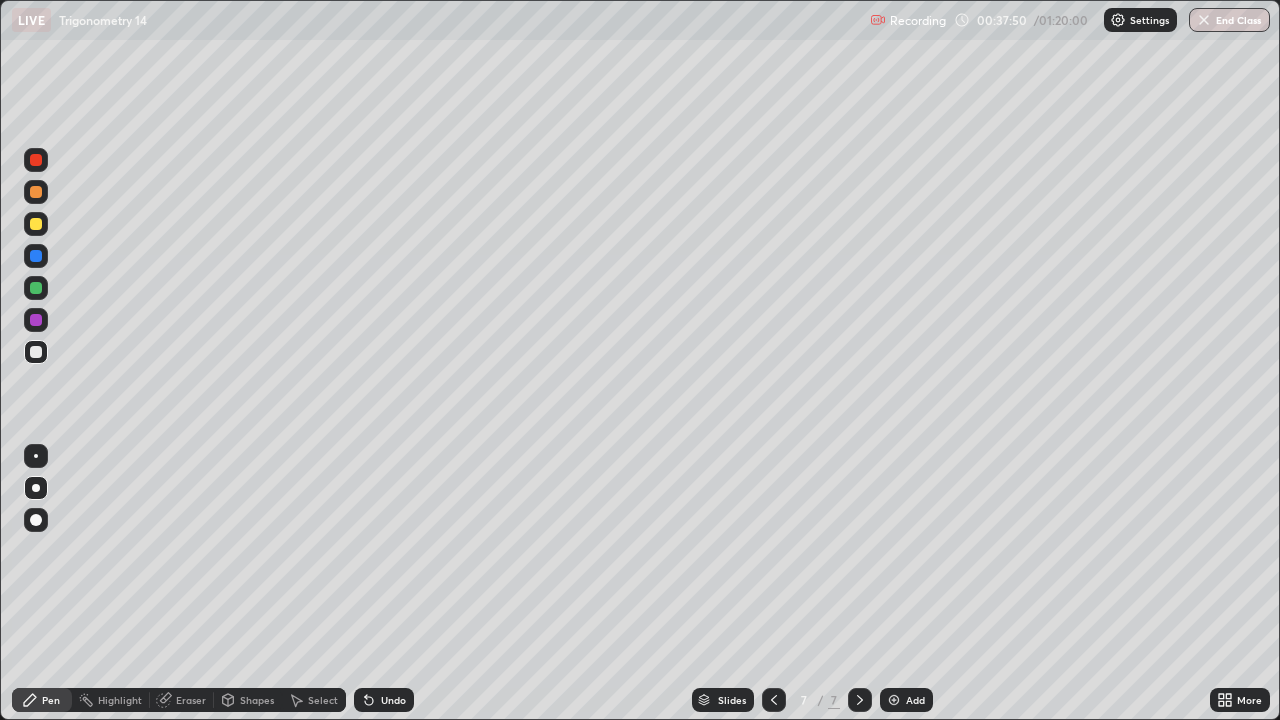 click at bounding box center (36, 288) 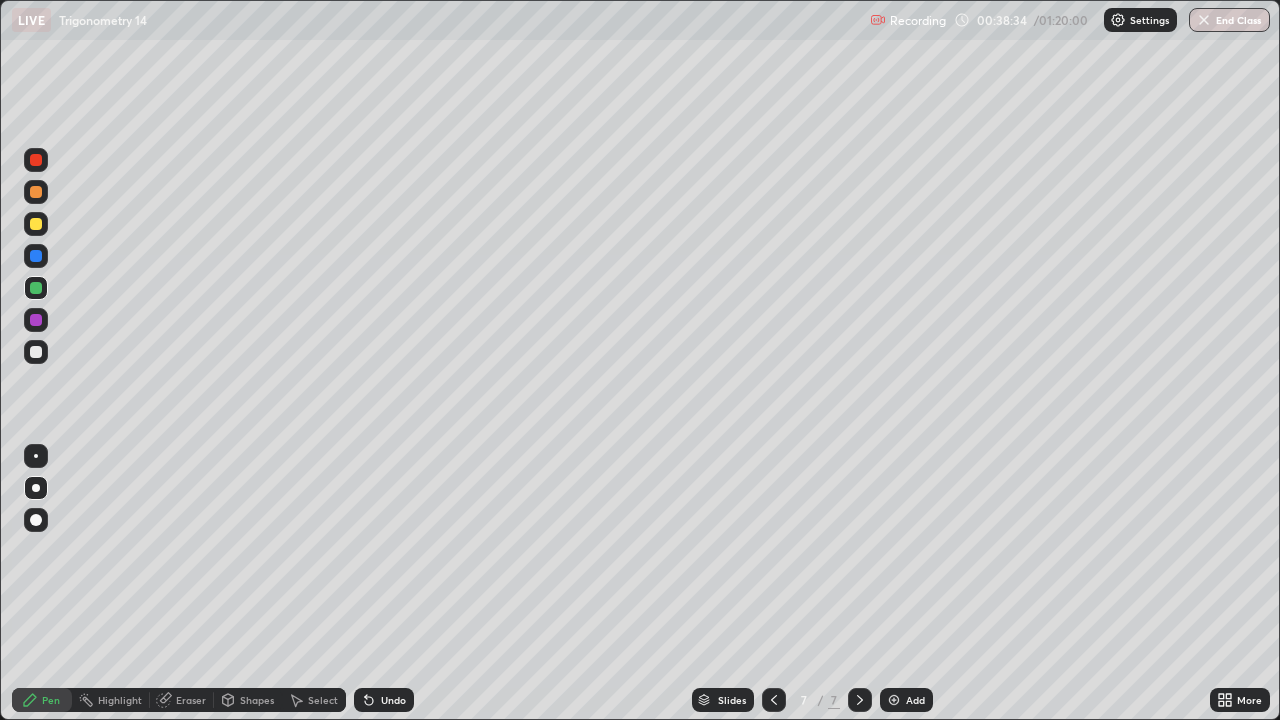 click at bounding box center (36, 320) 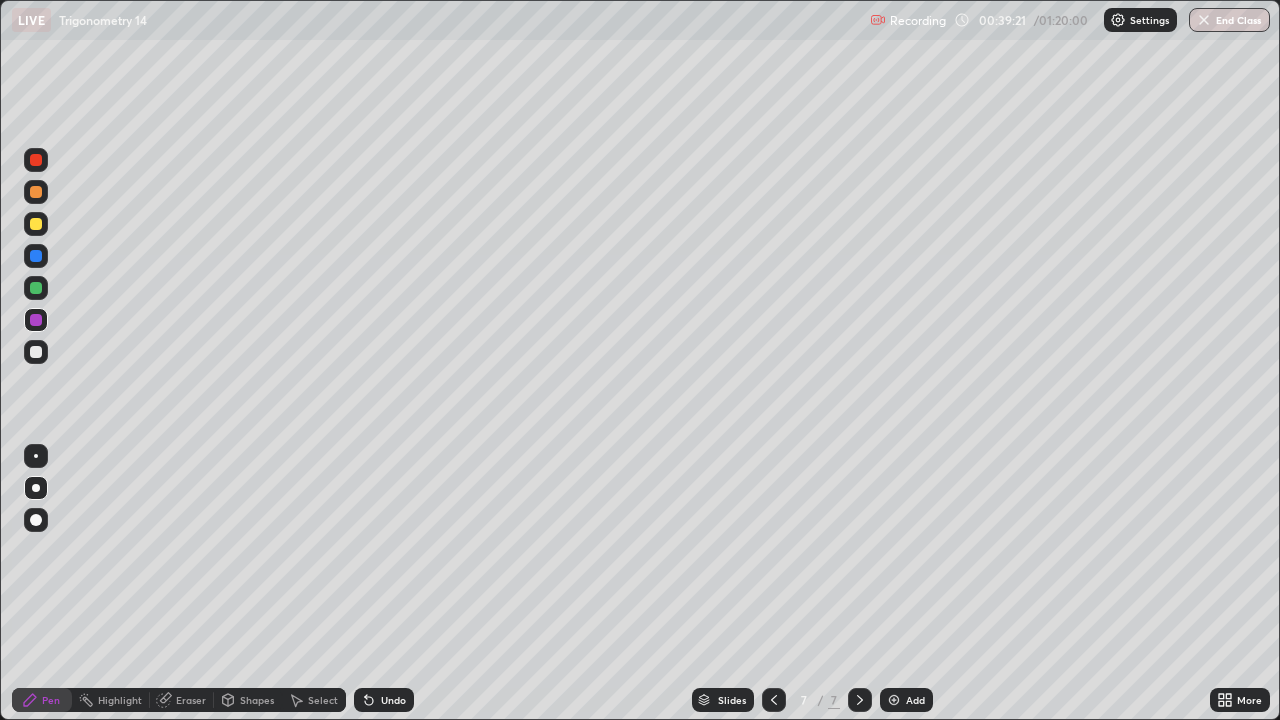 click at bounding box center (36, 160) 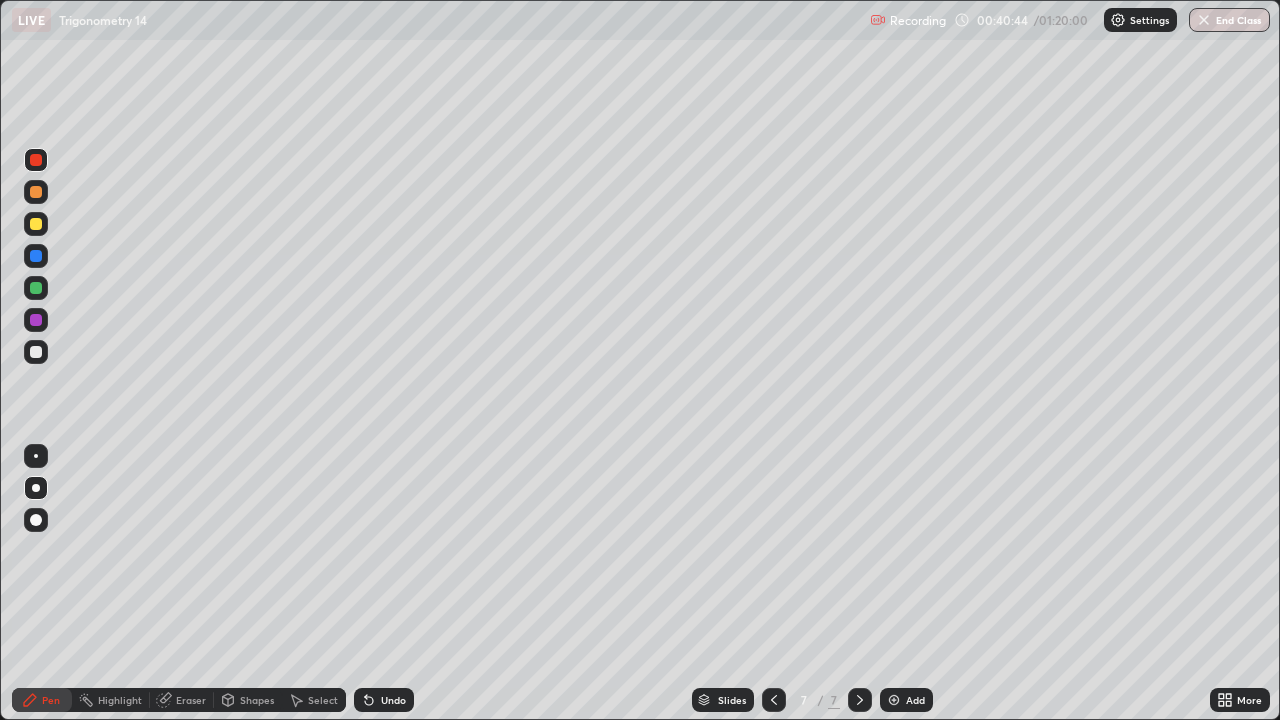 click 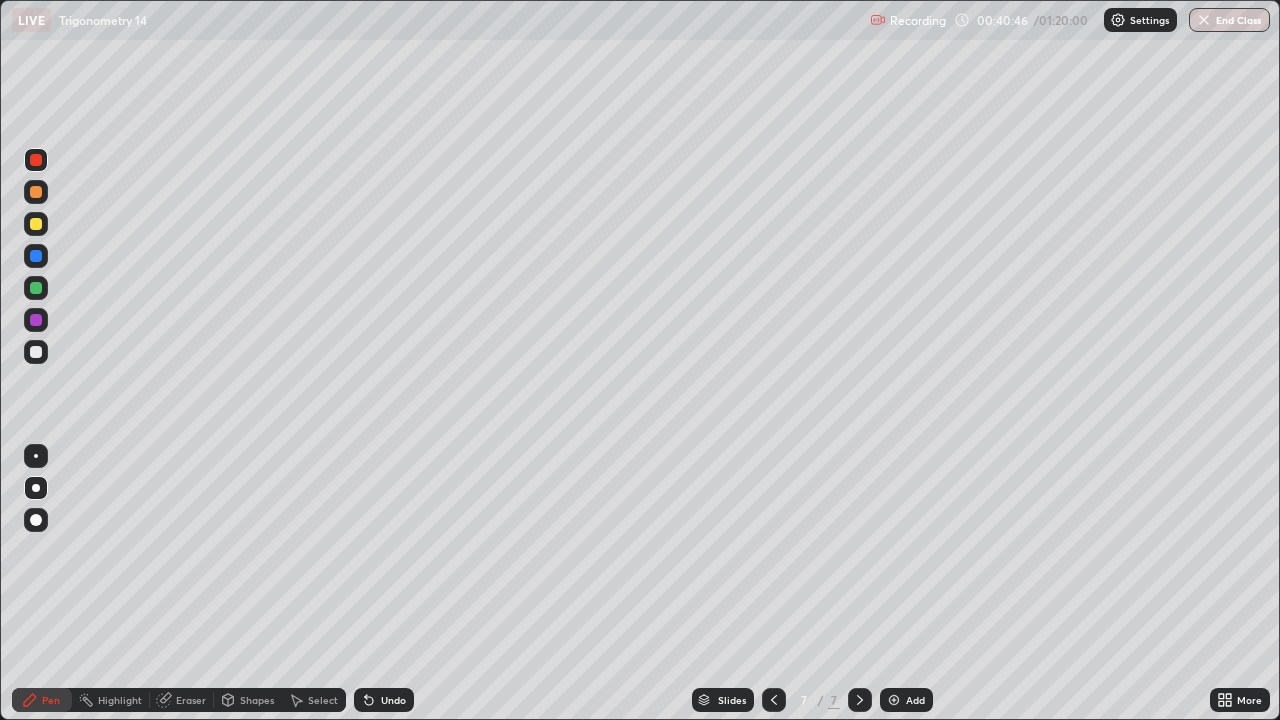 click 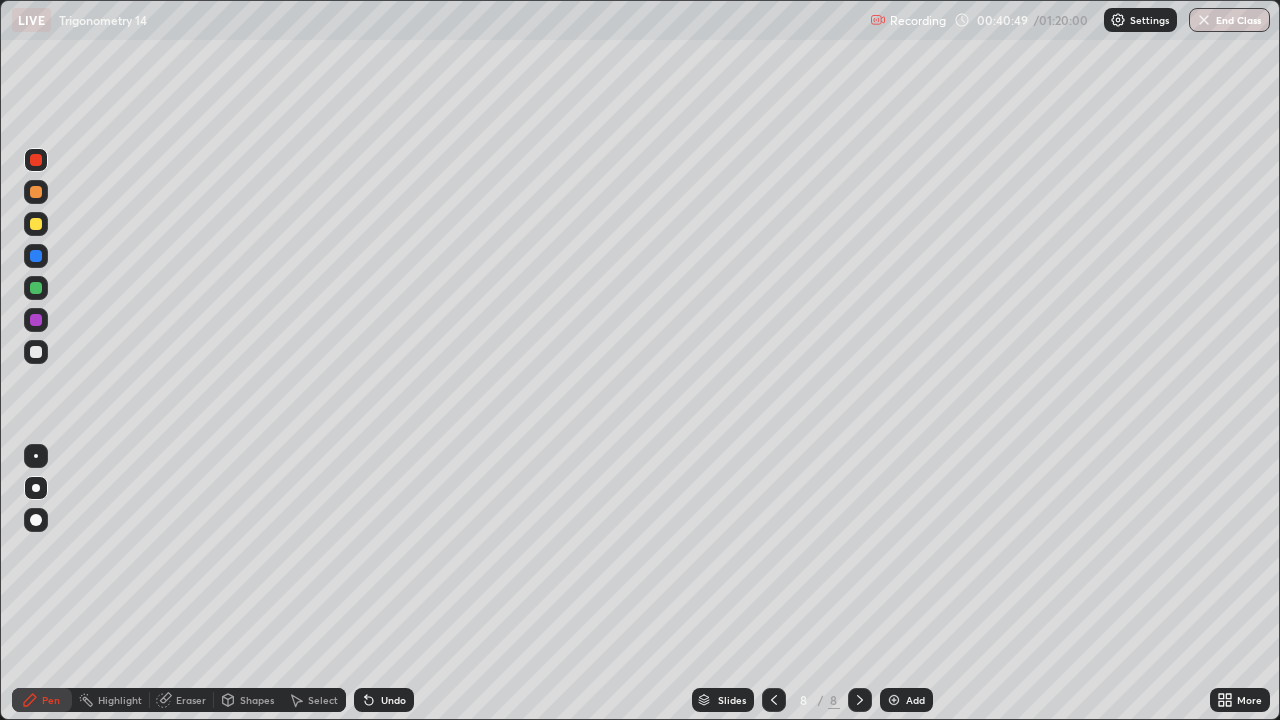 click at bounding box center (36, 224) 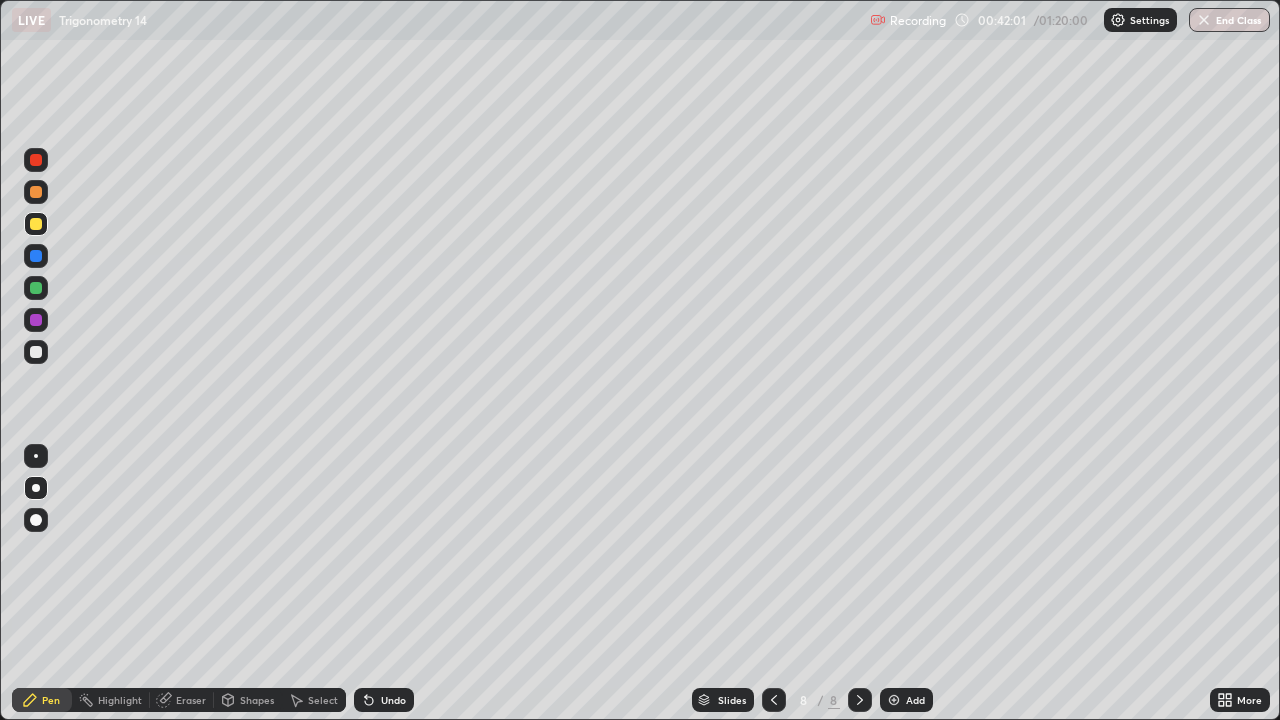 click at bounding box center [36, 352] 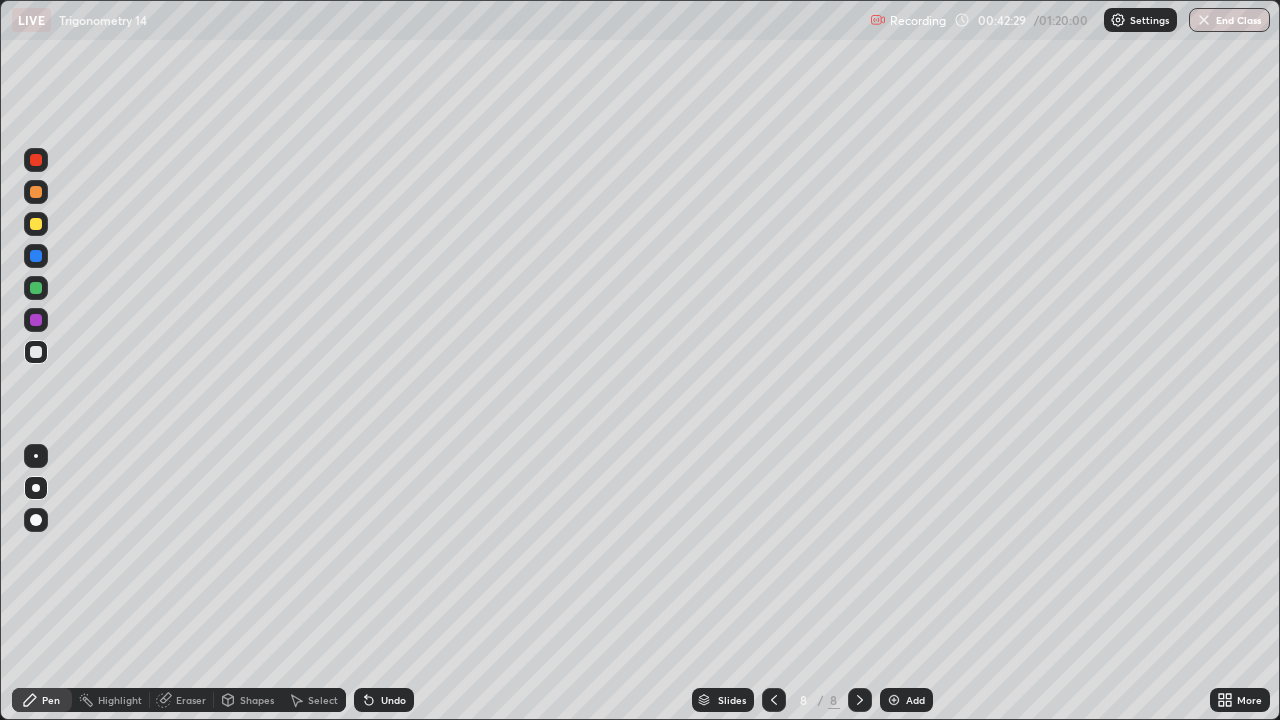 click at bounding box center (36, 320) 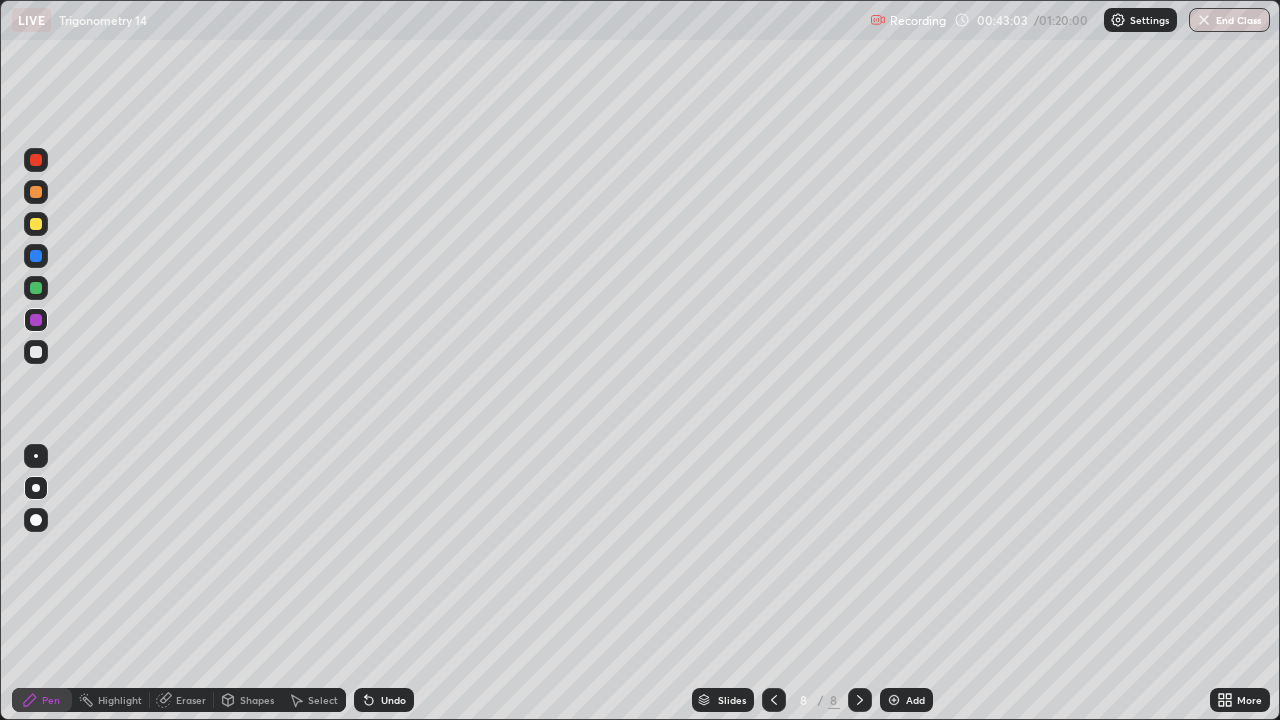 click at bounding box center [36, 288] 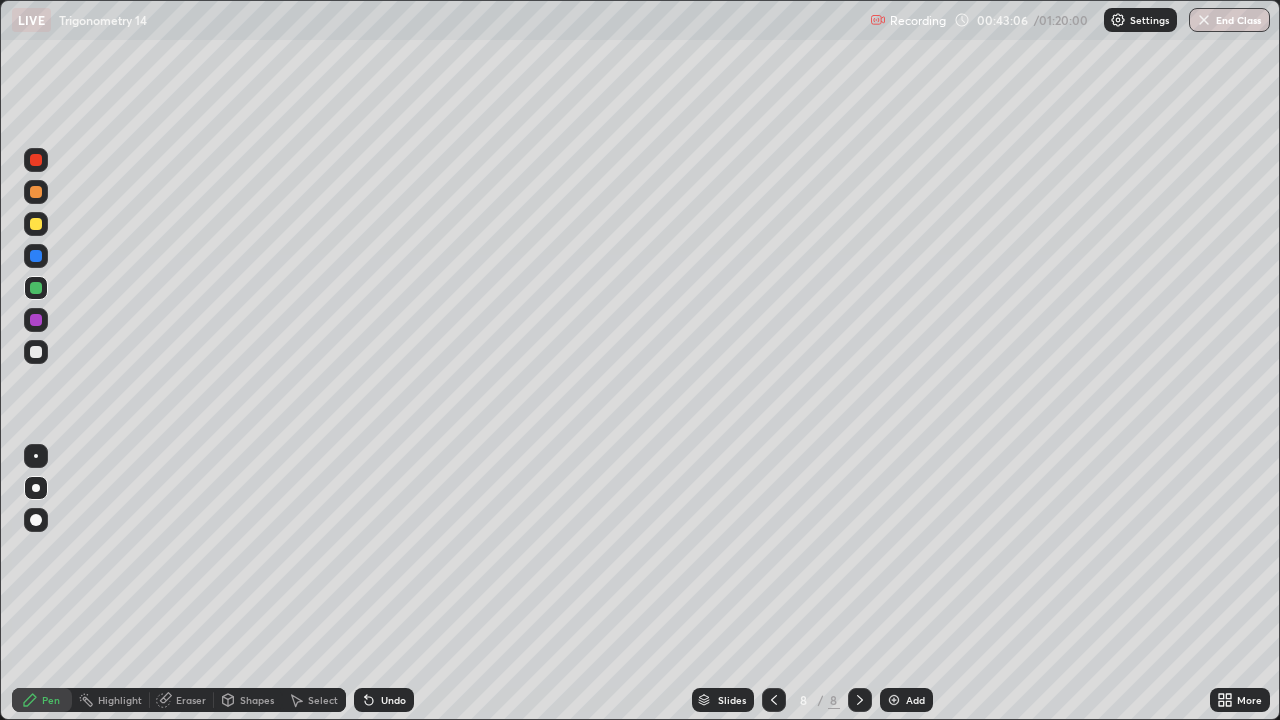 click at bounding box center (36, 352) 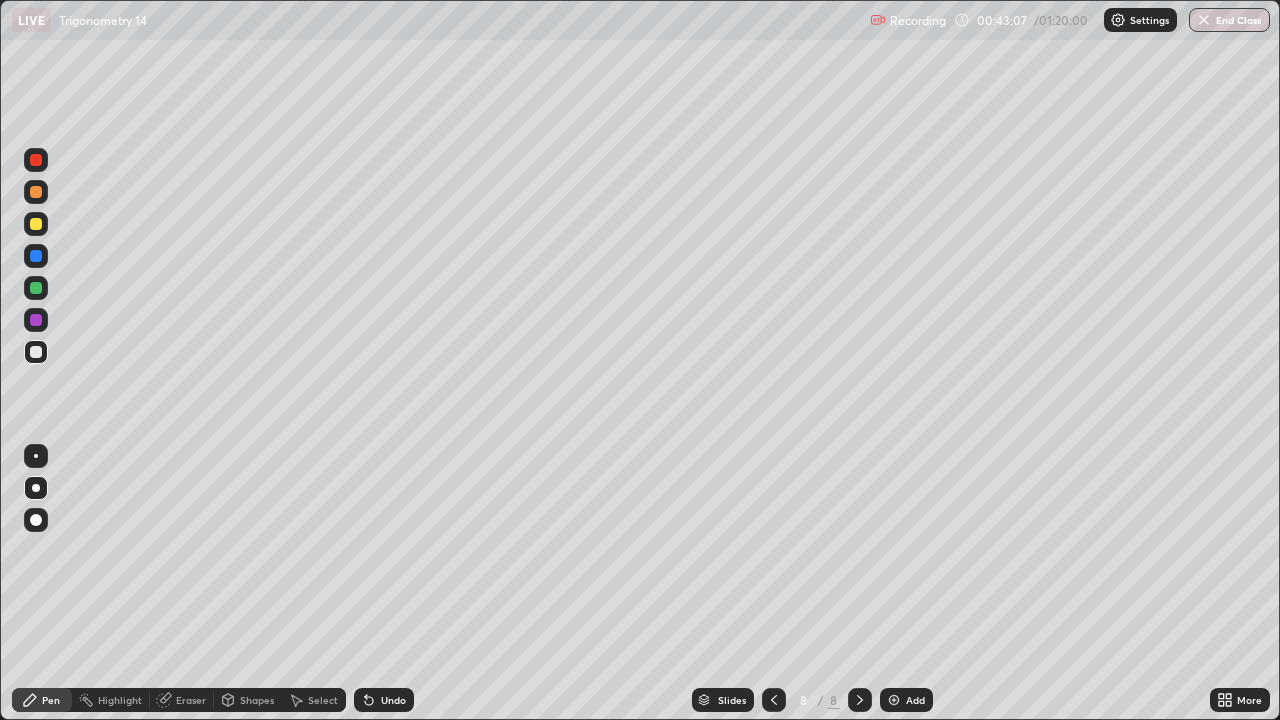 click at bounding box center [36, 320] 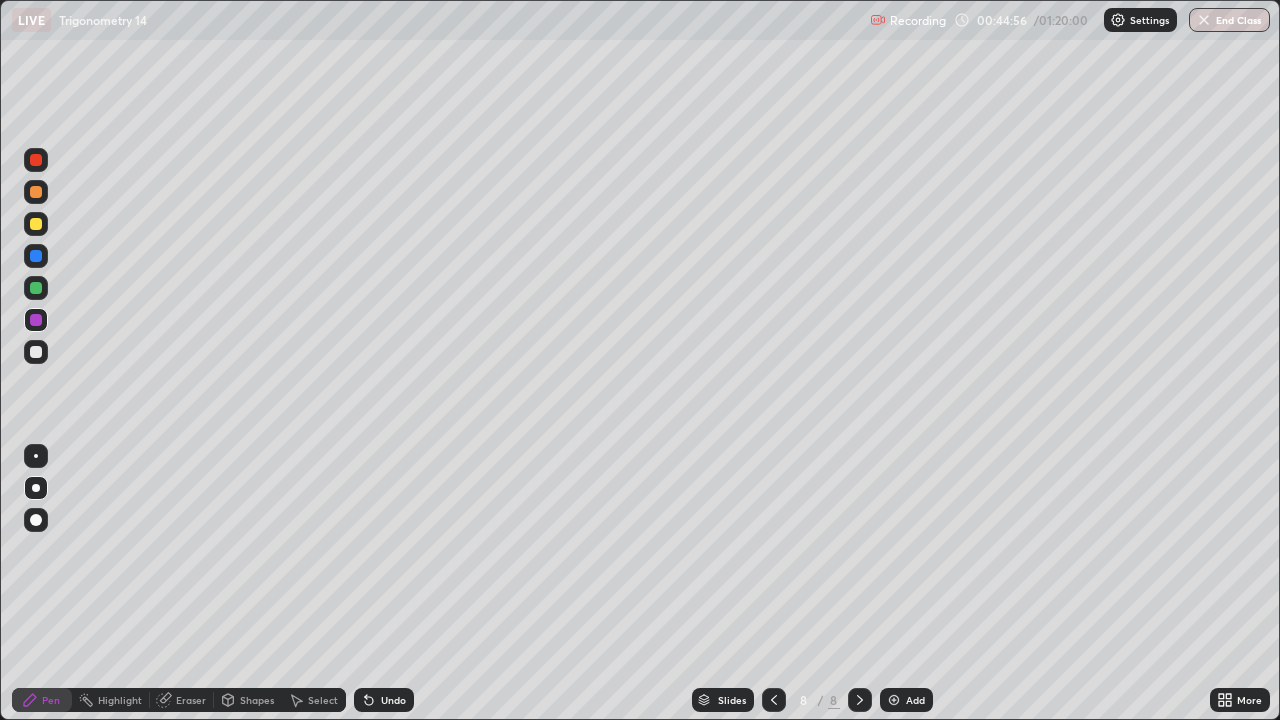 click on "Select" at bounding box center [323, 700] 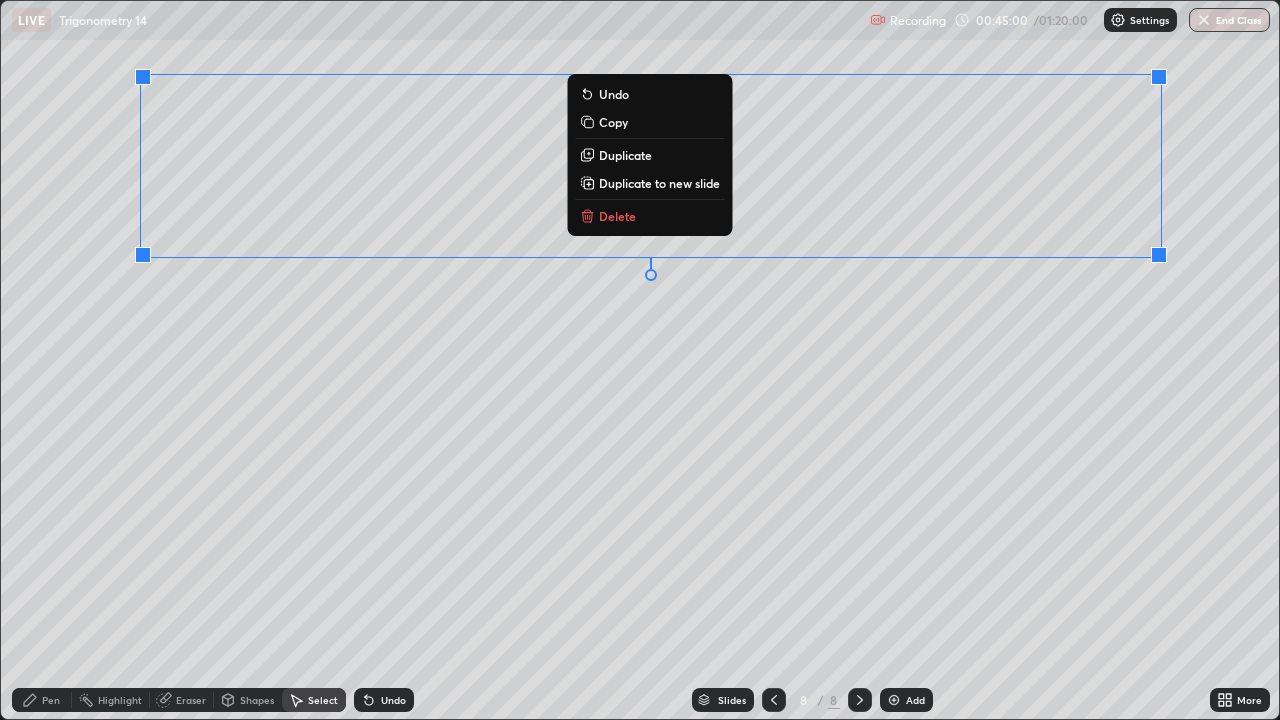 click on "Duplicate to new slide" at bounding box center (659, 183) 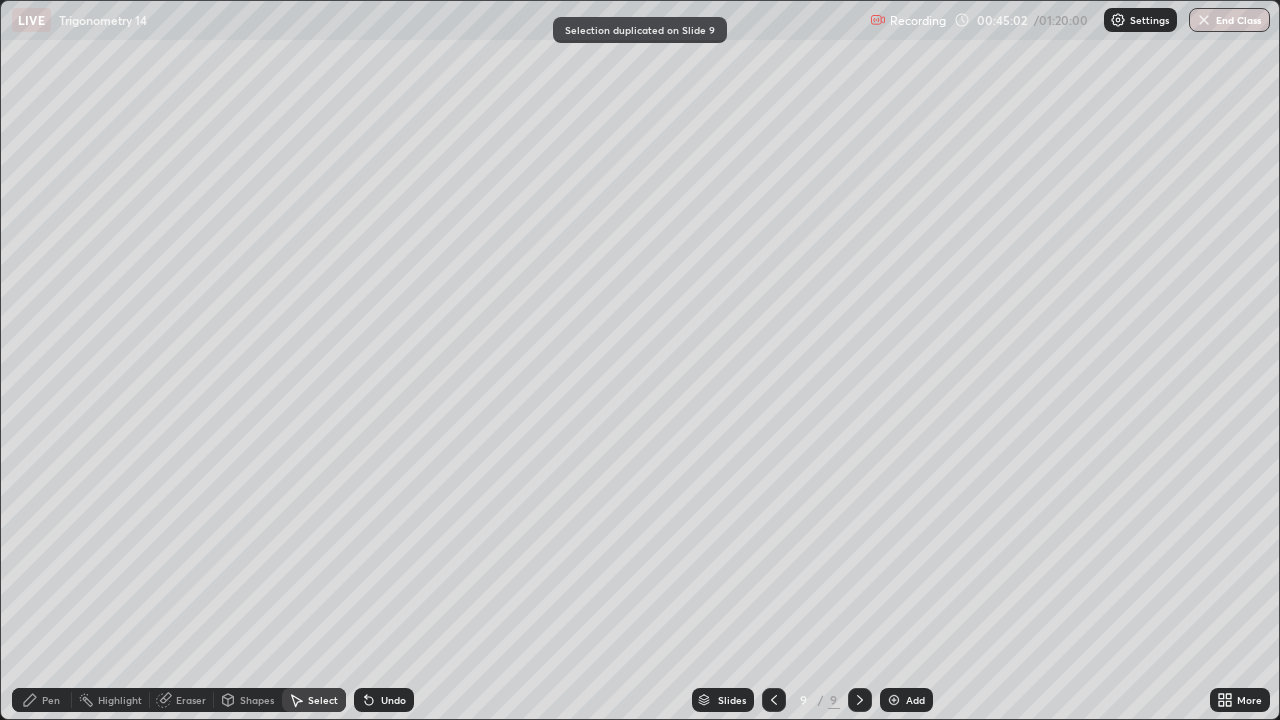 click on "Eraser" at bounding box center (191, 700) 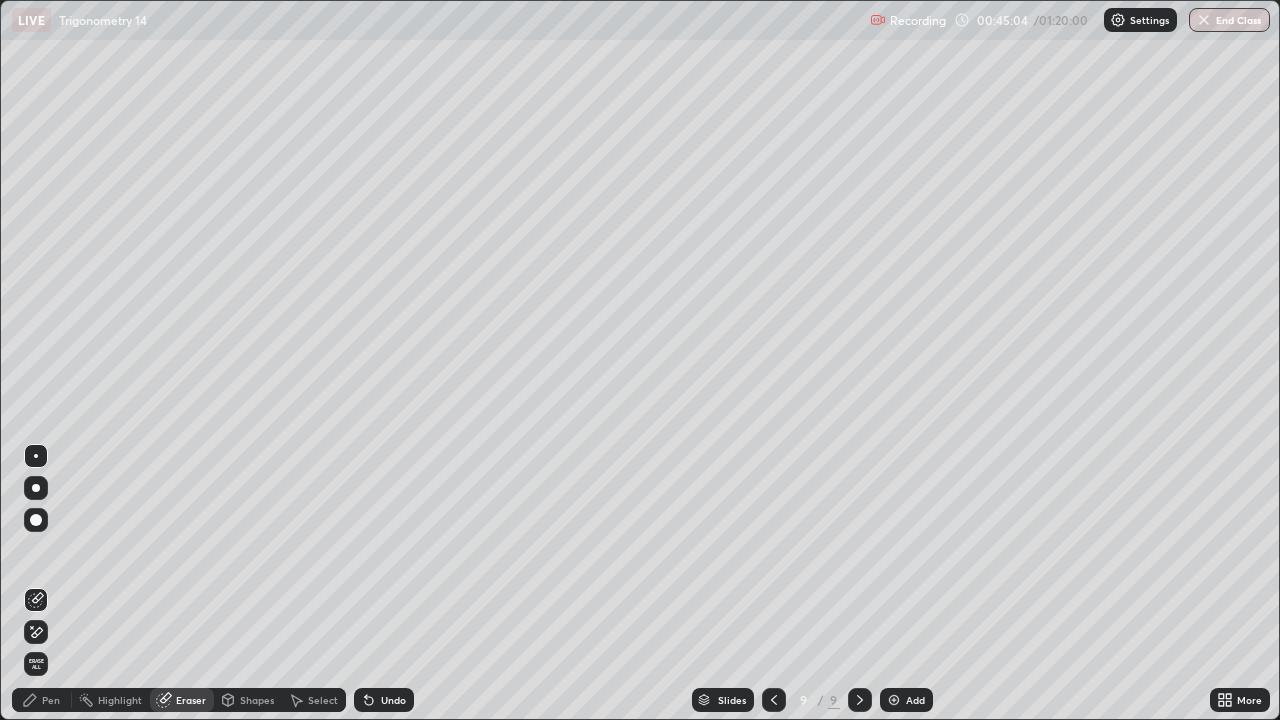 click on "Pen" at bounding box center [51, 700] 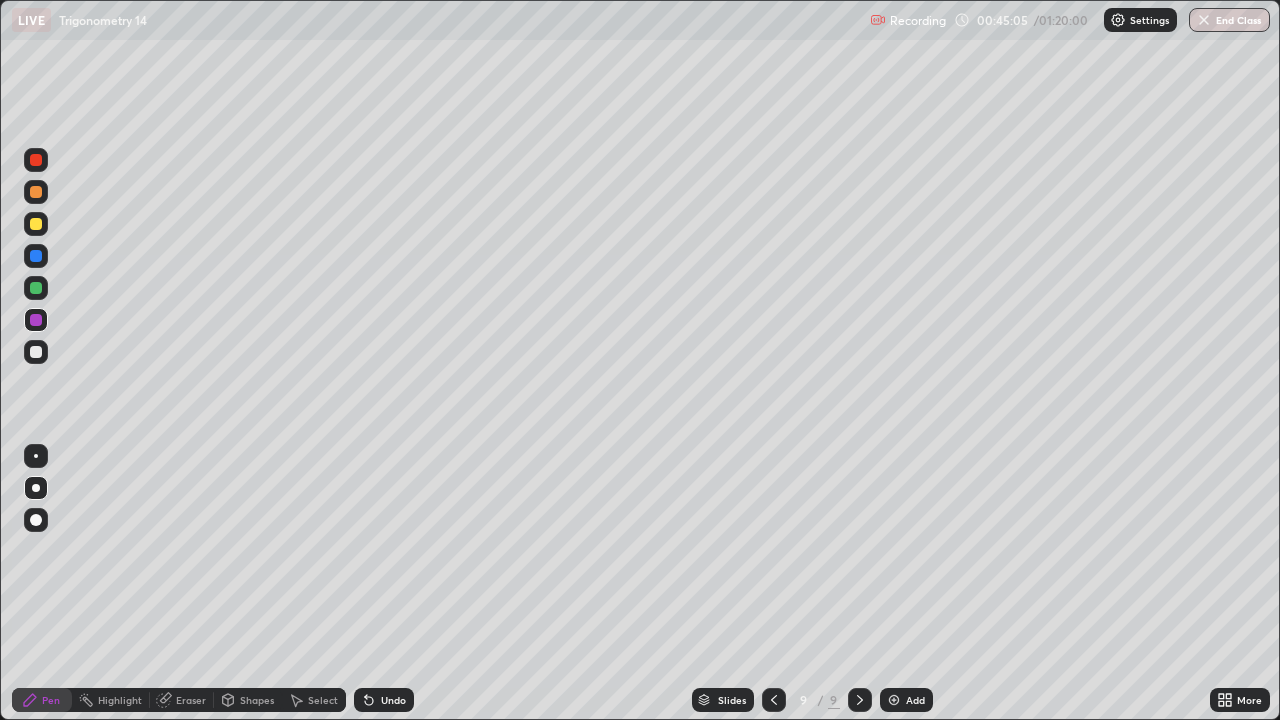 click at bounding box center [36, 224] 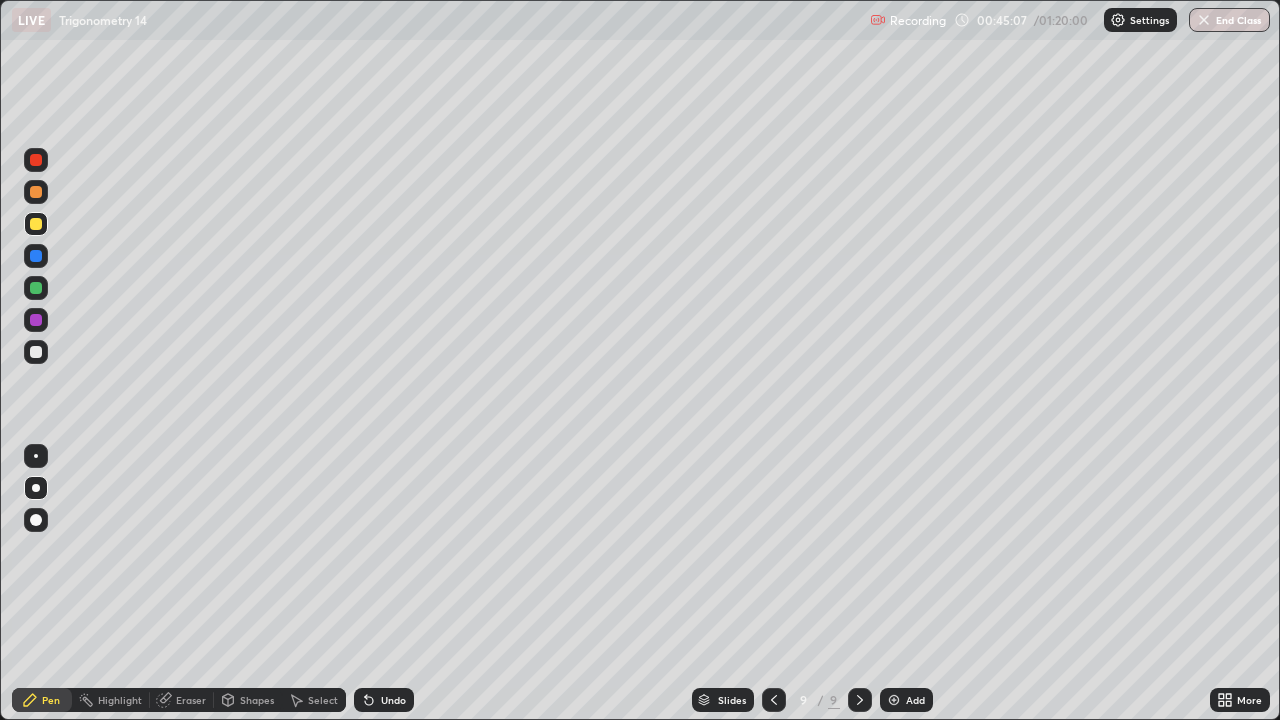 click on "Eraser" at bounding box center [191, 700] 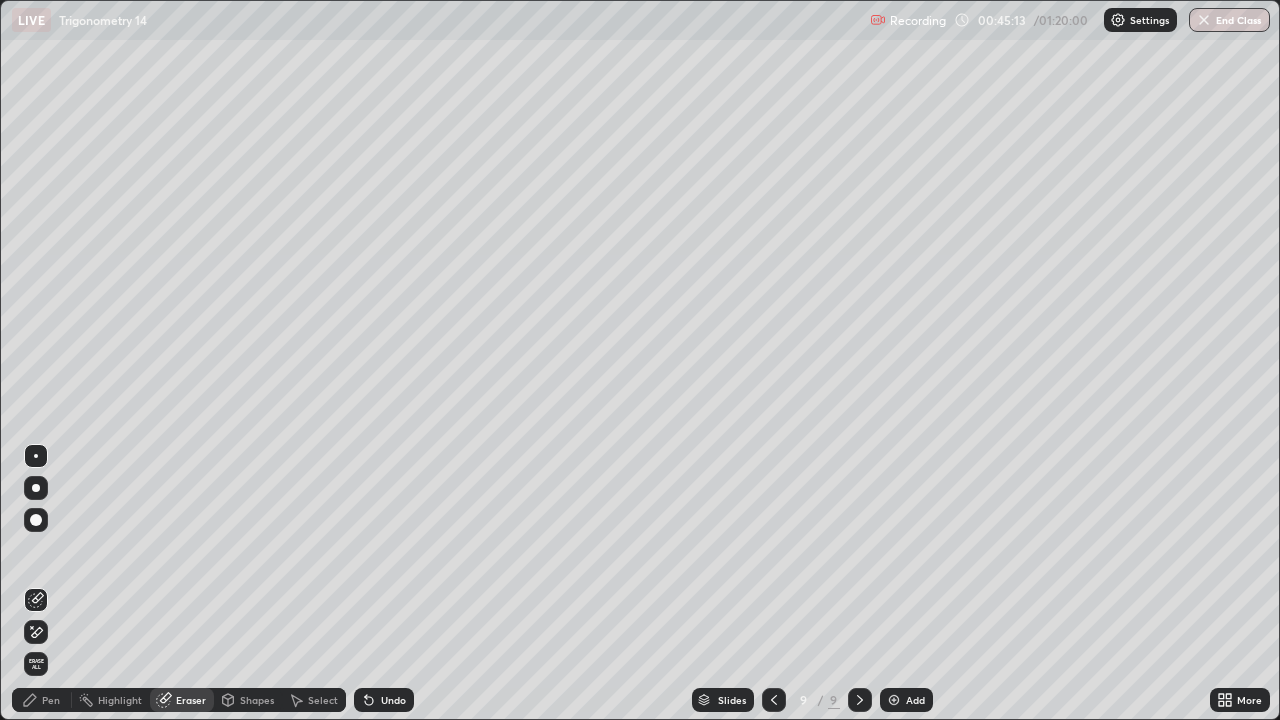 click on "Pen" at bounding box center [51, 700] 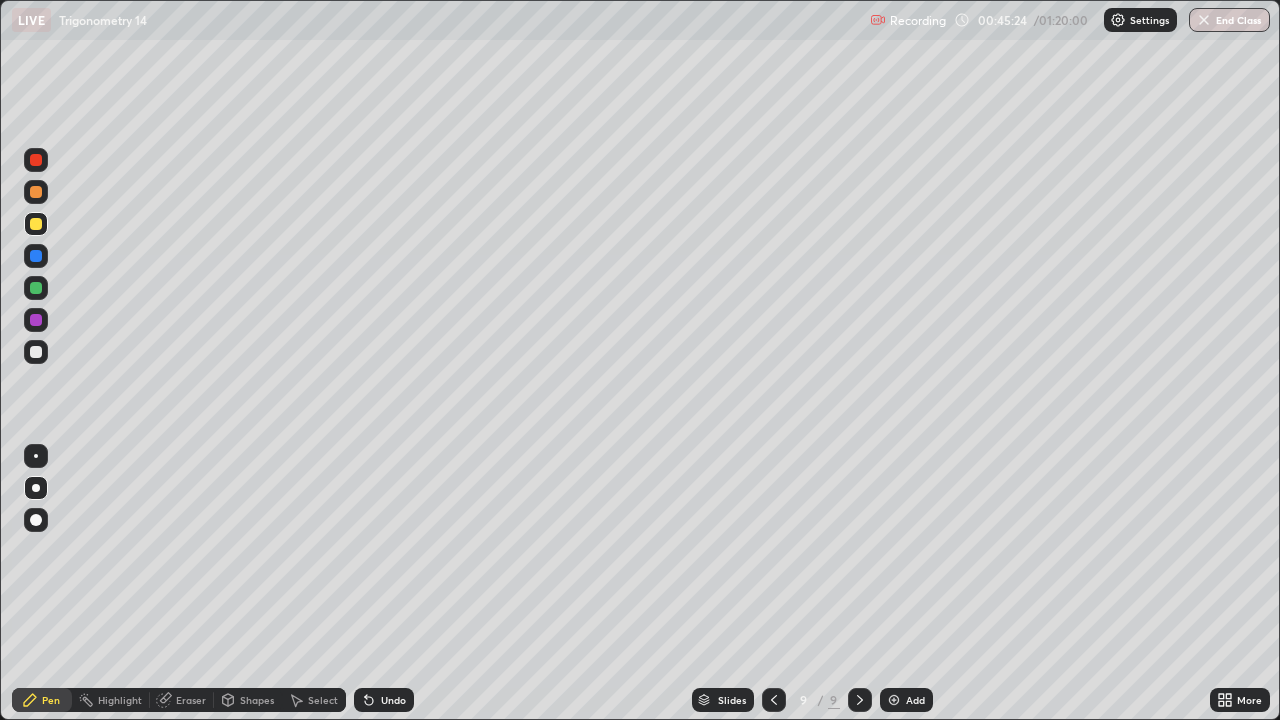 click on "Pen" at bounding box center (42, 700) 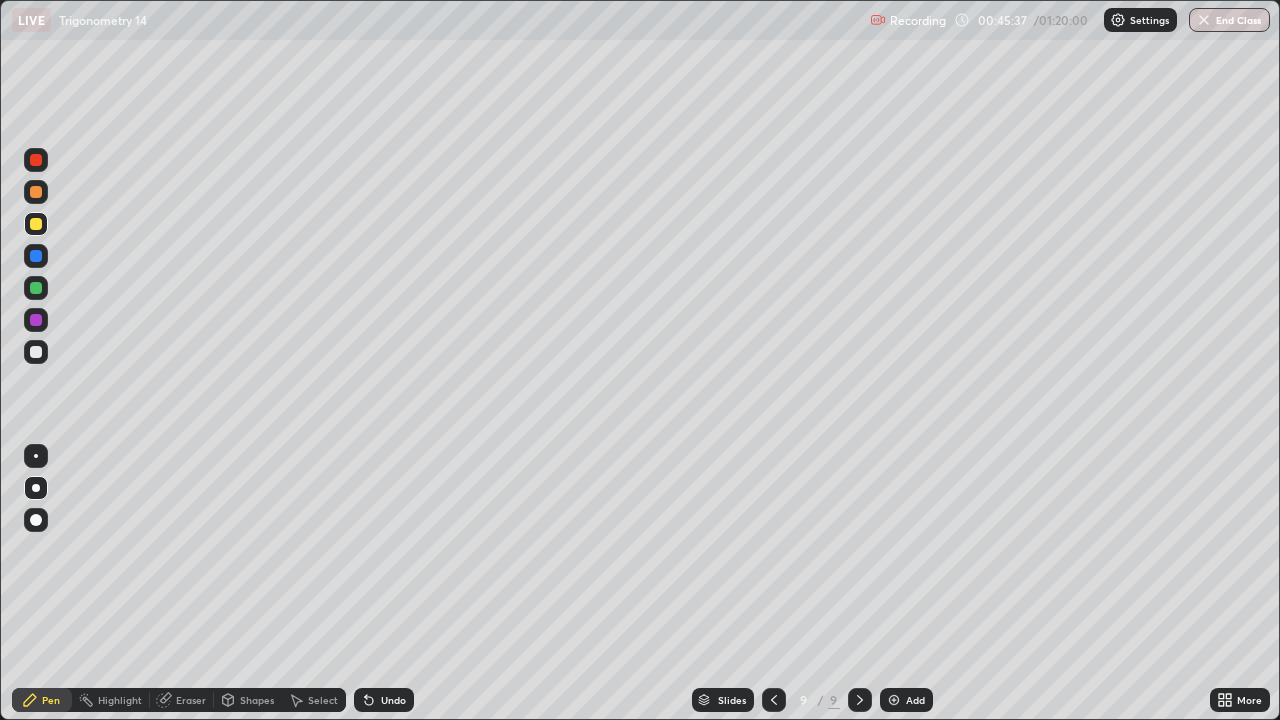 click at bounding box center (36, 352) 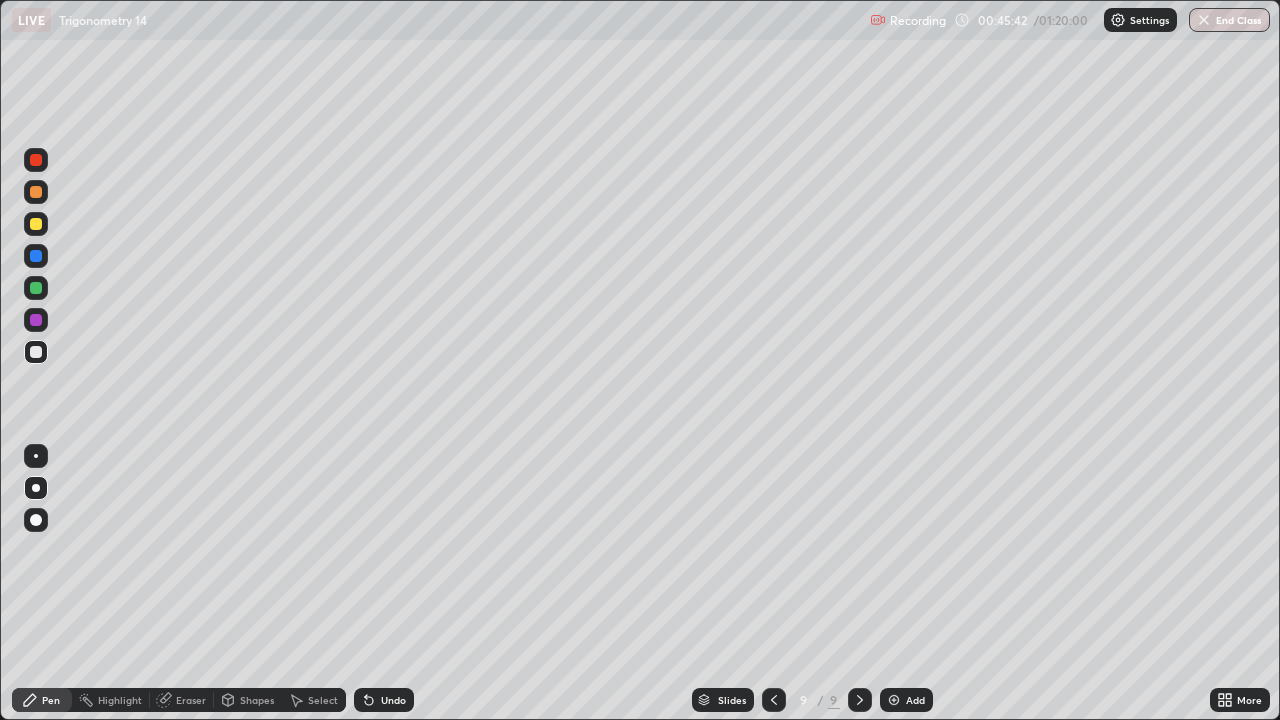 click on "Undo" at bounding box center (393, 700) 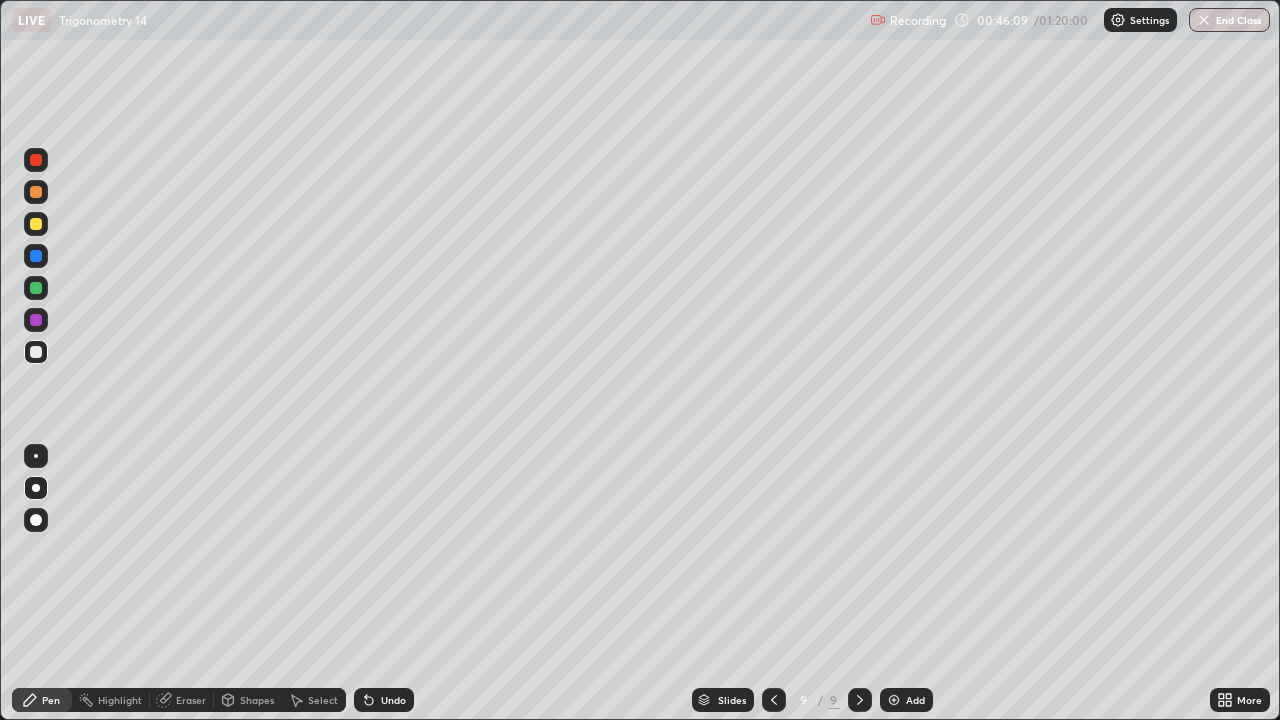 click on "Undo" at bounding box center [393, 700] 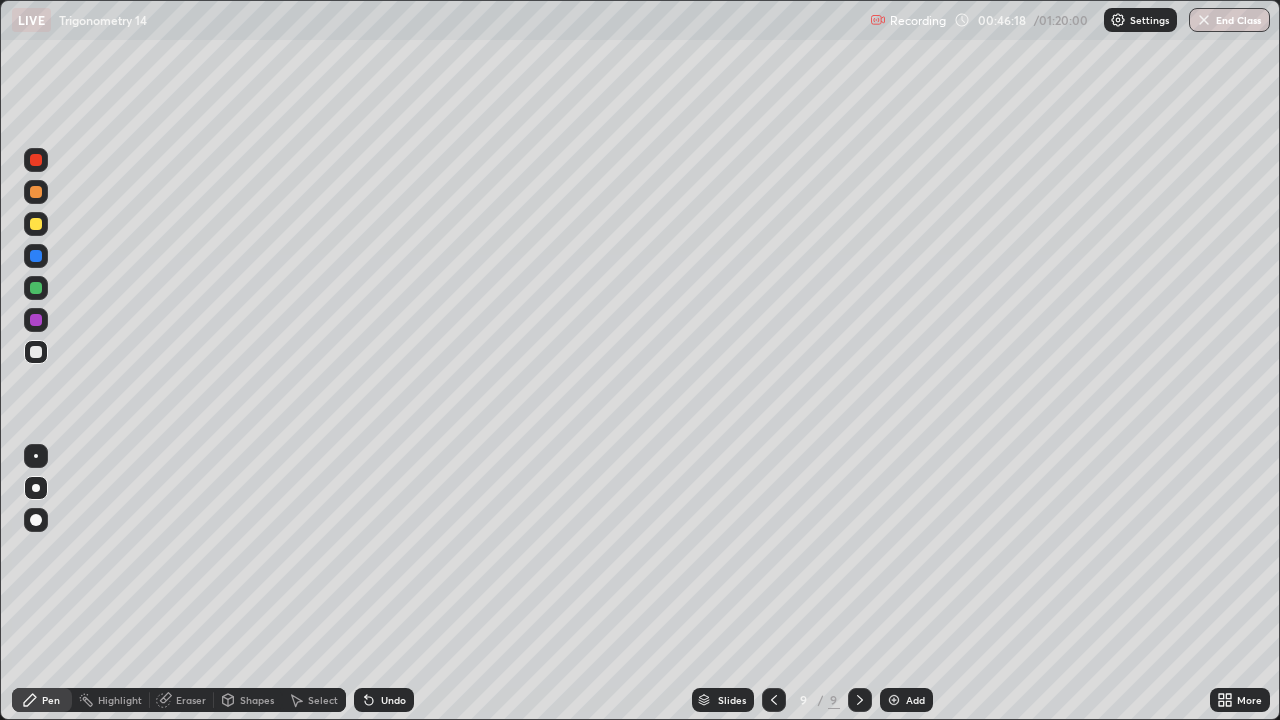 click on "Undo" at bounding box center [393, 700] 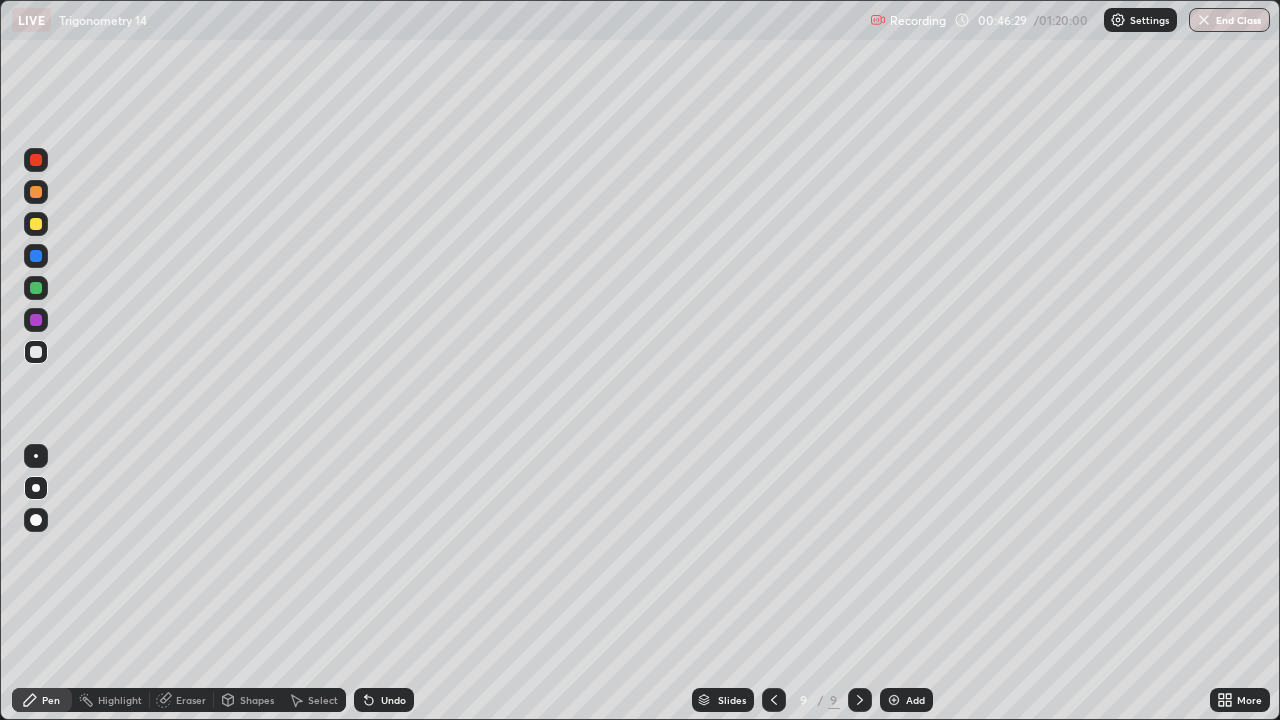 click on "Select" at bounding box center [323, 700] 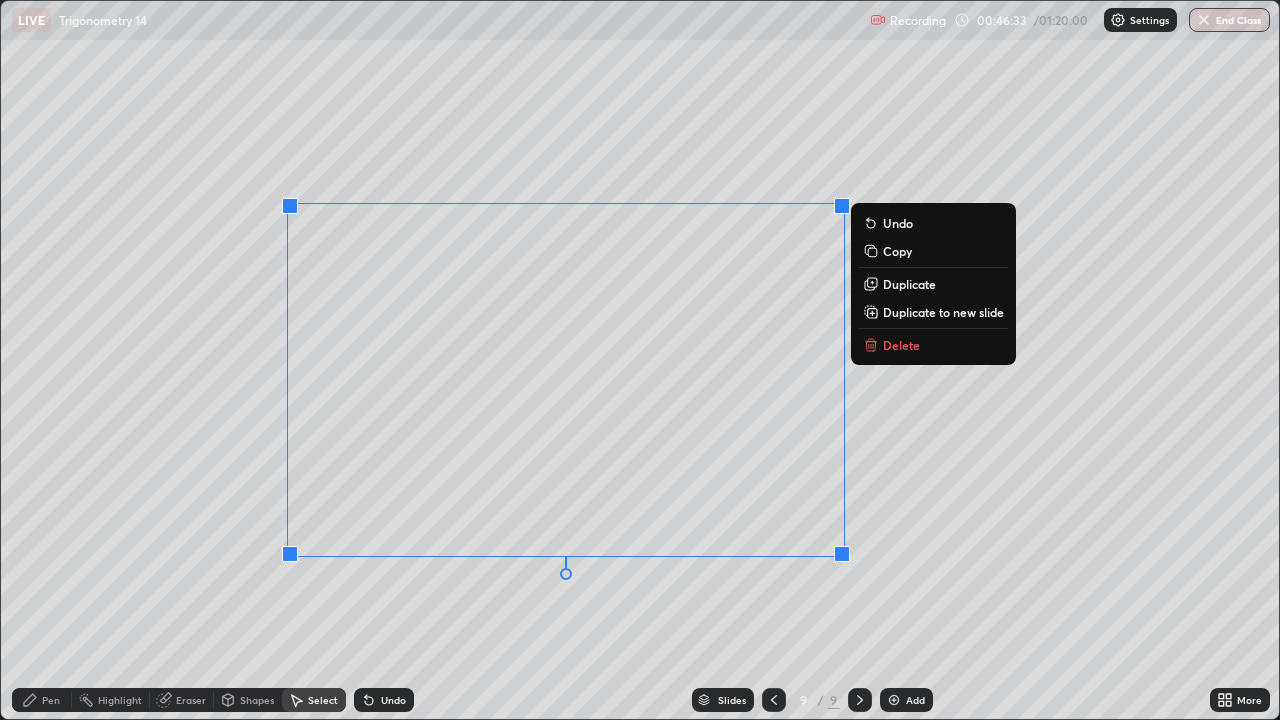 click on "Delete" at bounding box center (933, 345) 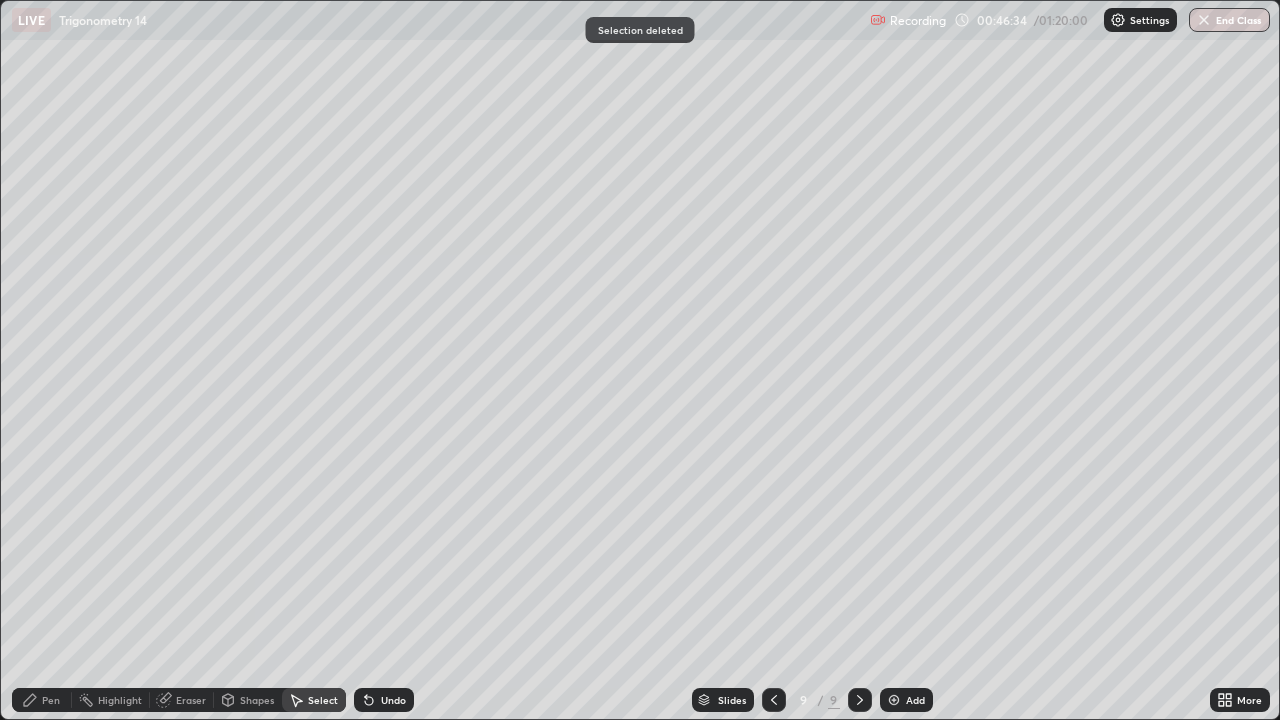 click on "Pen" at bounding box center [51, 700] 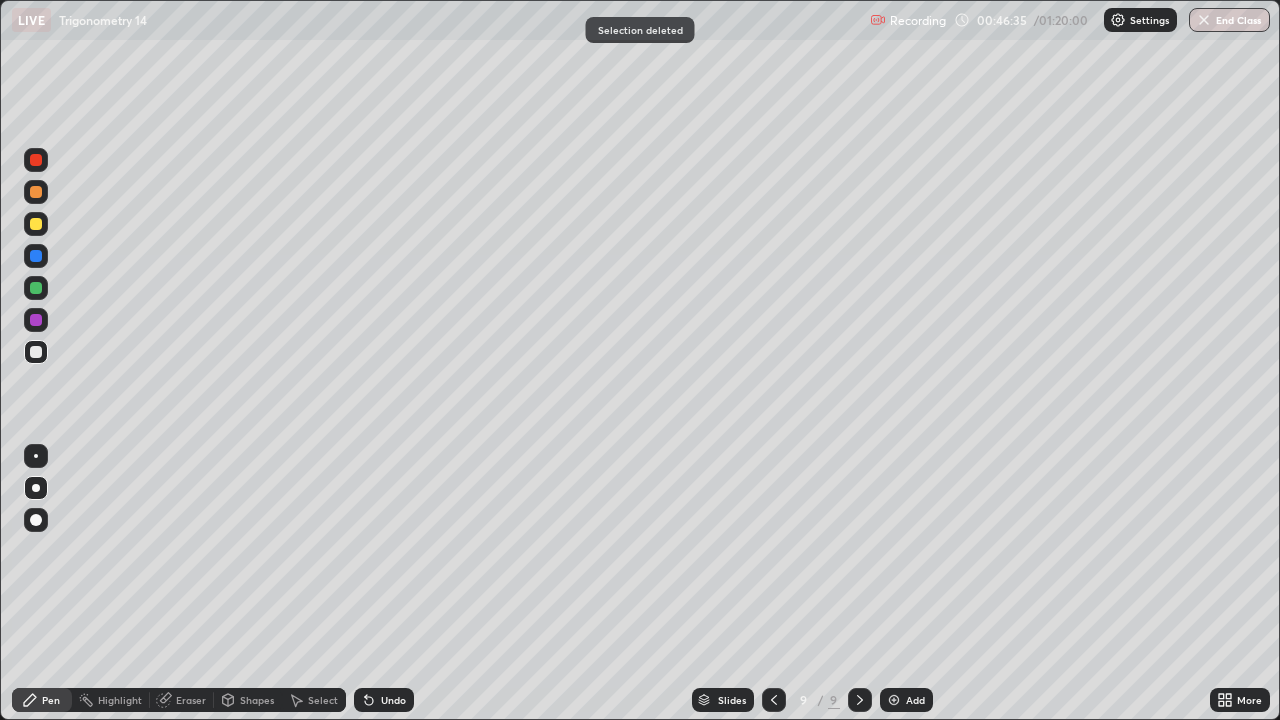 click at bounding box center [36, 352] 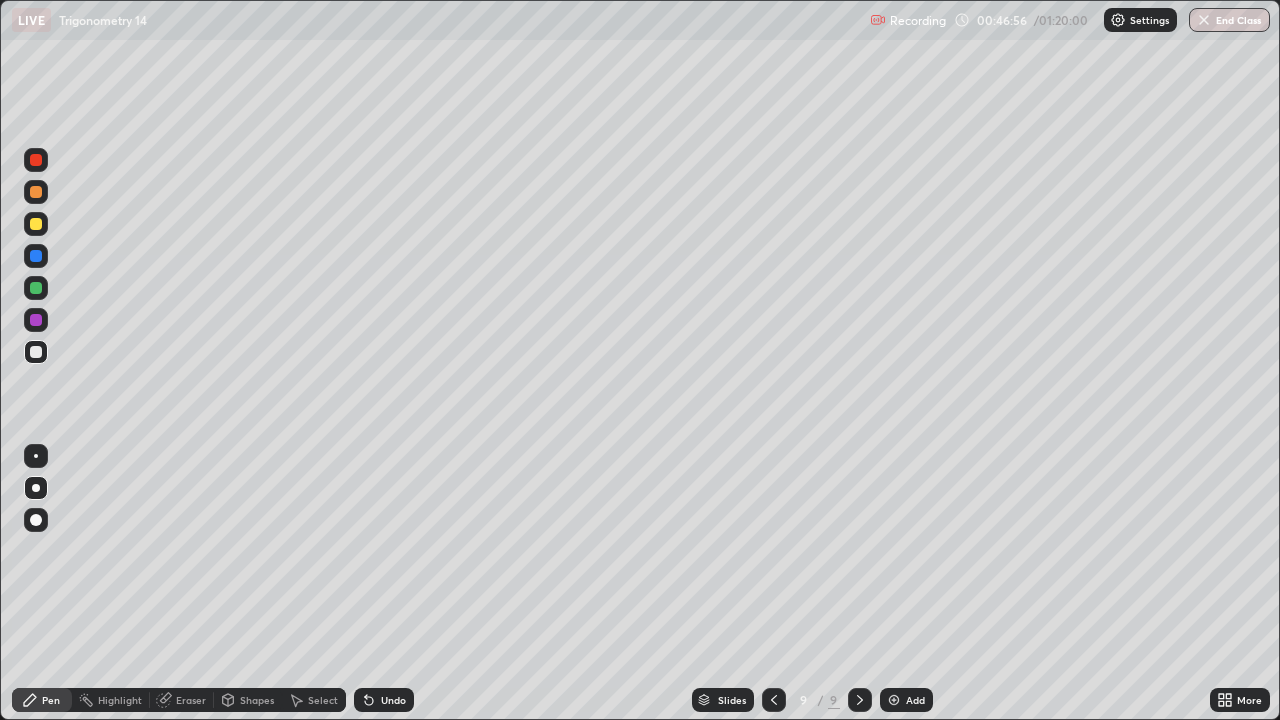 click at bounding box center (36, 352) 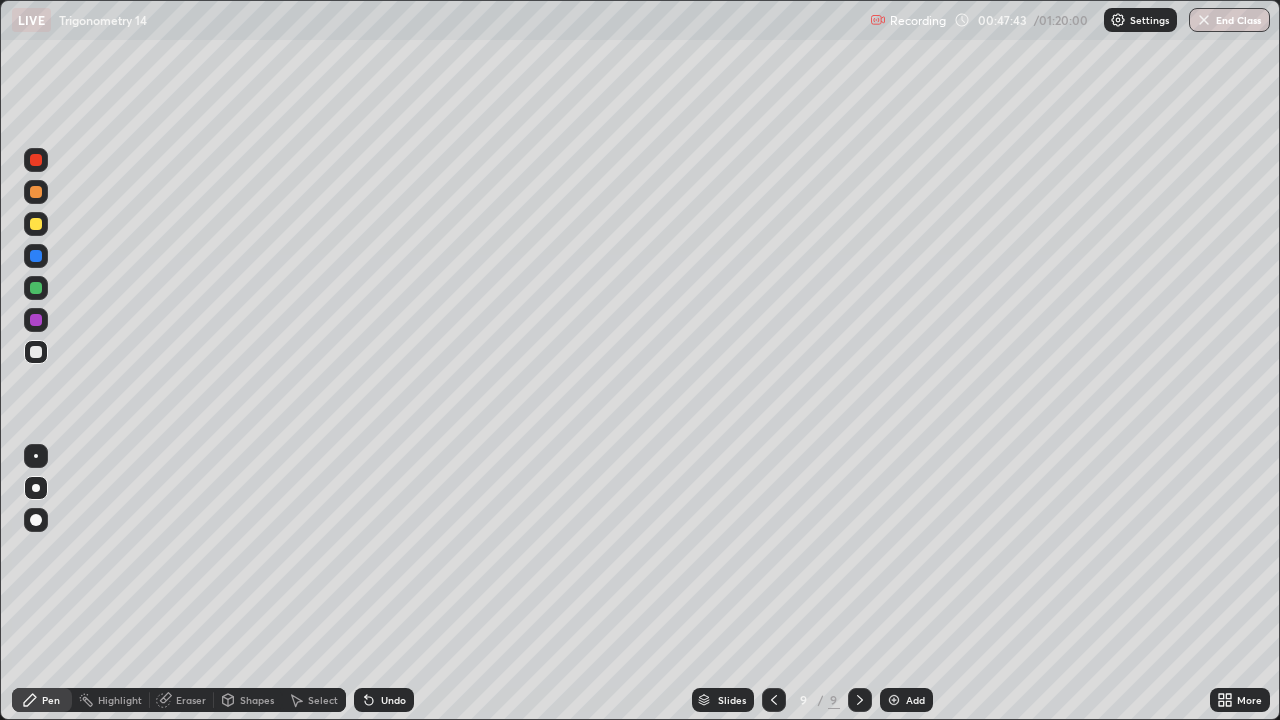 click on "Undo" at bounding box center (393, 700) 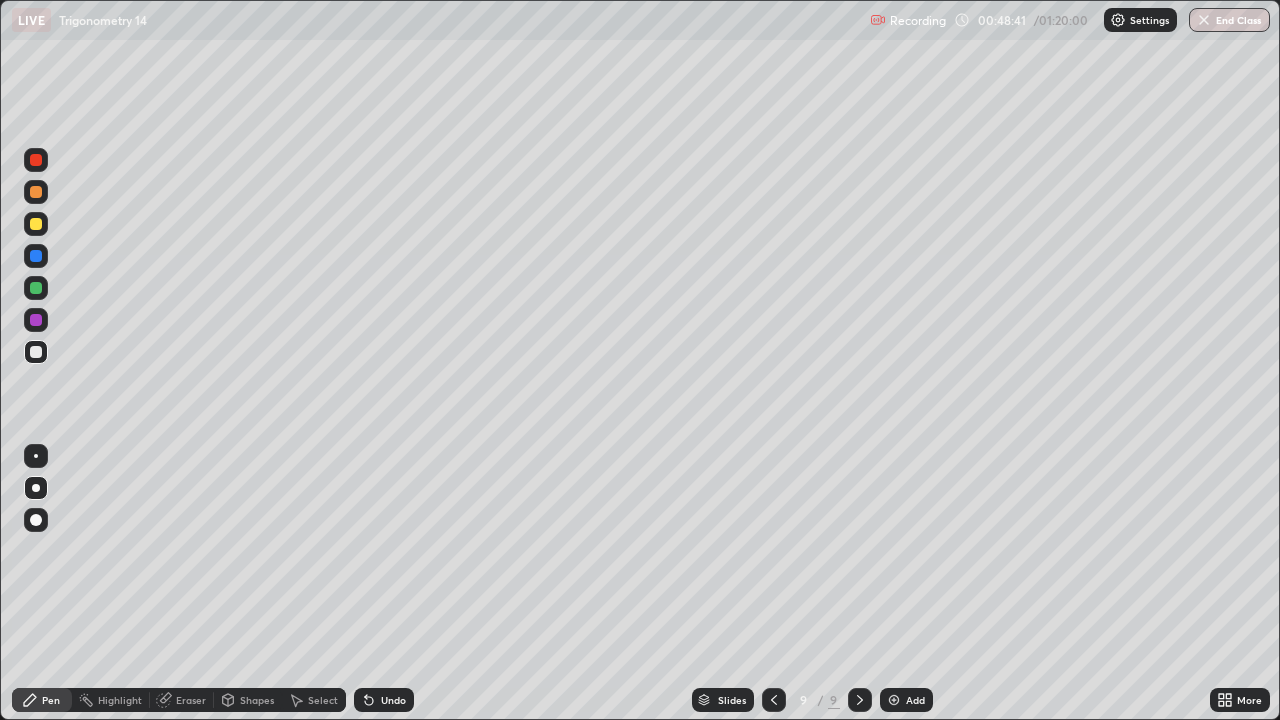 click at bounding box center [36, 320] 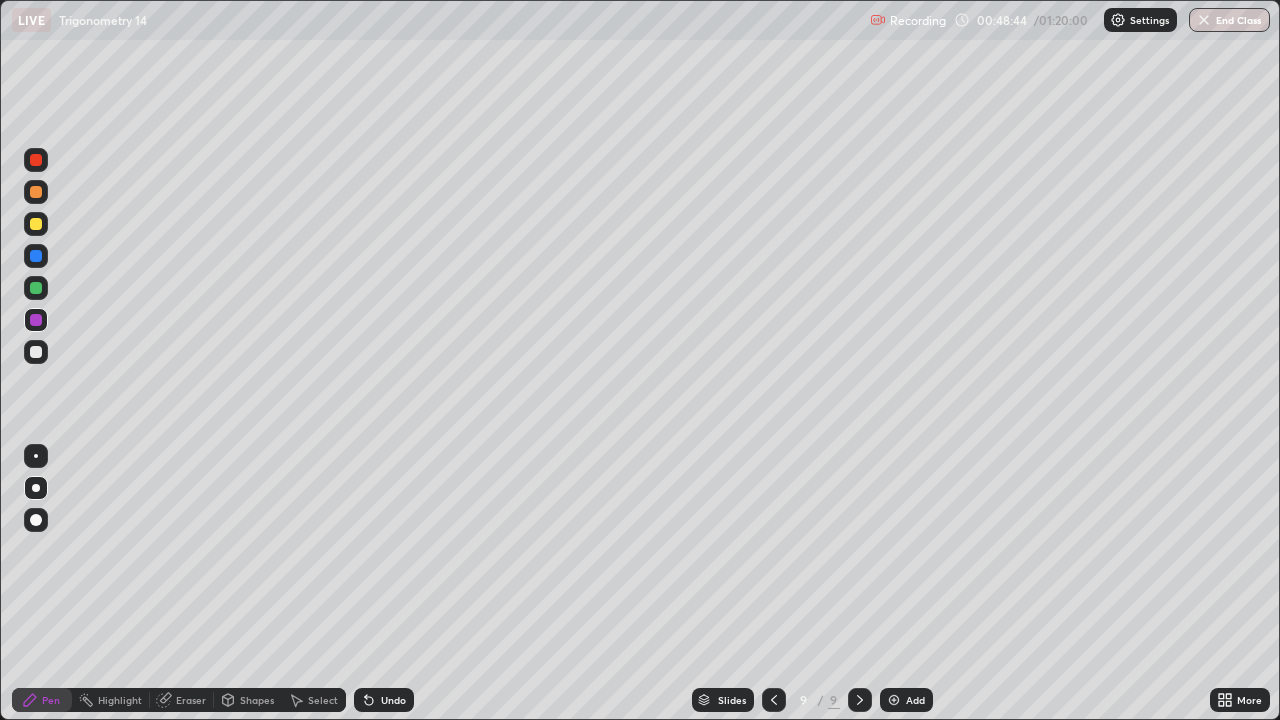 click on "Undo" at bounding box center (393, 700) 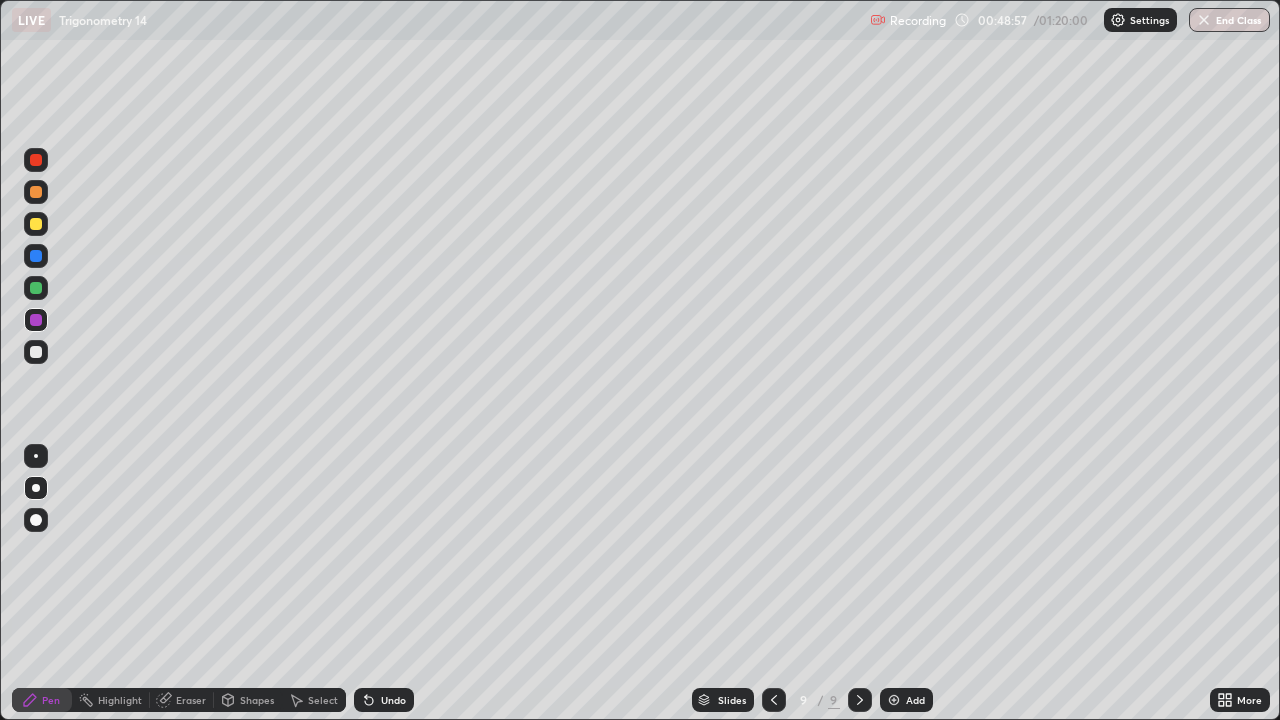 click at bounding box center [36, 288] 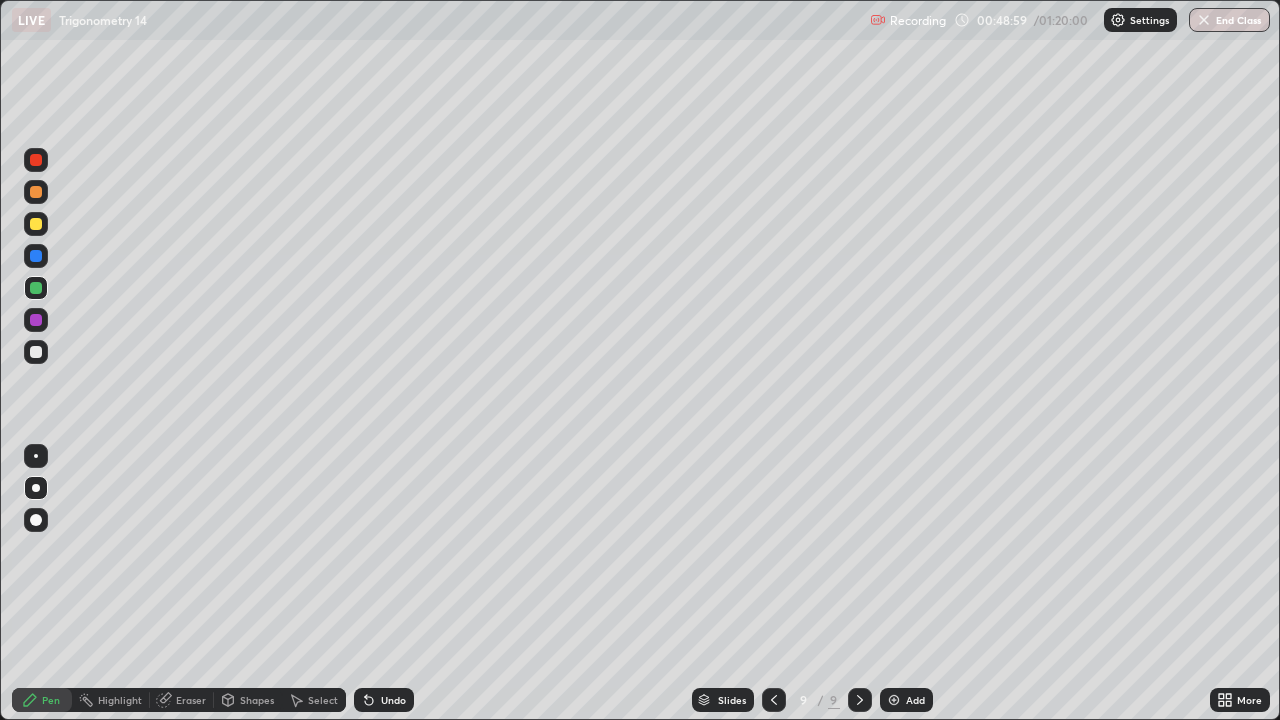 click at bounding box center (36, 352) 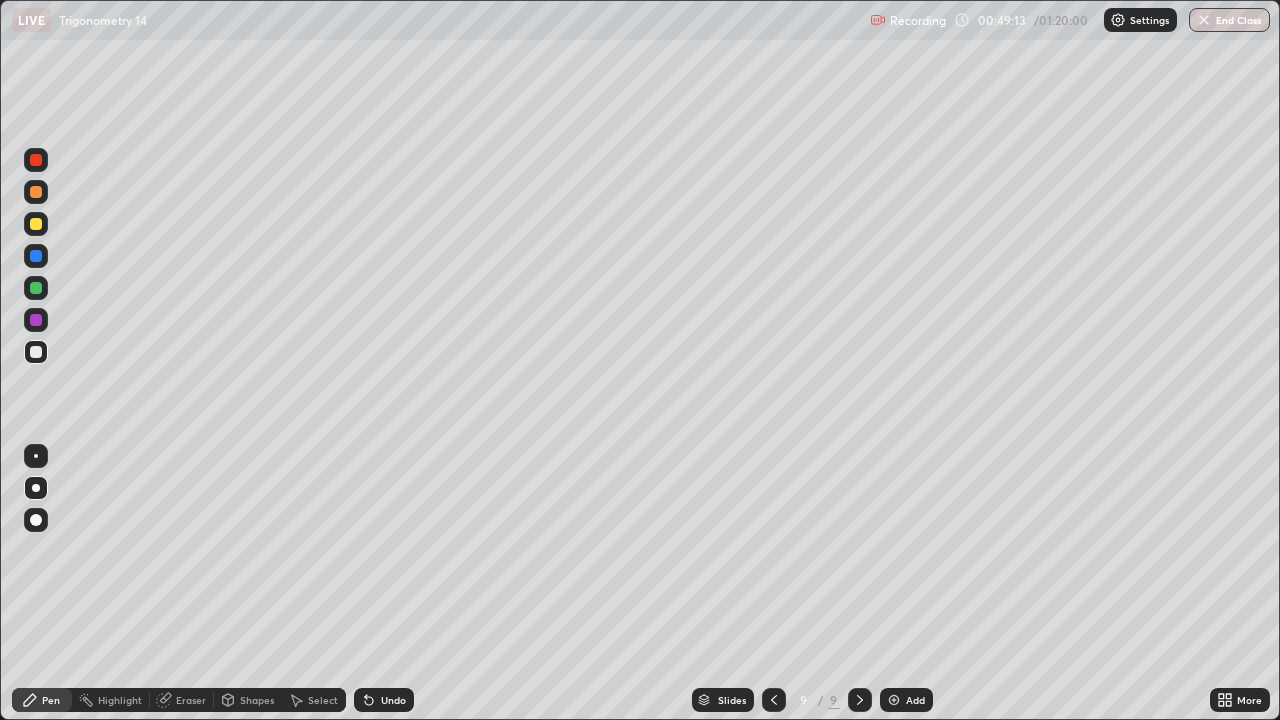 click at bounding box center [36, 352] 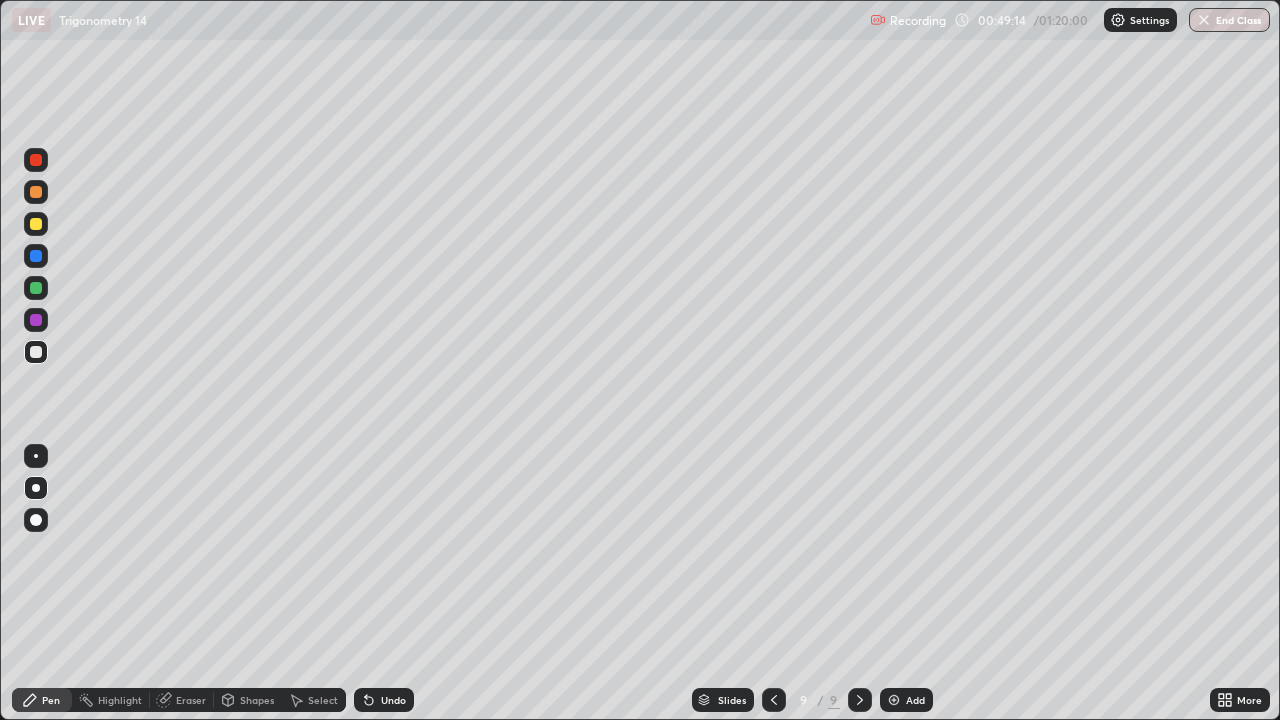 click at bounding box center (36, 320) 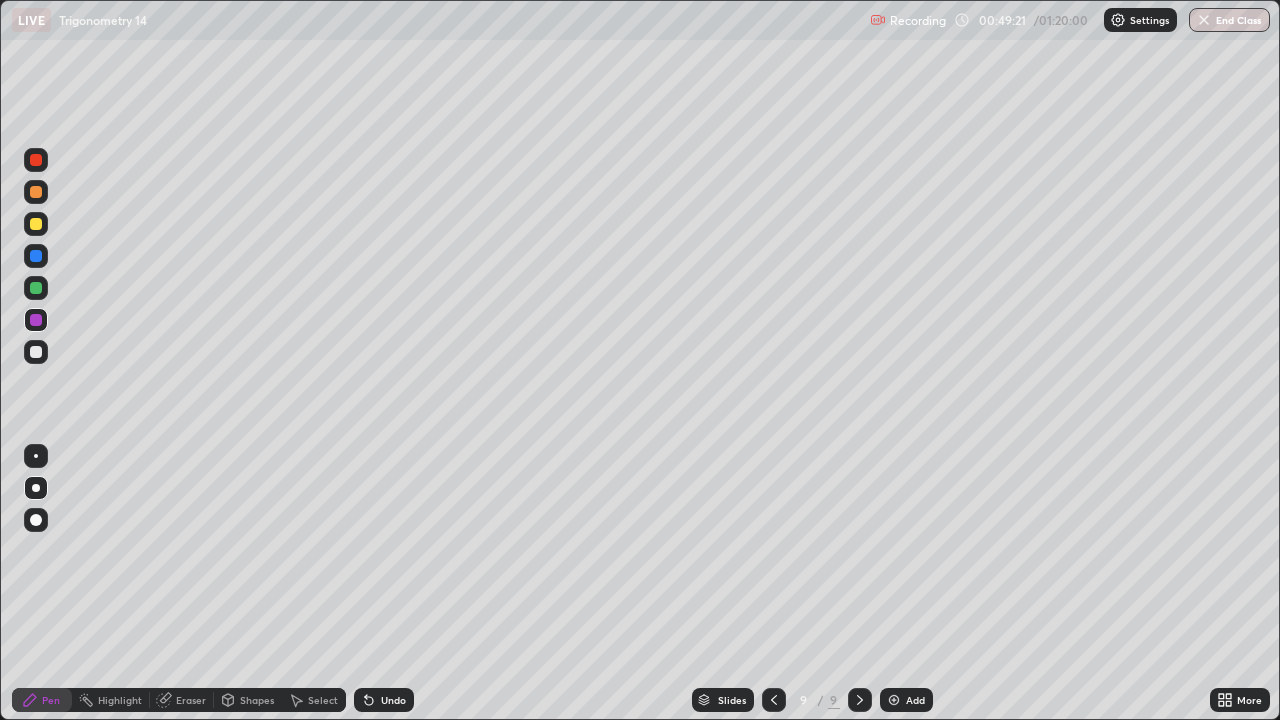 click at bounding box center [36, 288] 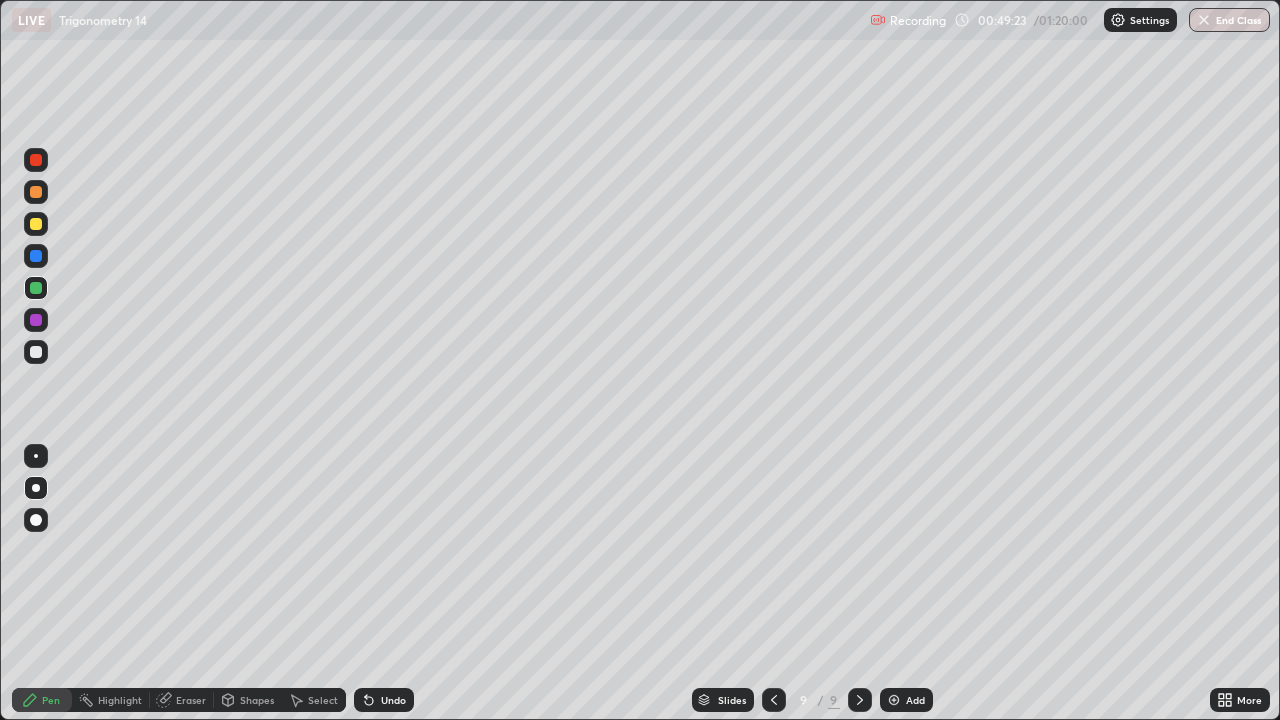 click at bounding box center [36, 288] 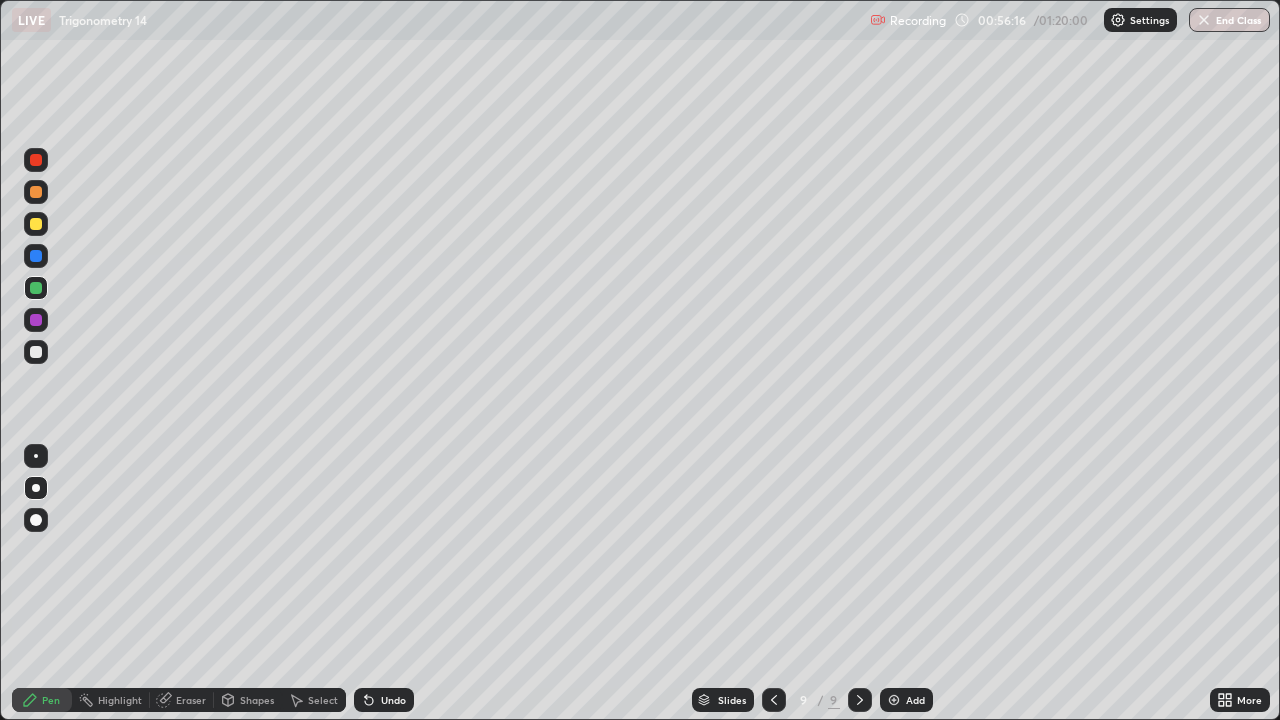 click at bounding box center (36, 224) 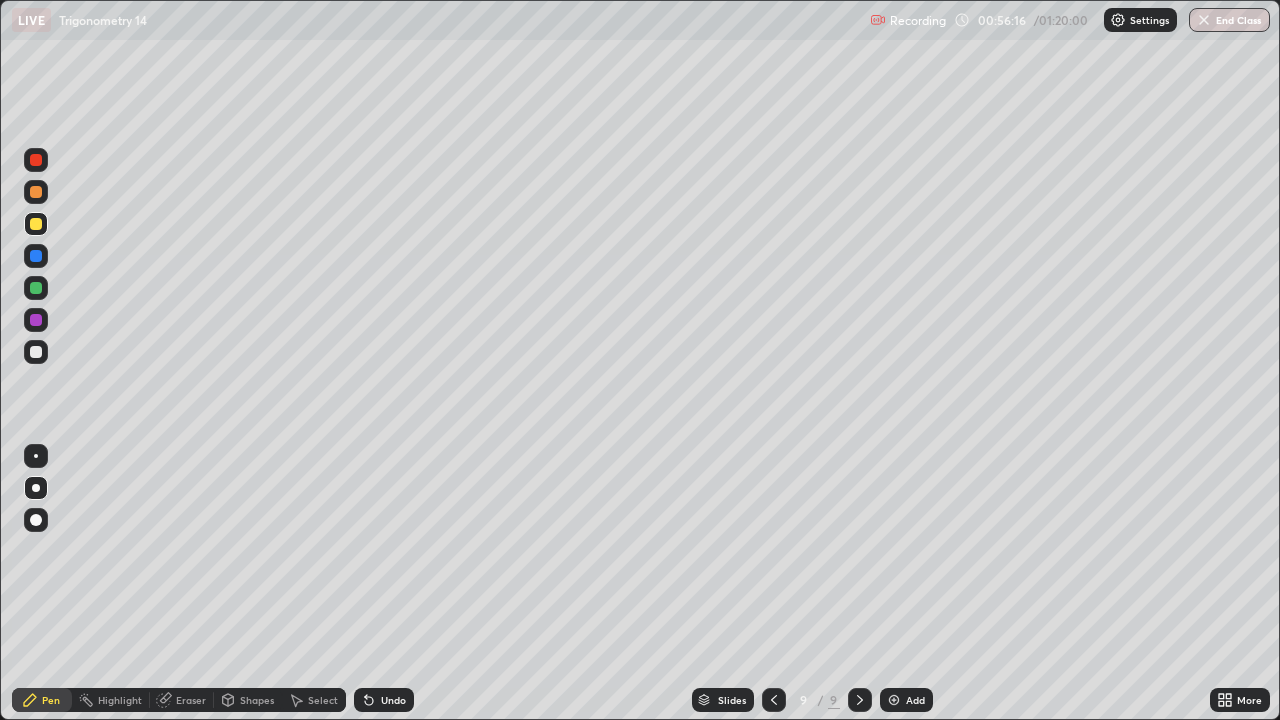 click at bounding box center [36, 488] 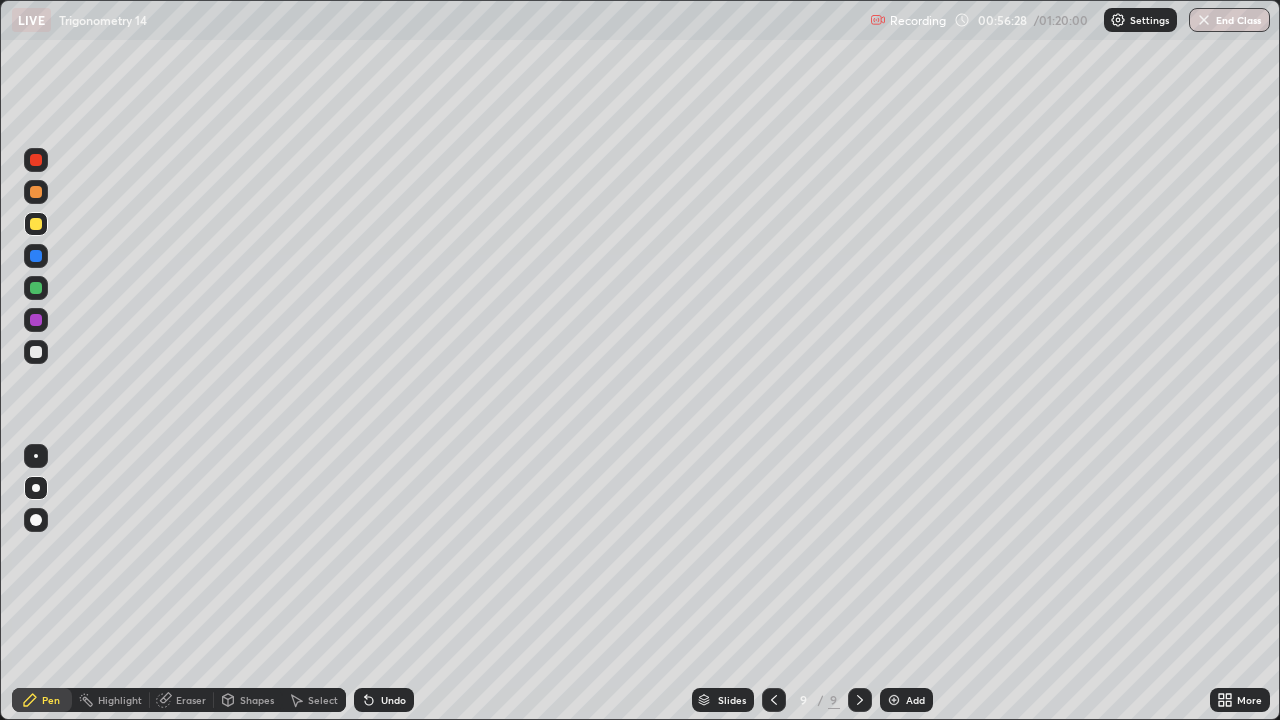 click at bounding box center [36, 488] 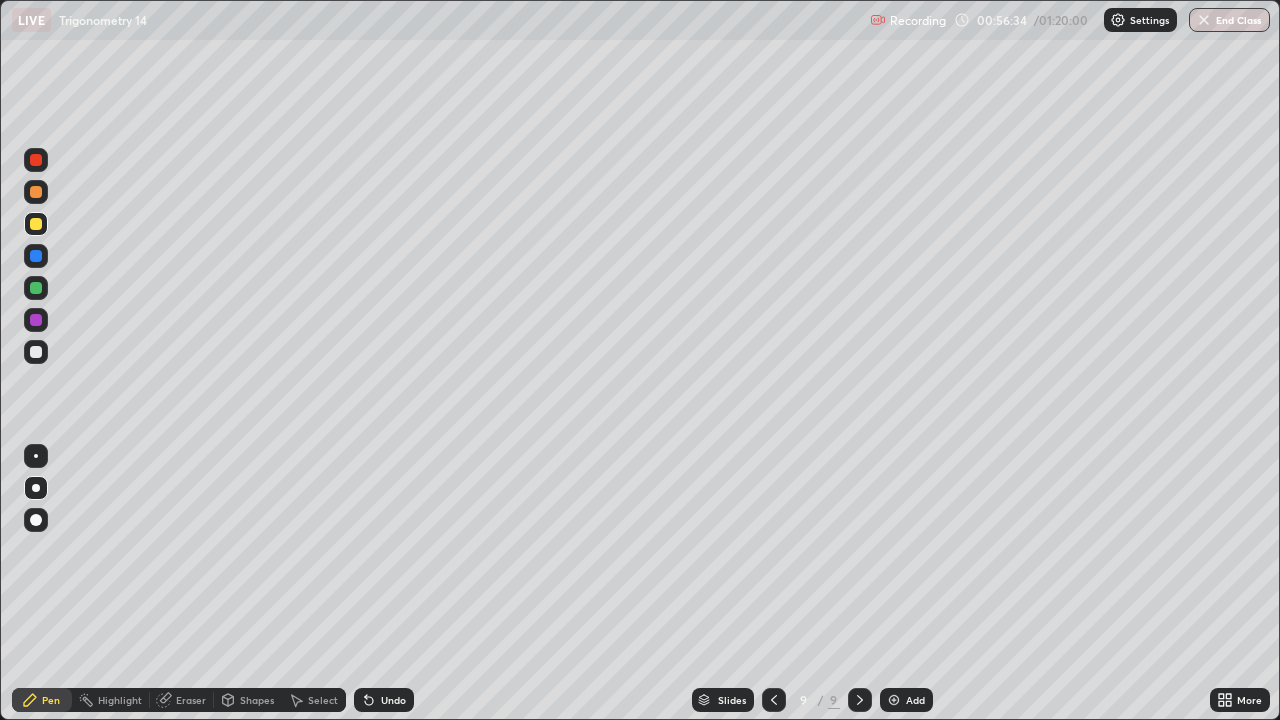 click 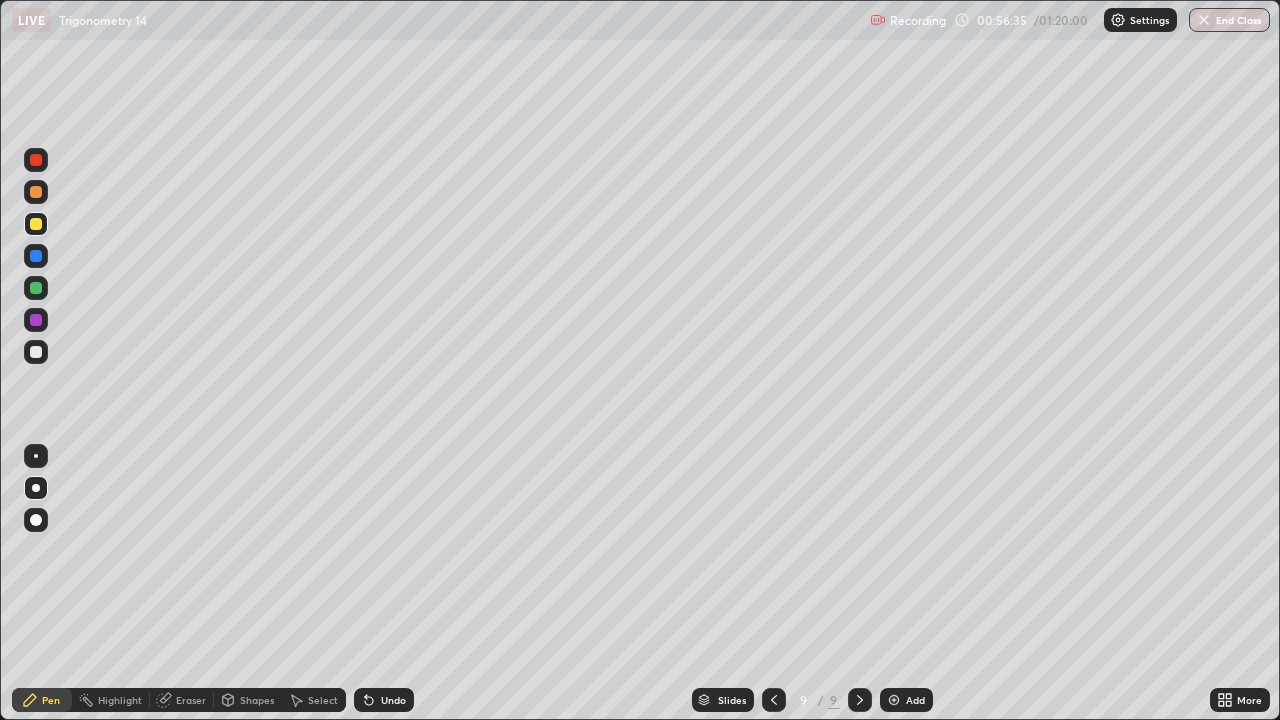 click on "Add" at bounding box center [915, 700] 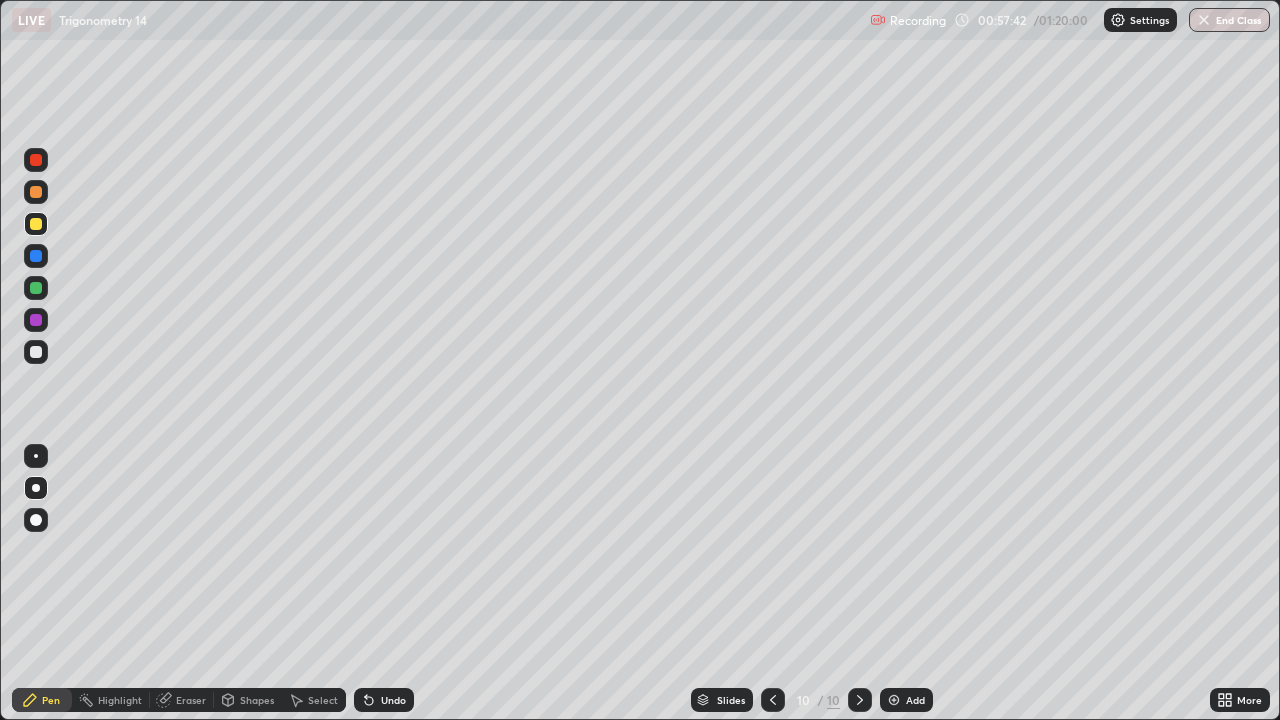 click at bounding box center [36, 352] 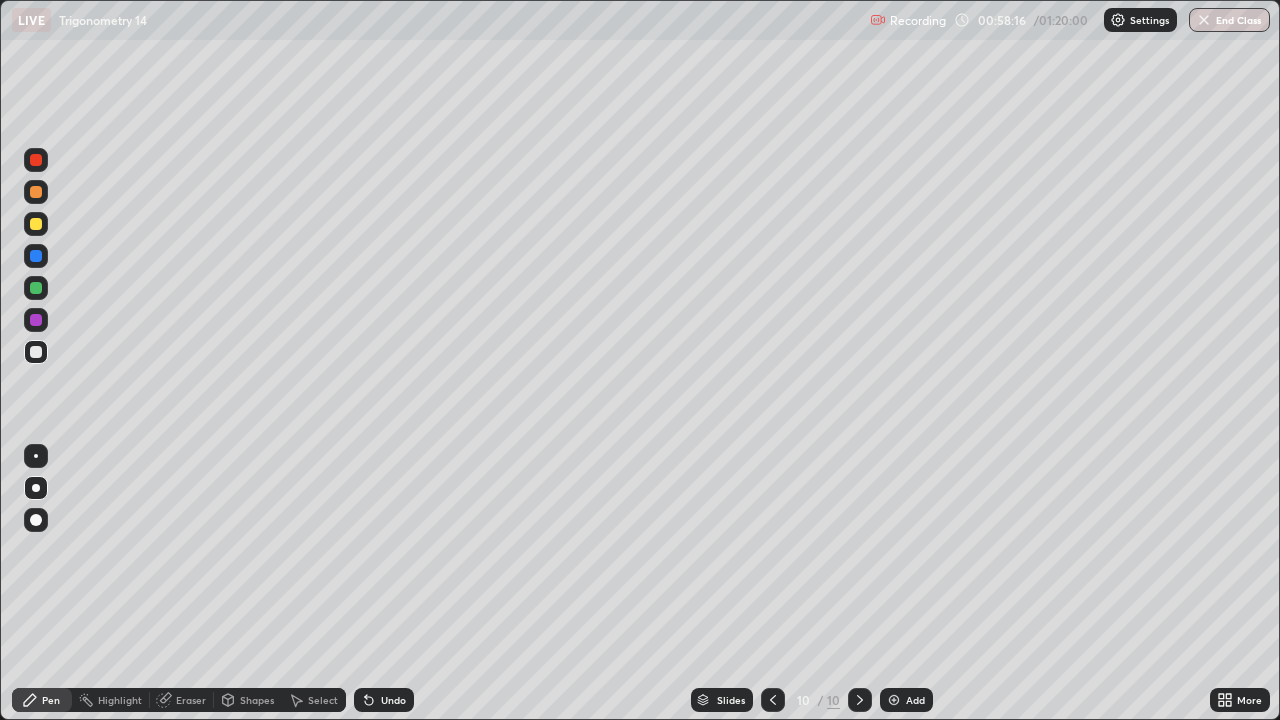 click at bounding box center [36, 352] 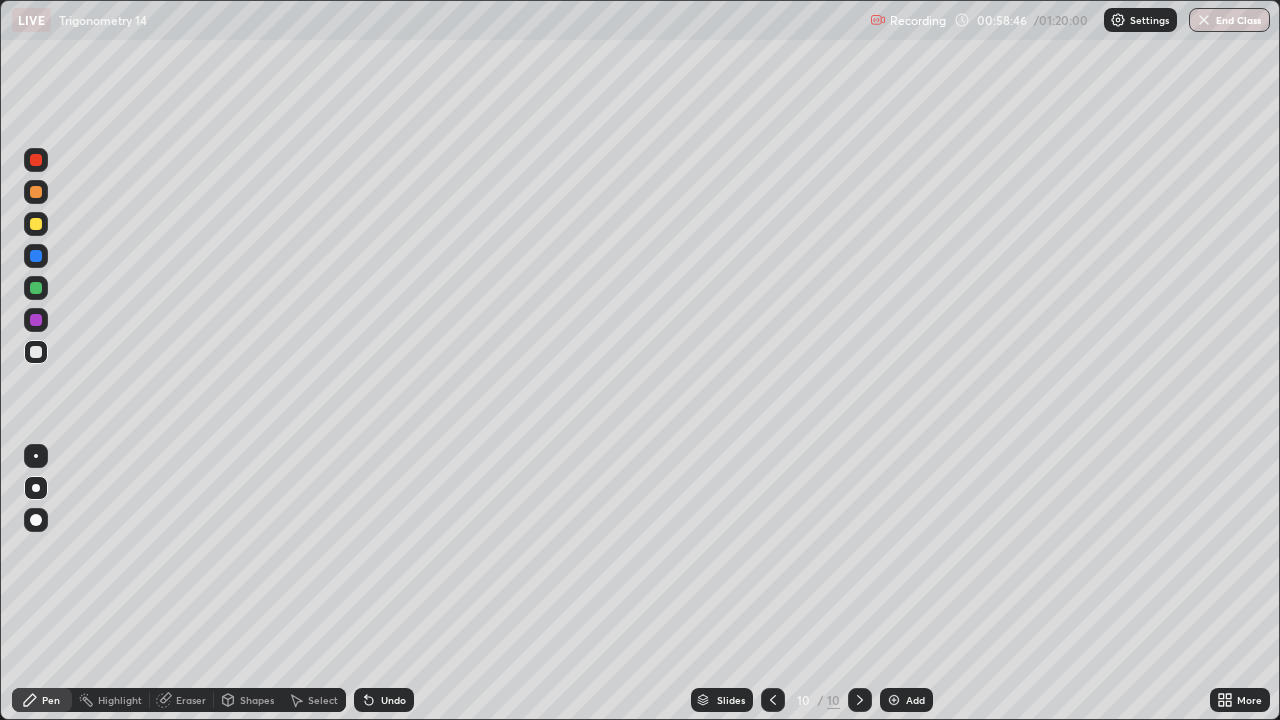 click on "Undo" at bounding box center (393, 700) 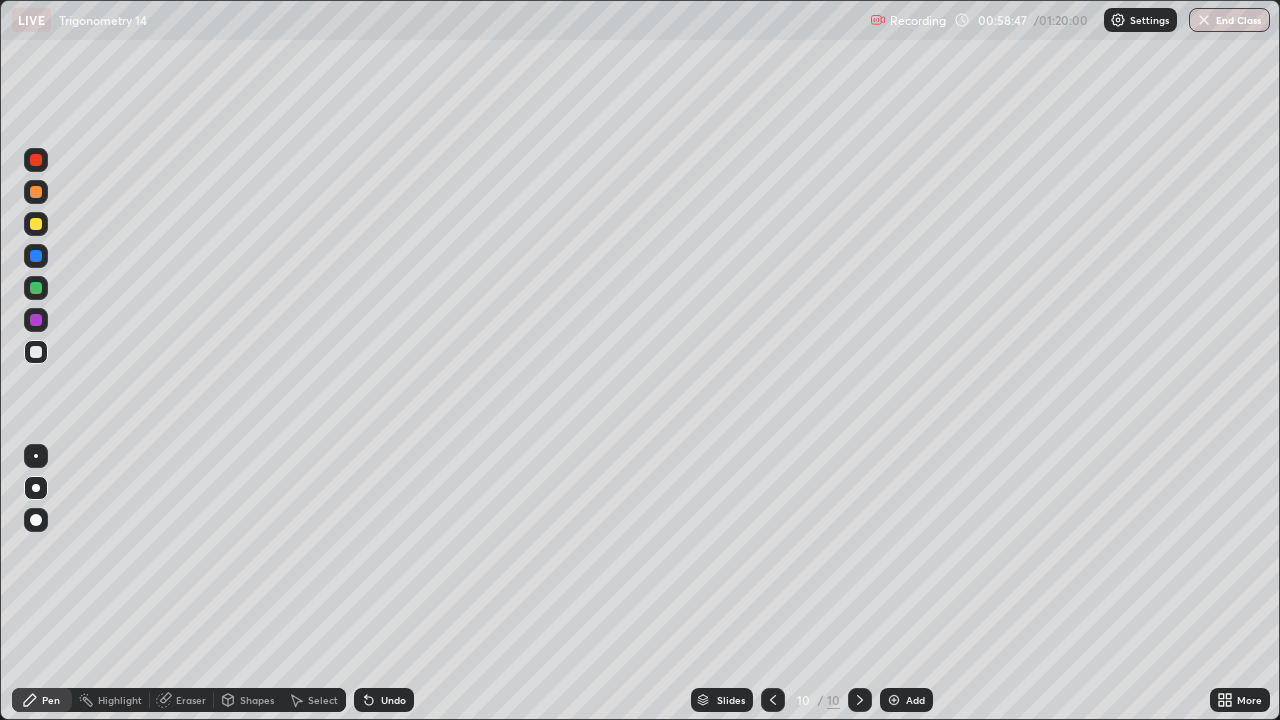 click on "Undo" at bounding box center [393, 700] 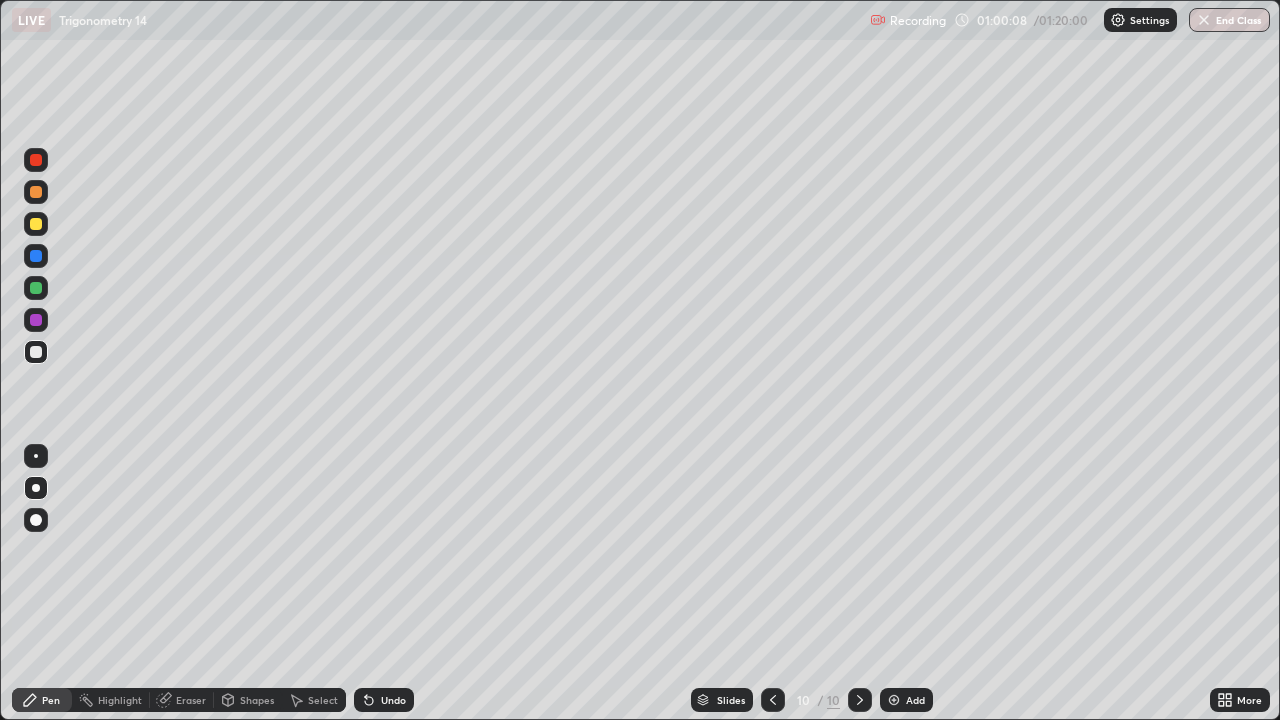 click at bounding box center [36, 320] 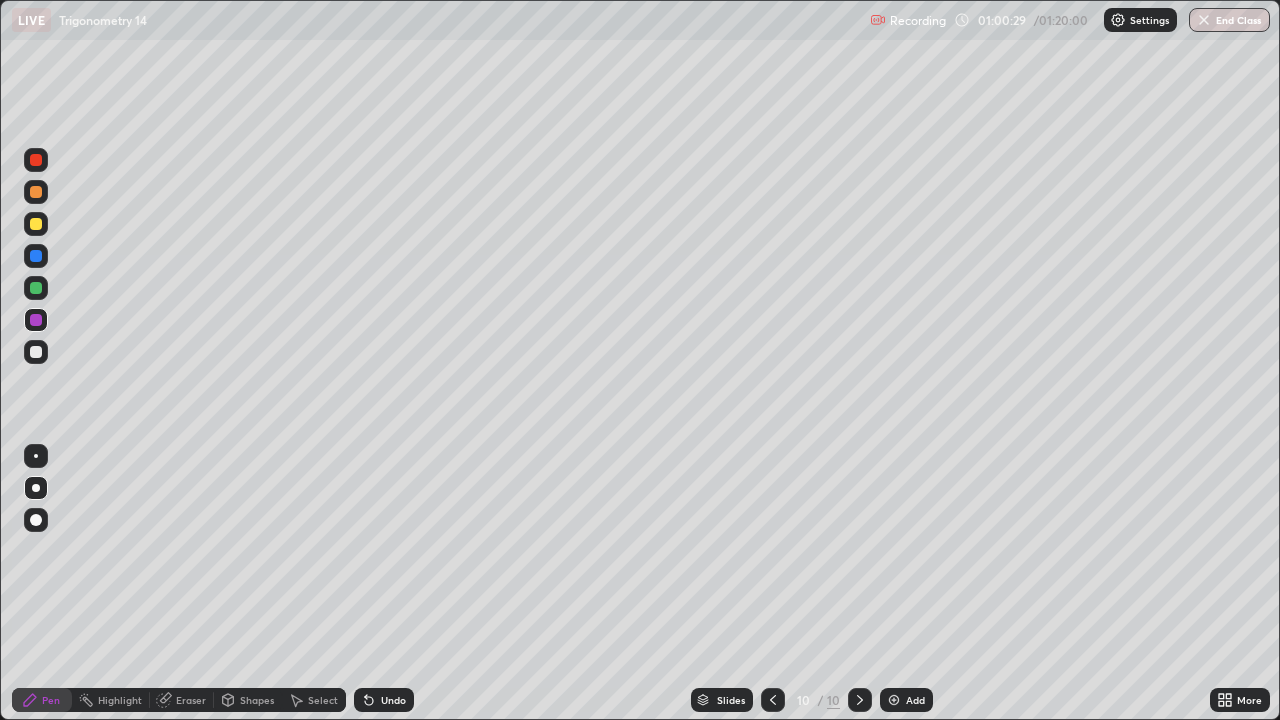 click at bounding box center [36, 224] 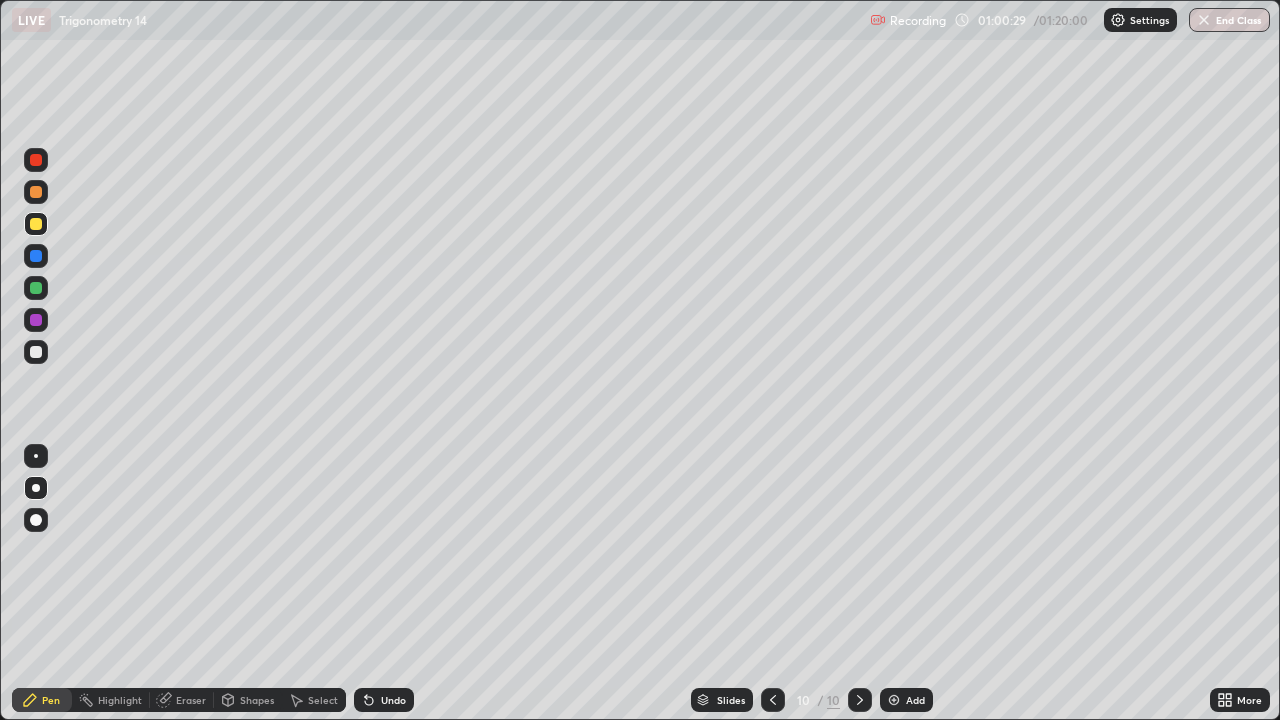 click at bounding box center (36, 160) 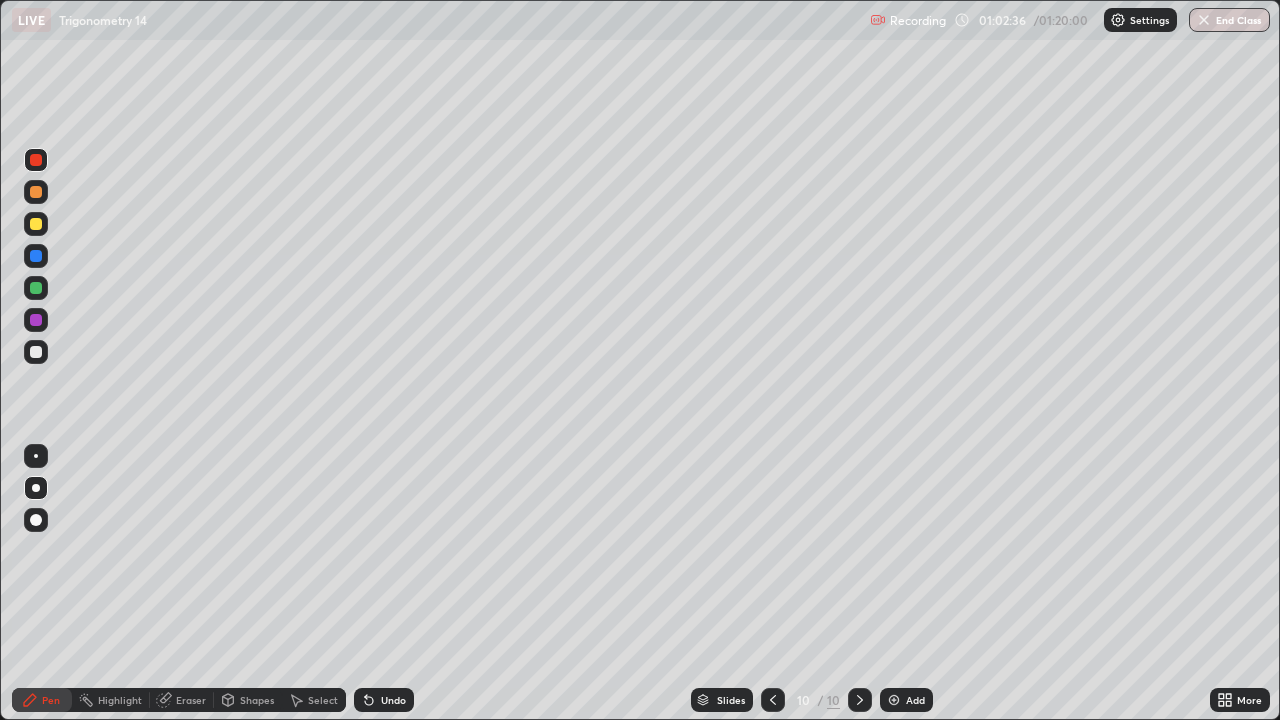 click at bounding box center (36, 224) 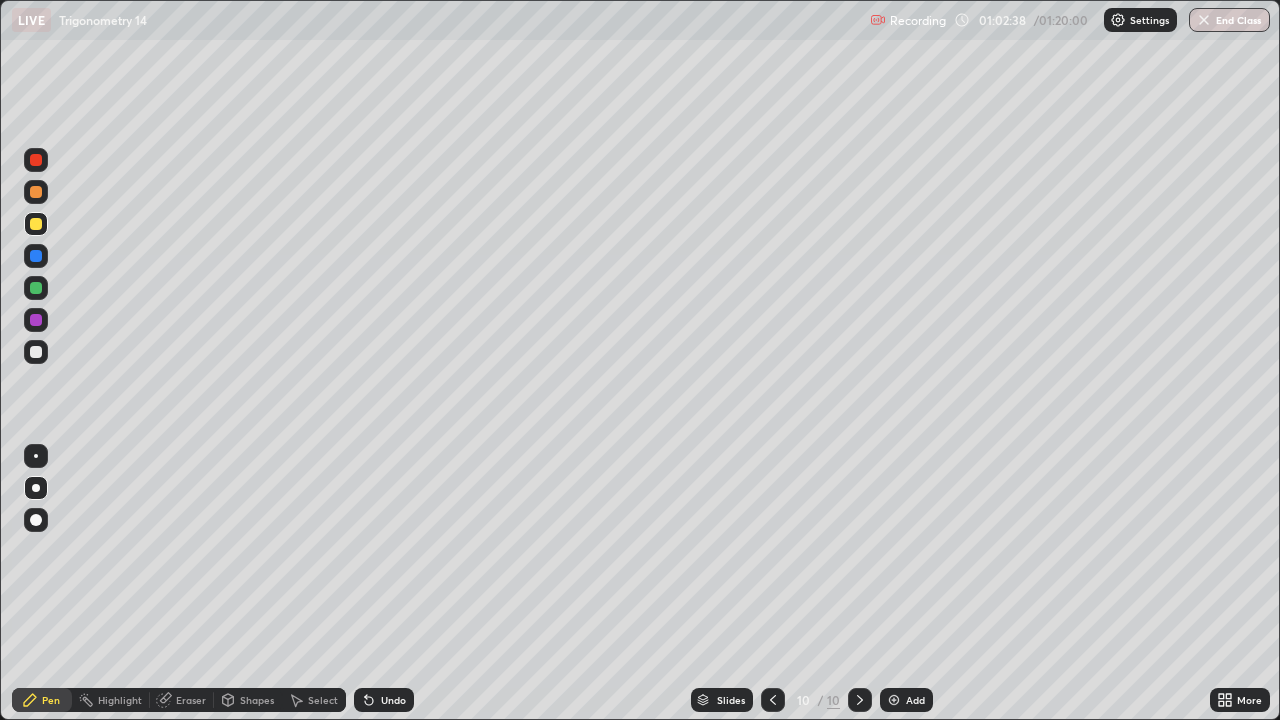 click 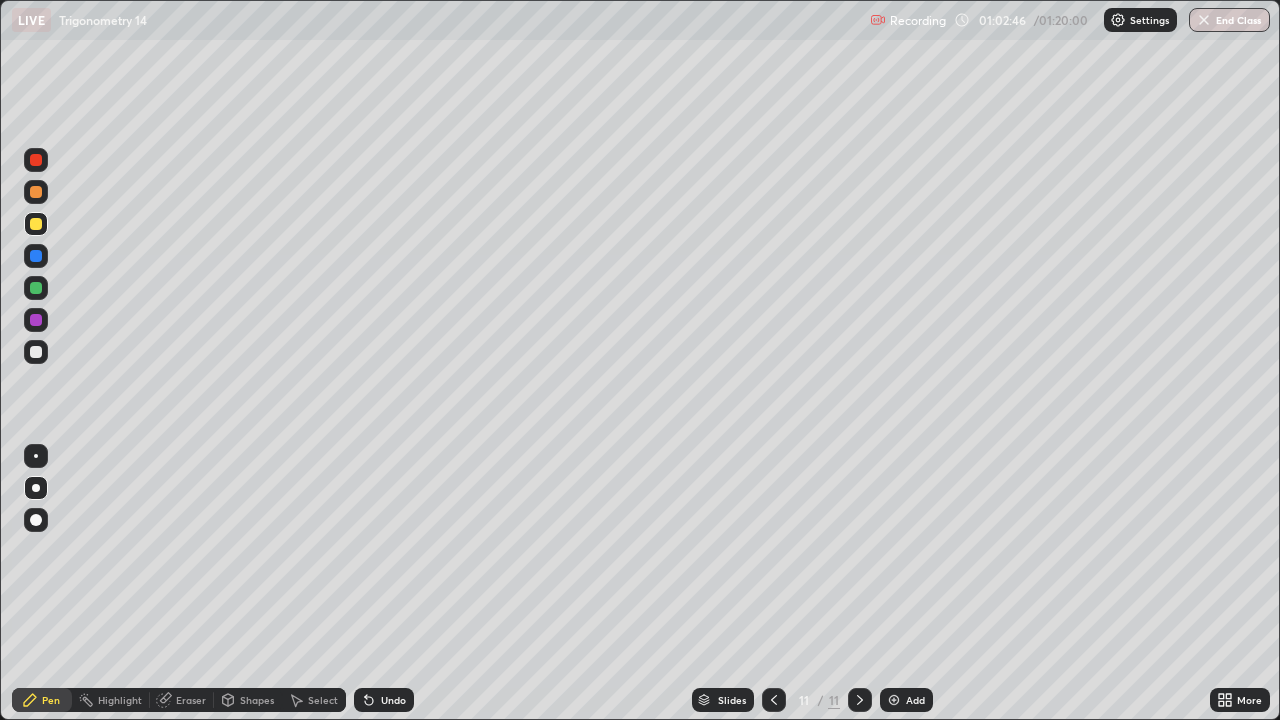 click on "Undo" at bounding box center [384, 700] 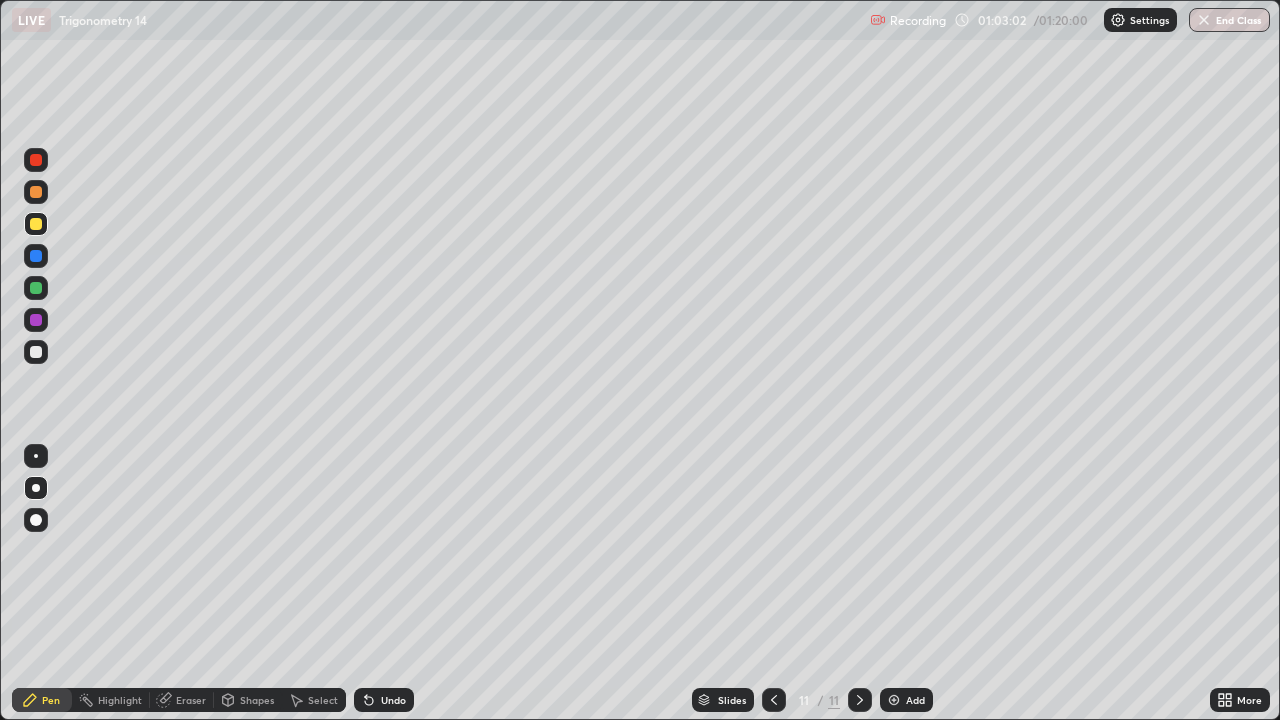 click 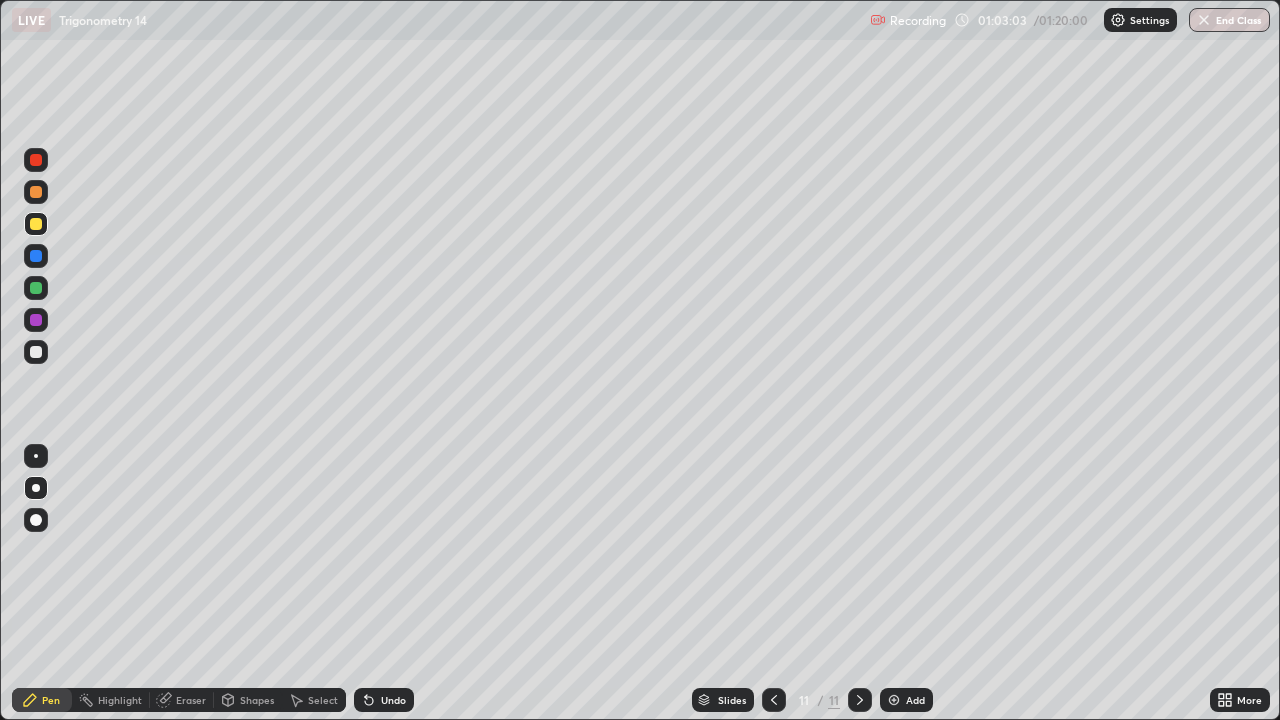 click on "Undo" at bounding box center [384, 700] 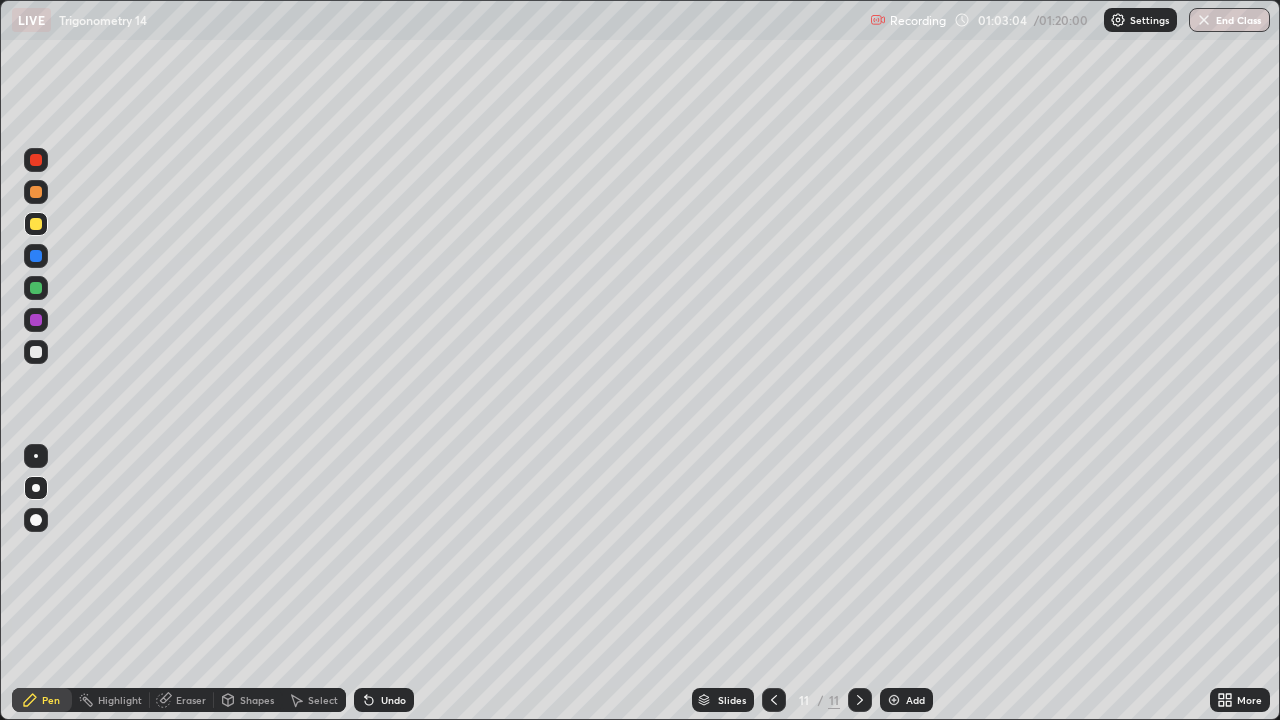 click on "Undo" at bounding box center (384, 700) 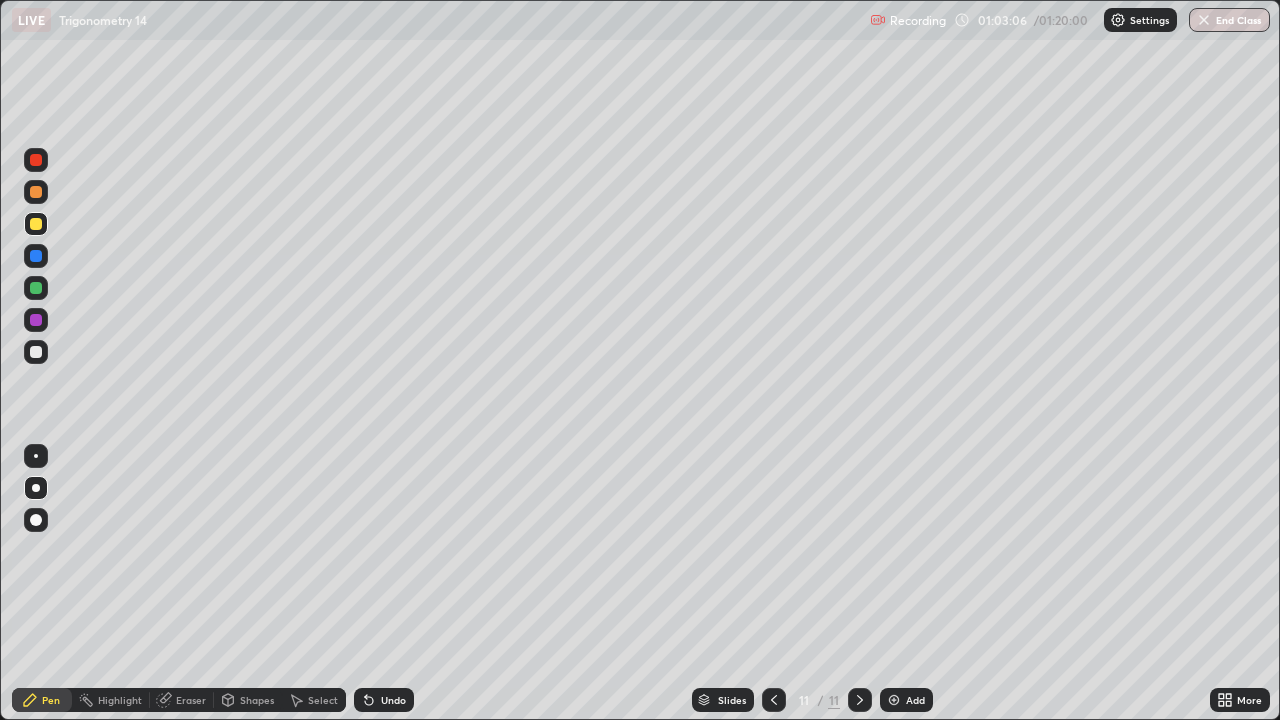 click 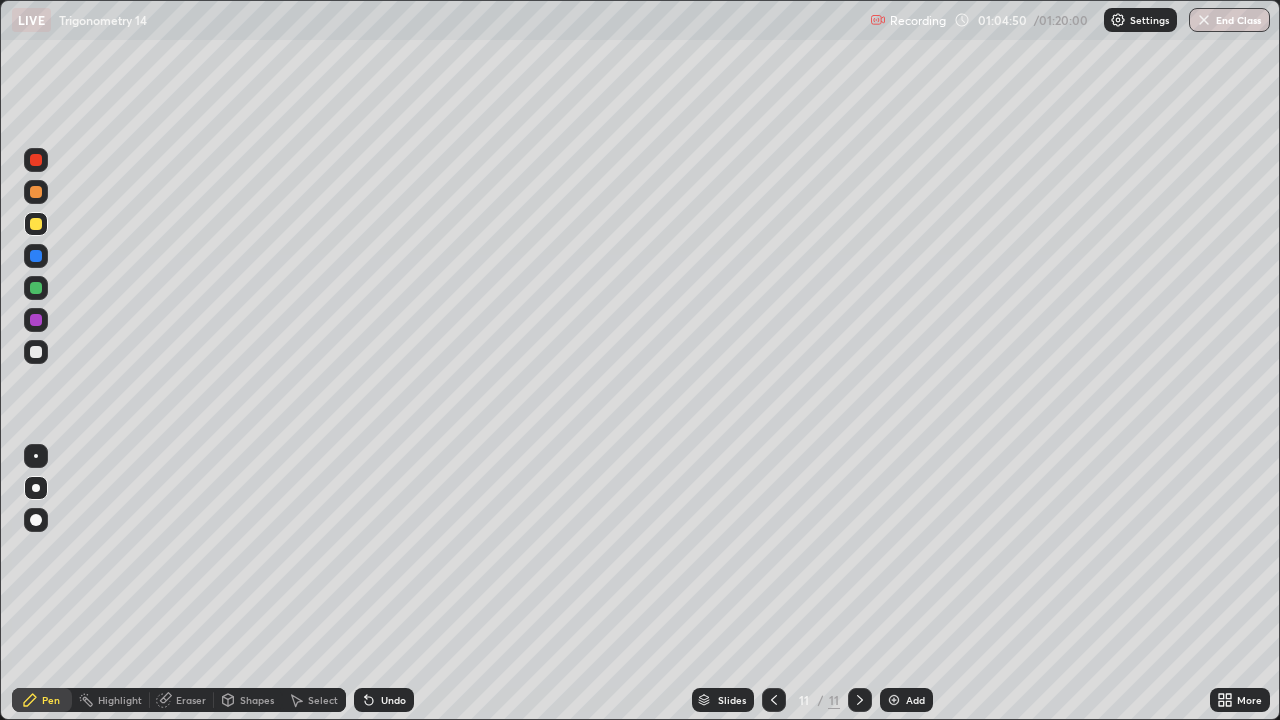 click at bounding box center [36, 352] 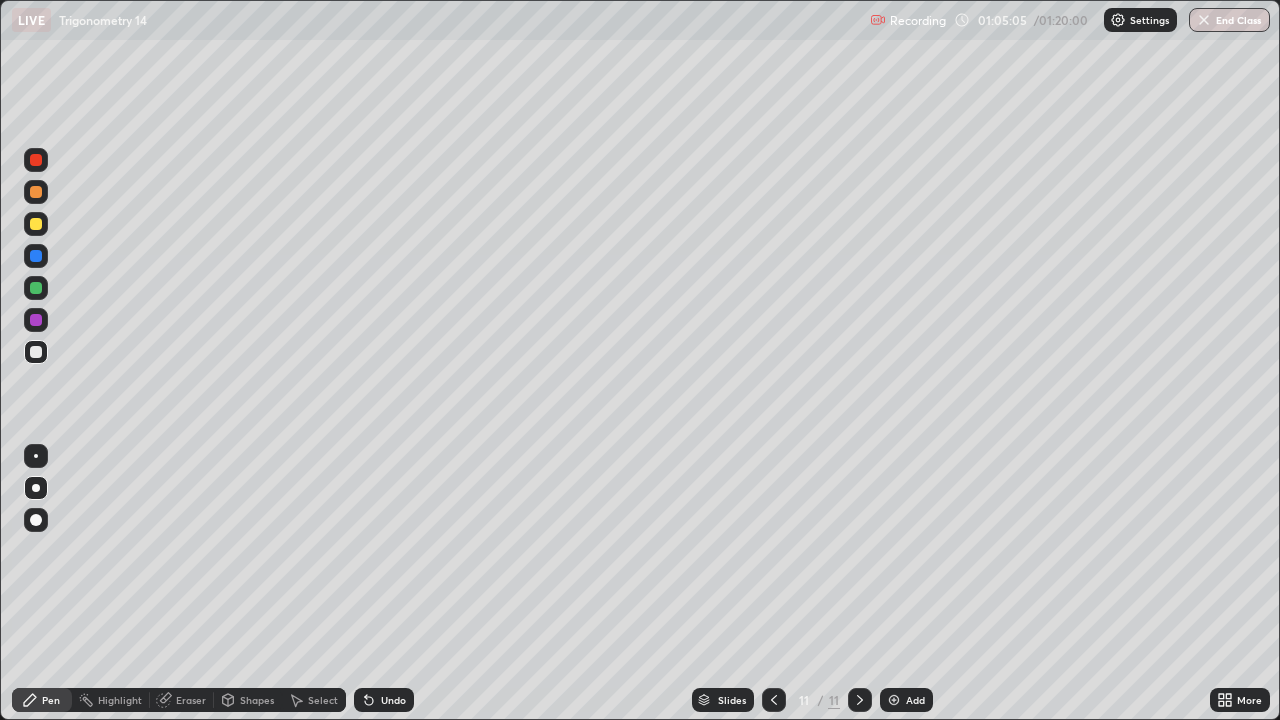click on "Undo" at bounding box center (393, 700) 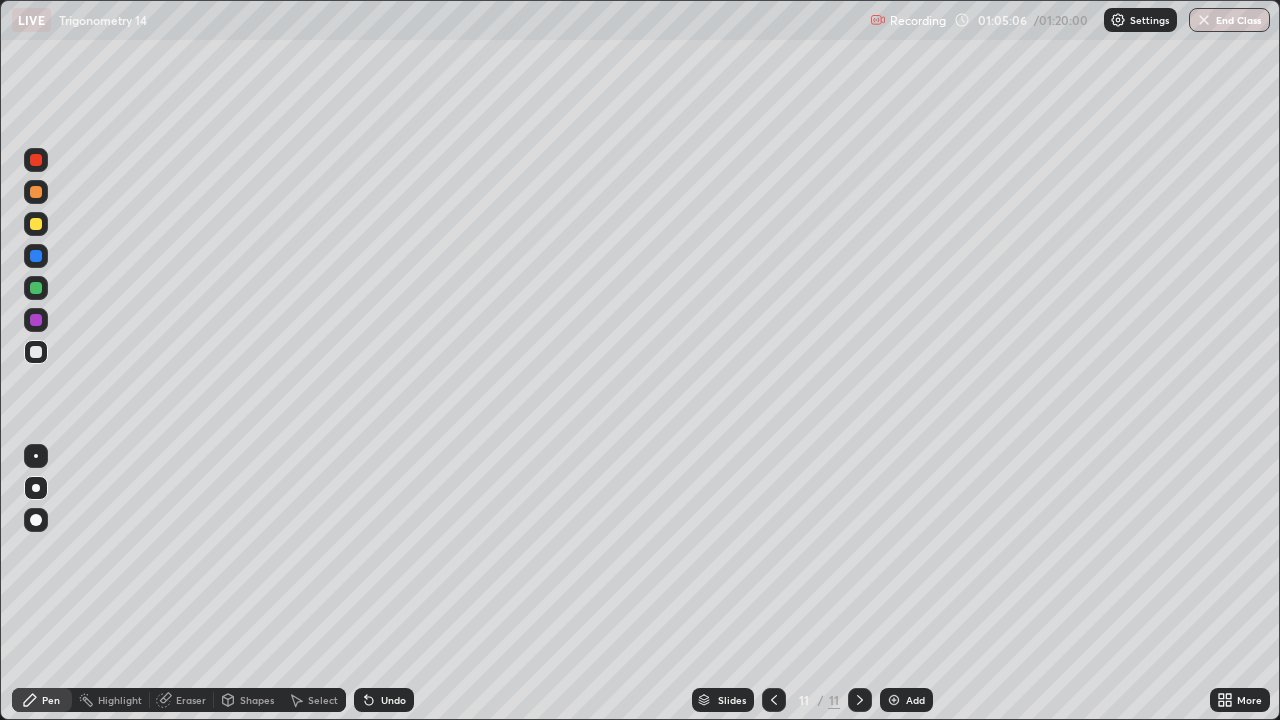 click 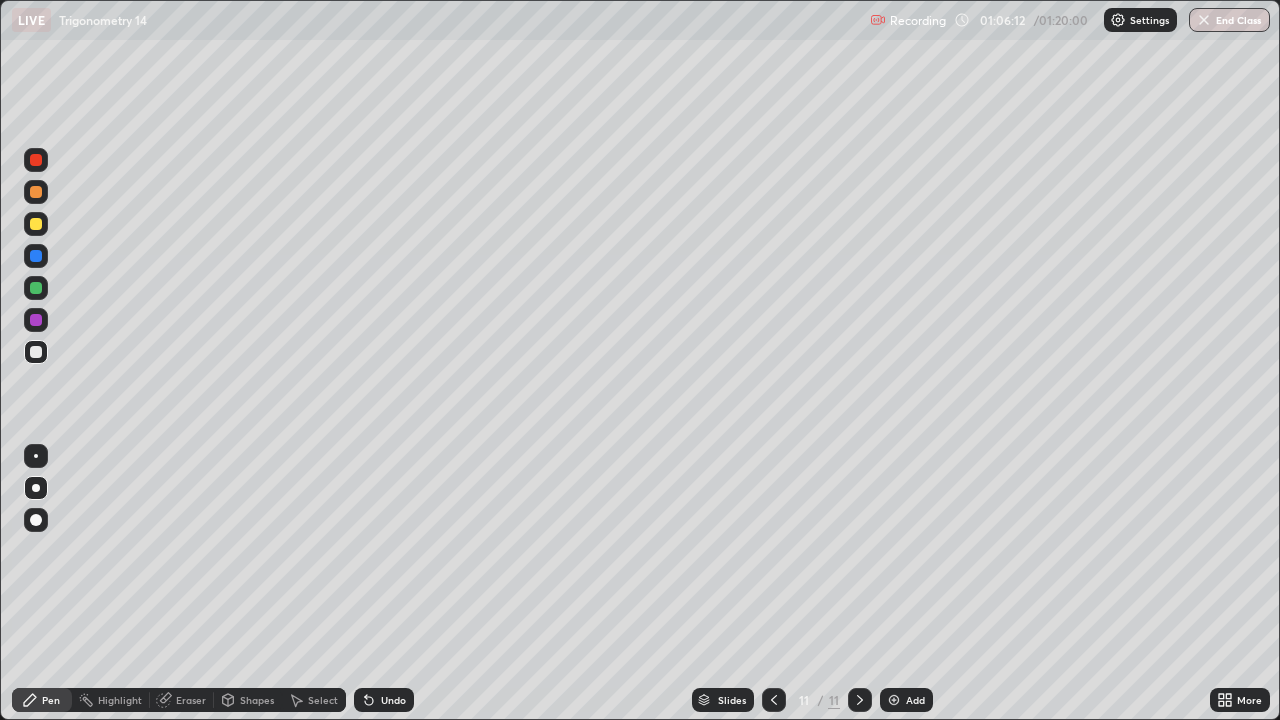 click on "Eraser" at bounding box center (191, 700) 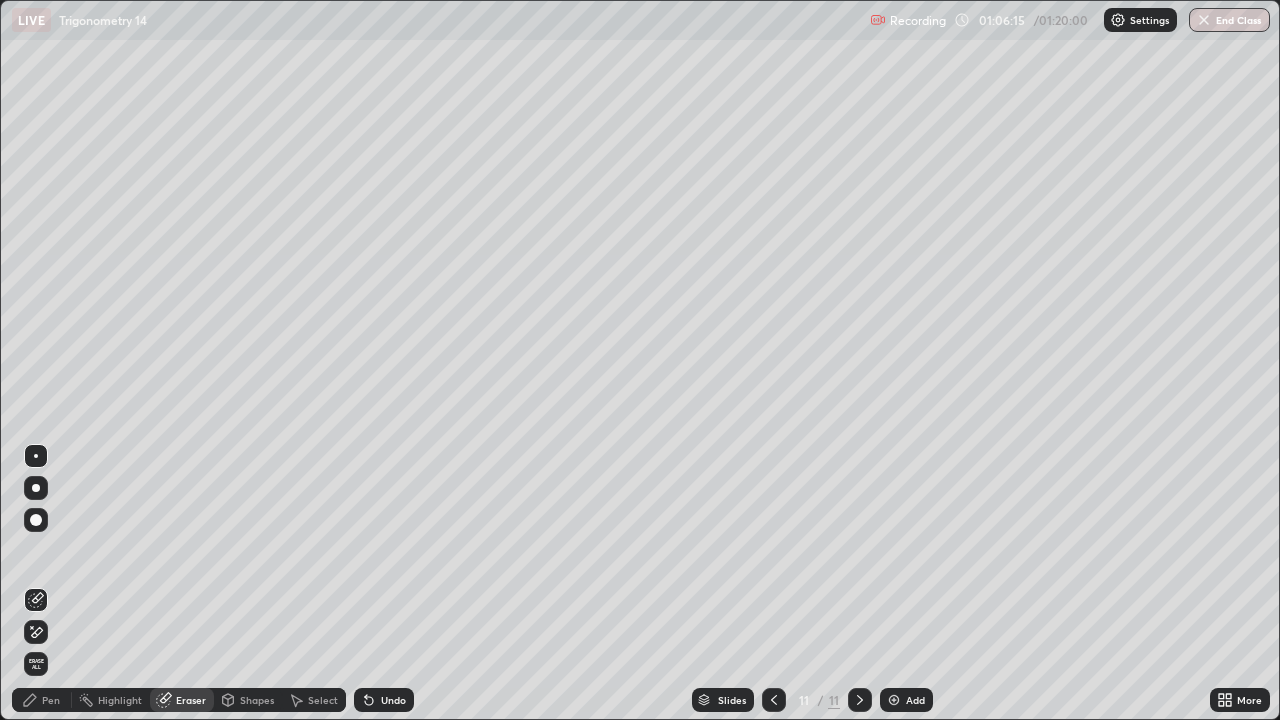 click on "Pen" at bounding box center [42, 700] 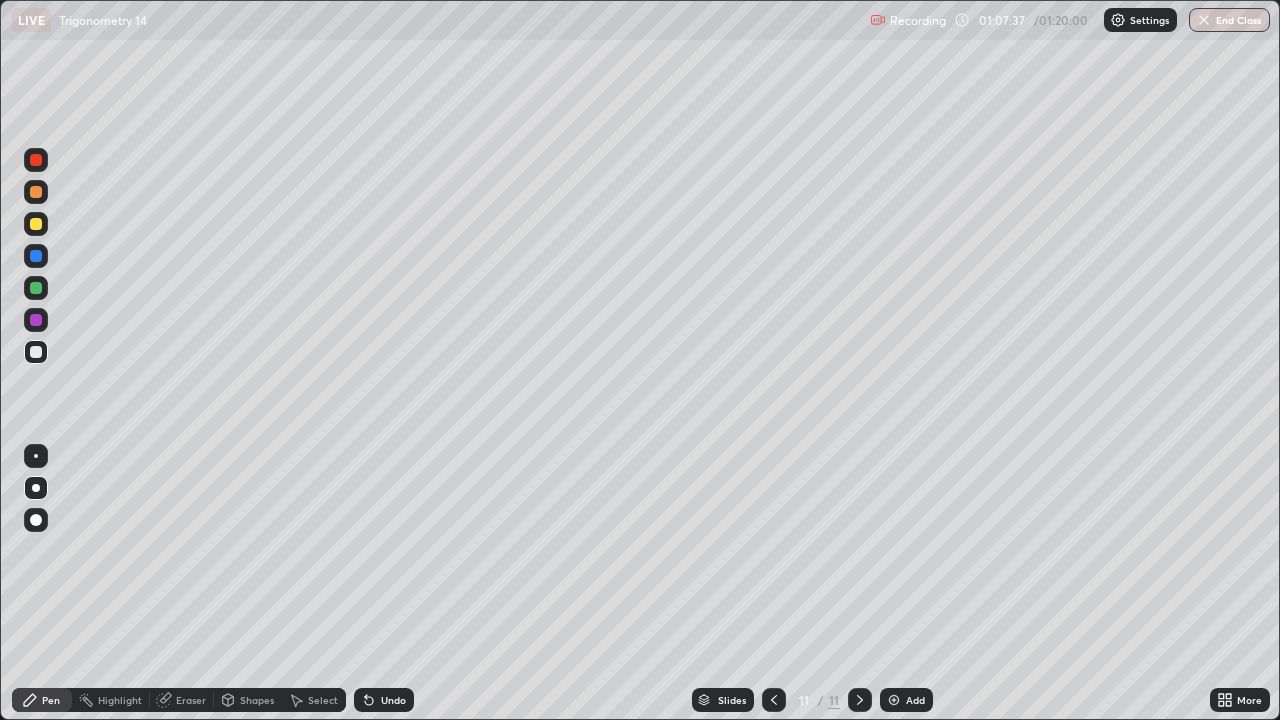 click at bounding box center (36, 256) 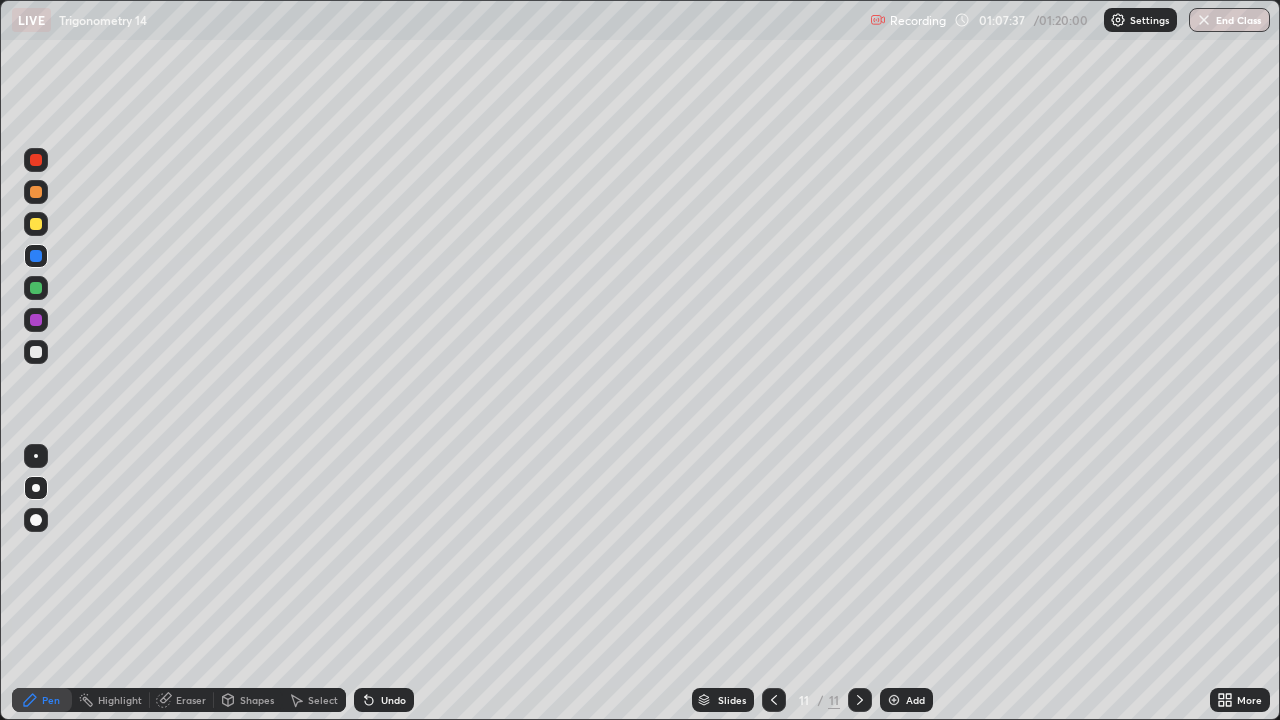 click at bounding box center [36, 288] 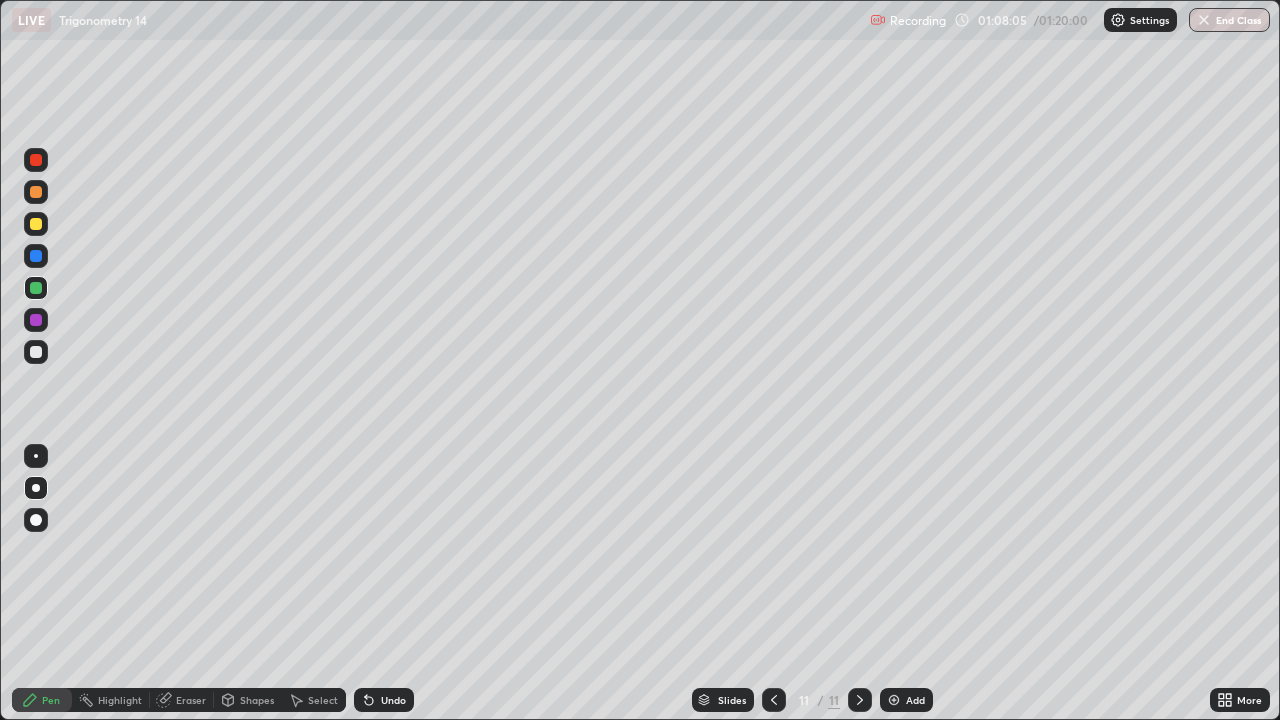 click at bounding box center (36, 352) 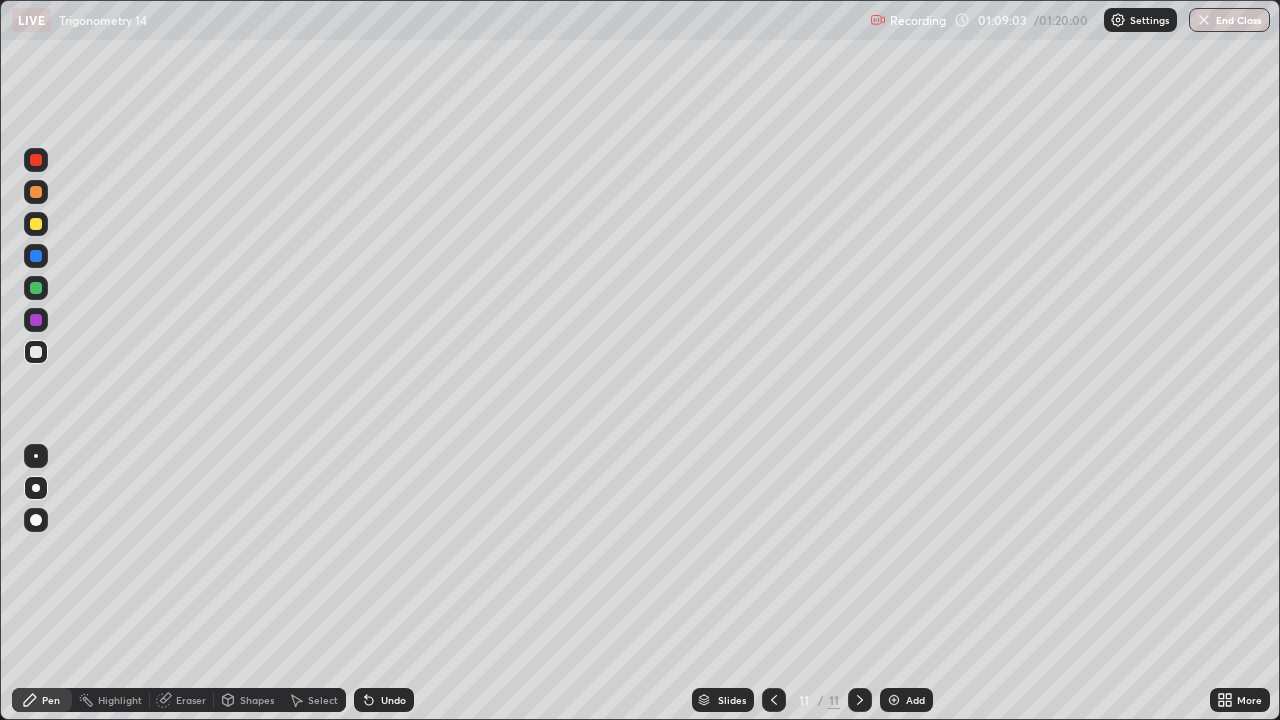 click 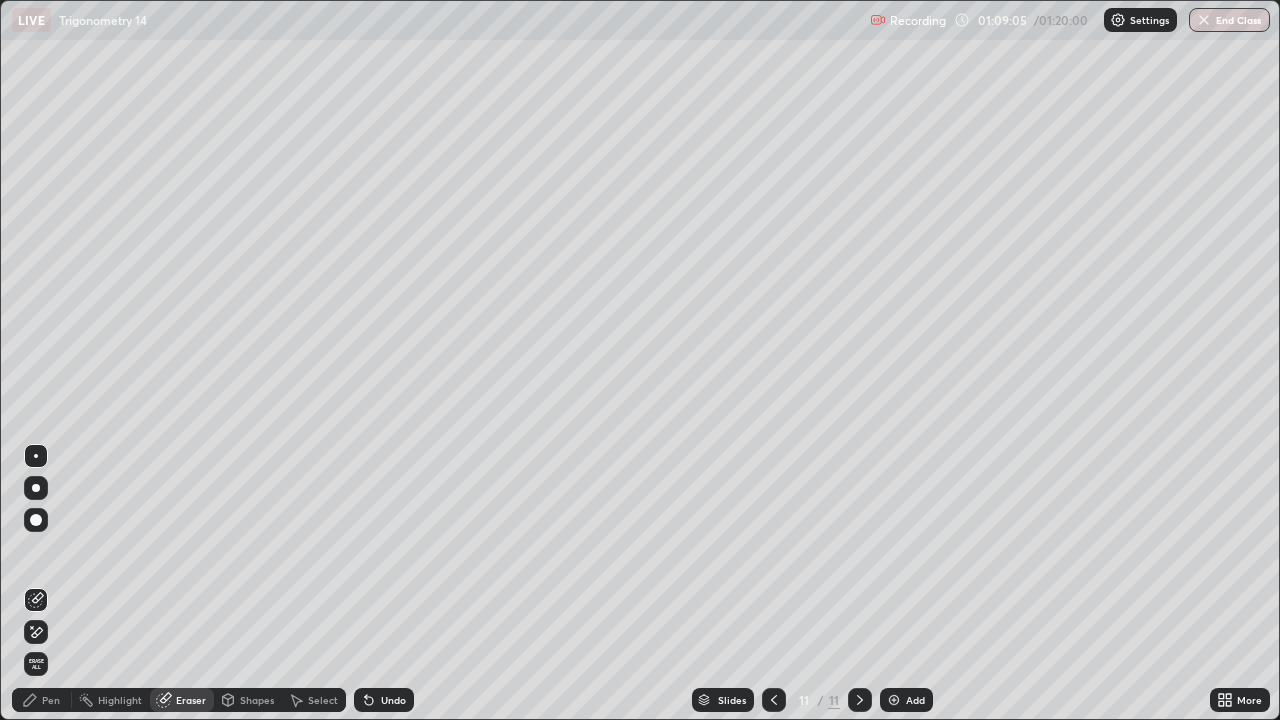 click on "Pen" at bounding box center (51, 700) 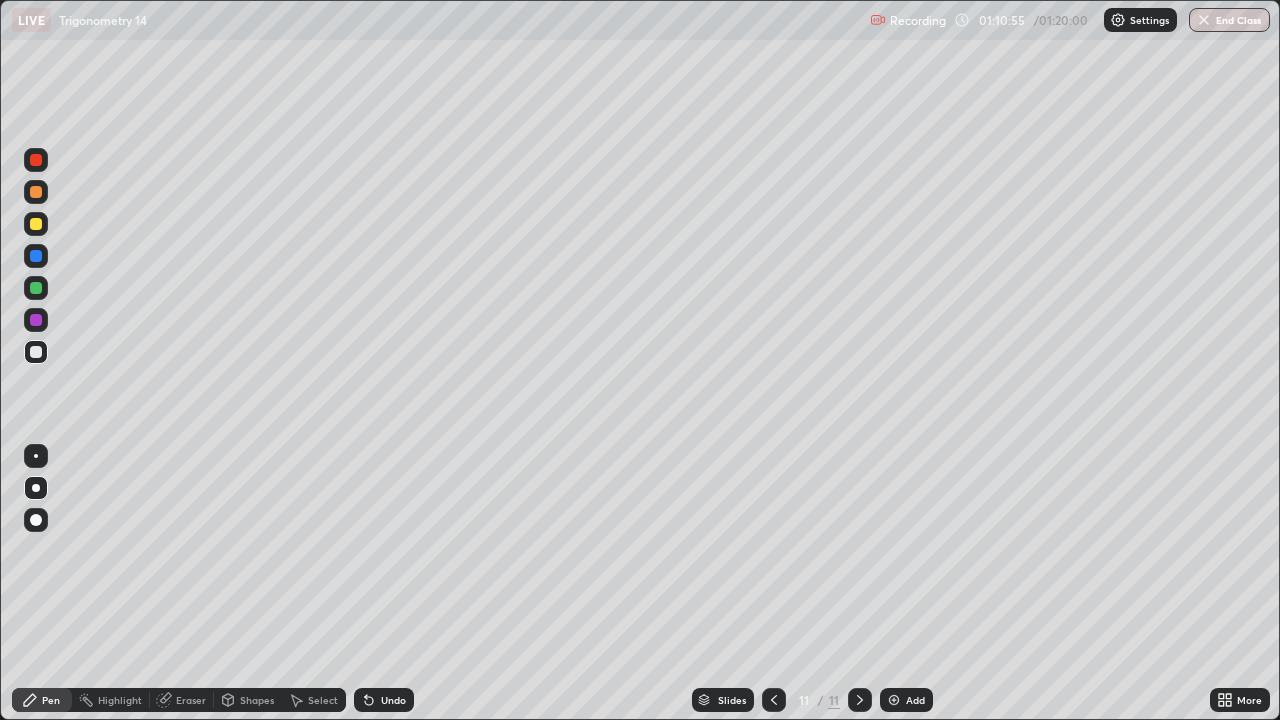 click on "Undo" at bounding box center [393, 700] 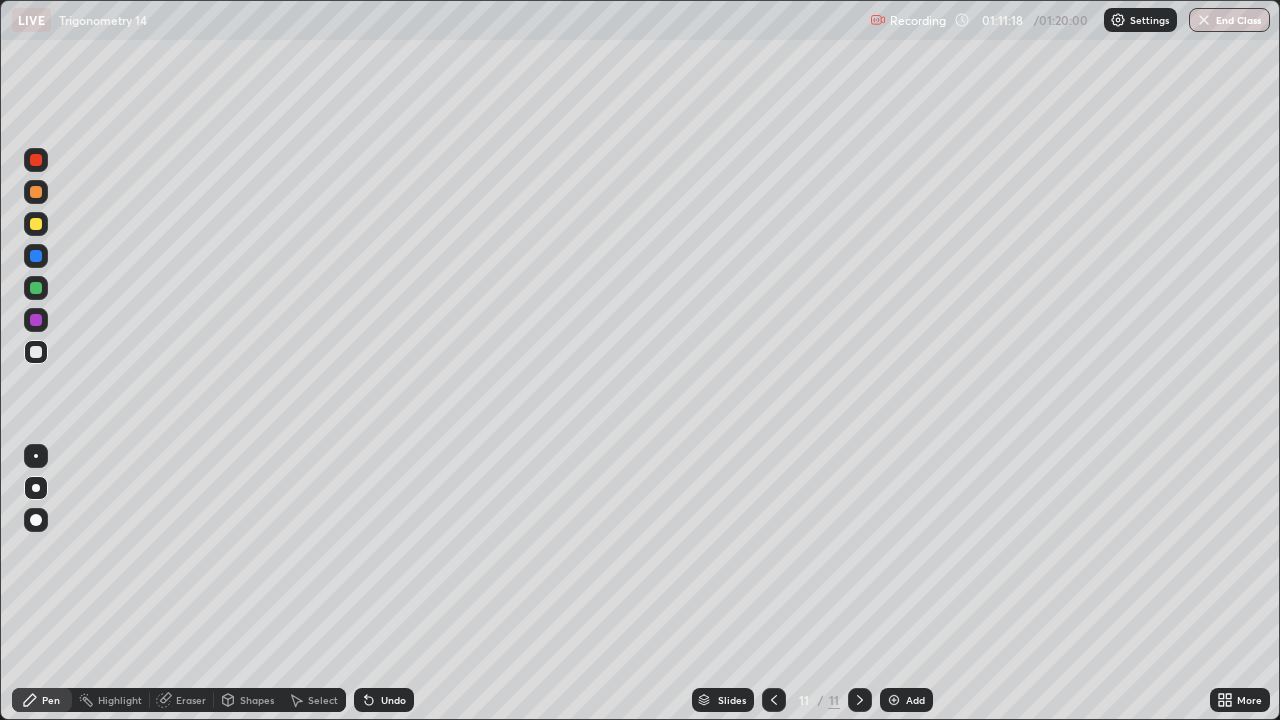 click at bounding box center [36, 160] 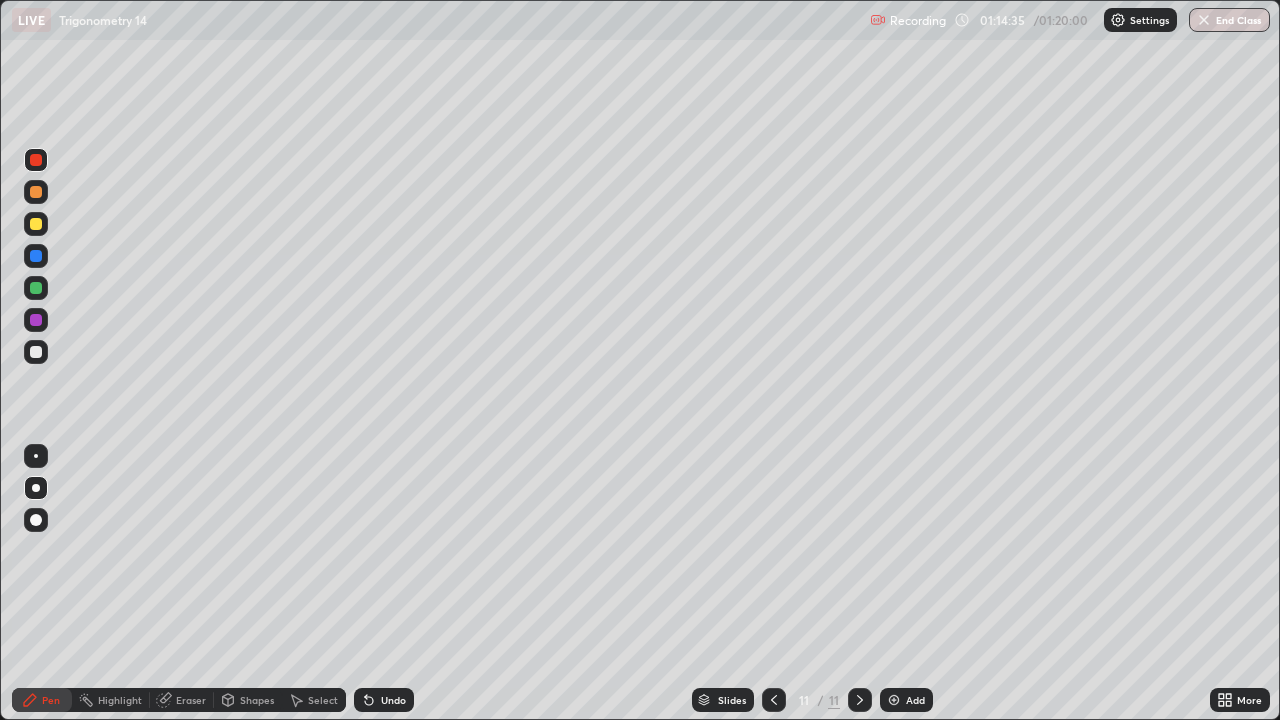 click at bounding box center (36, 224) 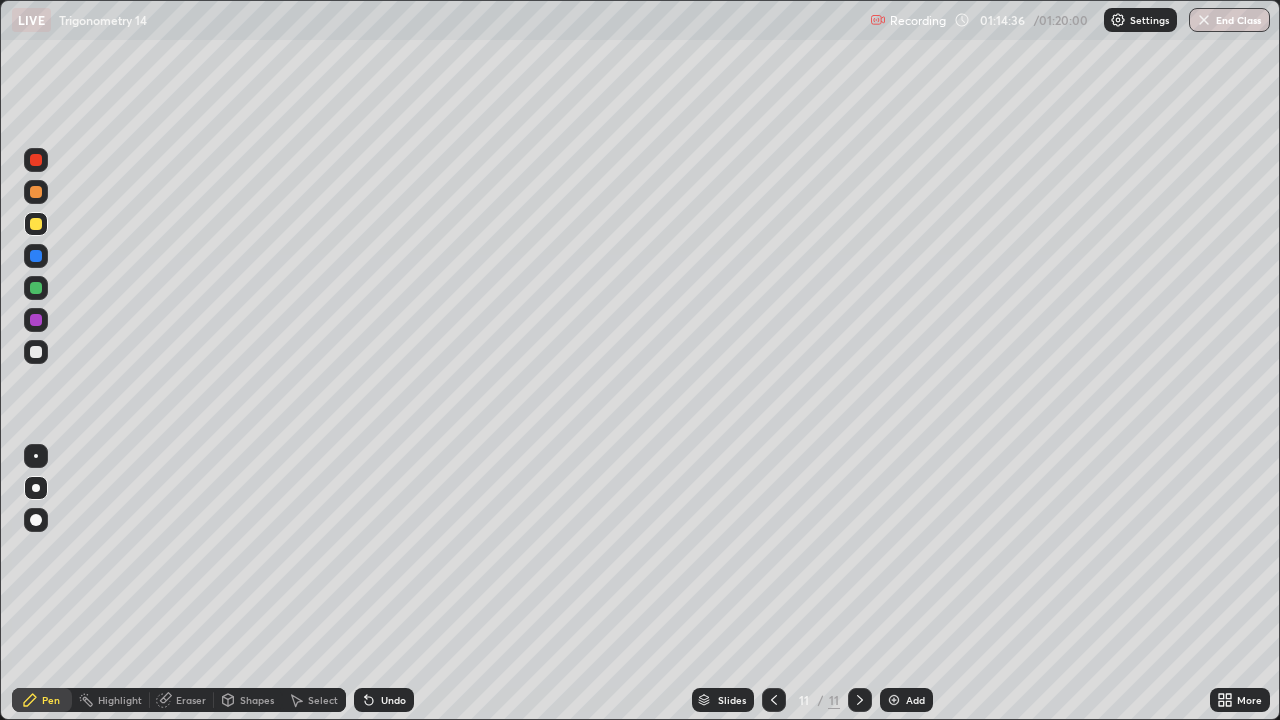 click at bounding box center (36, 488) 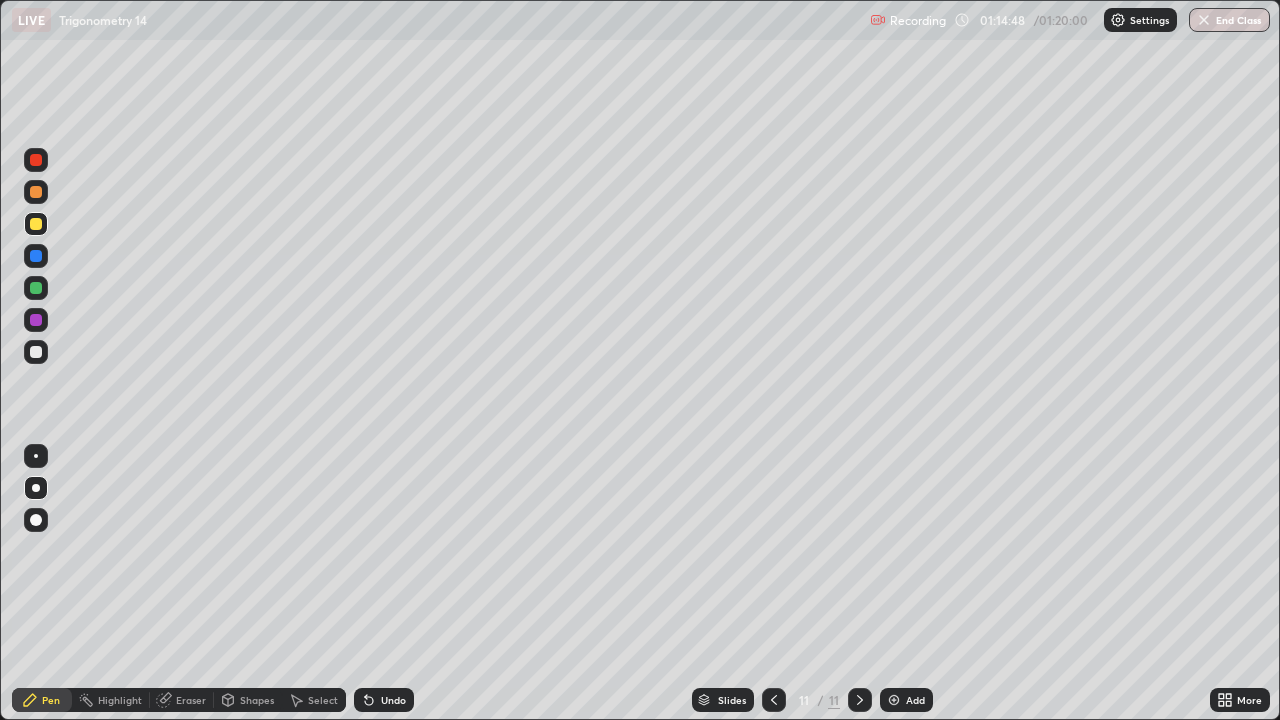 click 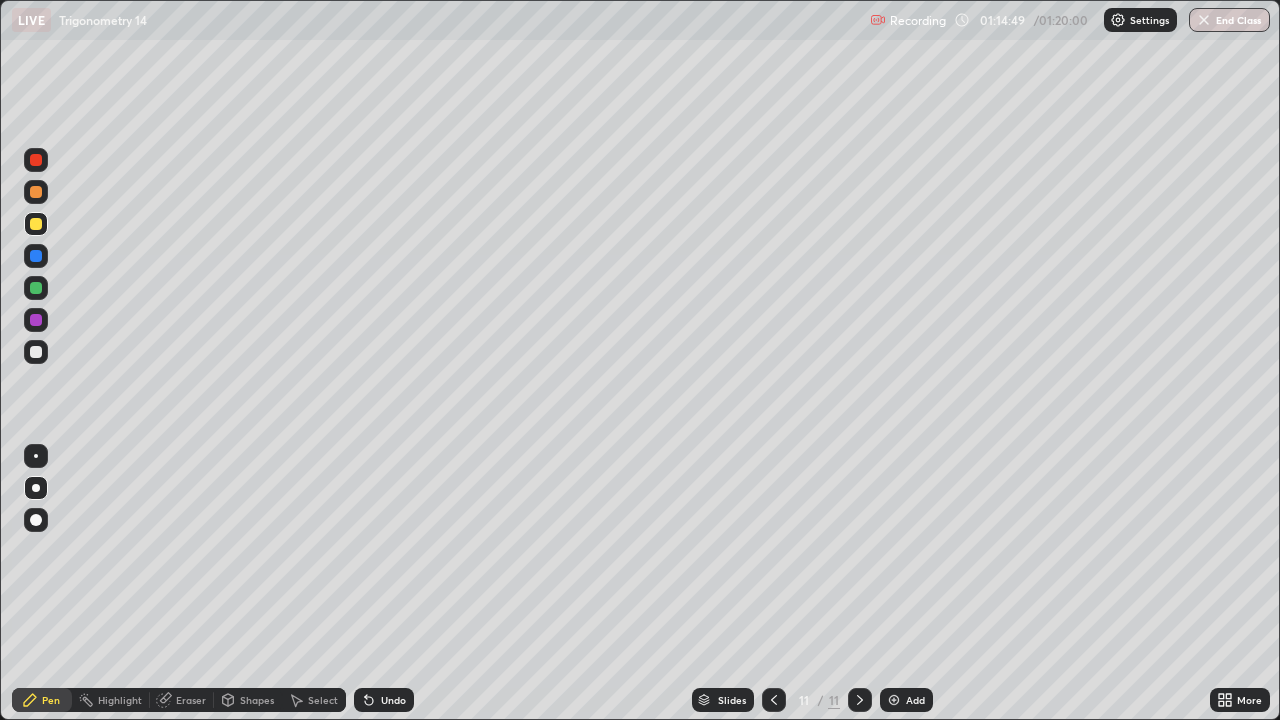 click at bounding box center [894, 700] 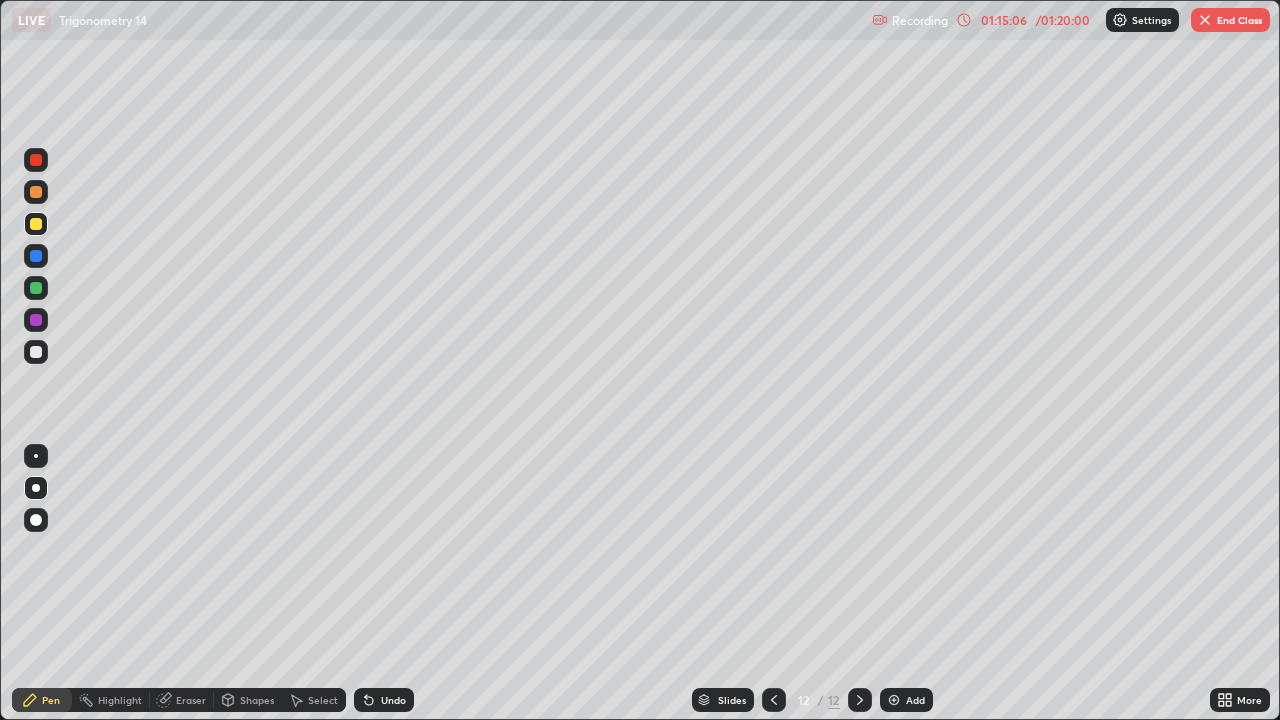 click on "Undo" at bounding box center (393, 700) 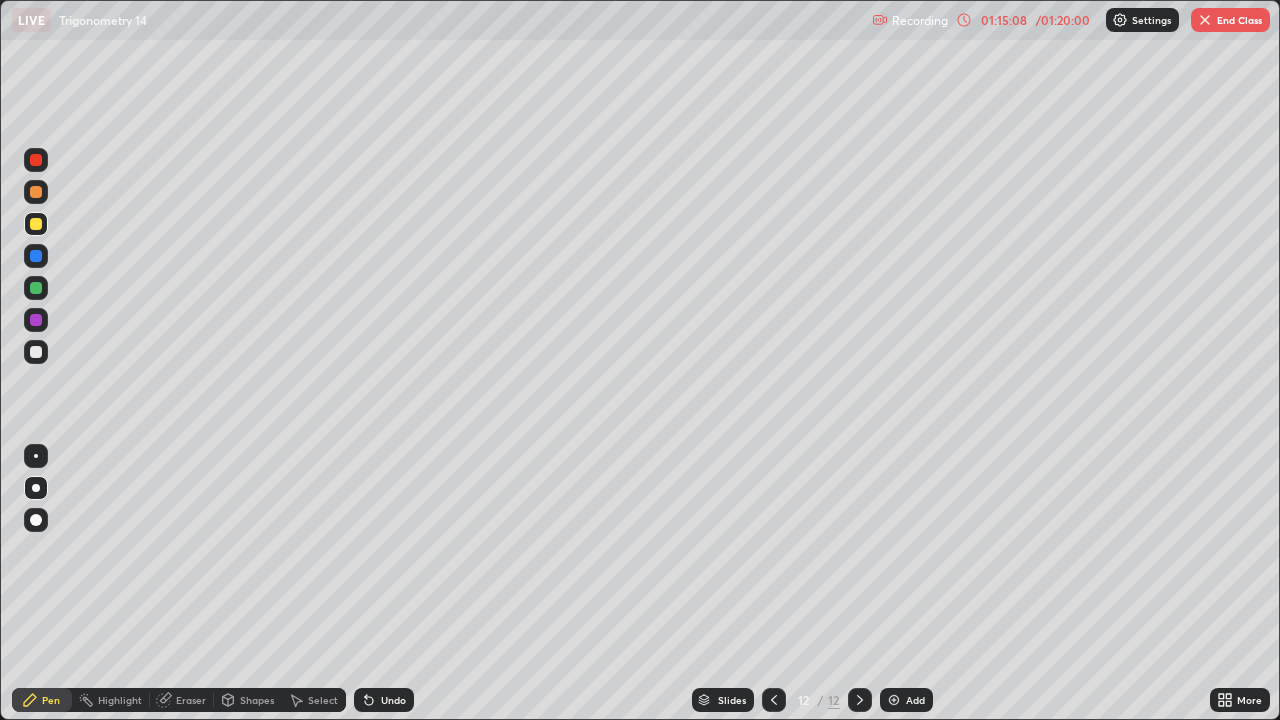 click on "Undo" at bounding box center (393, 700) 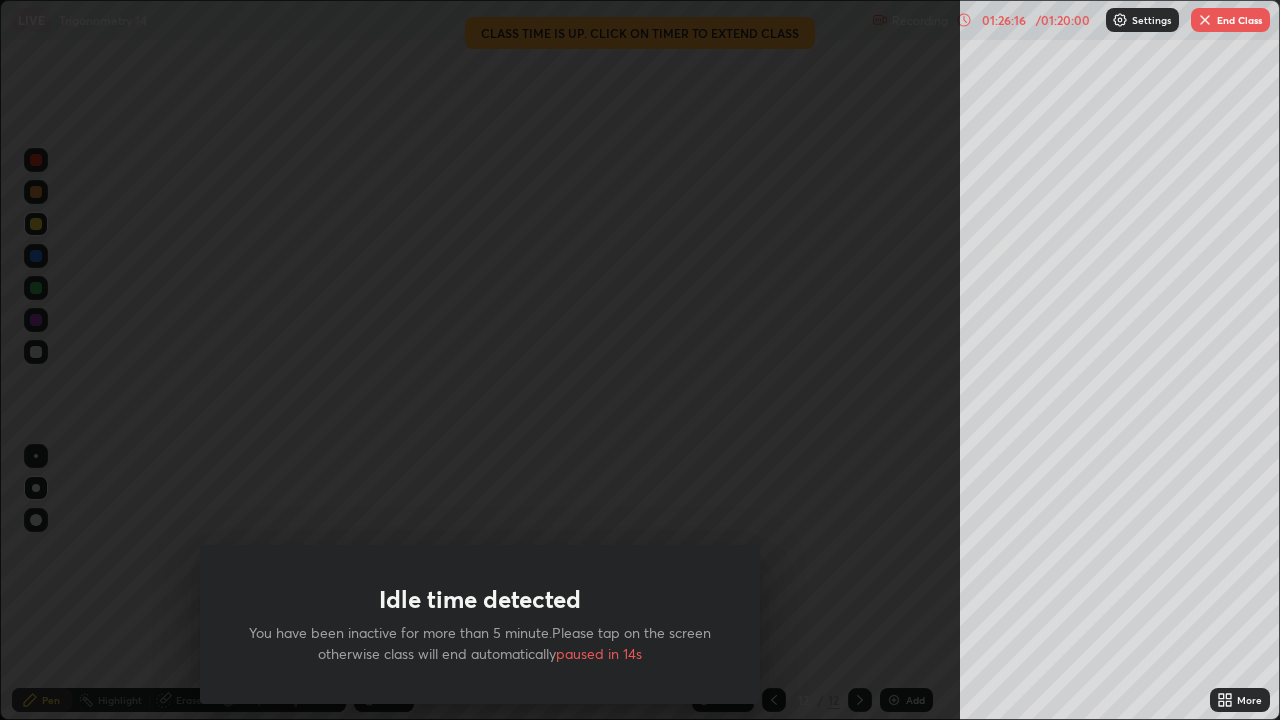 click on "End Class" at bounding box center (1230, 20) 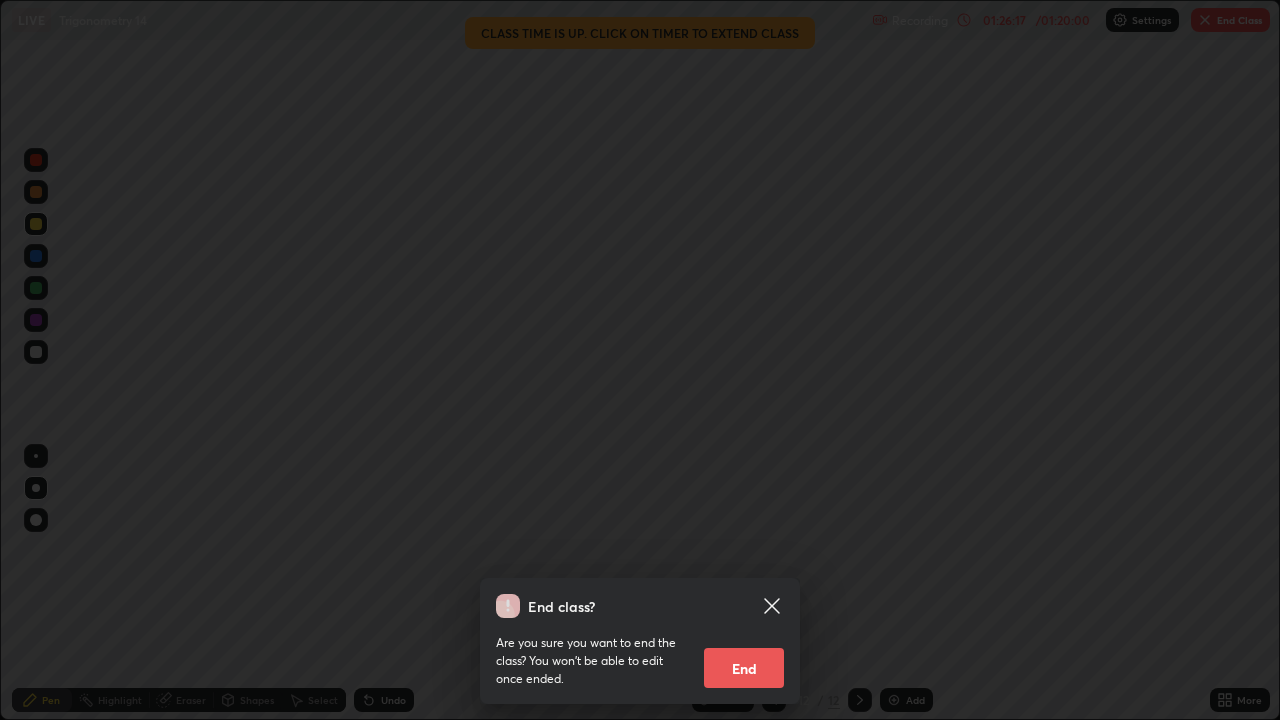 click on "End" at bounding box center (744, 668) 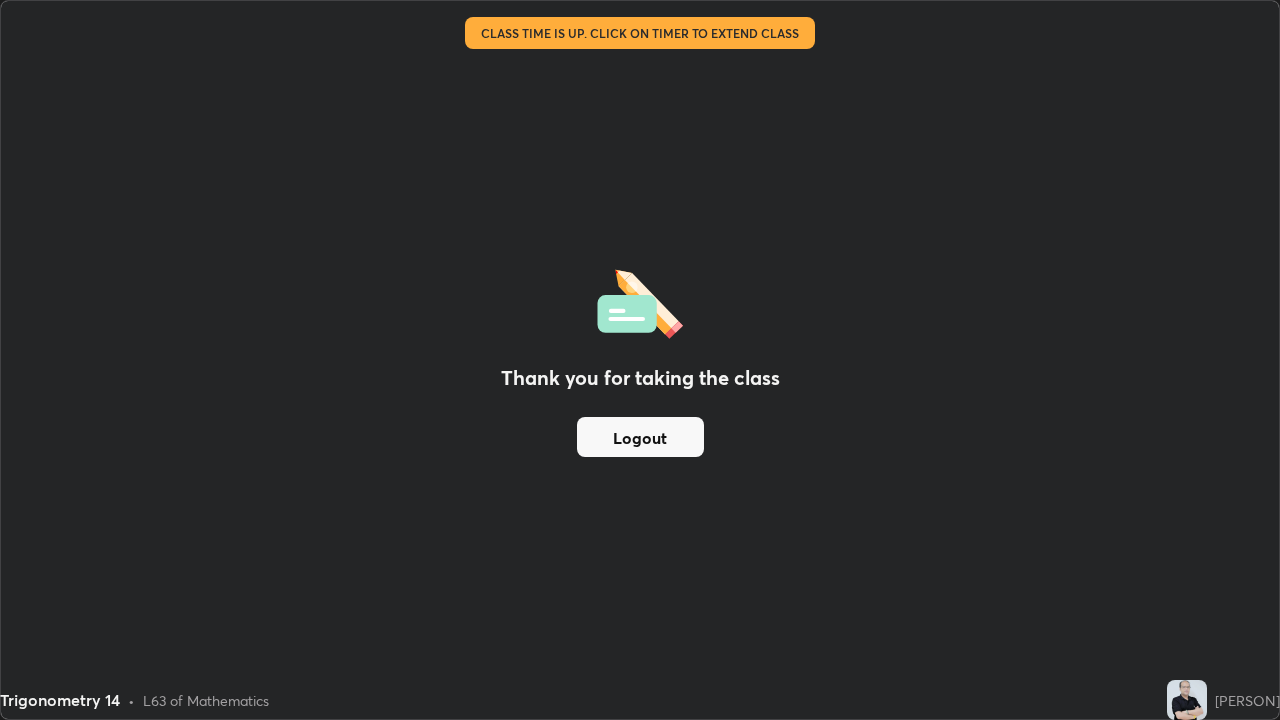 click on "Logout" at bounding box center [640, 437] 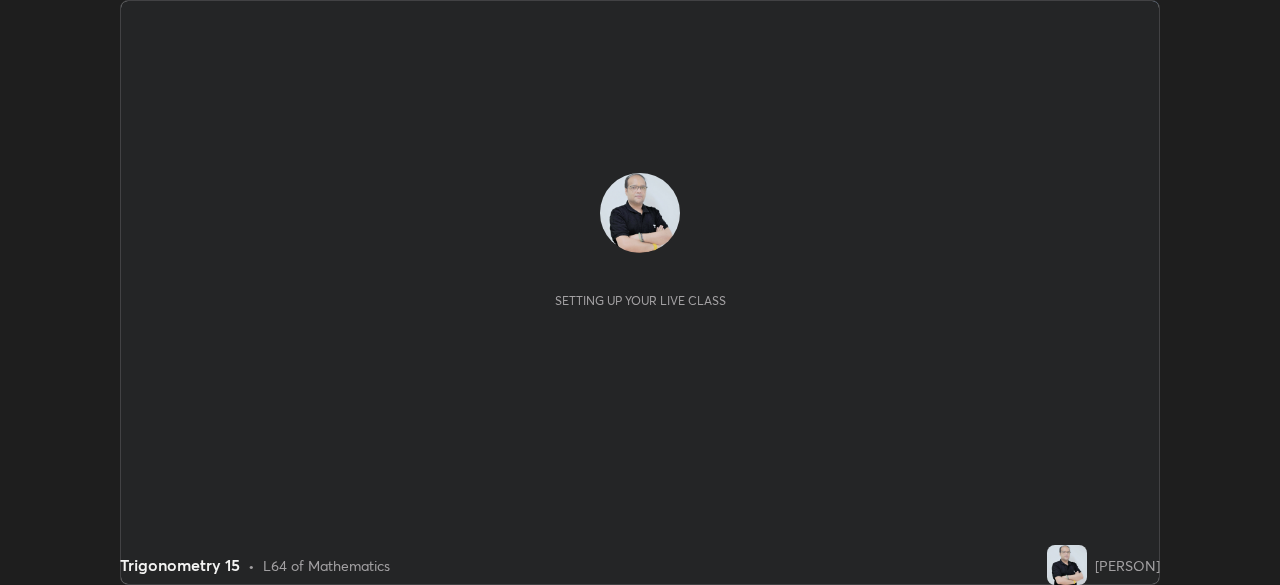 scroll, scrollTop: 0, scrollLeft: 0, axis: both 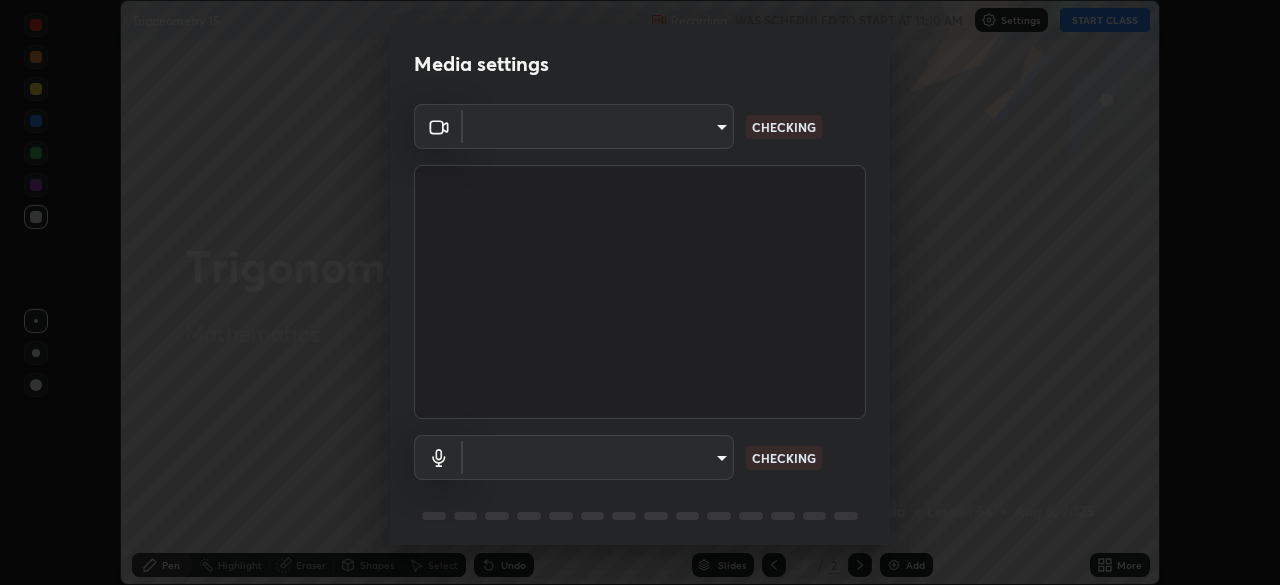 type on "1155cc2d7dabe307700984d5600aff9a86bdb4545dc4bc7441ef77515dec06d2" 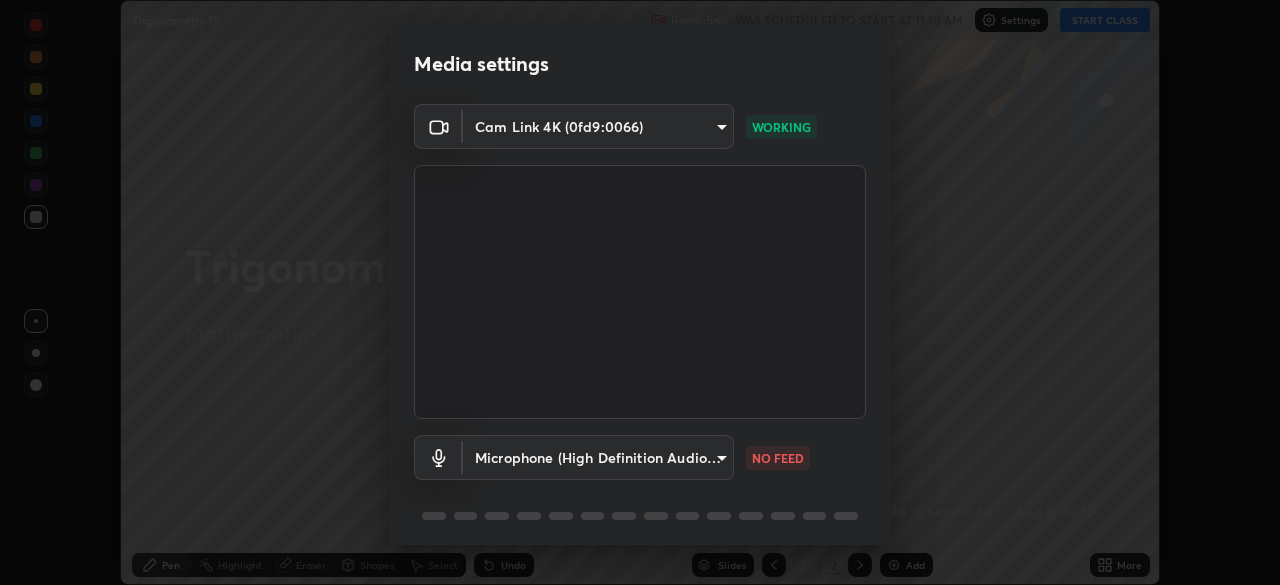 scroll, scrollTop: 71, scrollLeft: 0, axis: vertical 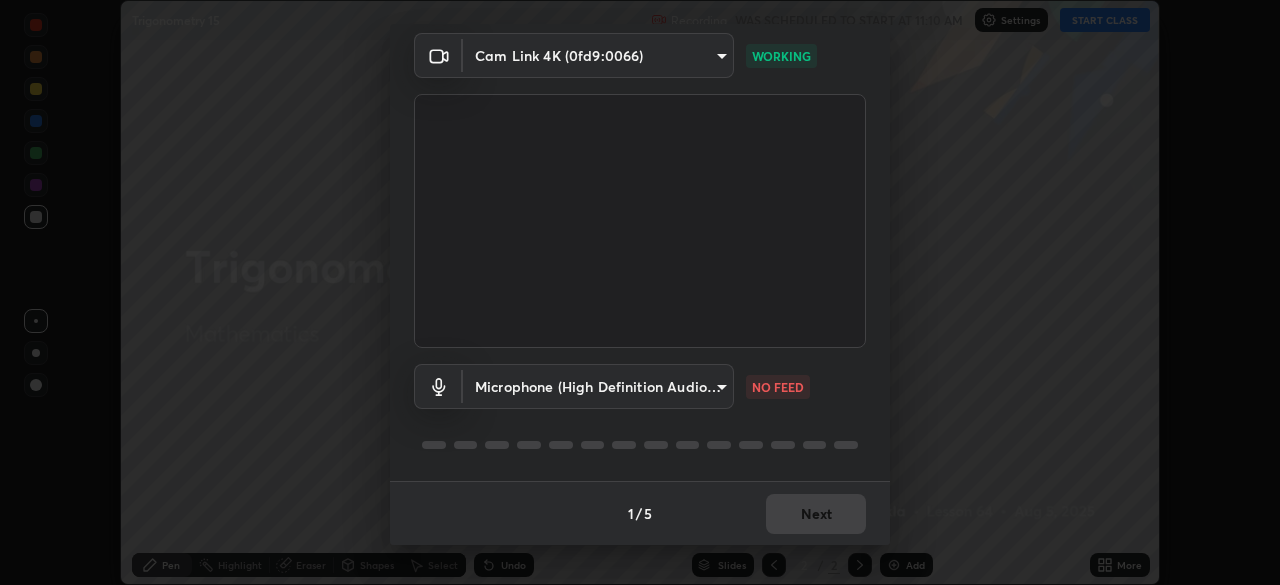 click on "Erase all Trigonometry 15 Recording WAS SCHEDULED TO START AT  11:10 AM Settings START CLASS Setting up your live class Trigonometry 15 • L64 of Mathematics [PERSON] Pen Highlight Eraser Shapes Select Undo Slides 2 / 2 Add More No doubts shared Encourage your learners to ask a doubt for better clarity Report an issue Reason for reporting Buffering Chat not working Audio - Video sync issue Educator video quality low ​ Attach an image Report Media settings Cam Link 4K (0fd9:0066) [HASH] WORKING Microphone (High Definition Audio Device) [HASH] NO FEED 1 / 5 Next" at bounding box center [640, 292] 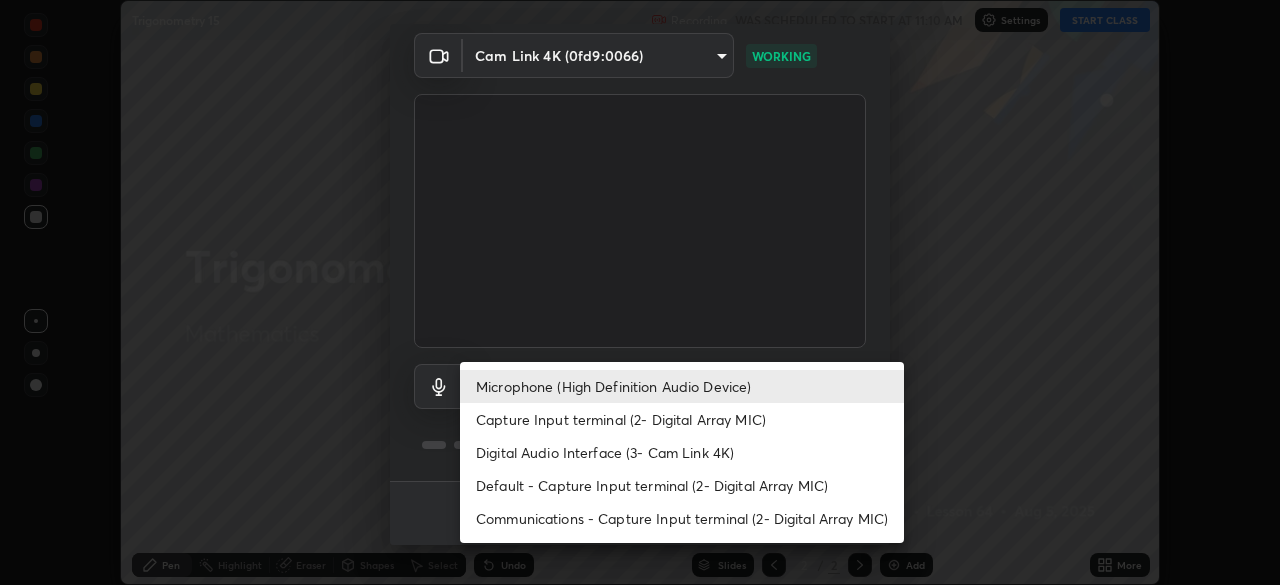 click on "Capture Input terminal (2- Digital Array MIC)" at bounding box center (682, 419) 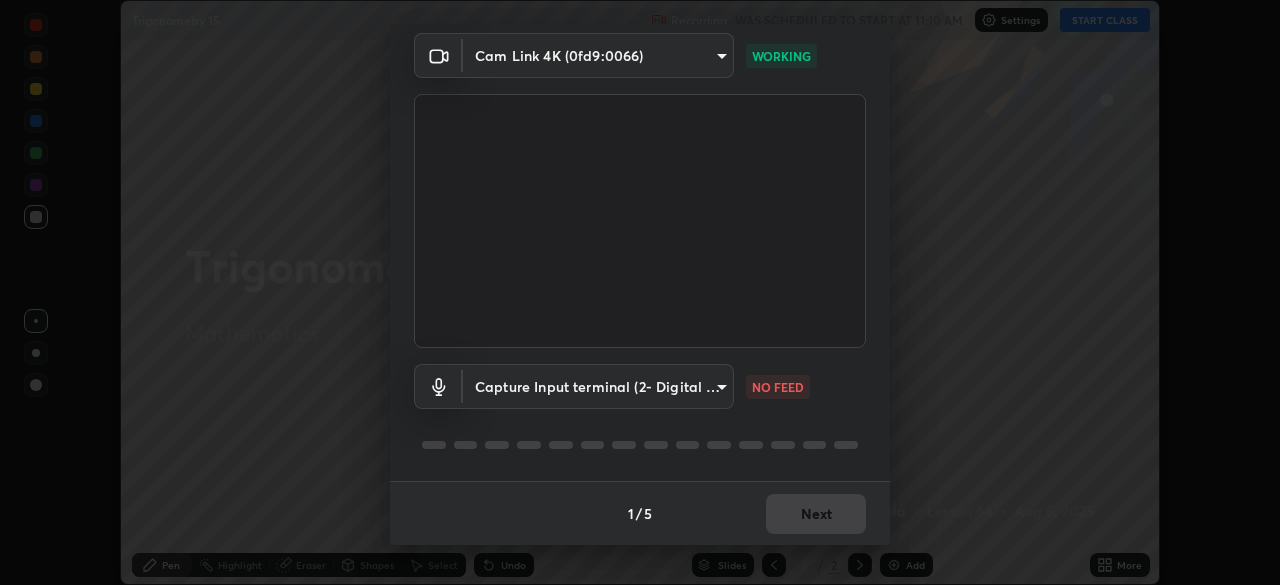 click on "Erase all Trigonometry 15 Recording WAS SCHEDULED TO START AT  11:10 AM Settings START CLASS Setting up your live class Trigonometry 15 • L64 of Mathematics [PERSON] Pen Highlight Eraser Shapes Select Undo Slides 2 / 2 Add More No doubts shared Encourage your learners to ask a doubt for better clarity Report an issue Reason for reporting Buffering Chat not working Audio - Video sync issue Educator video quality low ​ Attach an image Report Media settings Cam Link 4K (0fd9:0066) [HASH] WORKING Capture Input terminal (2- Digital Array MIC) [HASH] NO FEED 1 / 5 Next" at bounding box center (640, 292) 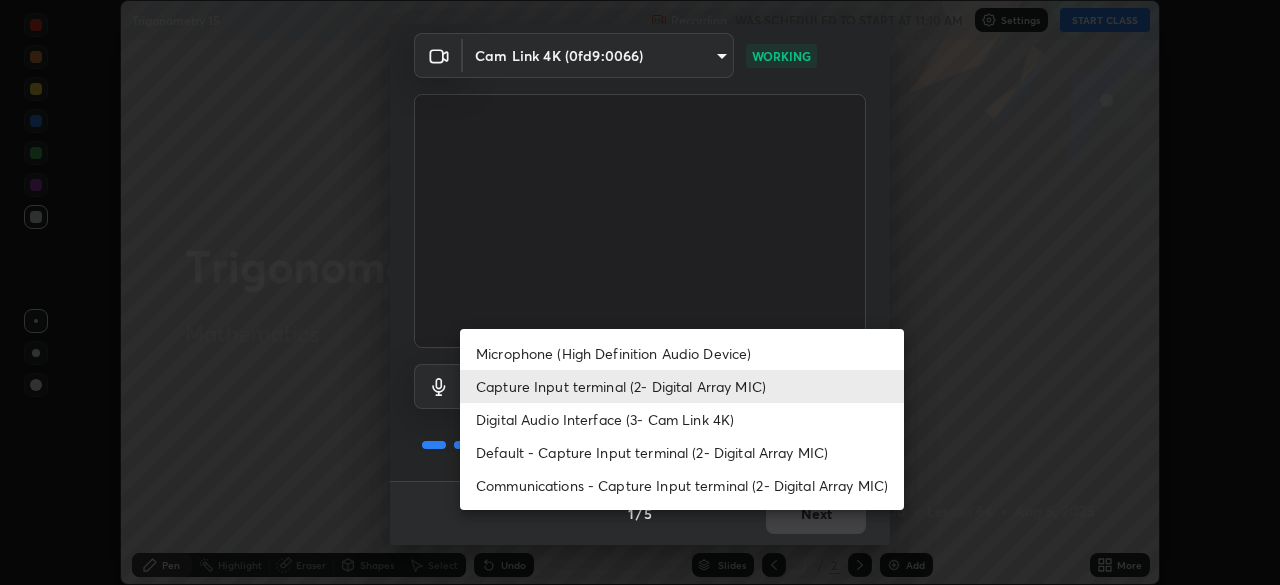 click on "Microphone (High Definition Audio Device)" at bounding box center (682, 353) 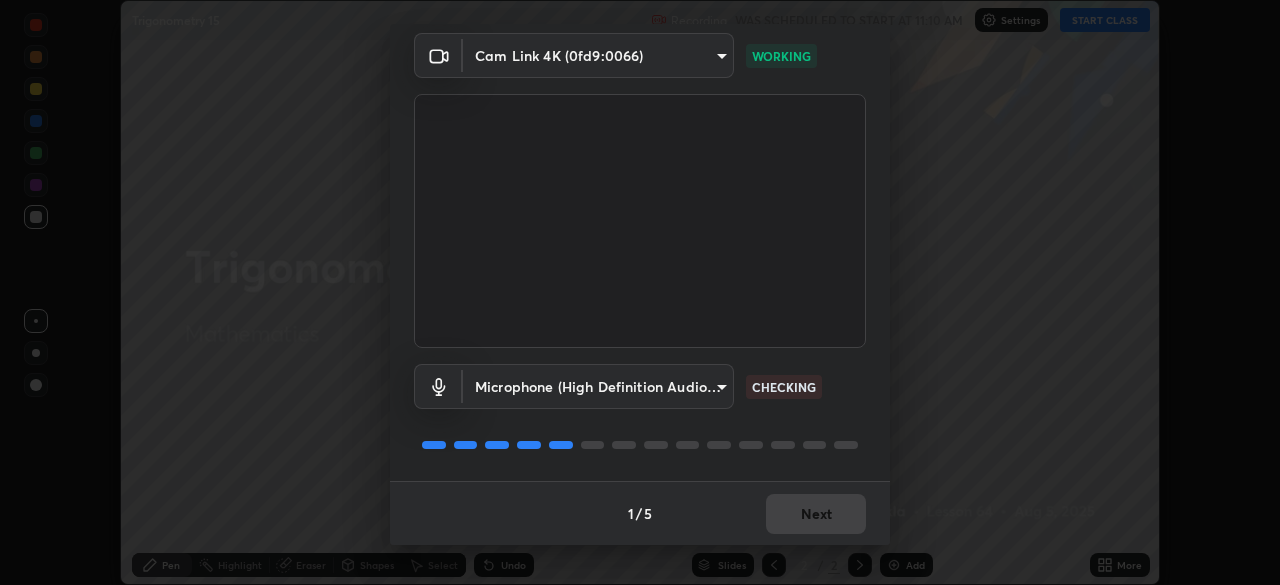 type on "55eab0746e91b1d61b5e5fb981827aa0990299f89444ff07b738b1ecaa0a25e3" 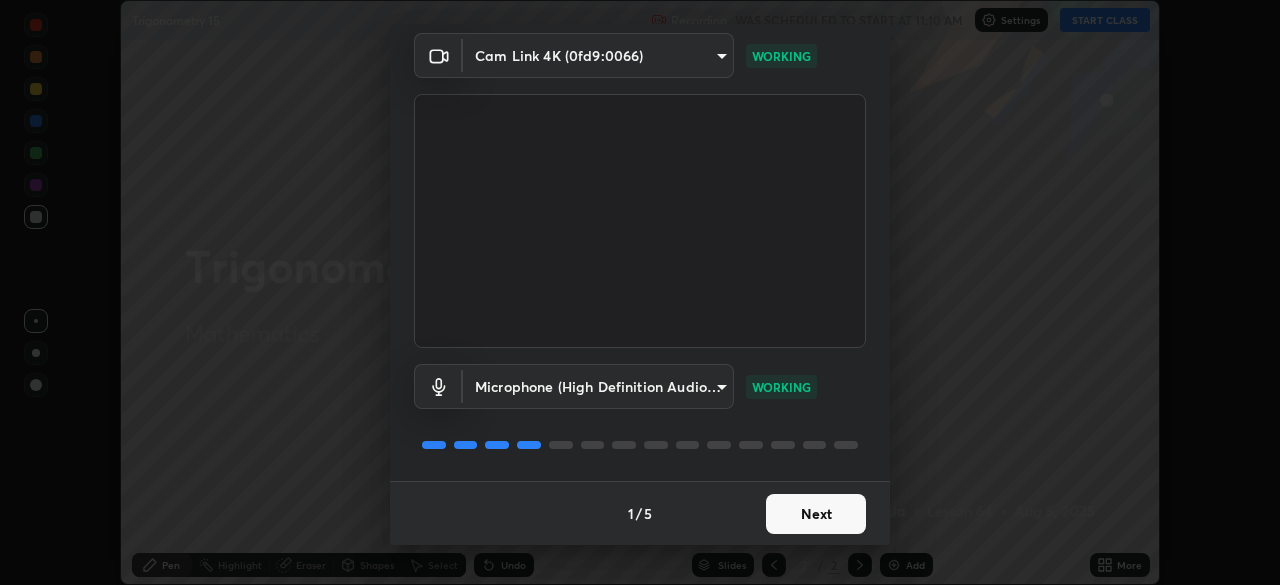 click on "Next" at bounding box center [816, 514] 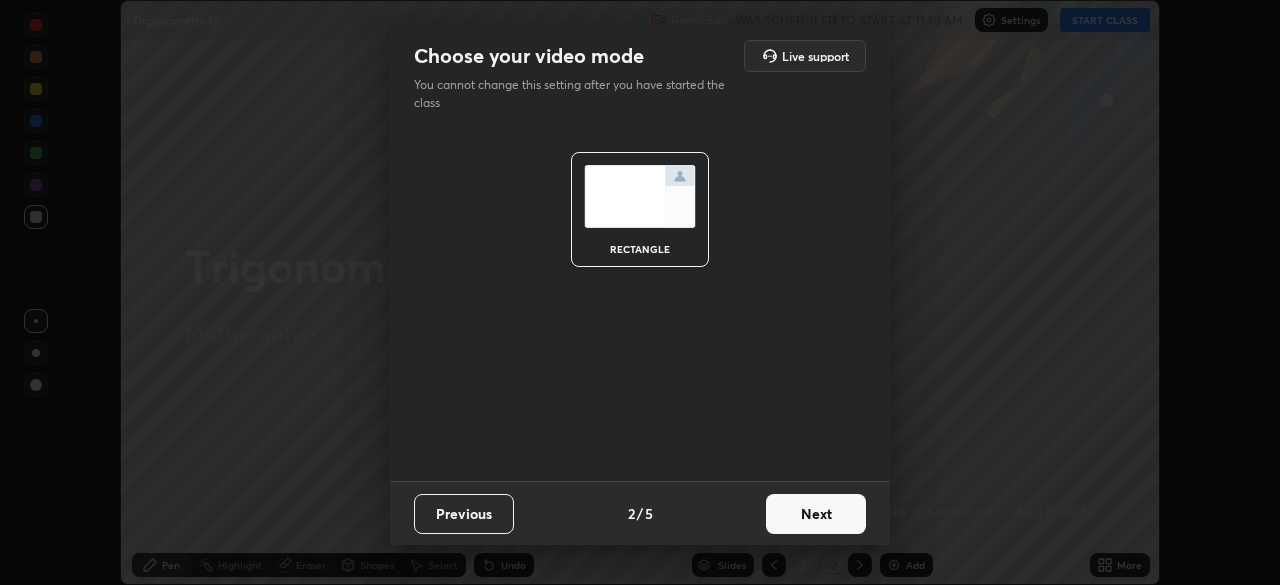 scroll, scrollTop: 0, scrollLeft: 0, axis: both 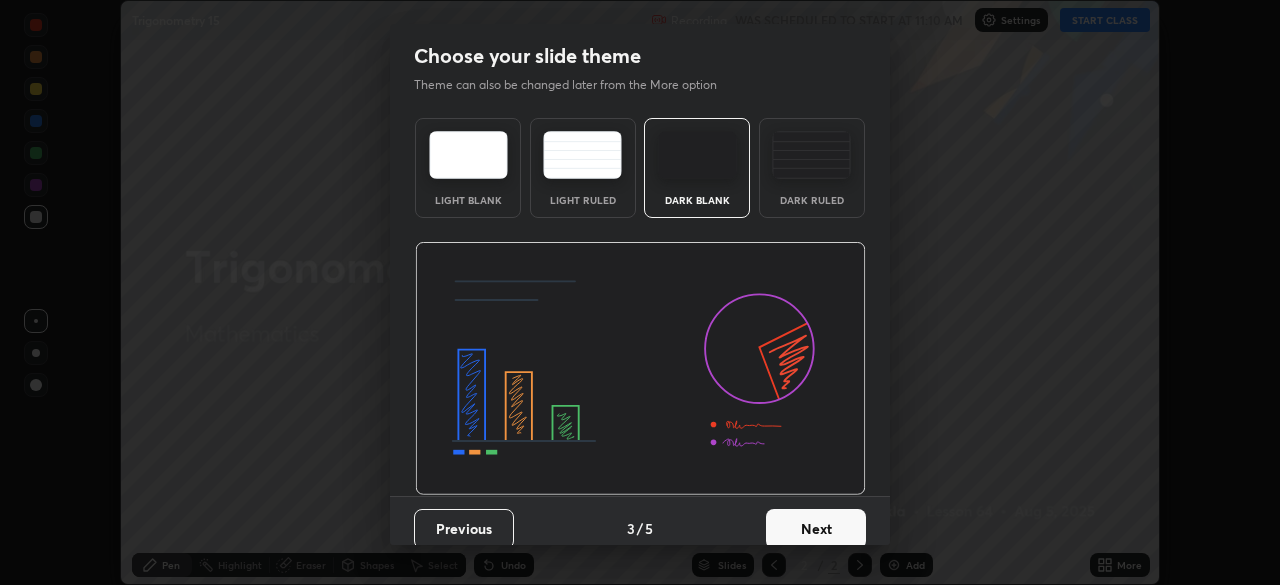 click on "Next" at bounding box center [816, 529] 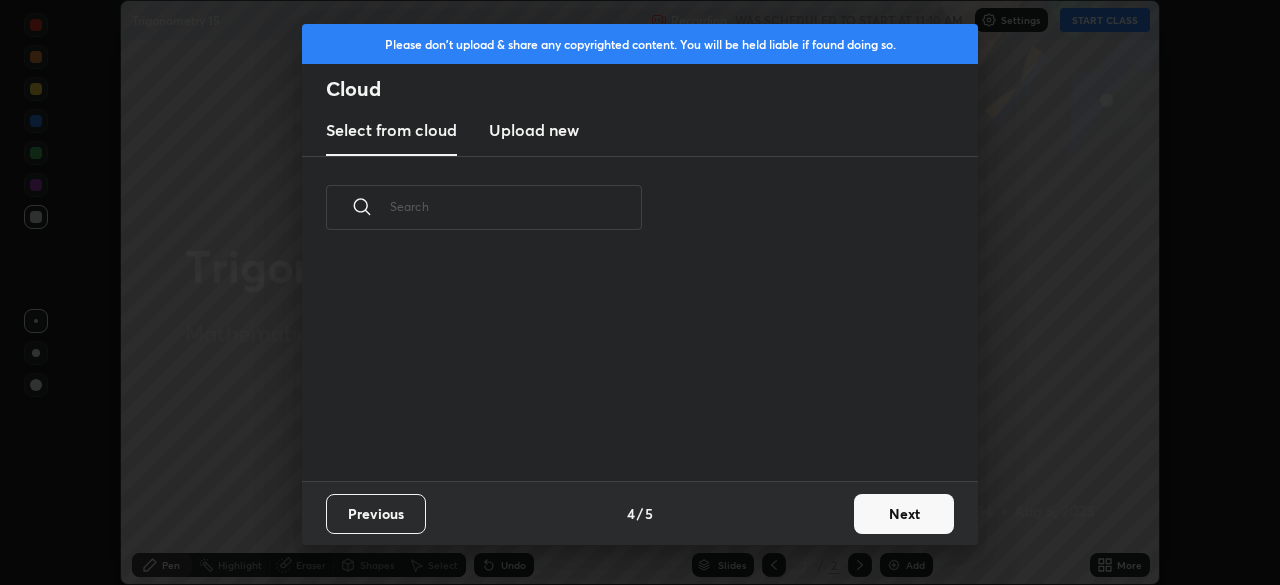 click on "Next" at bounding box center (904, 514) 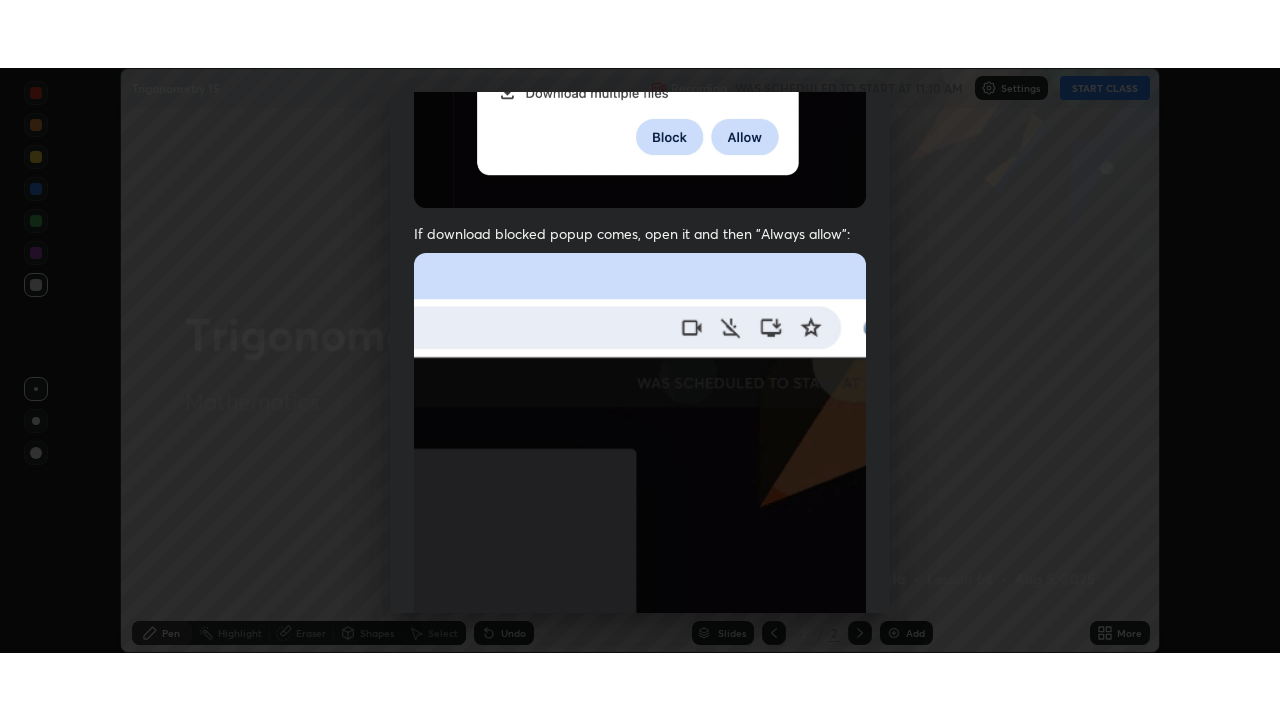scroll, scrollTop: 479, scrollLeft: 0, axis: vertical 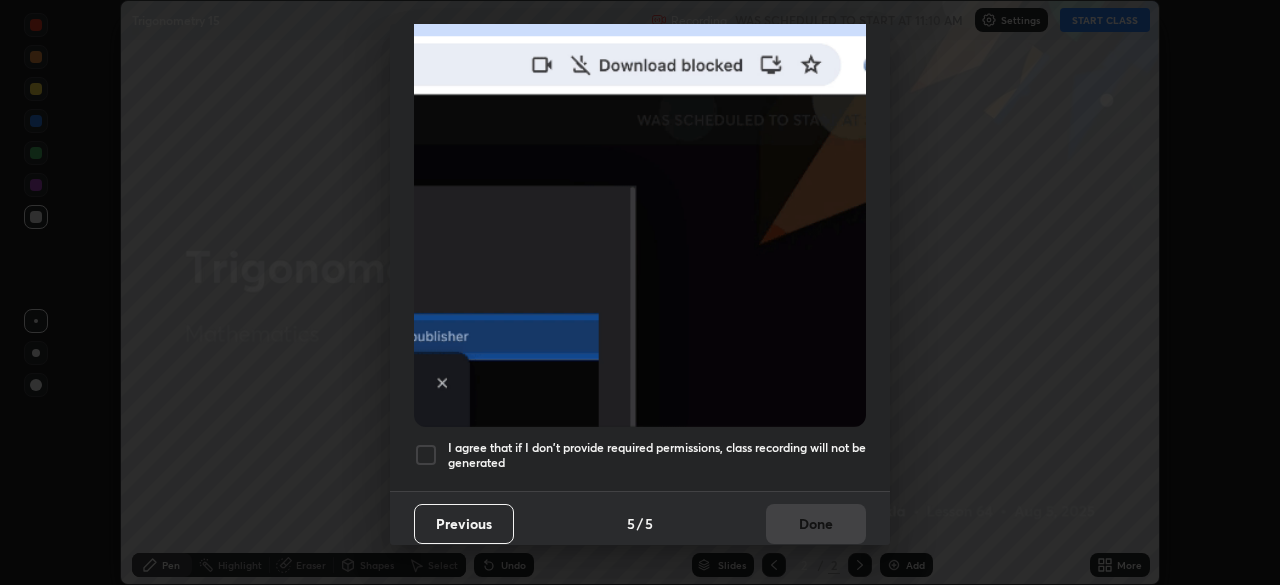 click at bounding box center [426, 455] 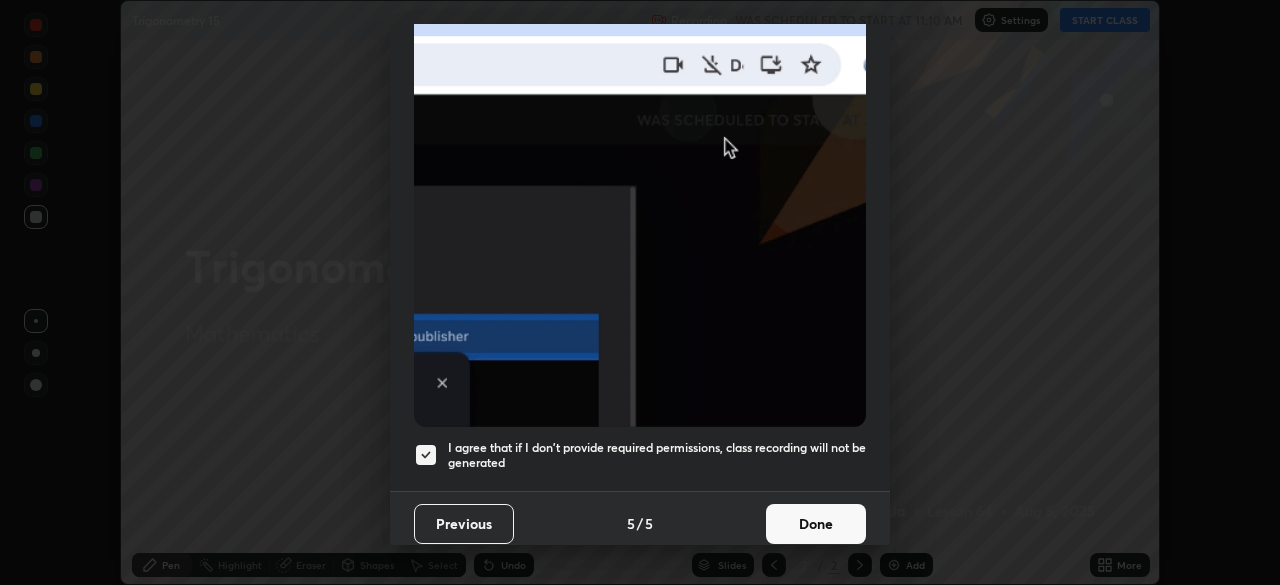 click on "Done" at bounding box center [816, 524] 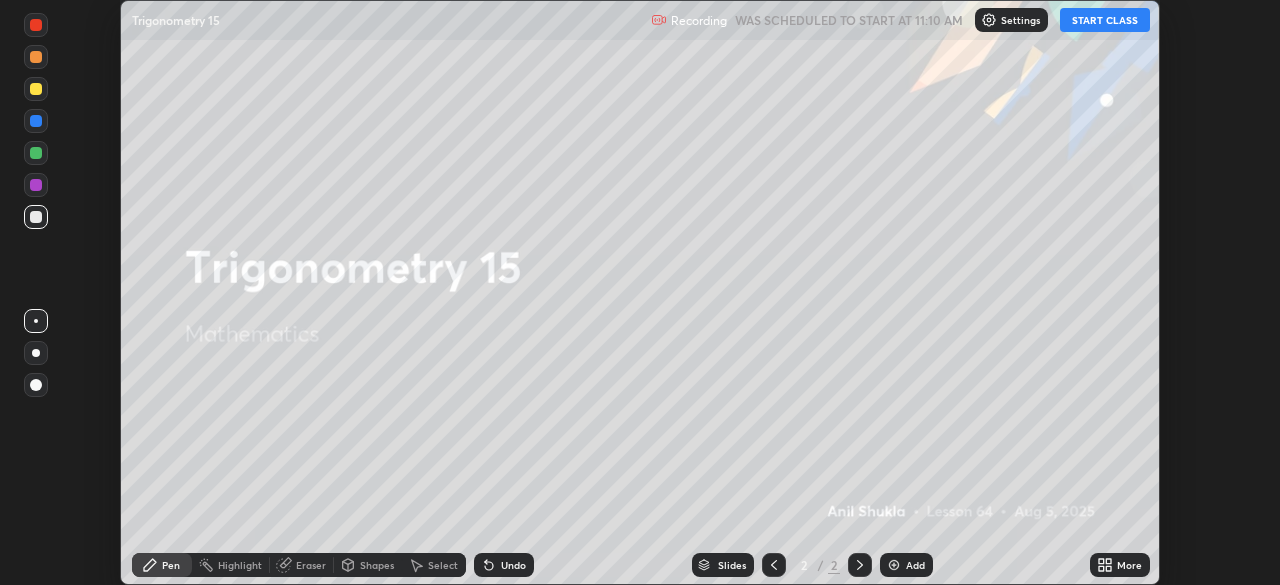 click on "START CLASS" at bounding box center (1105, 20) 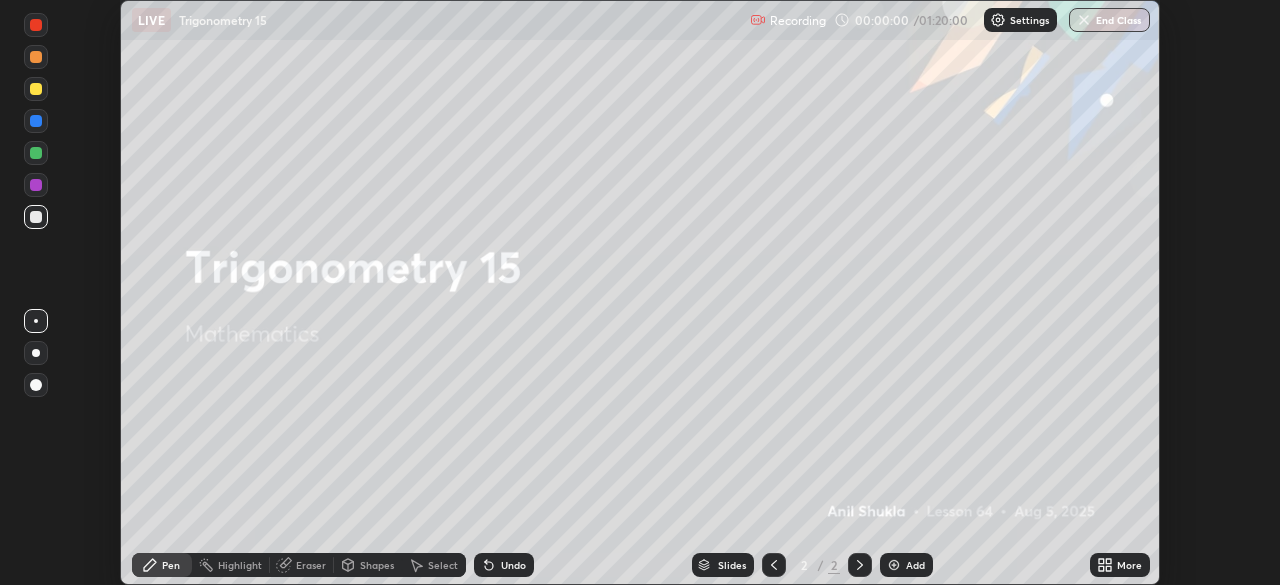 click on "More" at bounding box center [1120, 565] 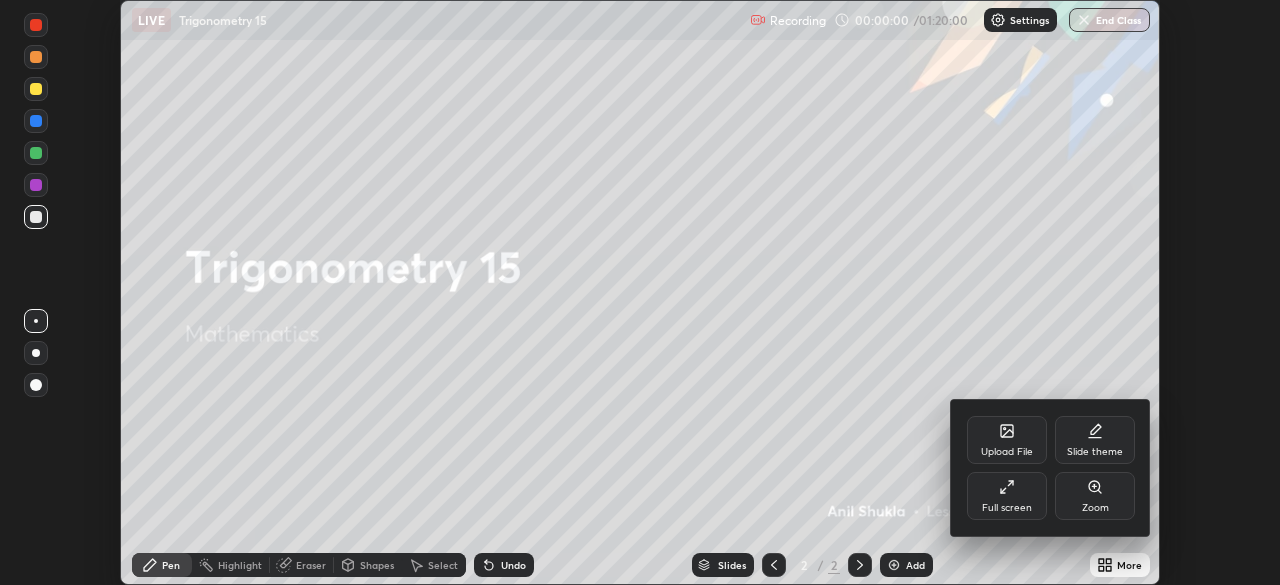 click on "Full screen" at bounding box center (1007, 508) 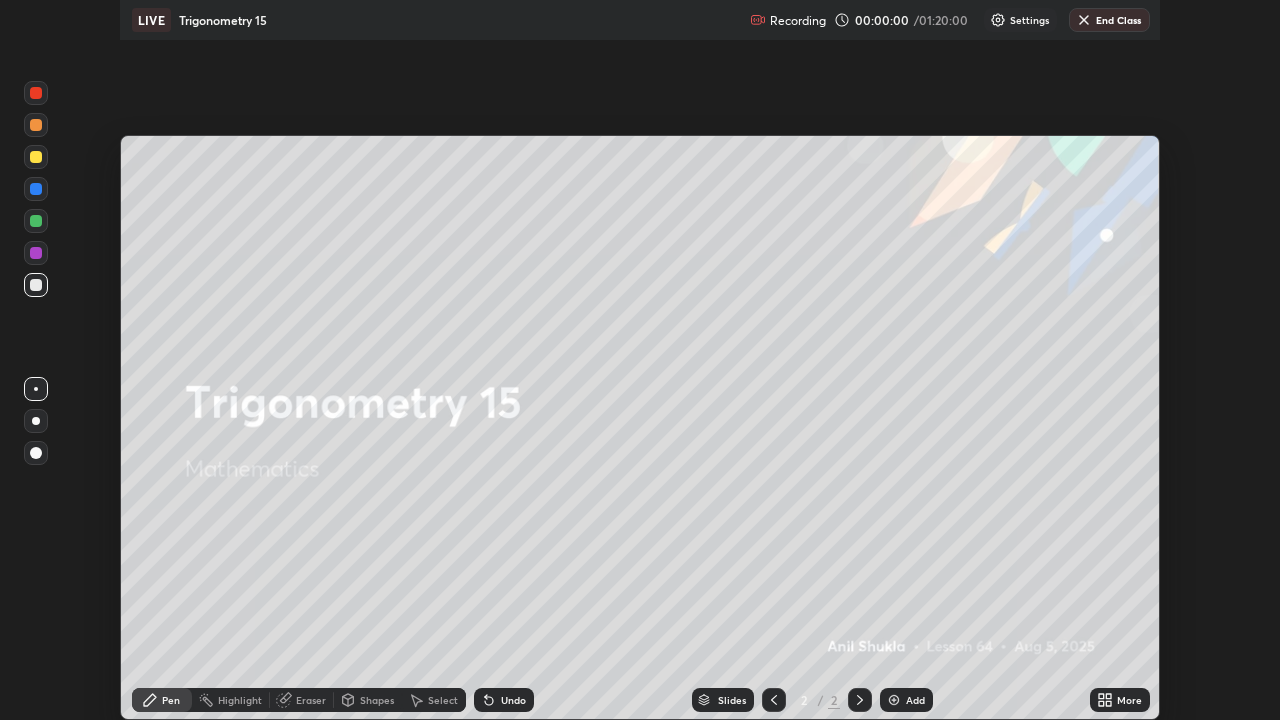 scroll, scrollTop: 99280, scrollLeft: 98720, axis: both 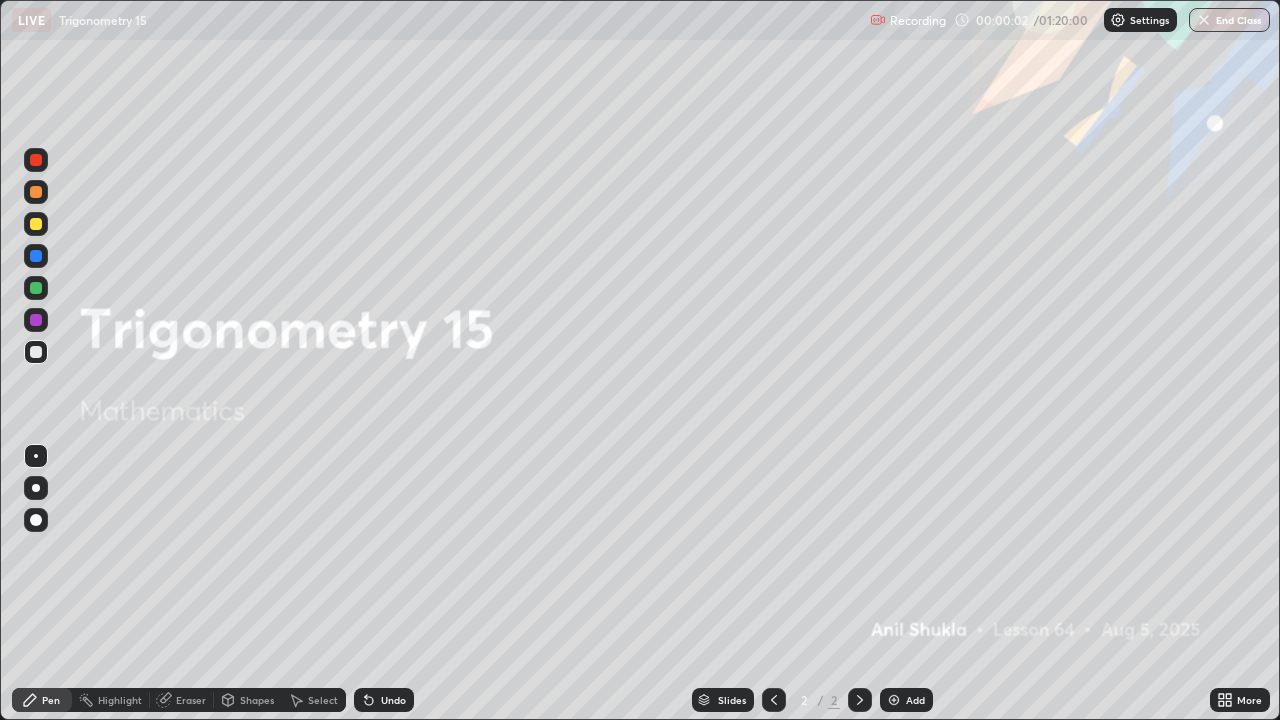 click at bounding box center [36, 224] 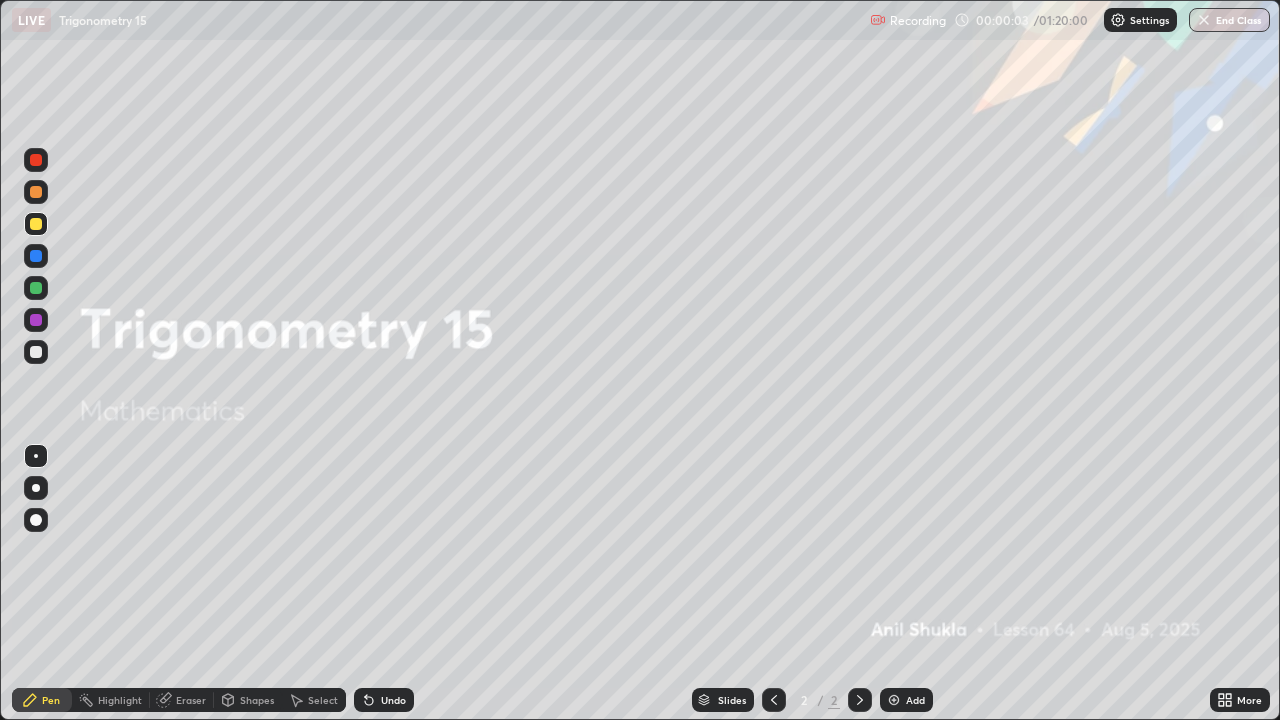 click at bounding box center [36, 488] 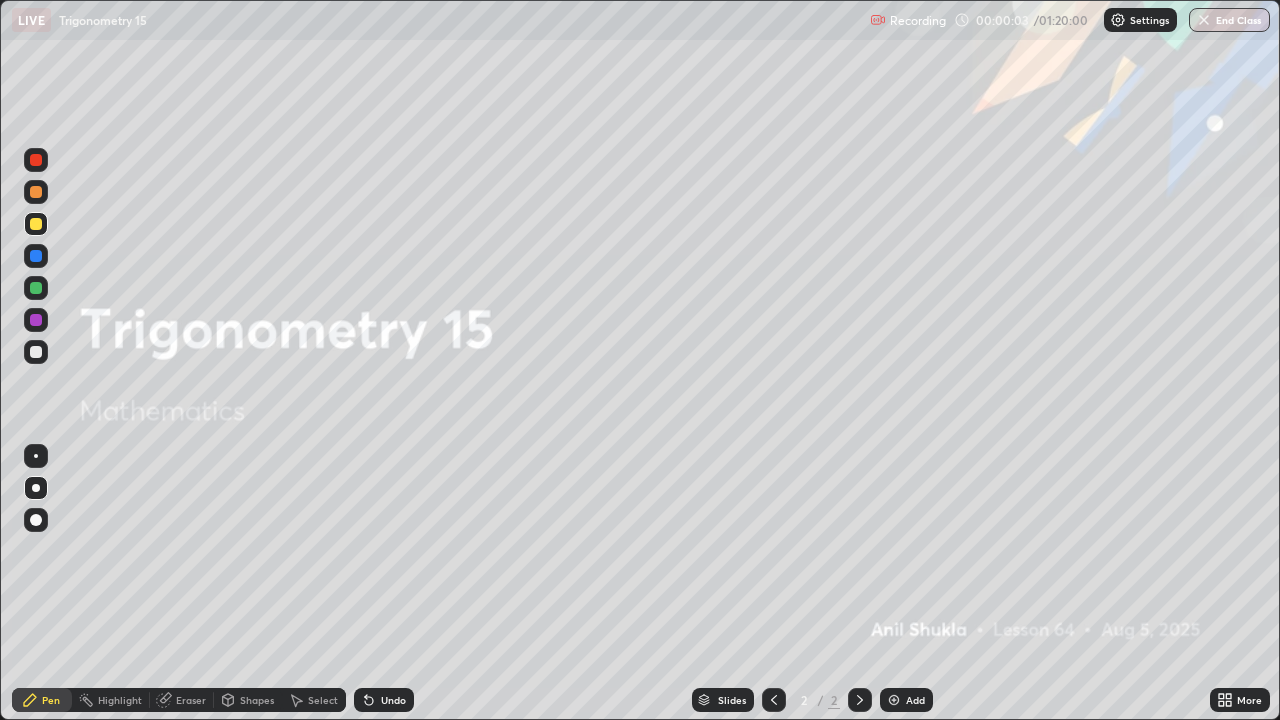 click on "Pen" at bounding box center (42, 700) 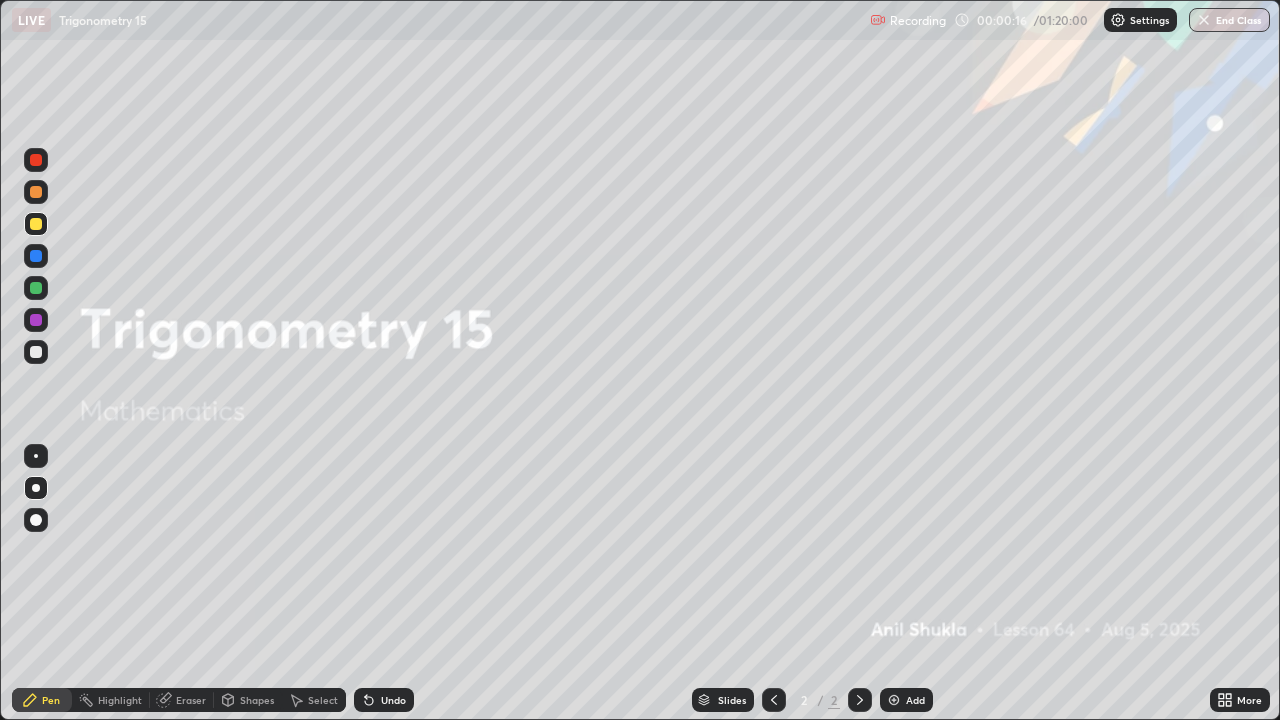 click 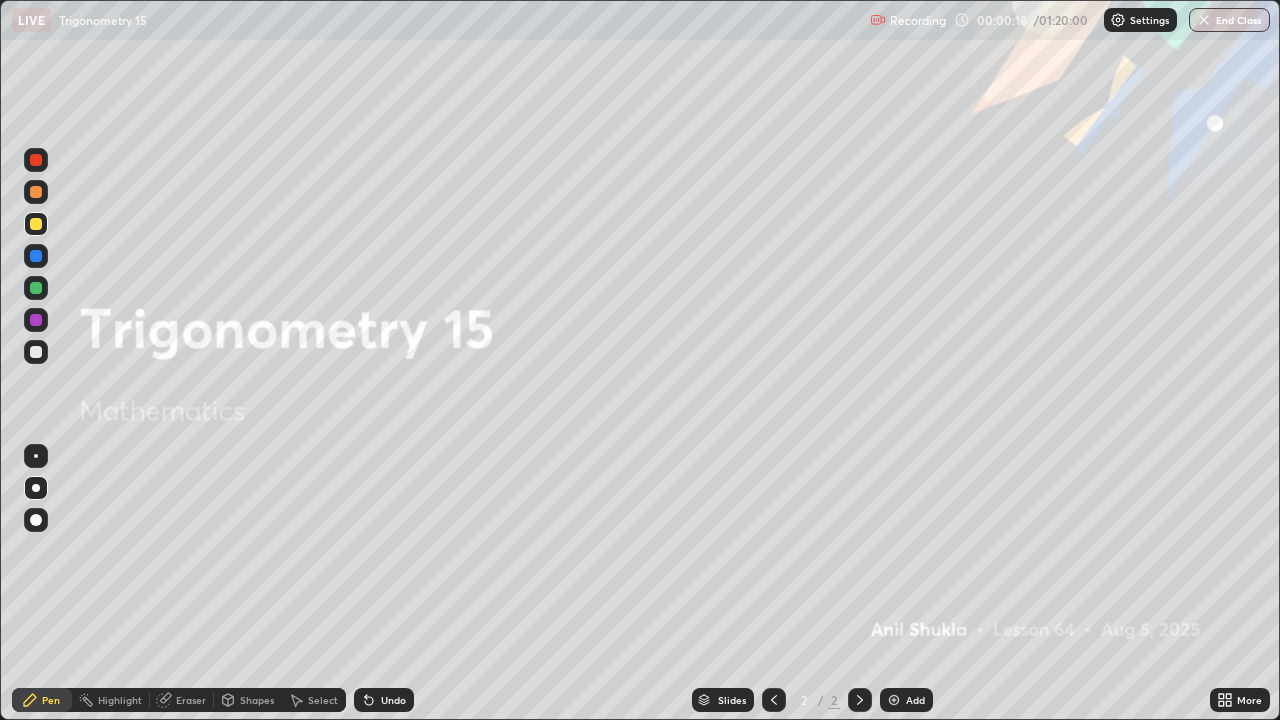 click at bounding box center [36, 224] 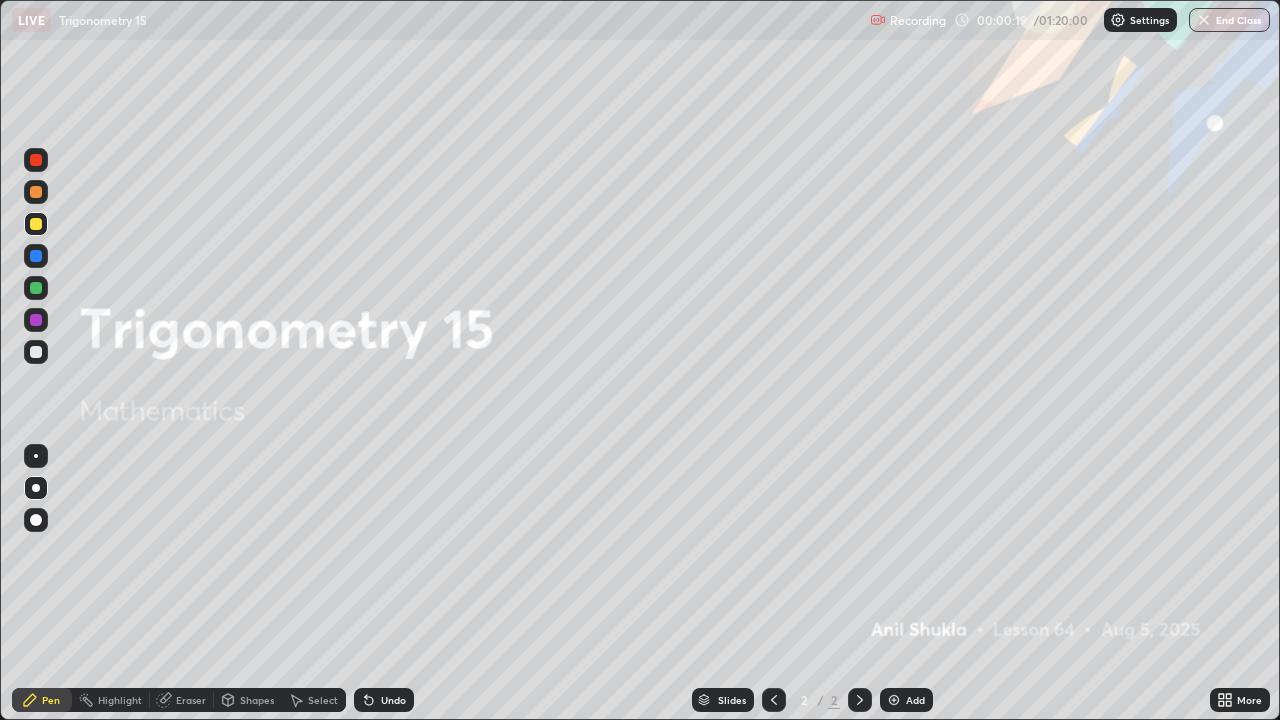 click at bounding box center (36, 160) 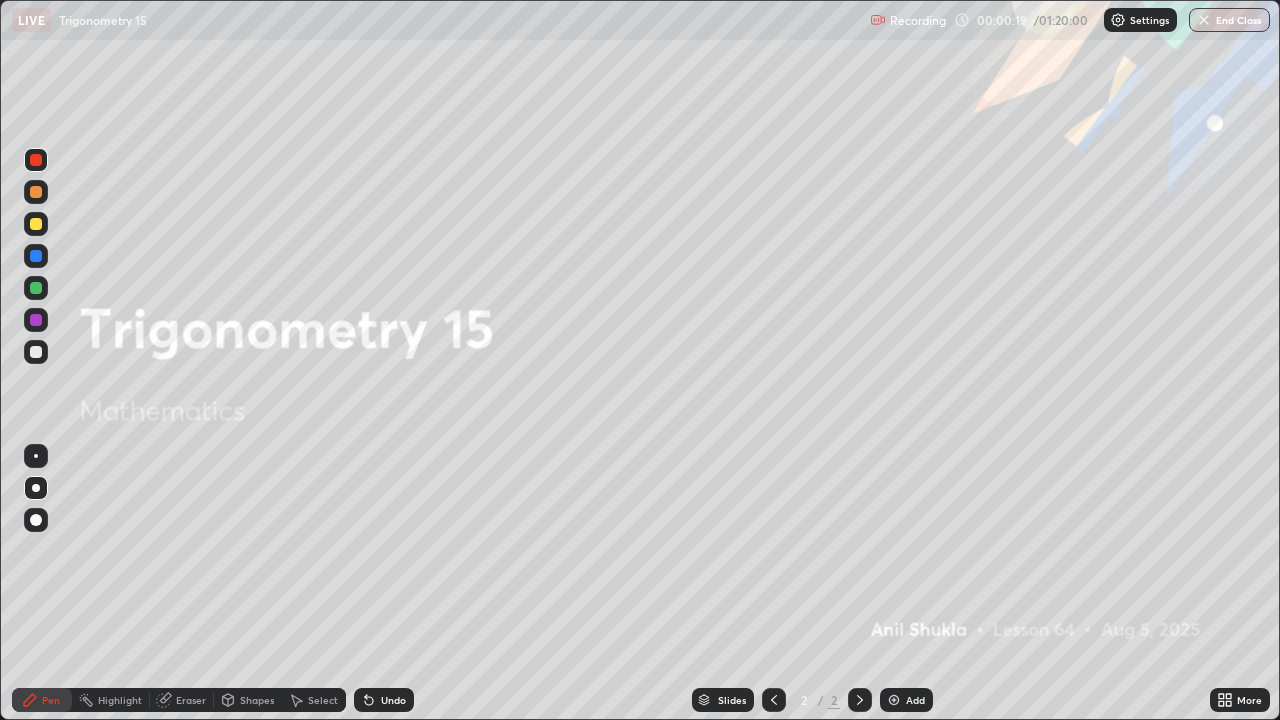 click at bounding box center [36, 320] 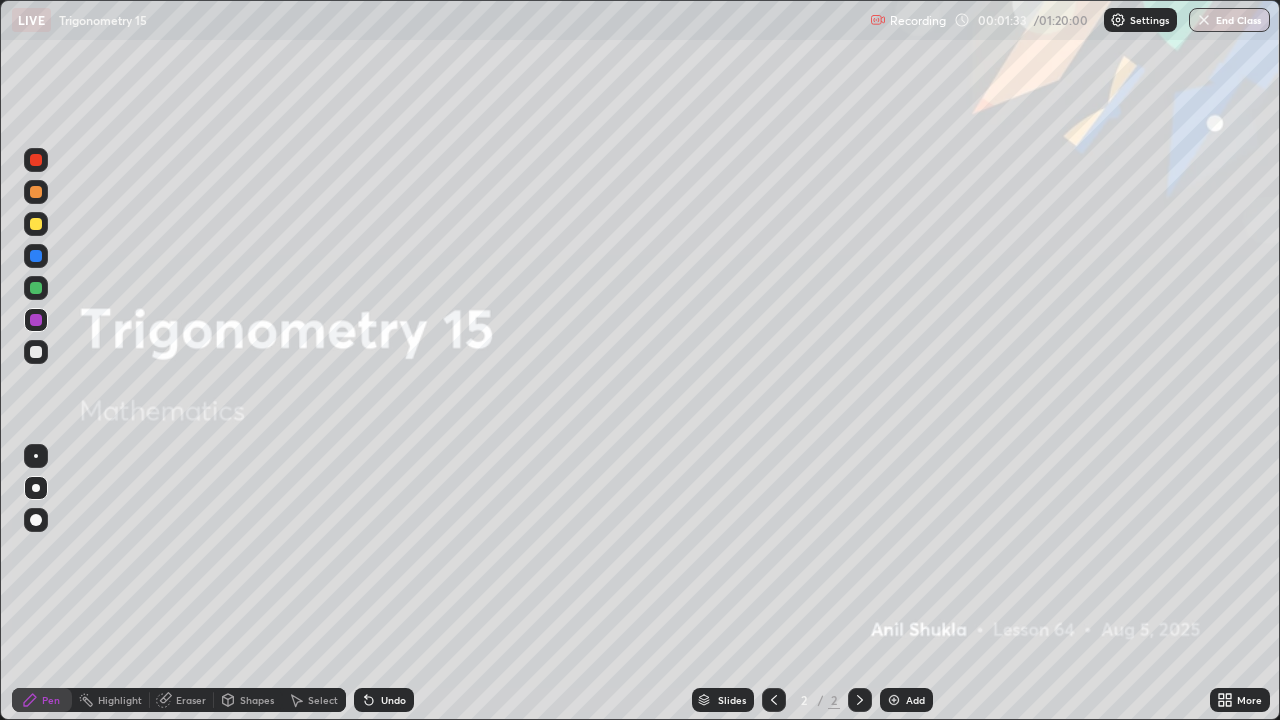 click at bounding box center [36, 224] 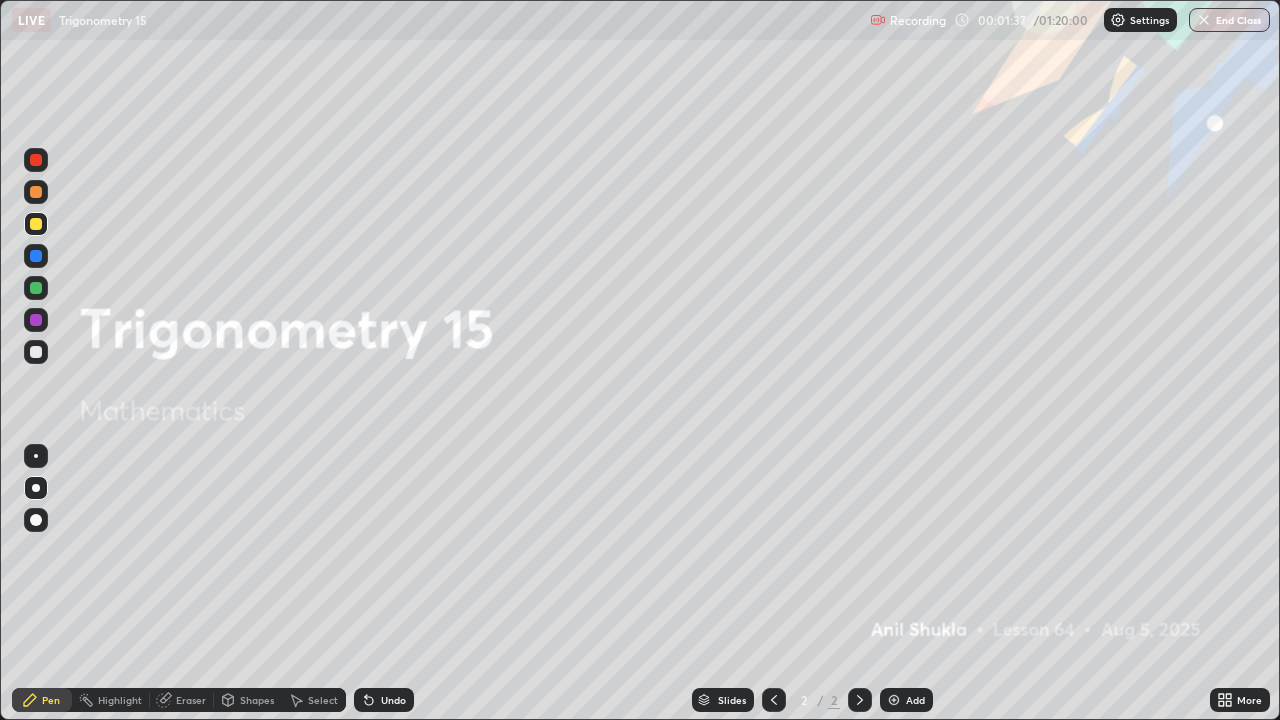 click at bounding box center (36, 488) 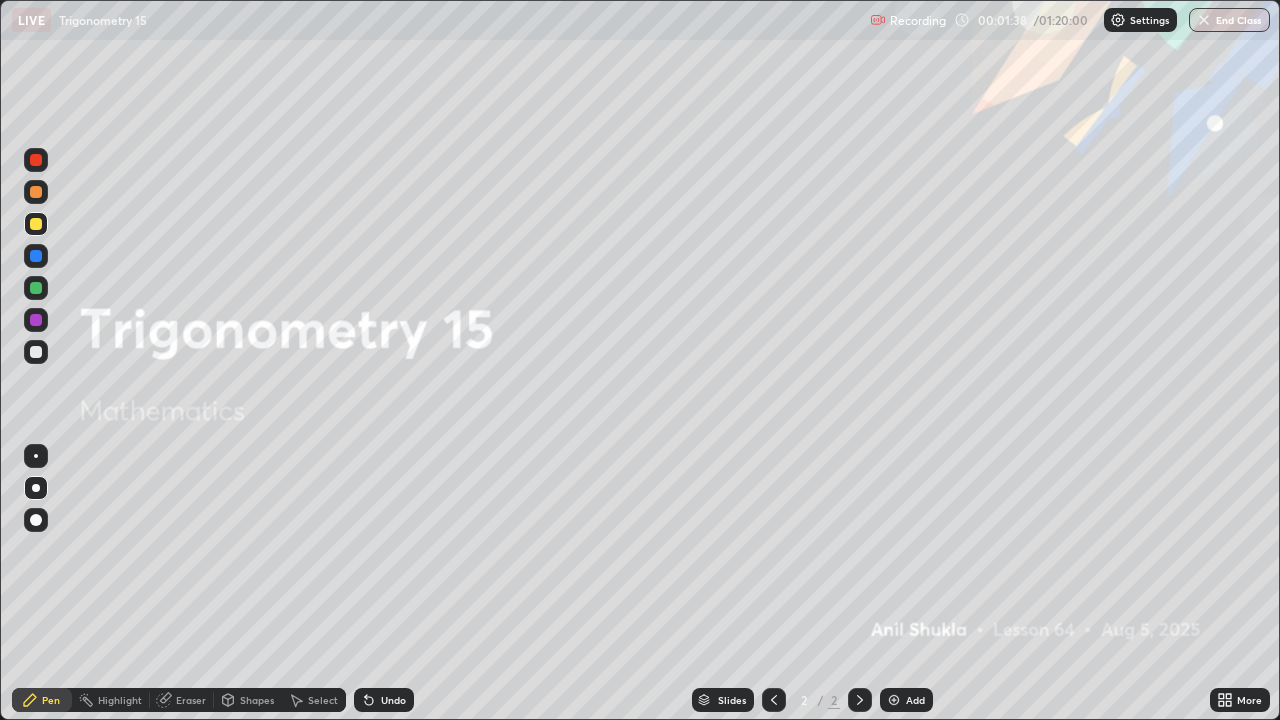 click at bounding box center [36, 160] 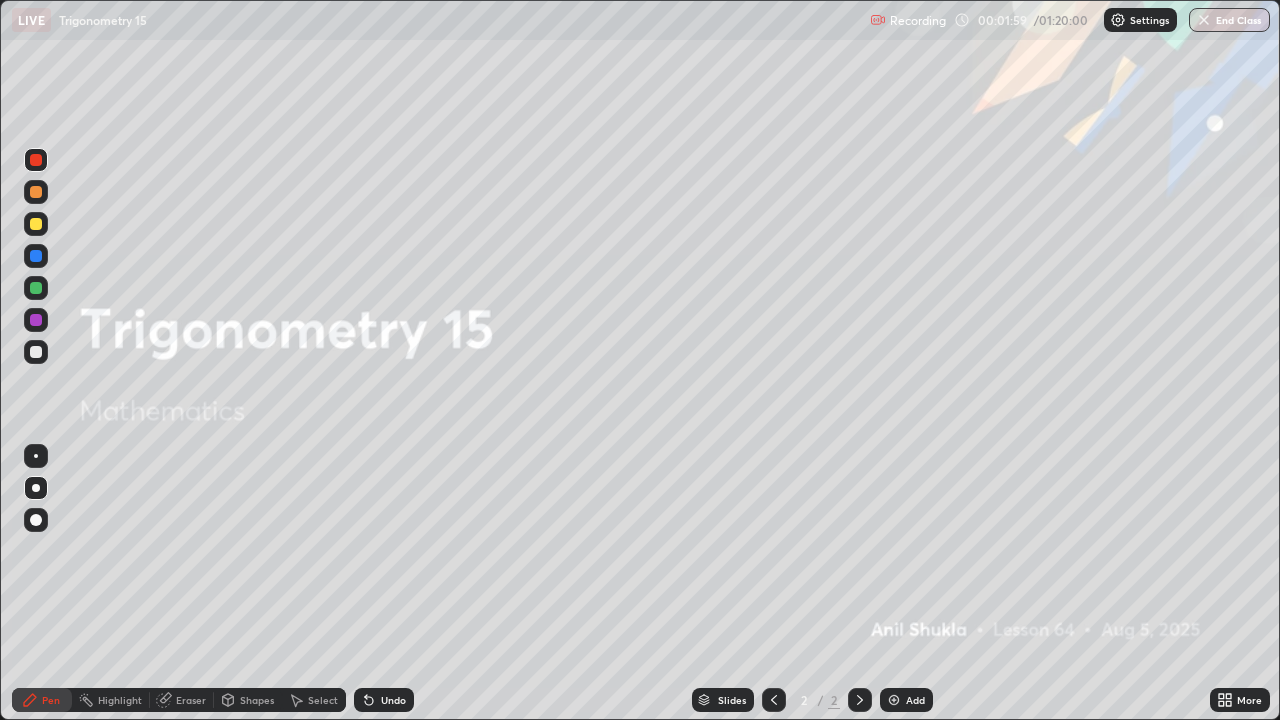 click at bounding box center (36, 320) 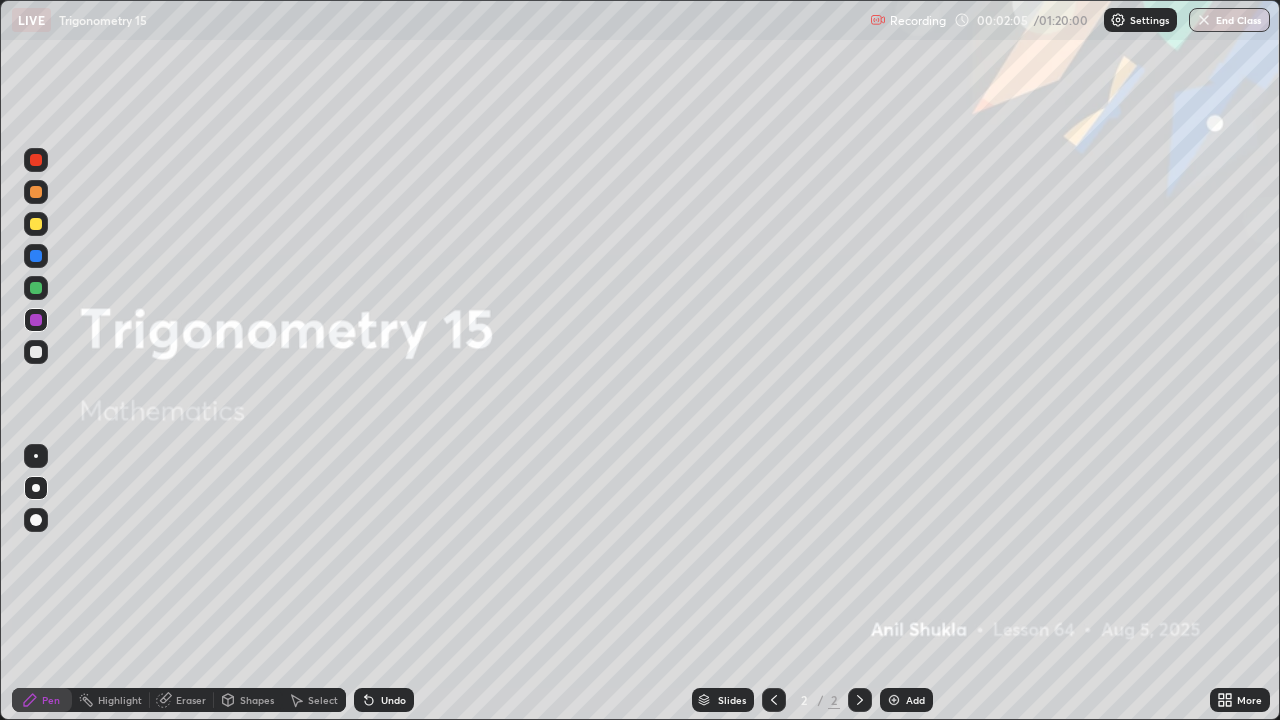 click at bounding box center [36, 288] 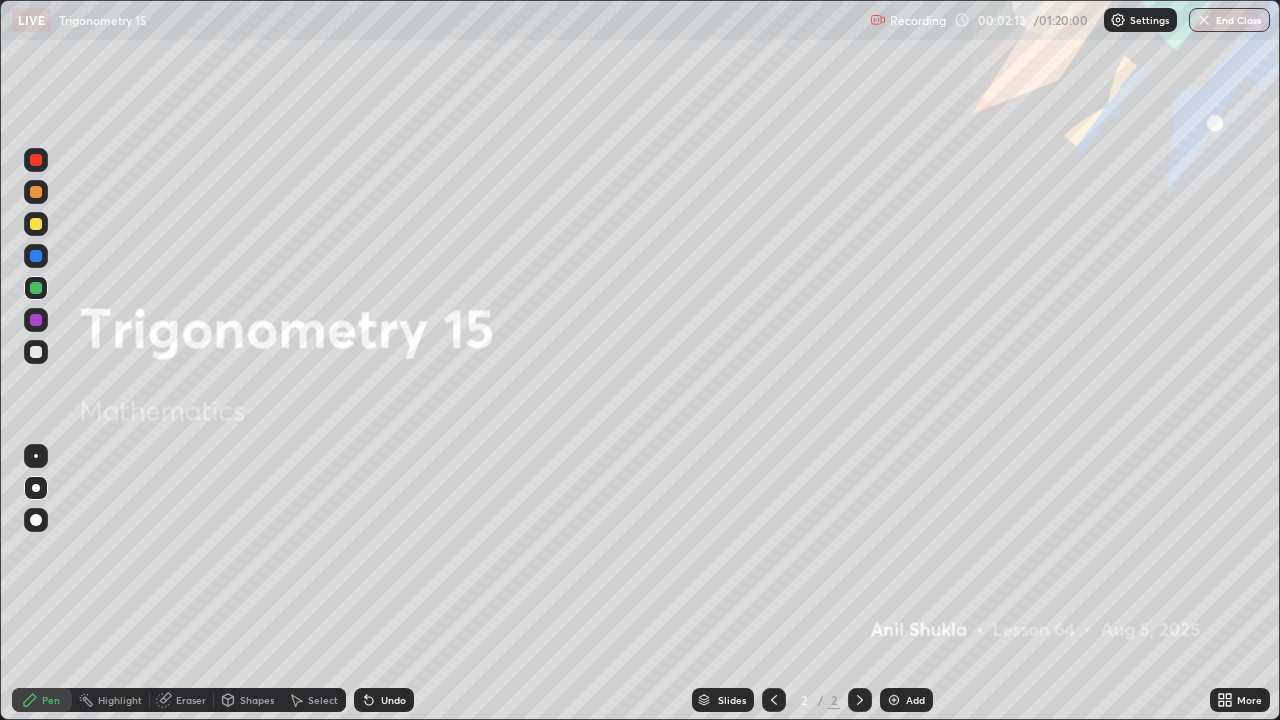 click at bounding box center (36, 320) 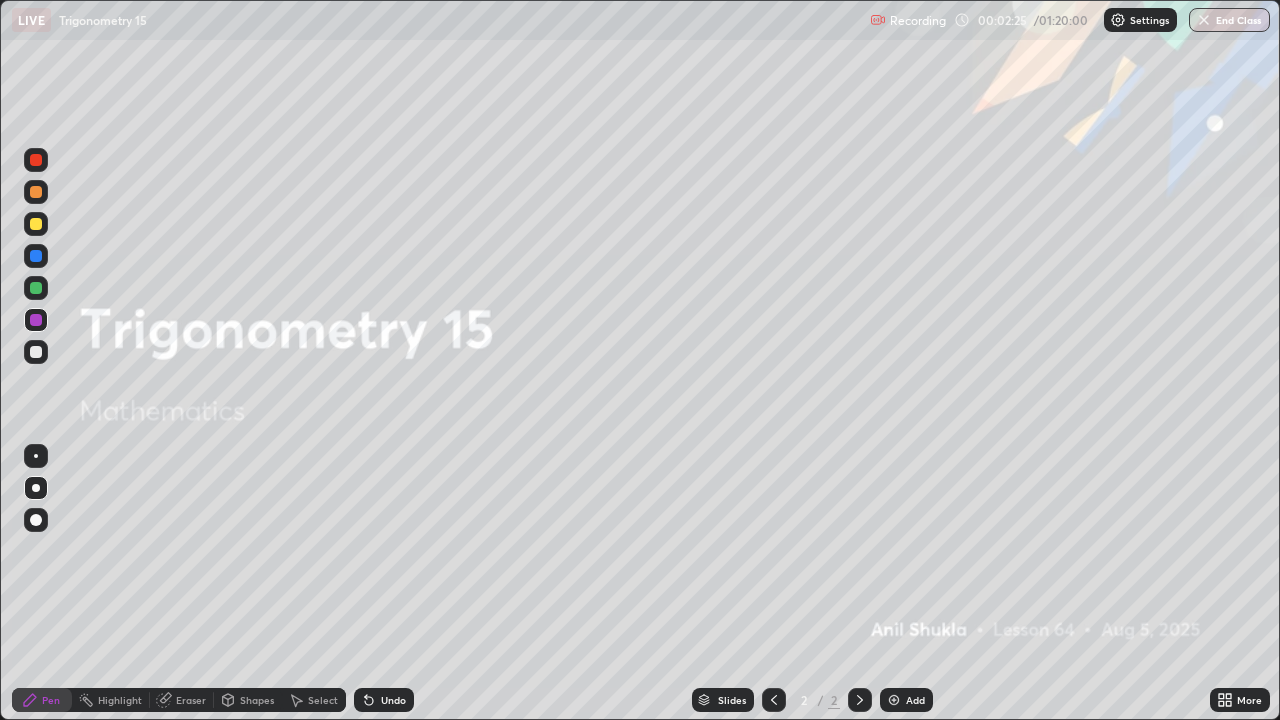 click at bounding box center [36, 288] 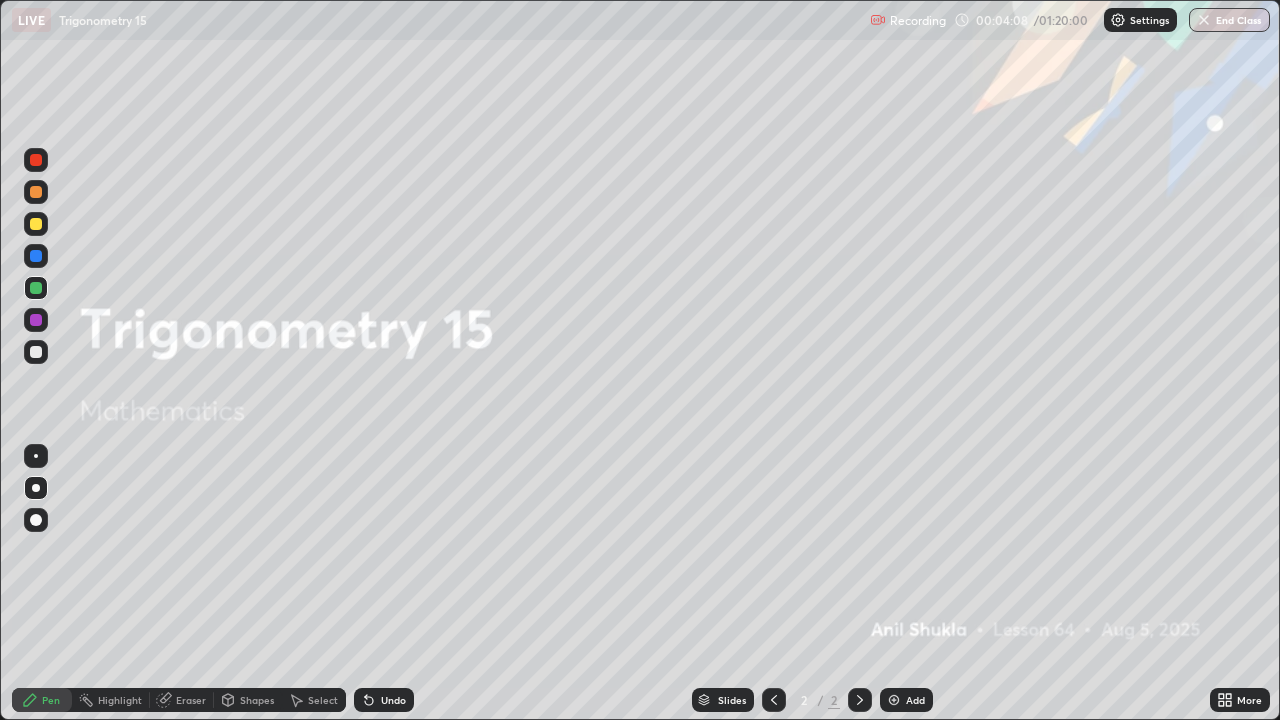 click at bounding box center [36, 224] 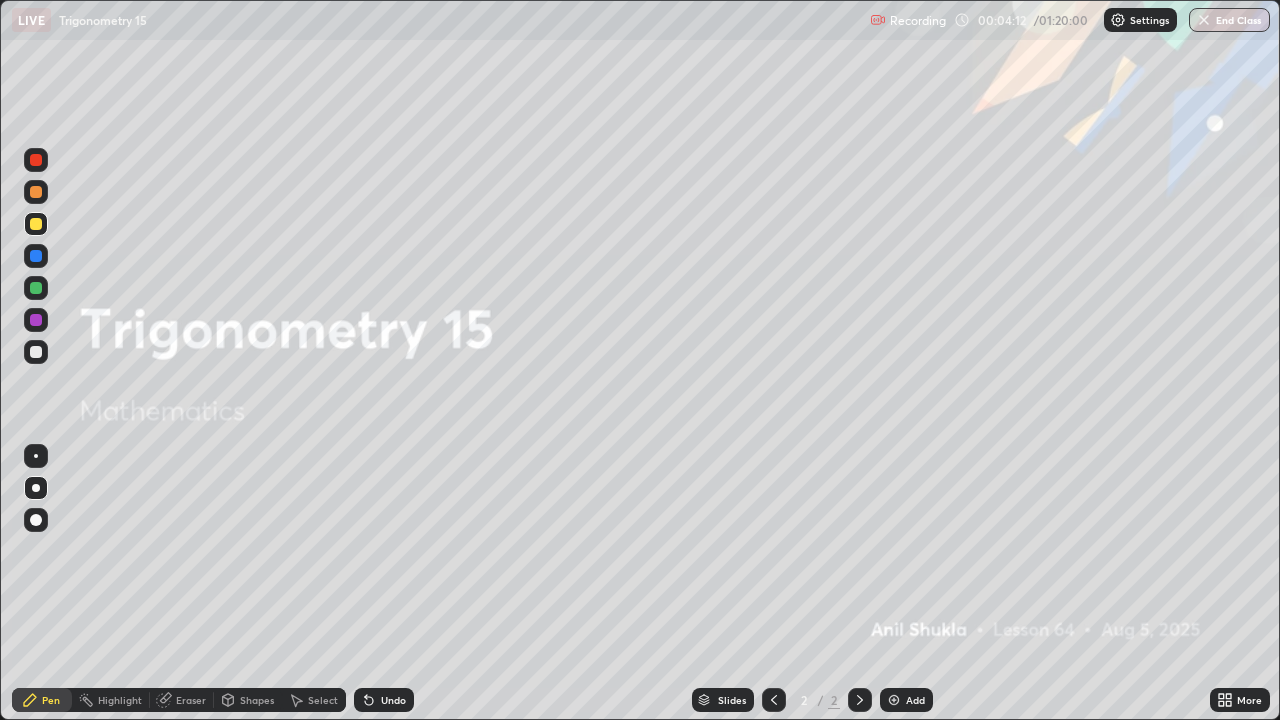 click 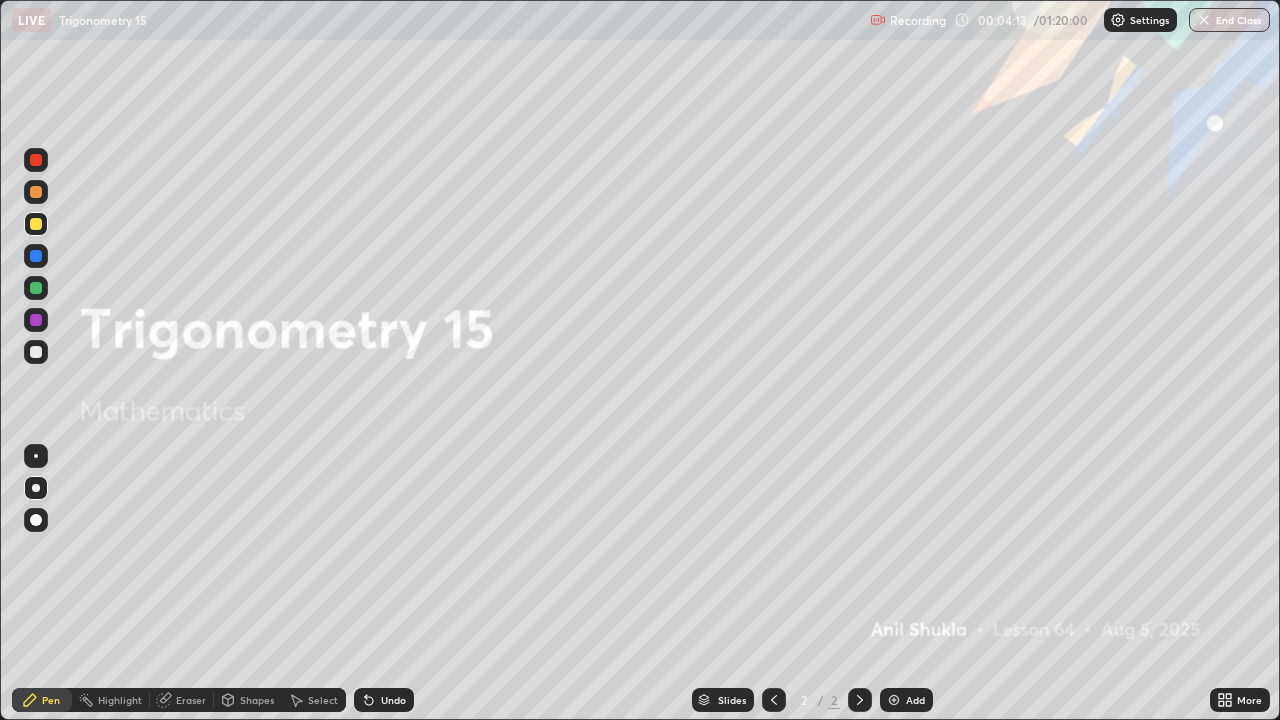 click on "Add" at bounding box center (906, 700) 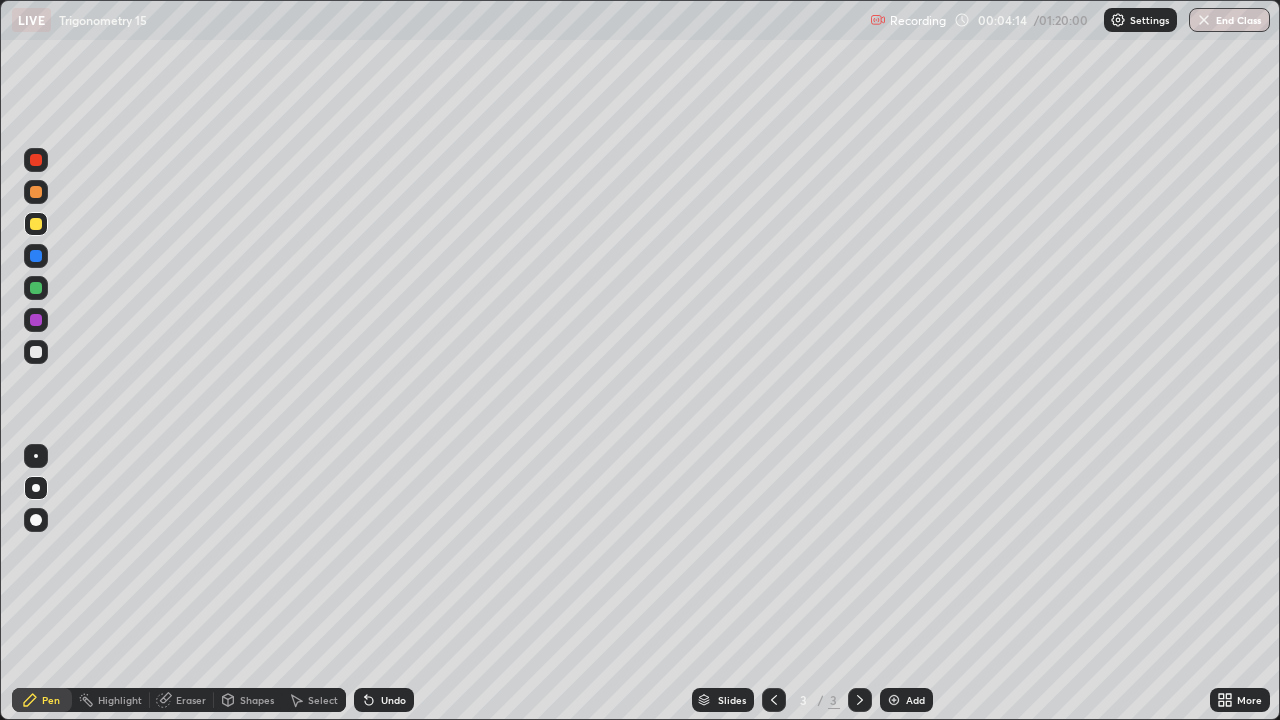 click 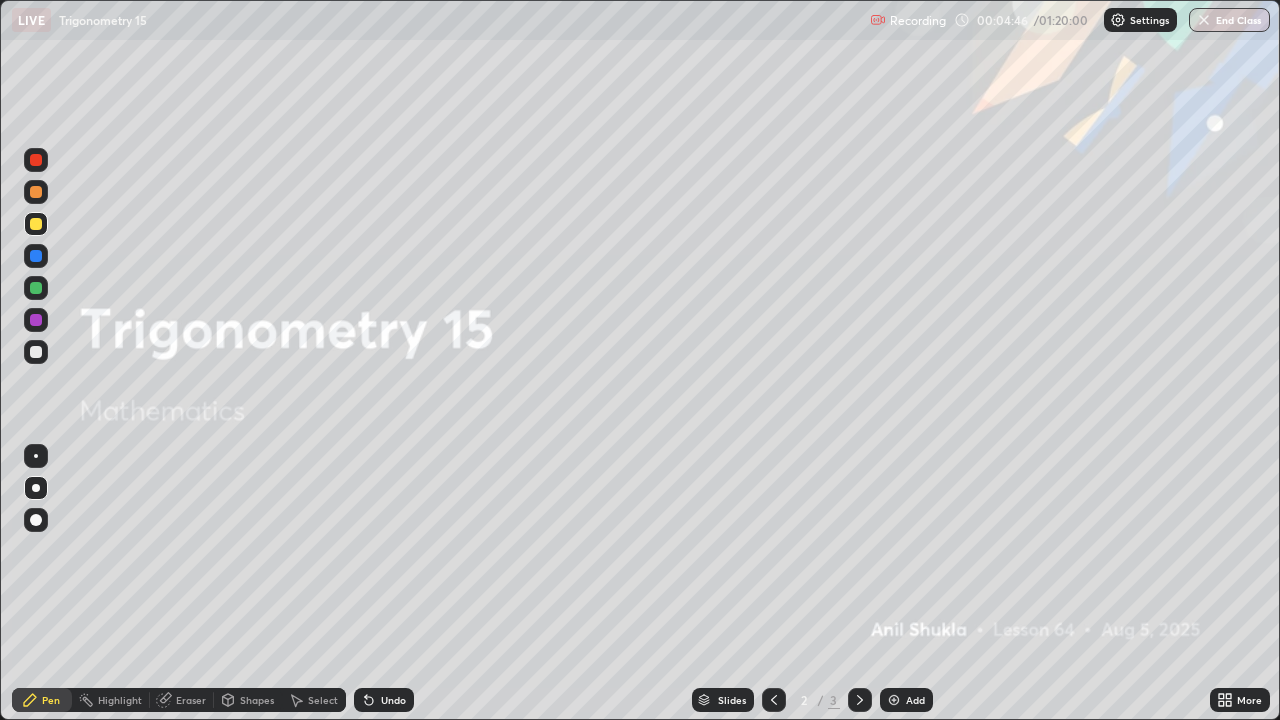 click 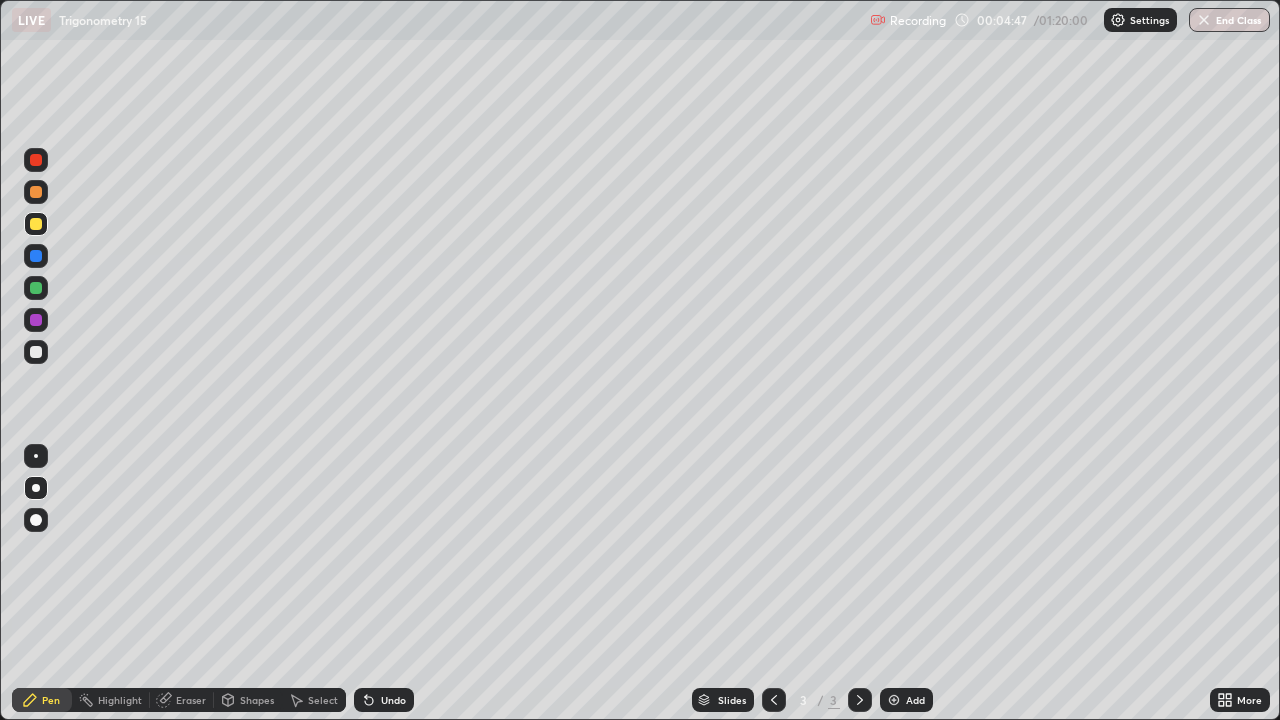 click at bounding box center (36, 224) 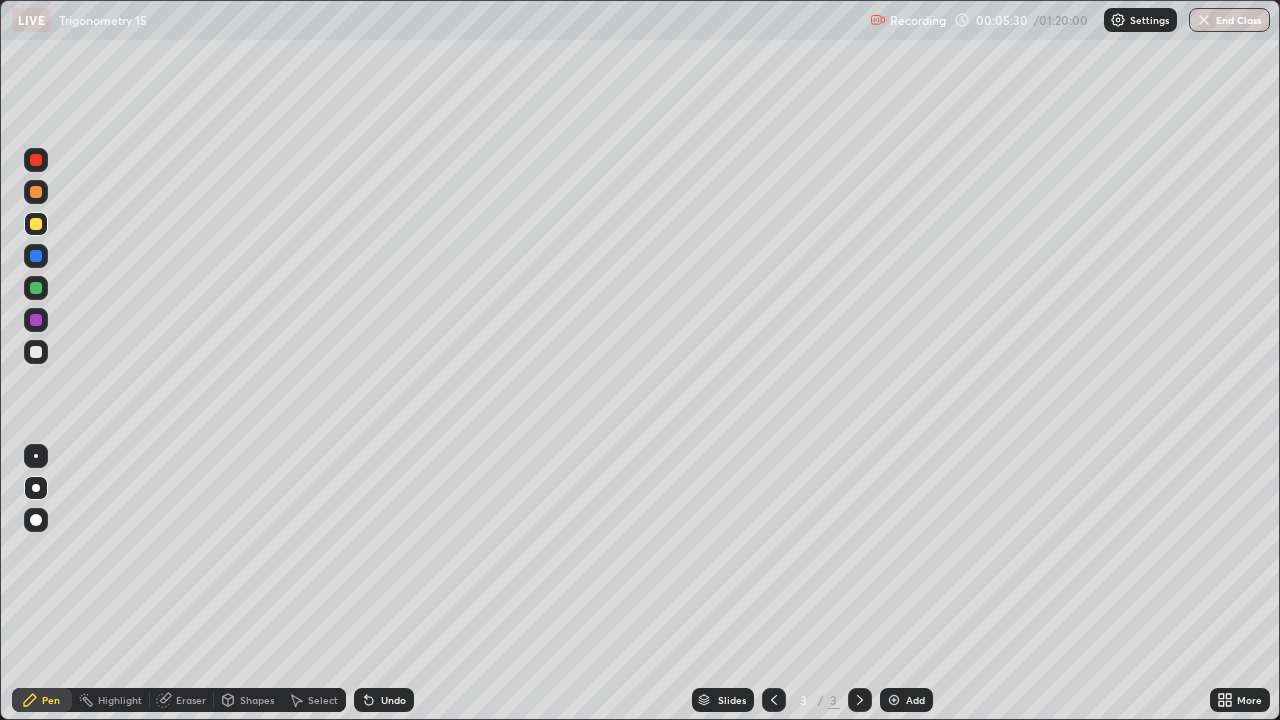 click on "Select" at bounding box center (314, 700) 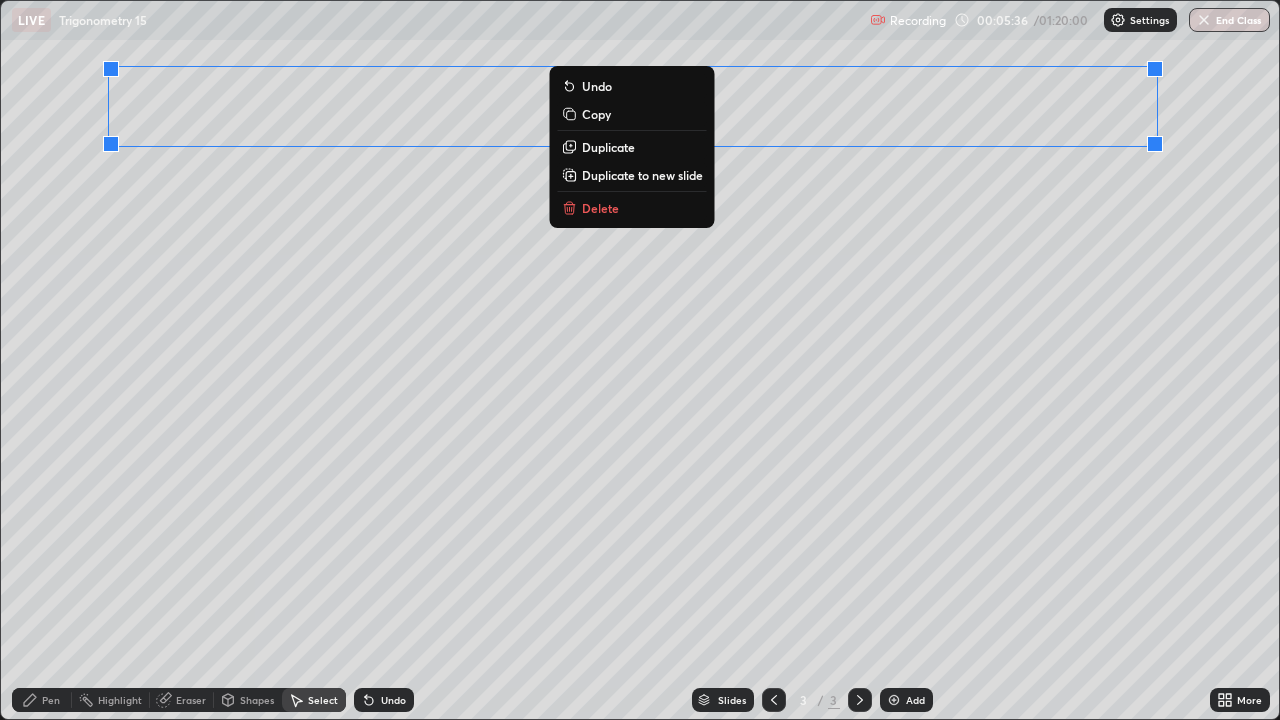 click on "0 ° Undo Copy Duplicate Duplicate to new slide Delete" at bounding box center [640, 360] 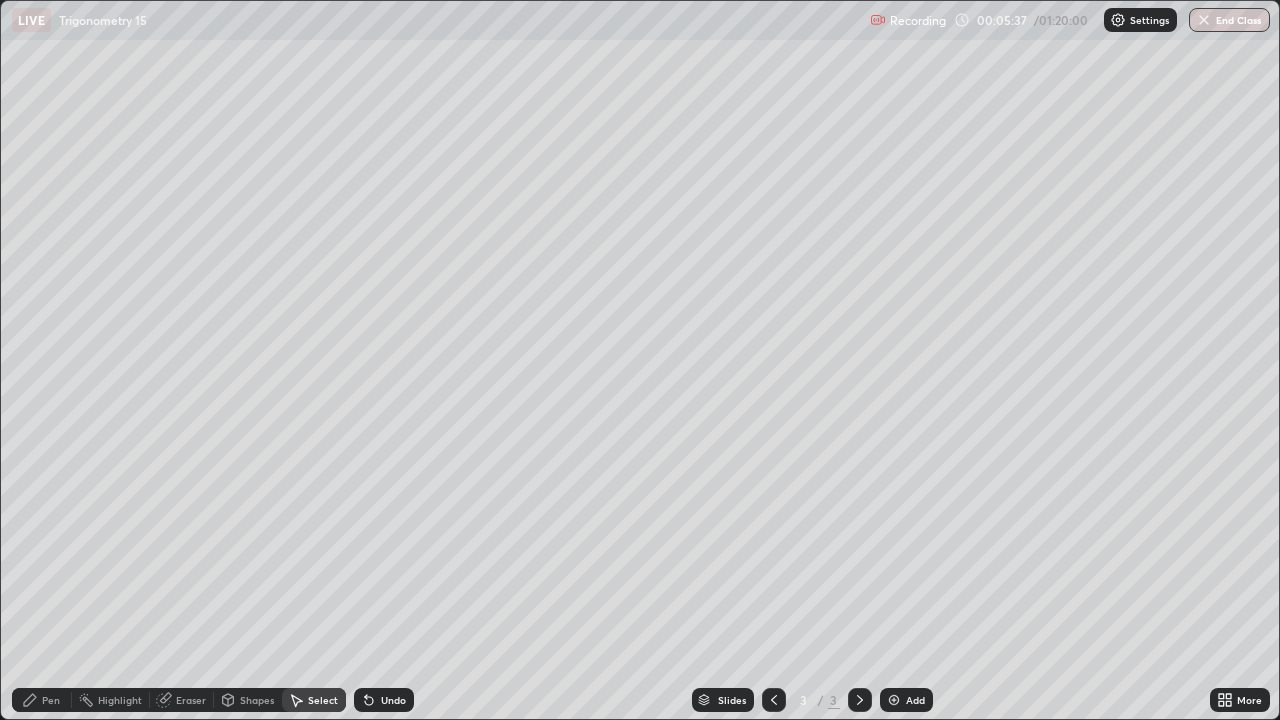 click on "Pen" at bounding box center (51, 700) 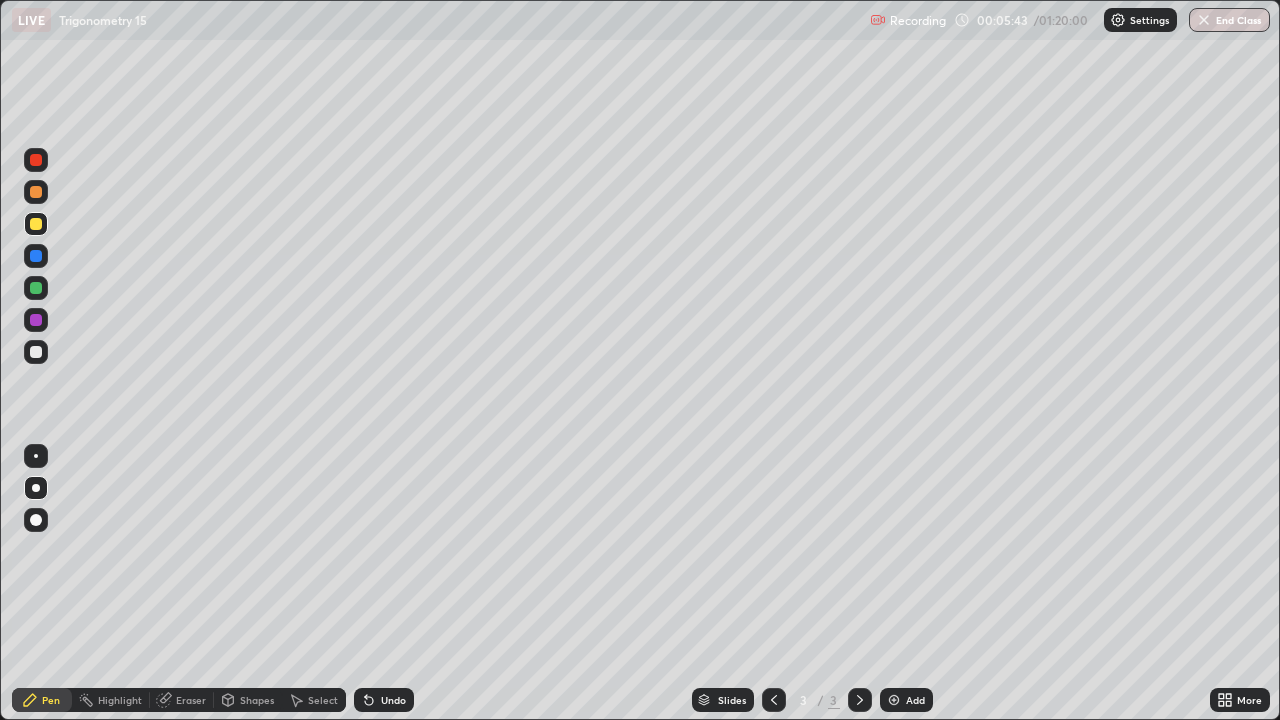 click at bounding box center (36, 352) 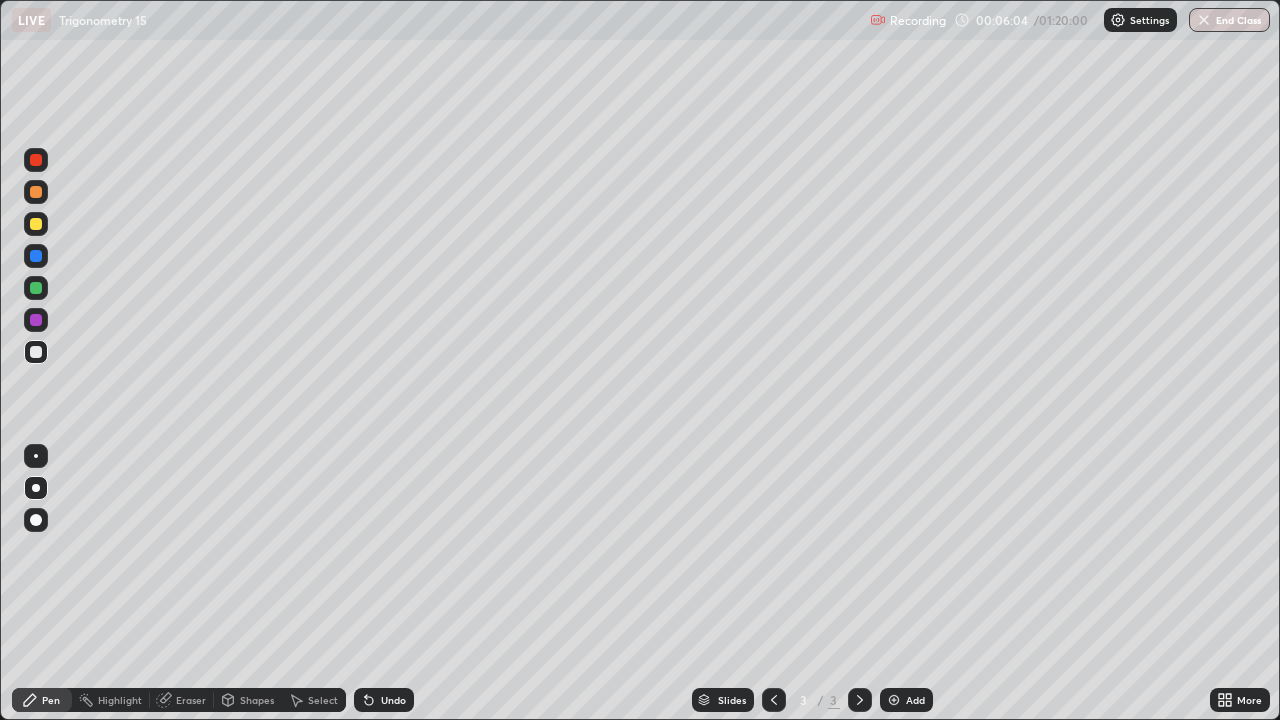 click 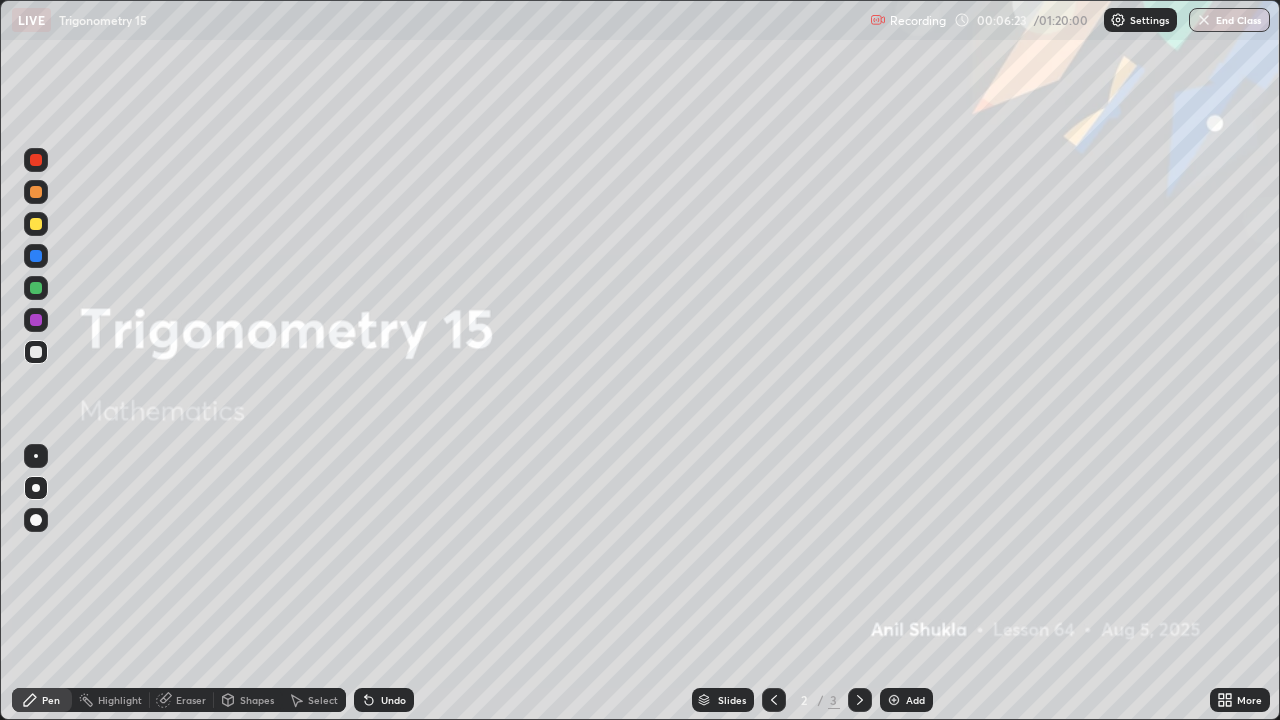 click 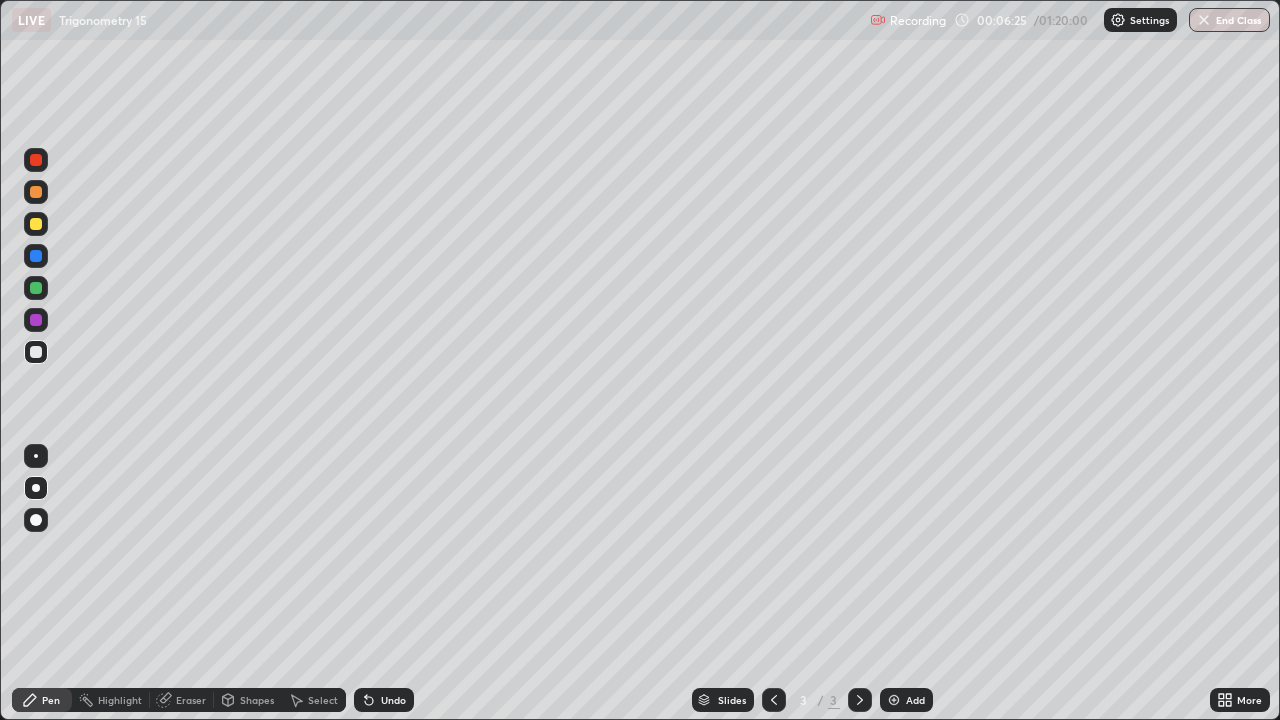 click at bounding box center (36, 320) 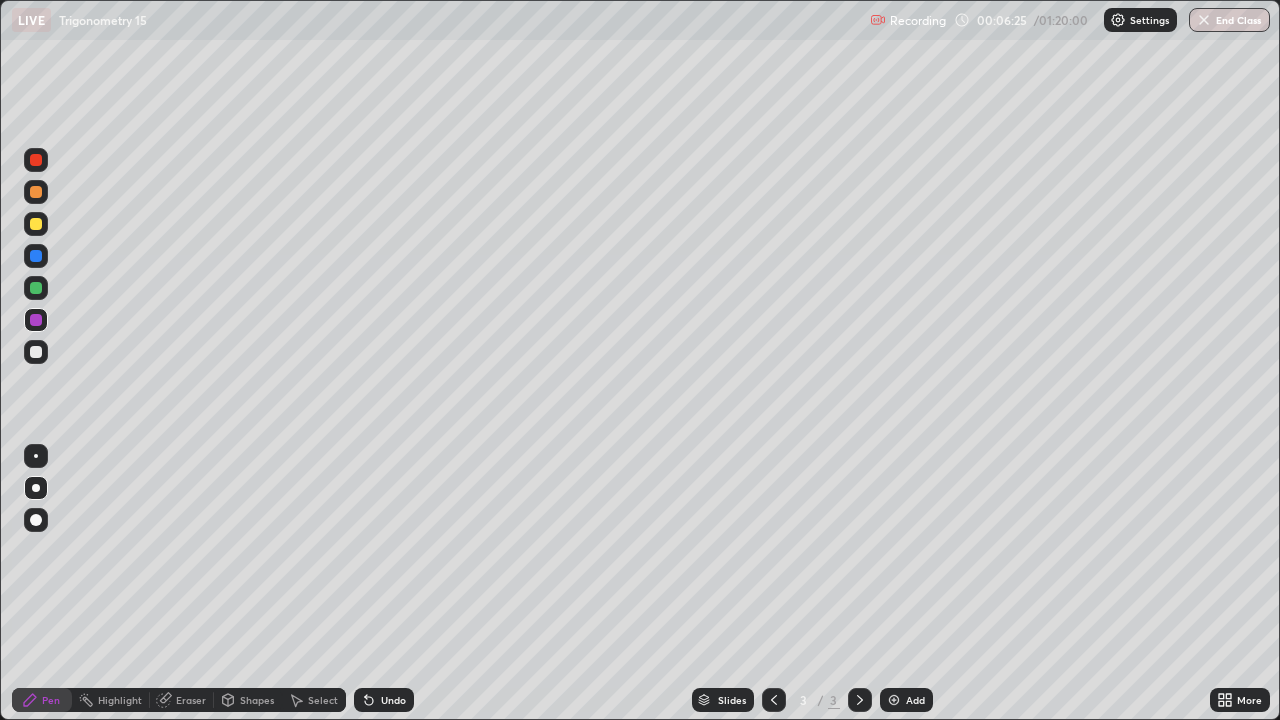 click at bounding box center (36, 288) 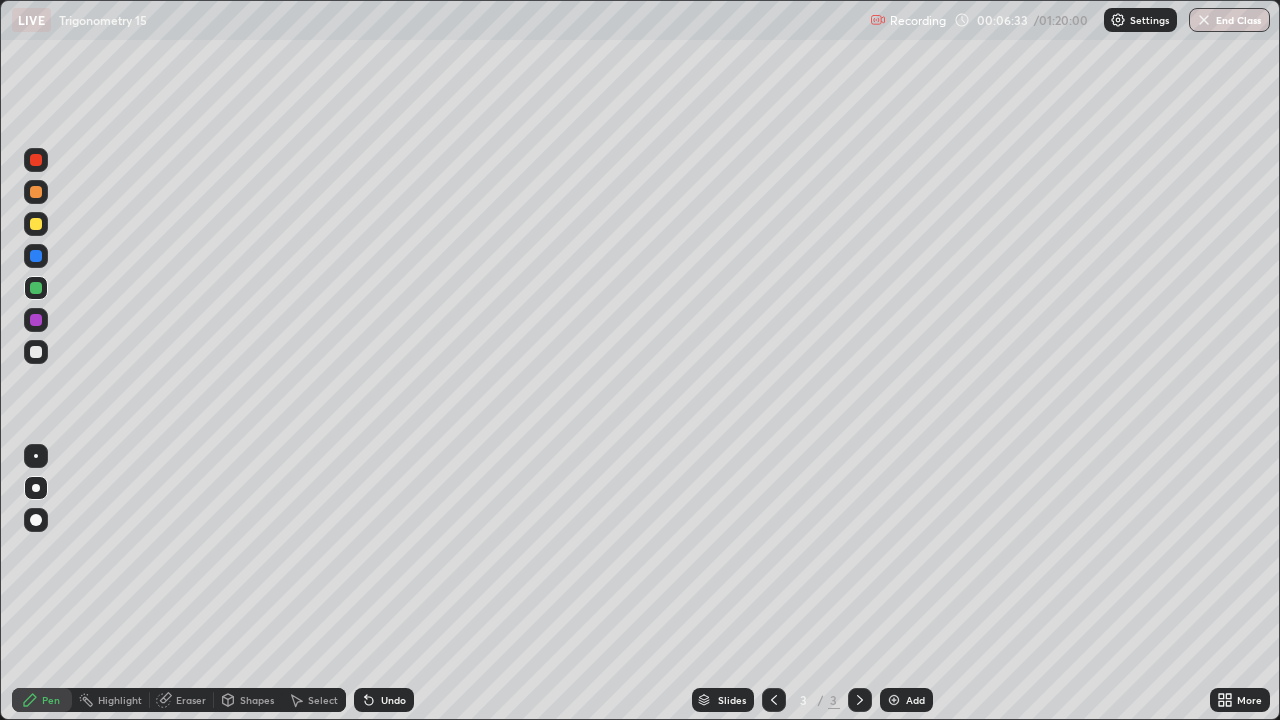click 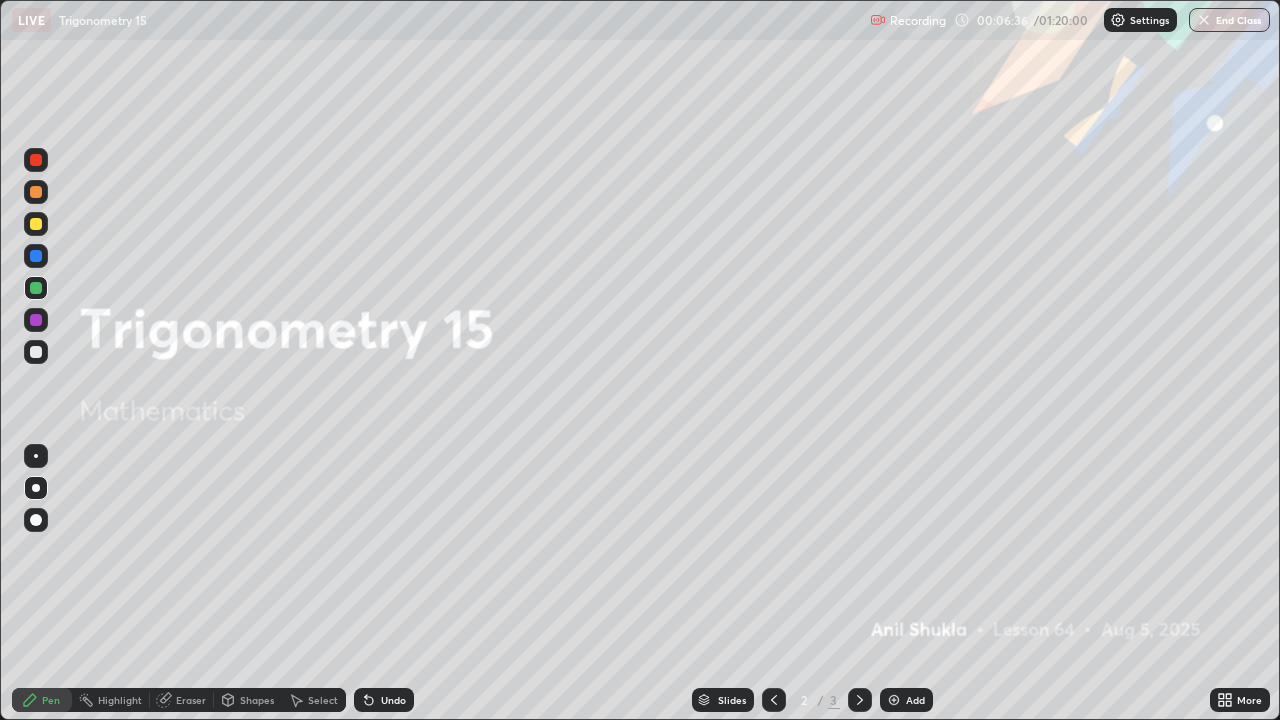 click 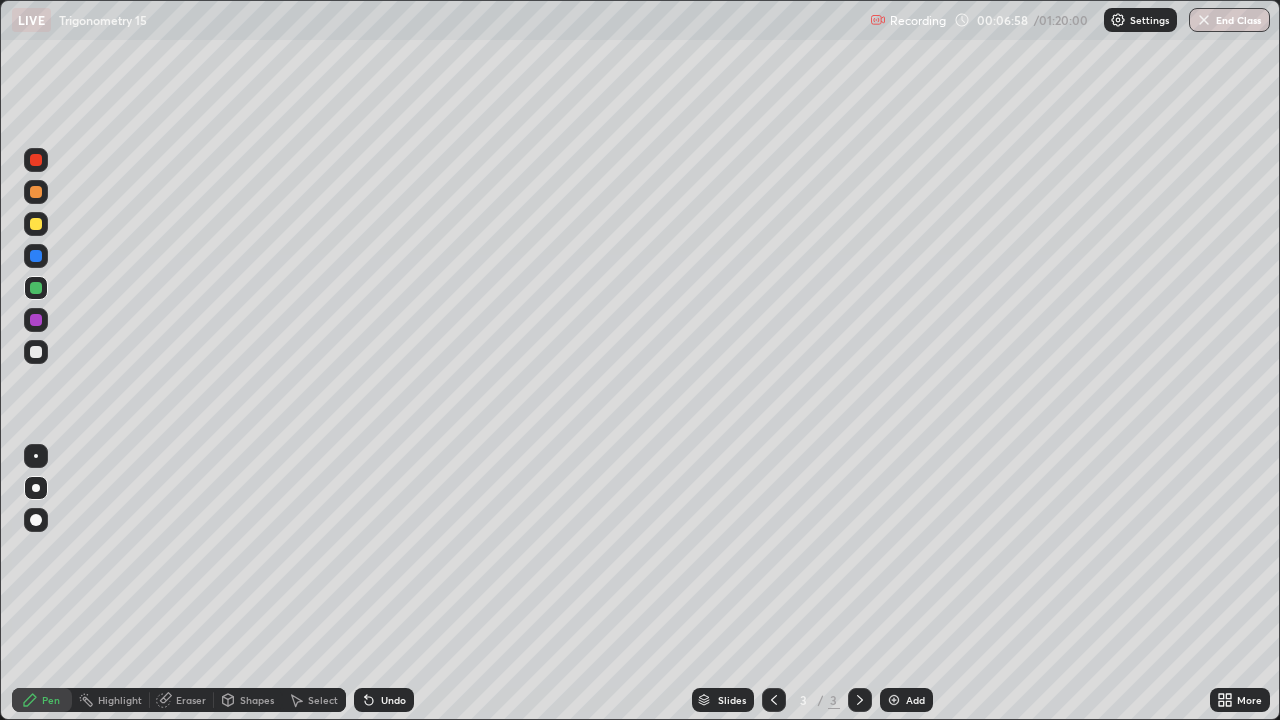 click at bounding box center [36, 160] 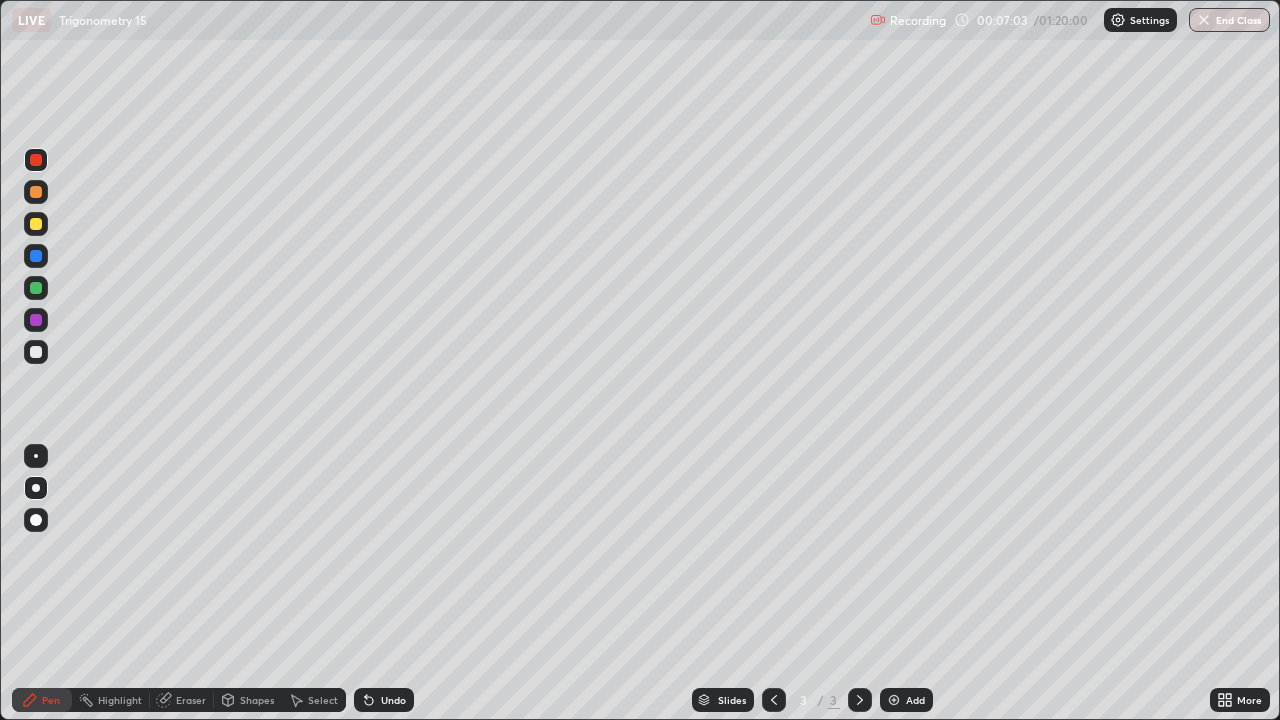 click 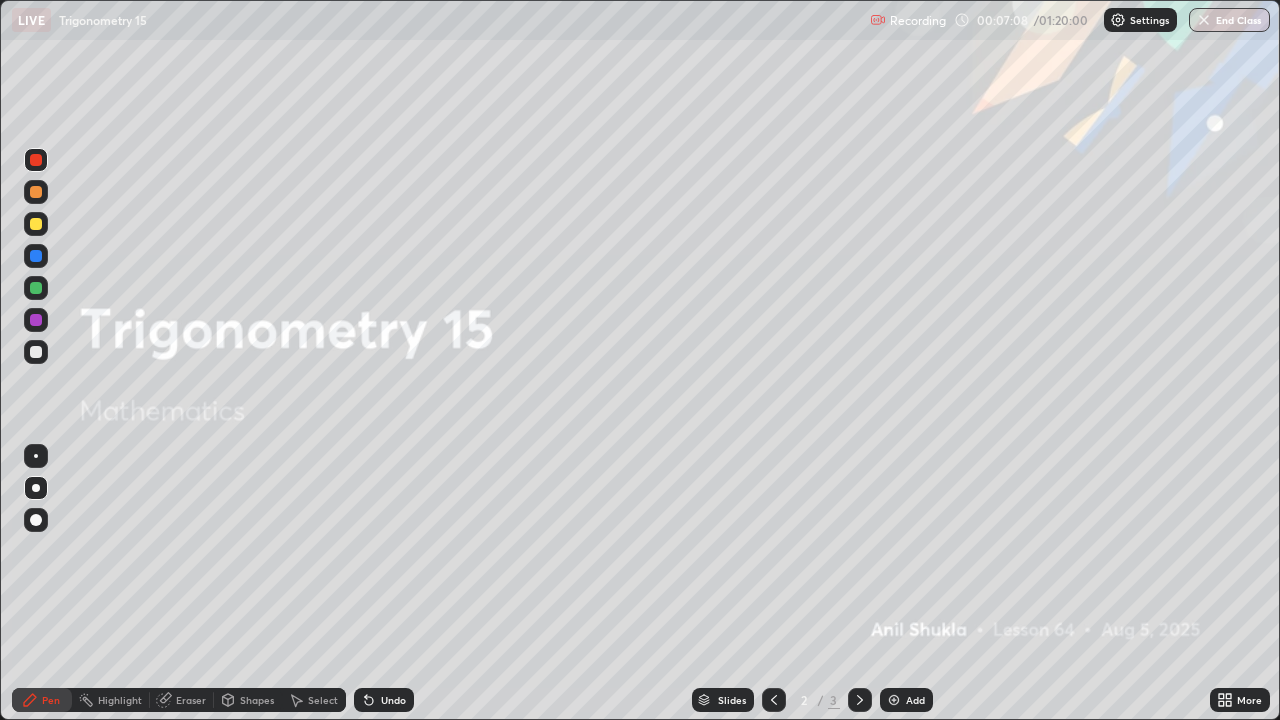 click 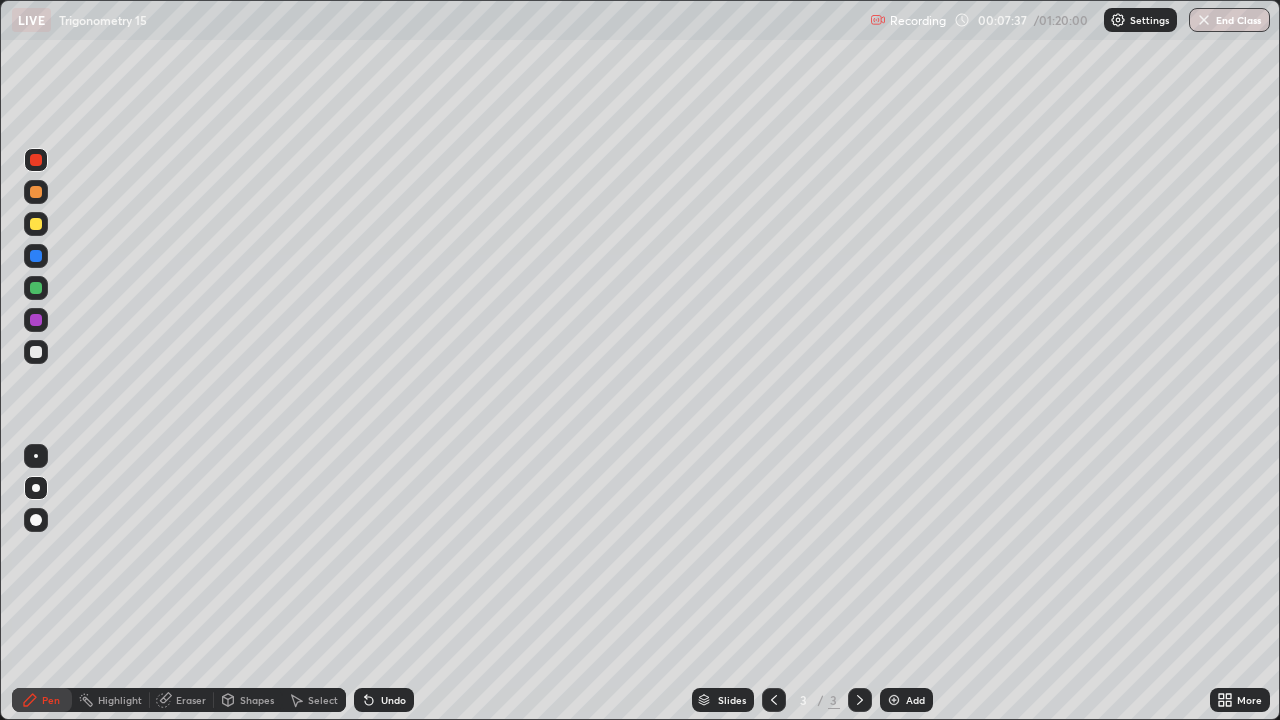 click at bounding box center [36, 352] 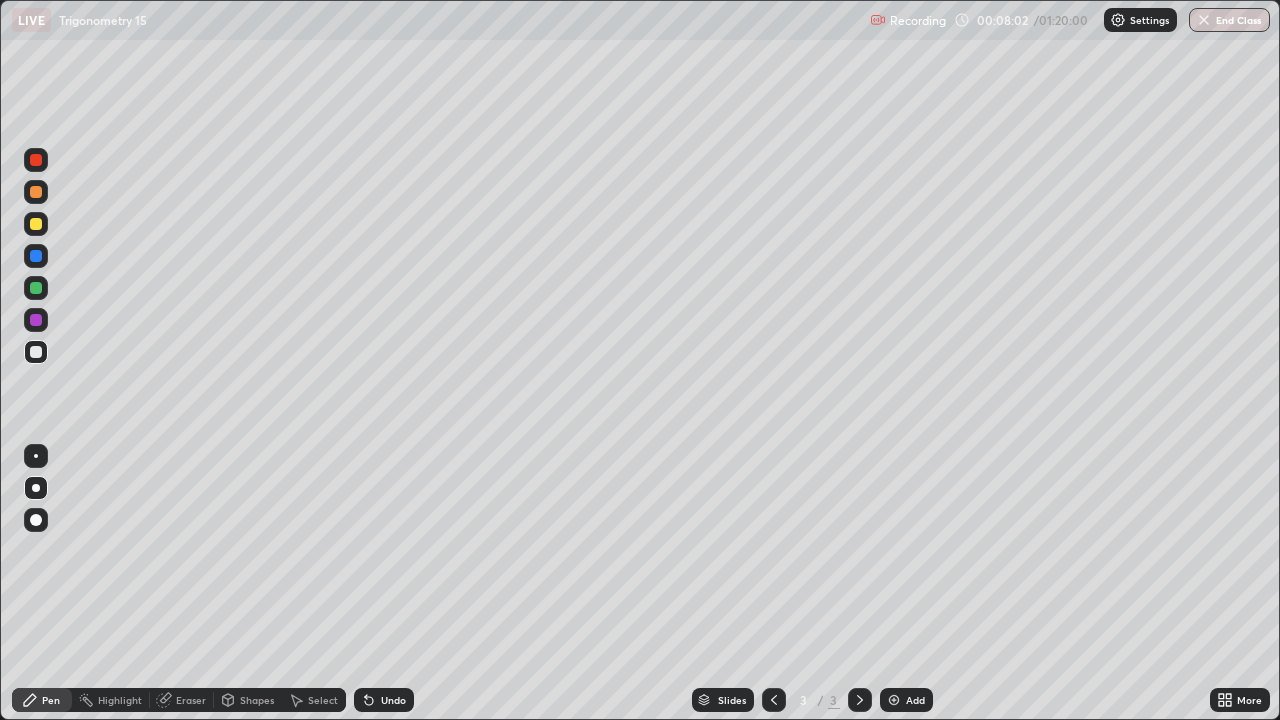 click on "Eraser" at bounding box center (191, 700) 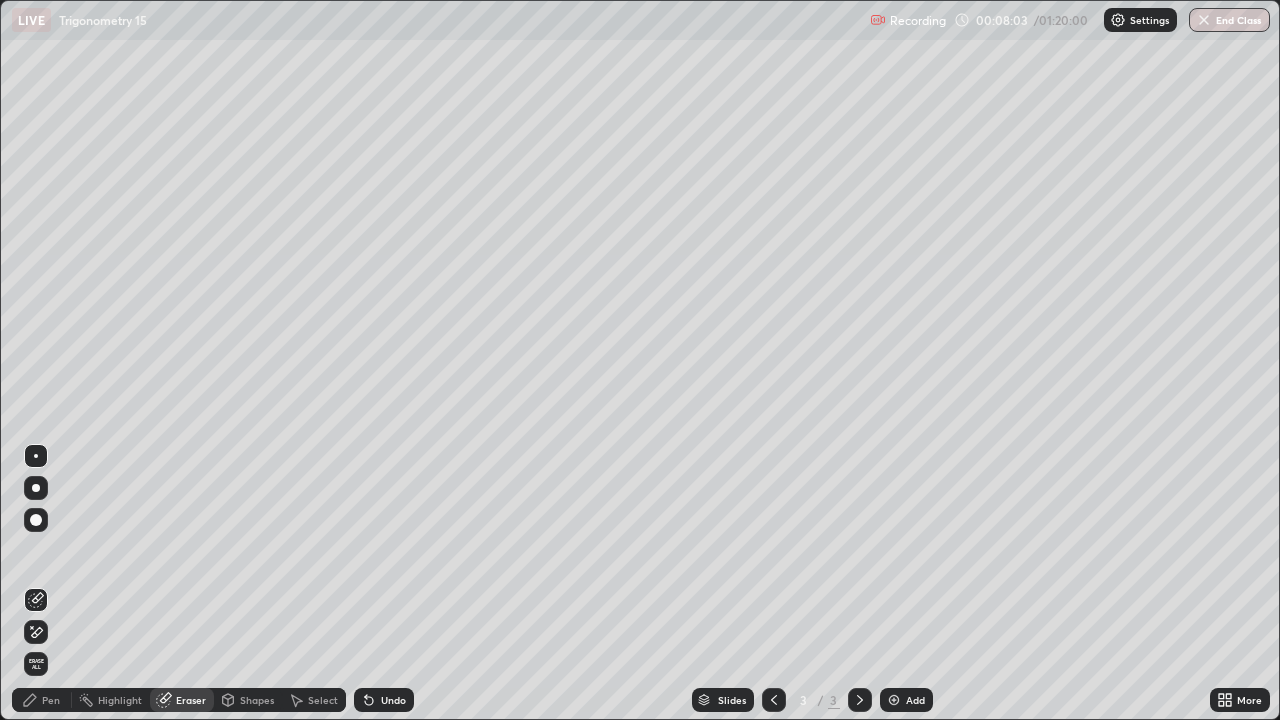 click on "Pen" at bounding box center [51, 700] 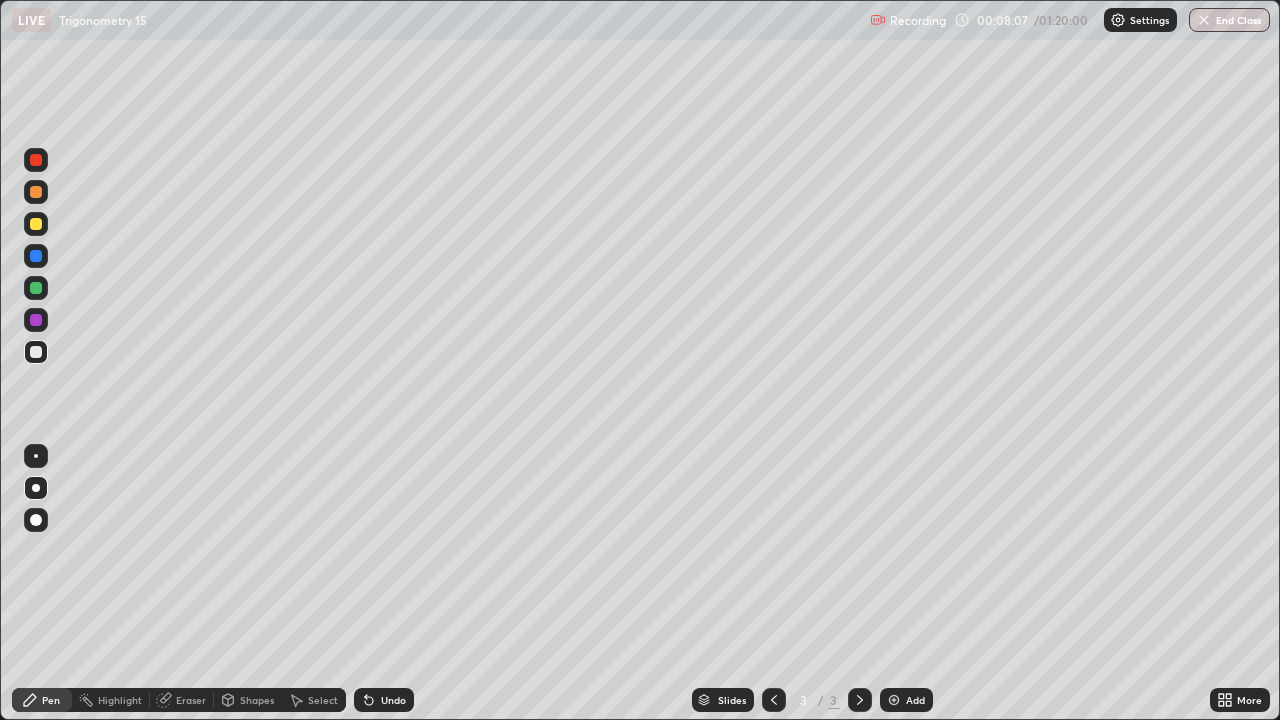 click 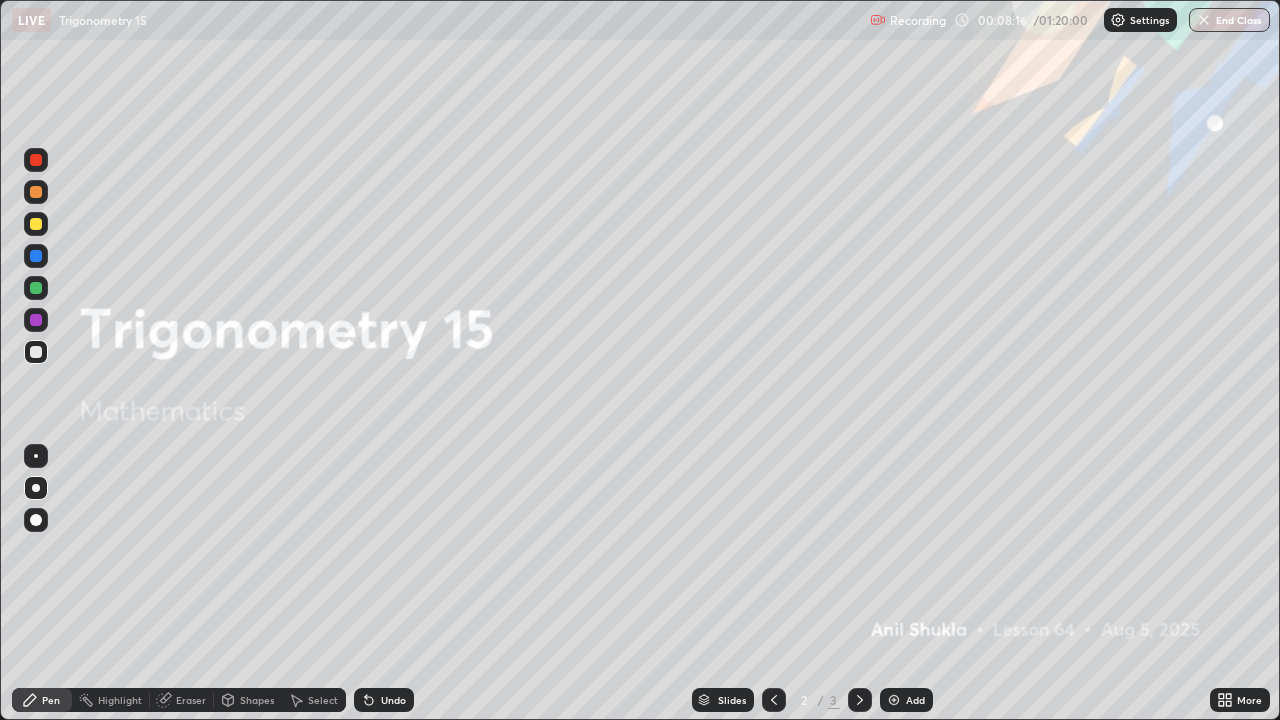 click 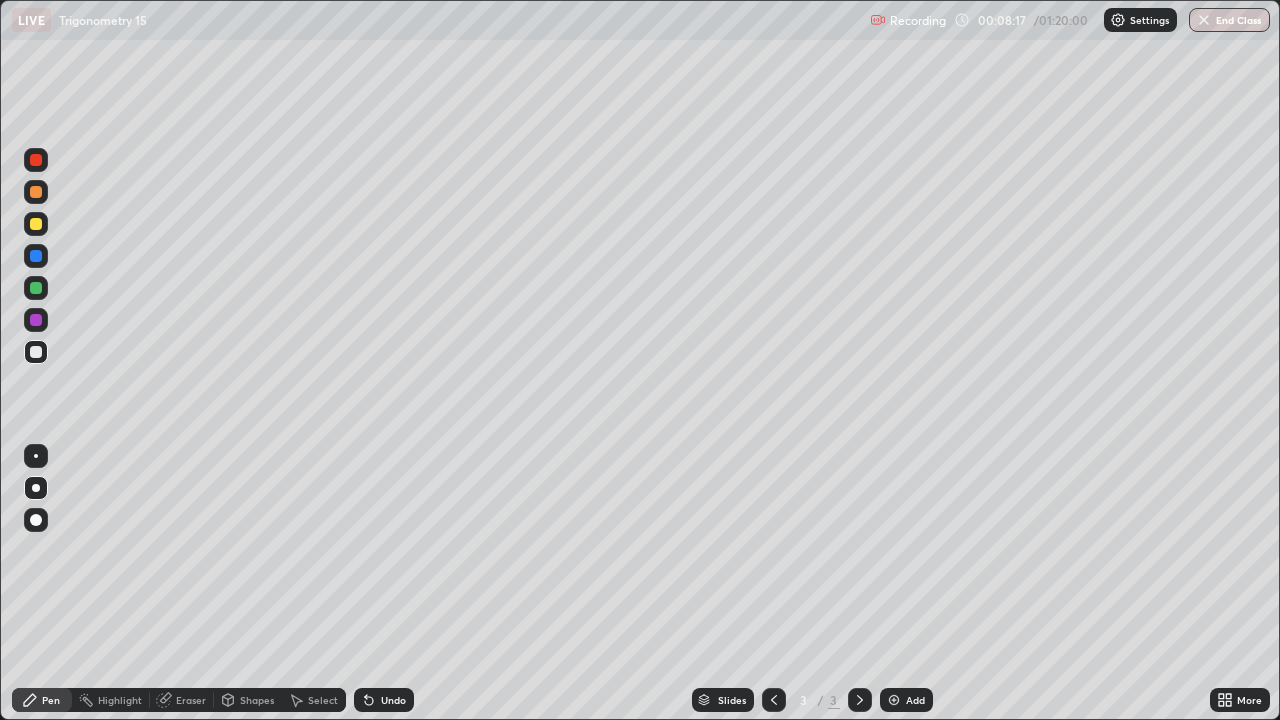 click at bounding box center (36, 320) 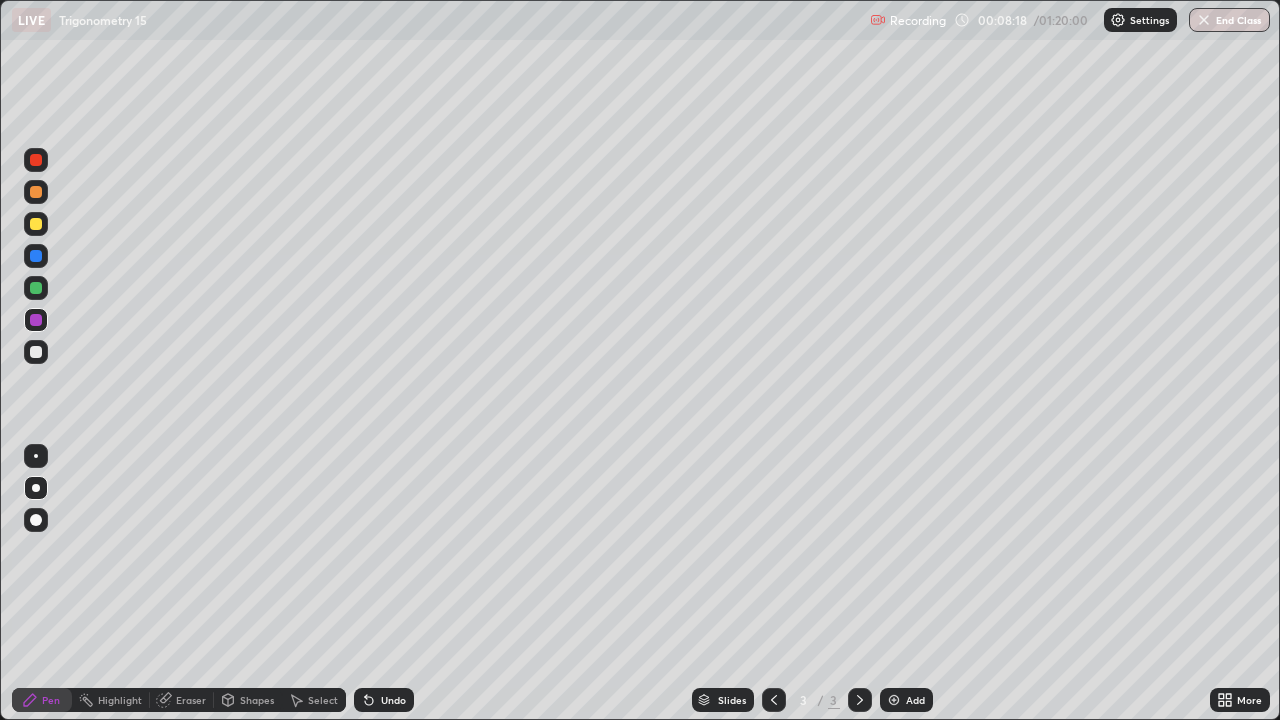 click at bounding box center [36, 288] 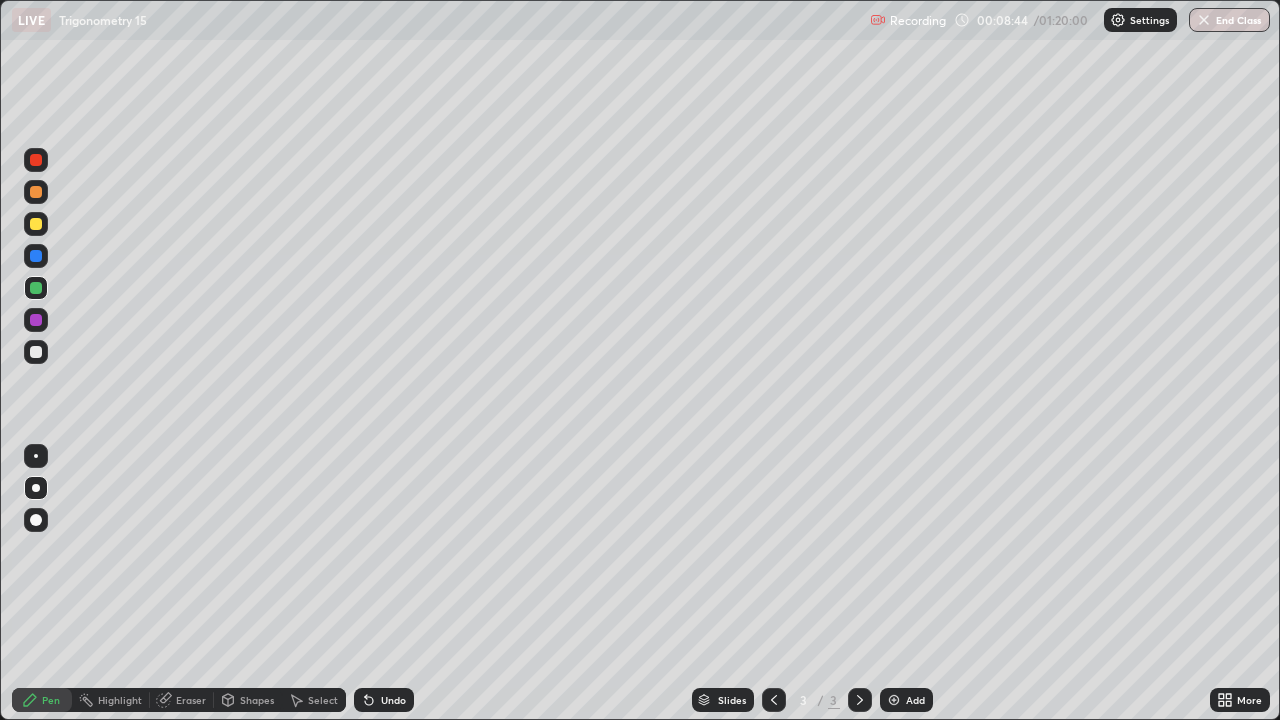 click at bounding box center (36, 352) 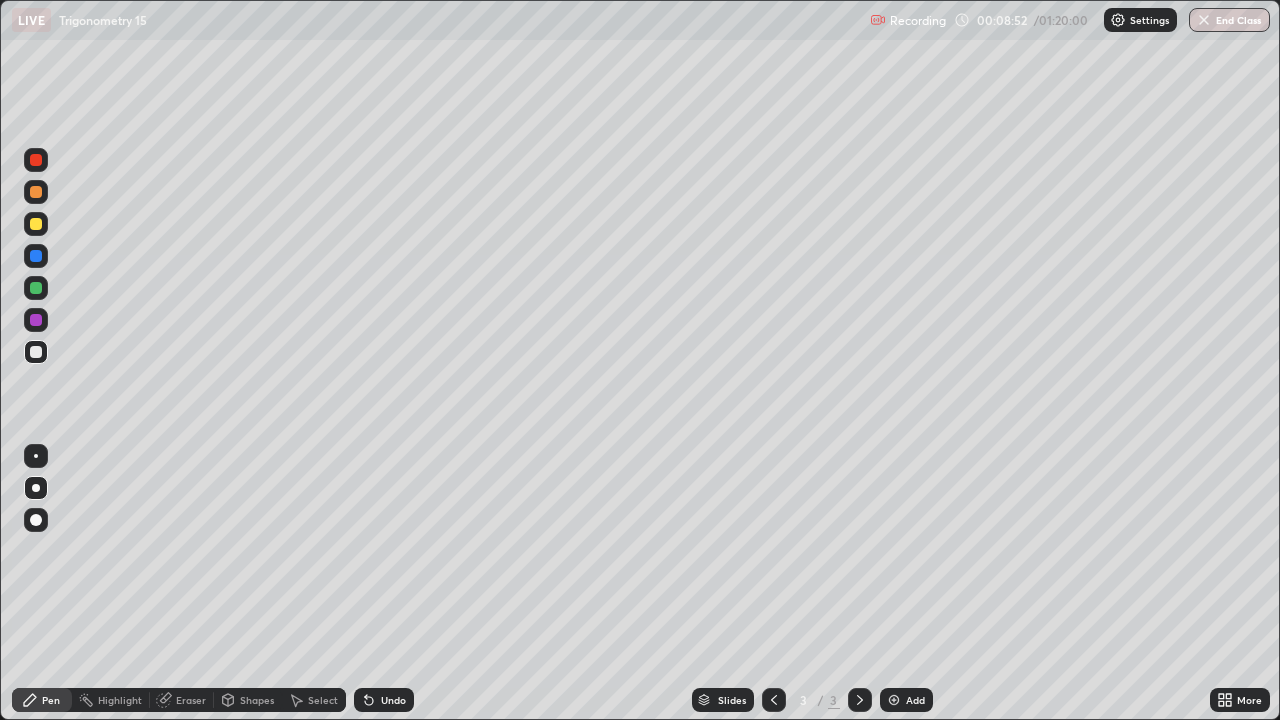click 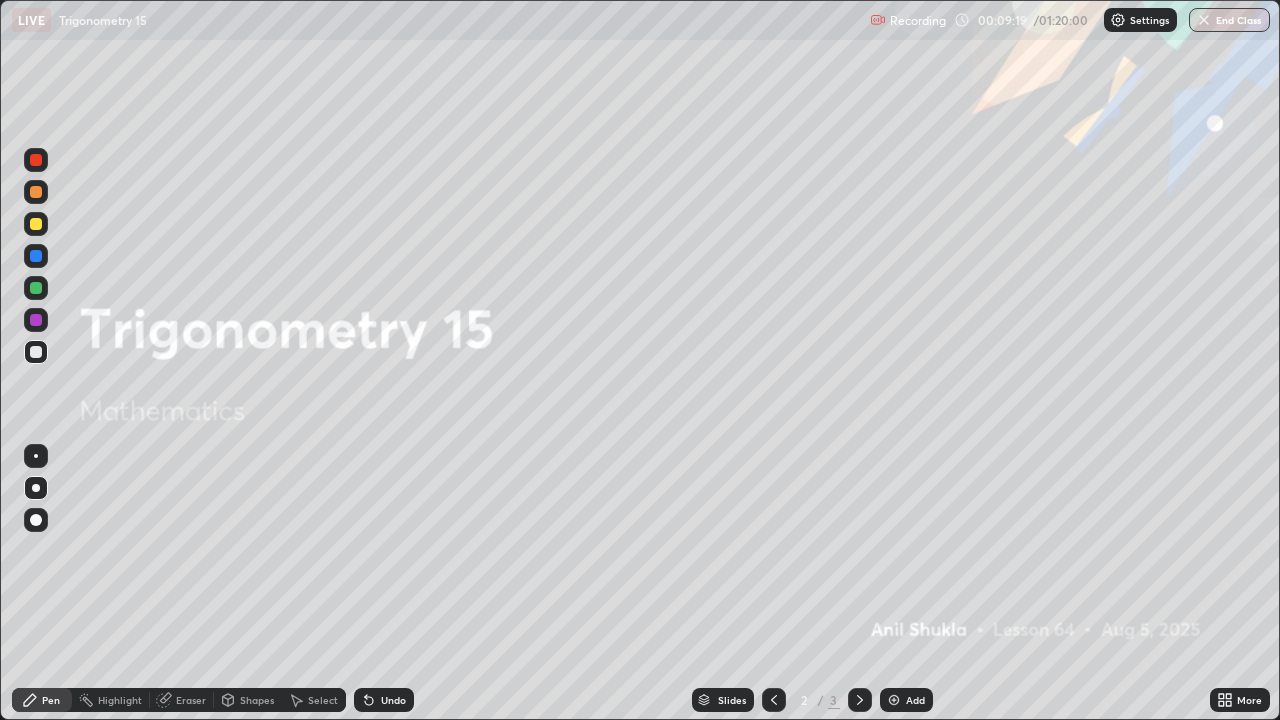 click 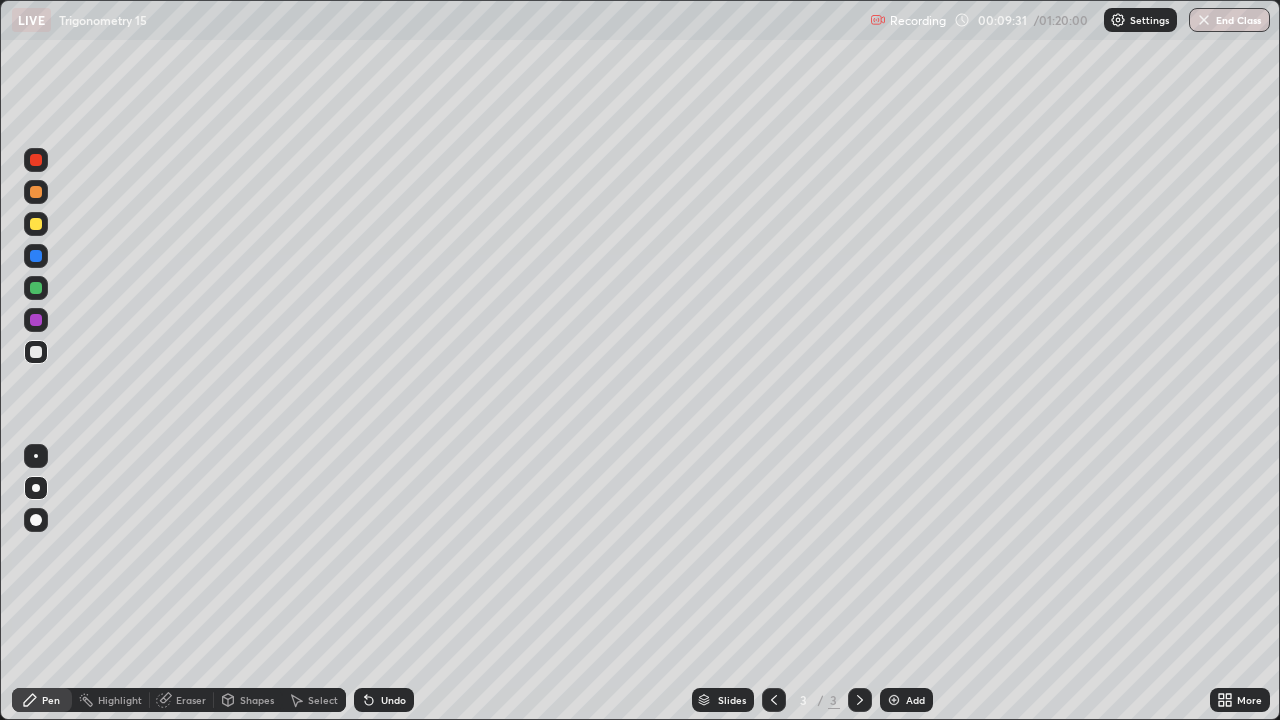 click 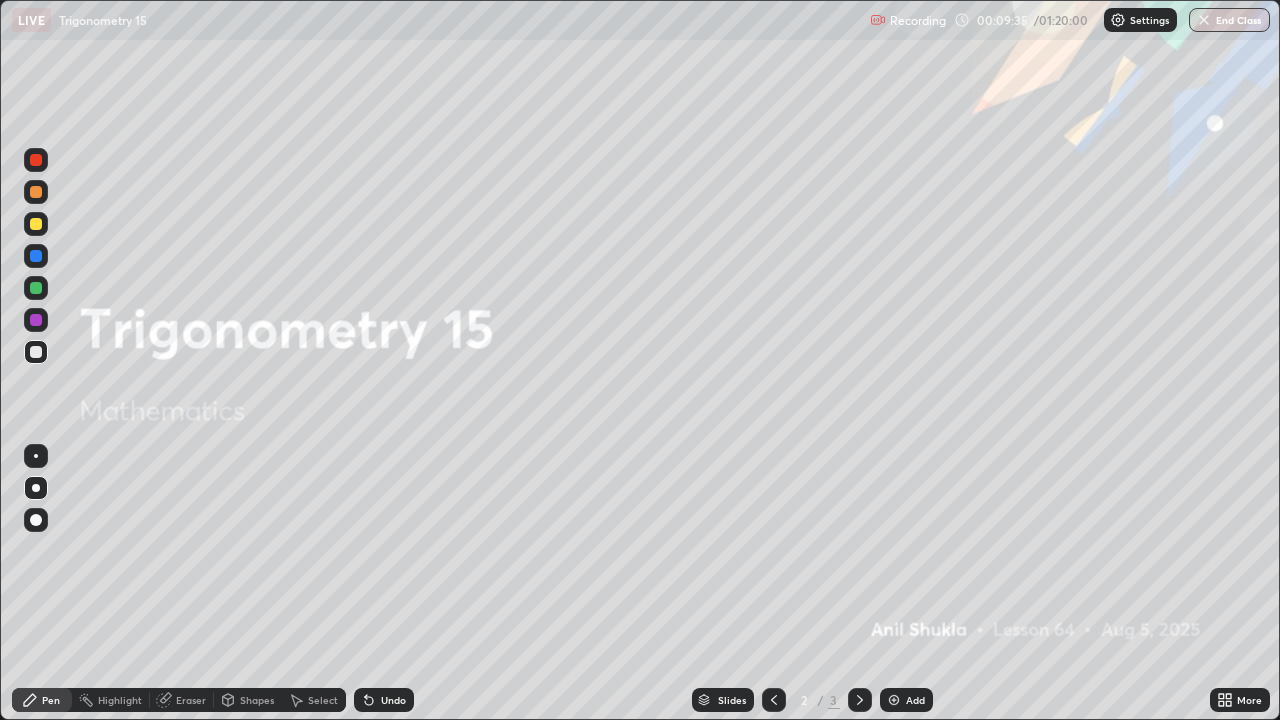 click 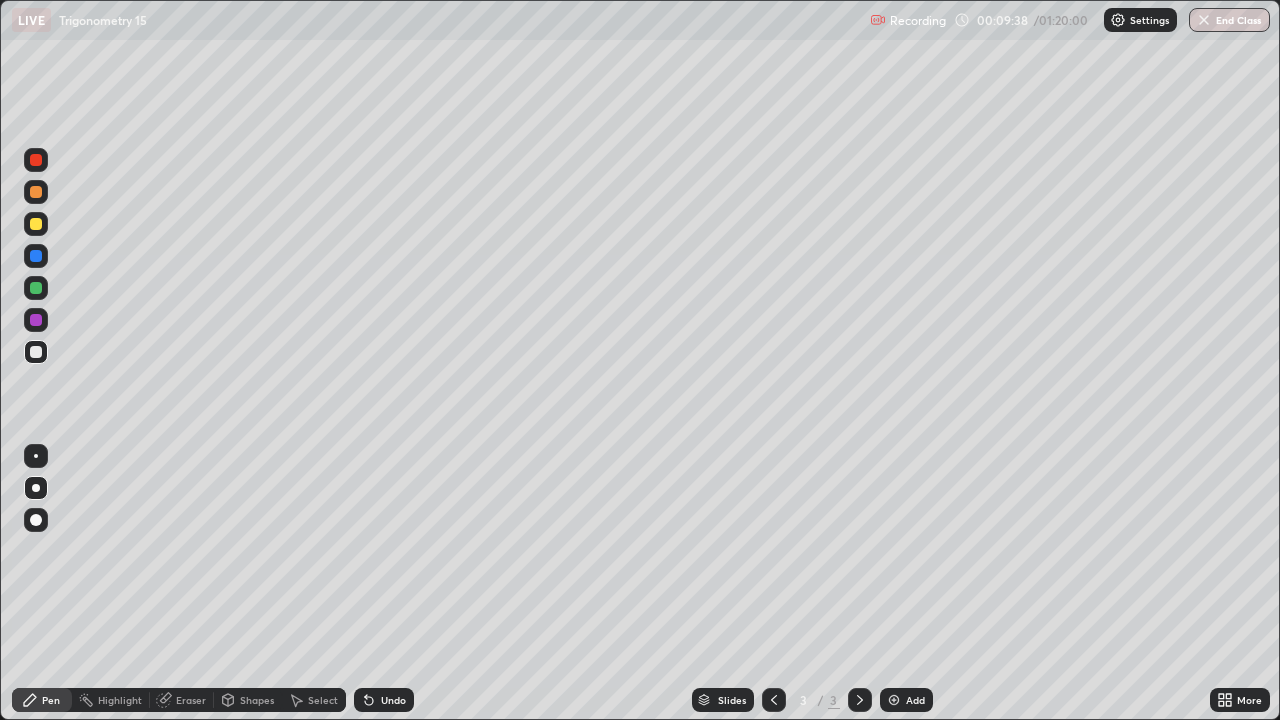 click at bounding box center [36, 288] 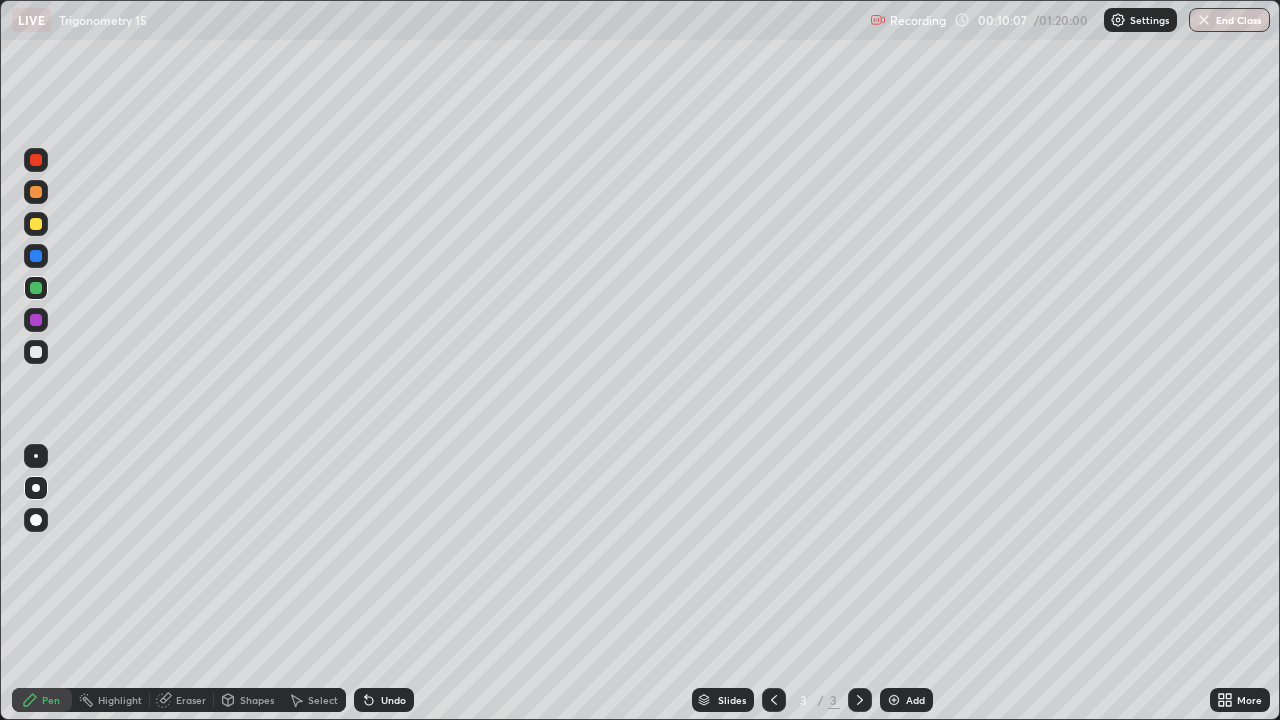 click on "Eraser" at bounding box center (191, 700) 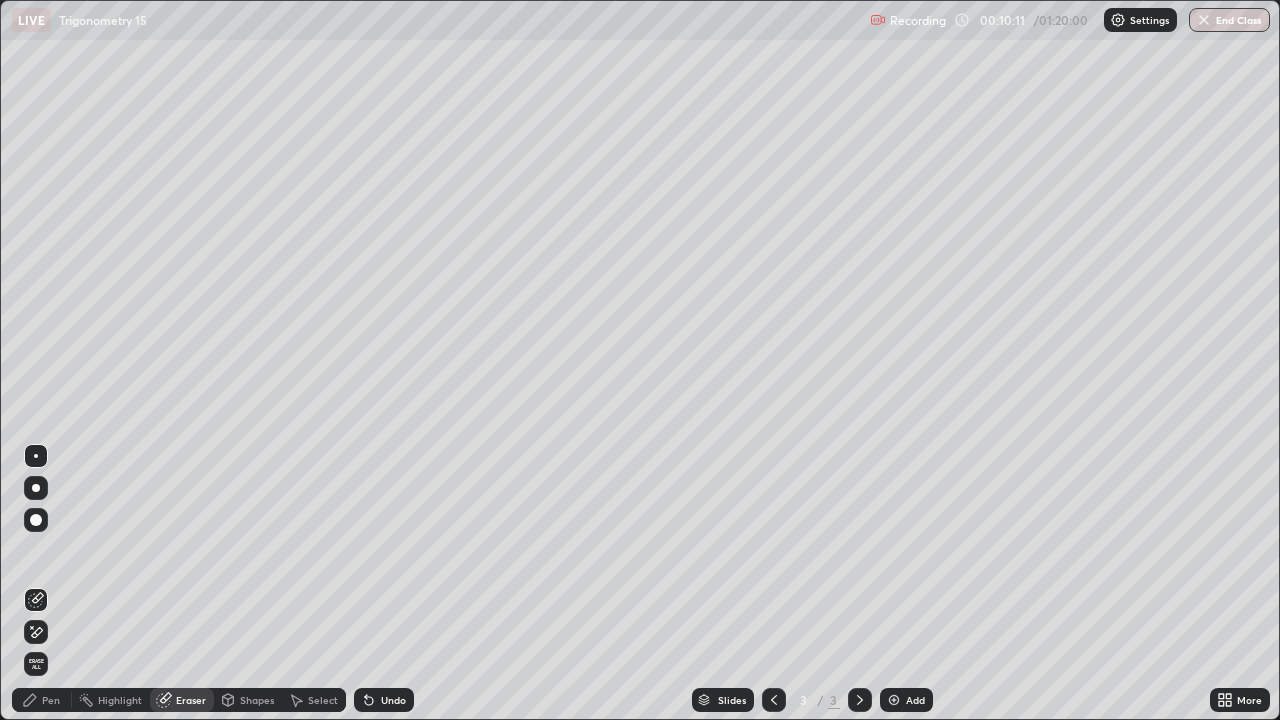 click 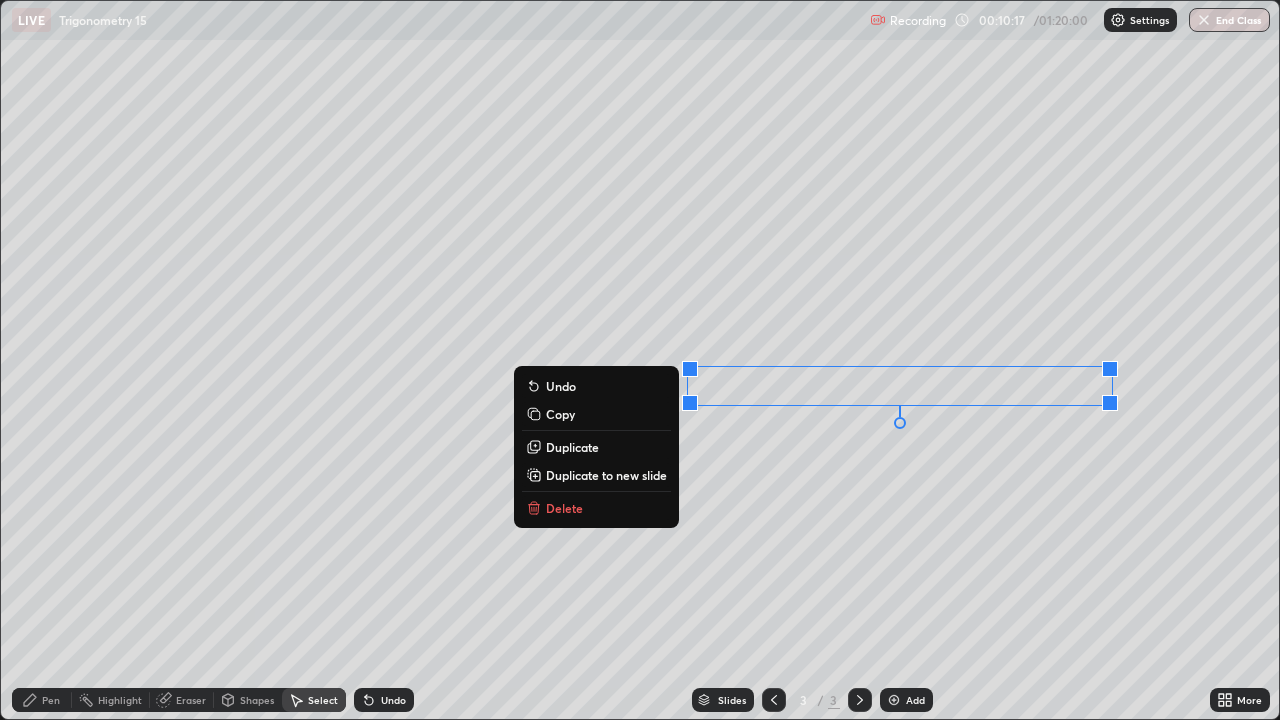 click on "0 ° Undo Copy Duplicate Duplicate to new slide Delete" at bounding box center (640, 360) 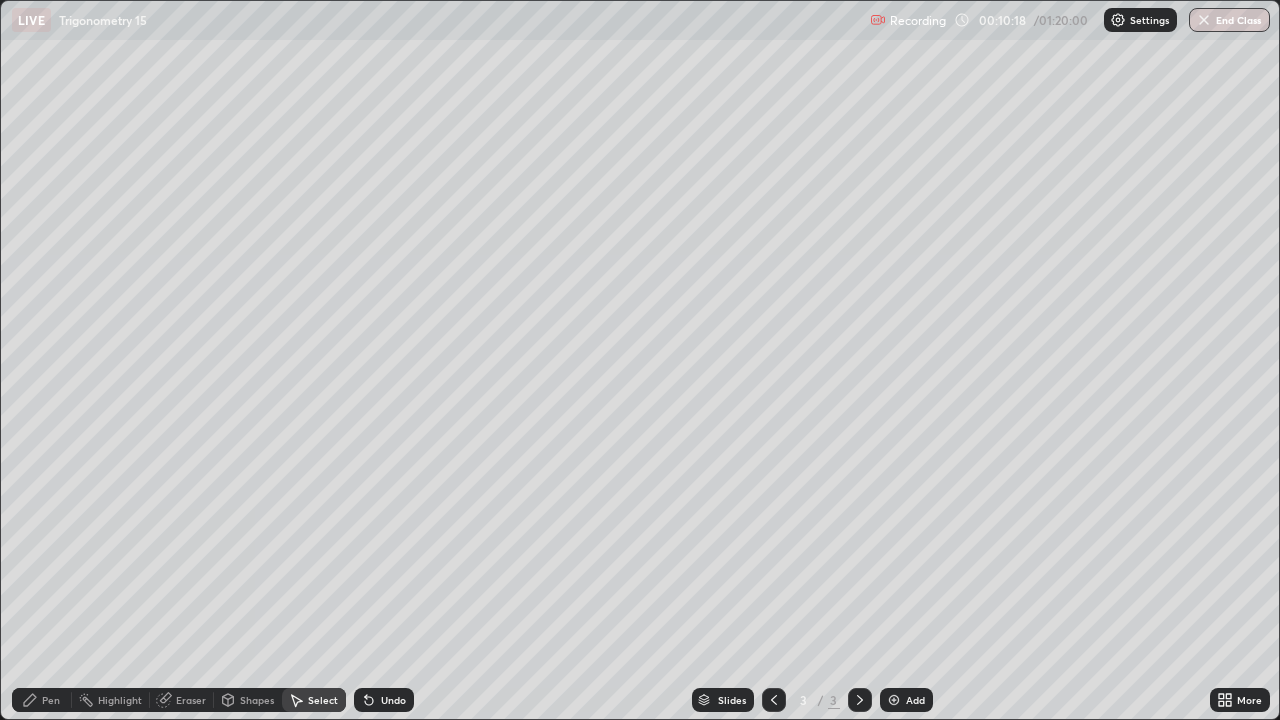 click on "Pen" at bounding box center (51, 700) 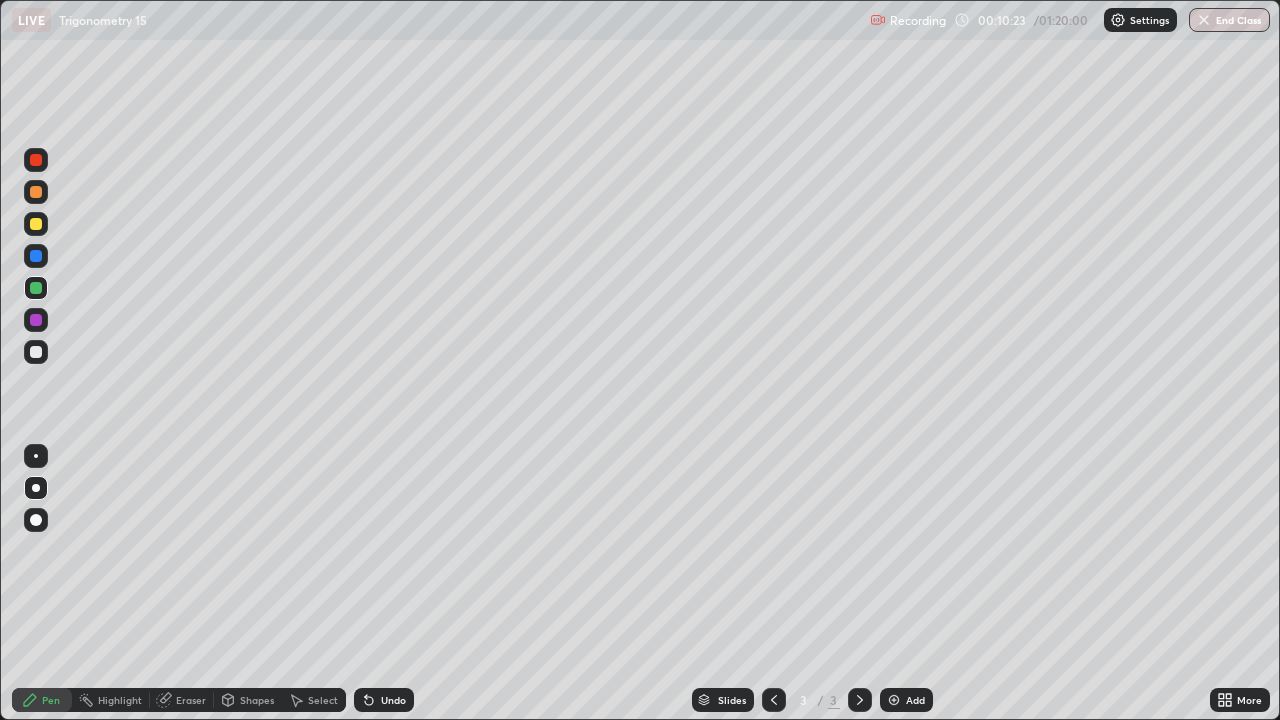 click at bounding box center [36, 352] 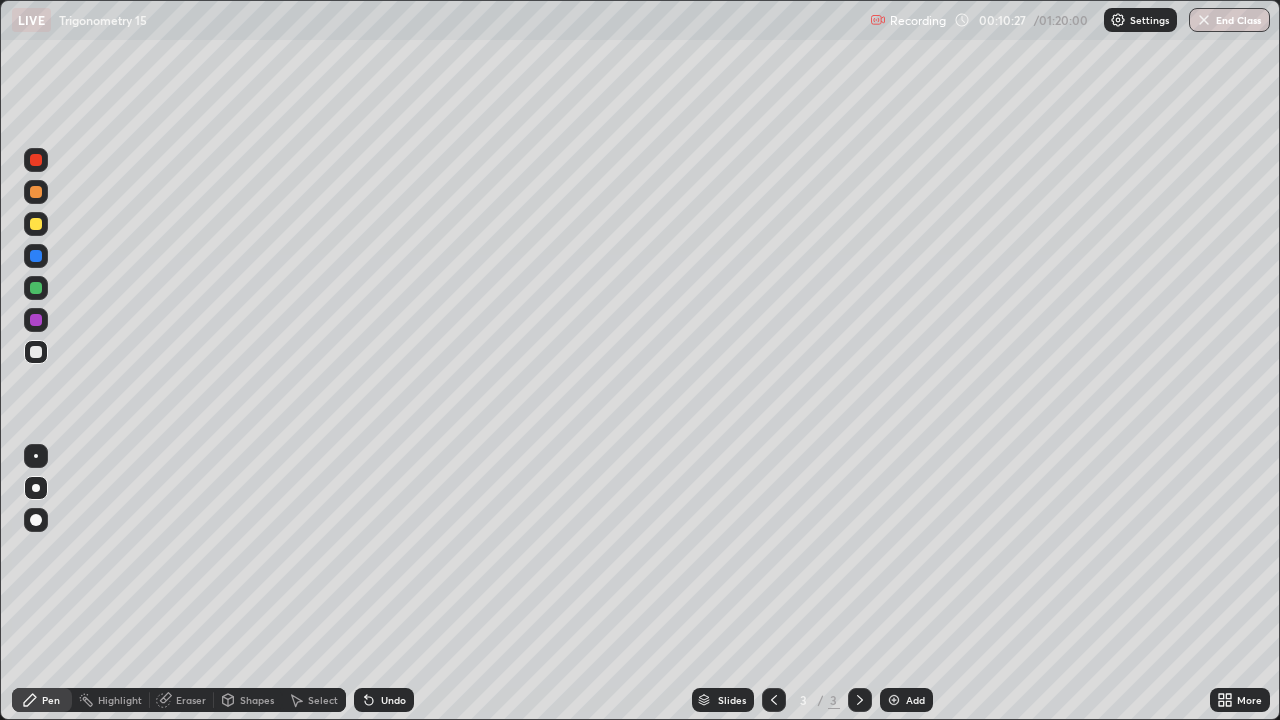click 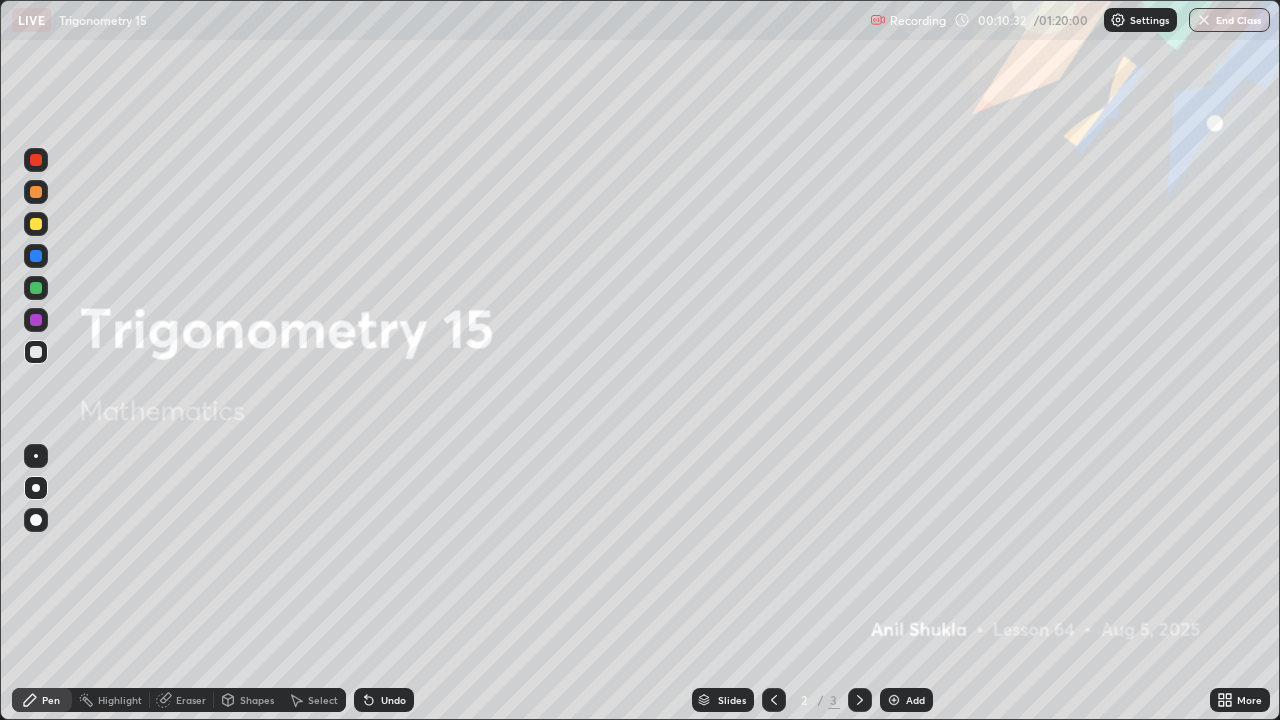 click 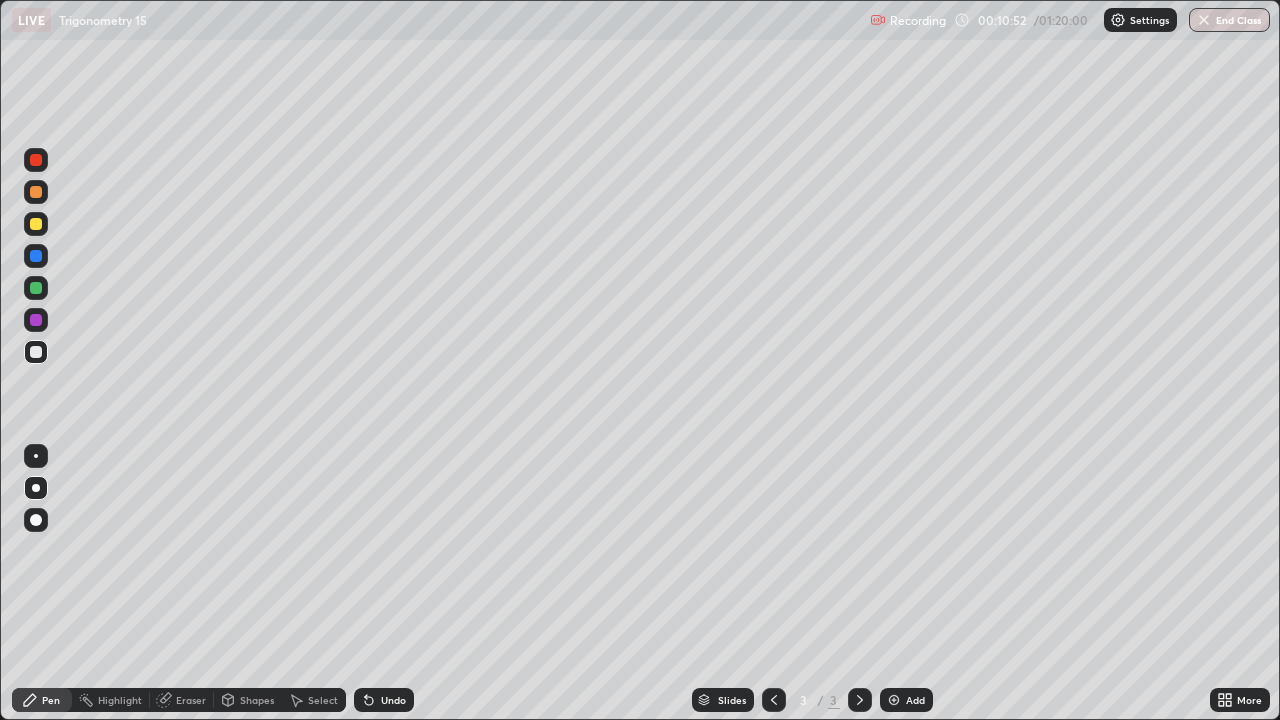 click at bounding box center [36, 320] 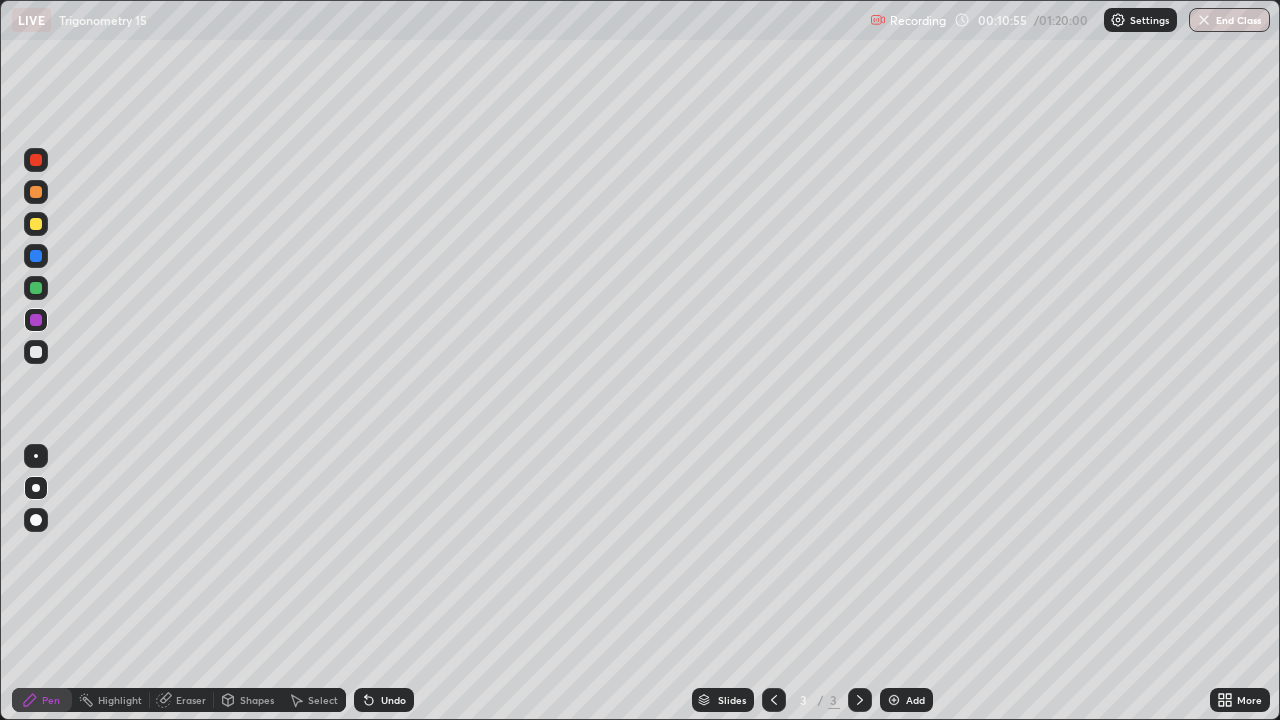 click at bounding box center [36, 288] 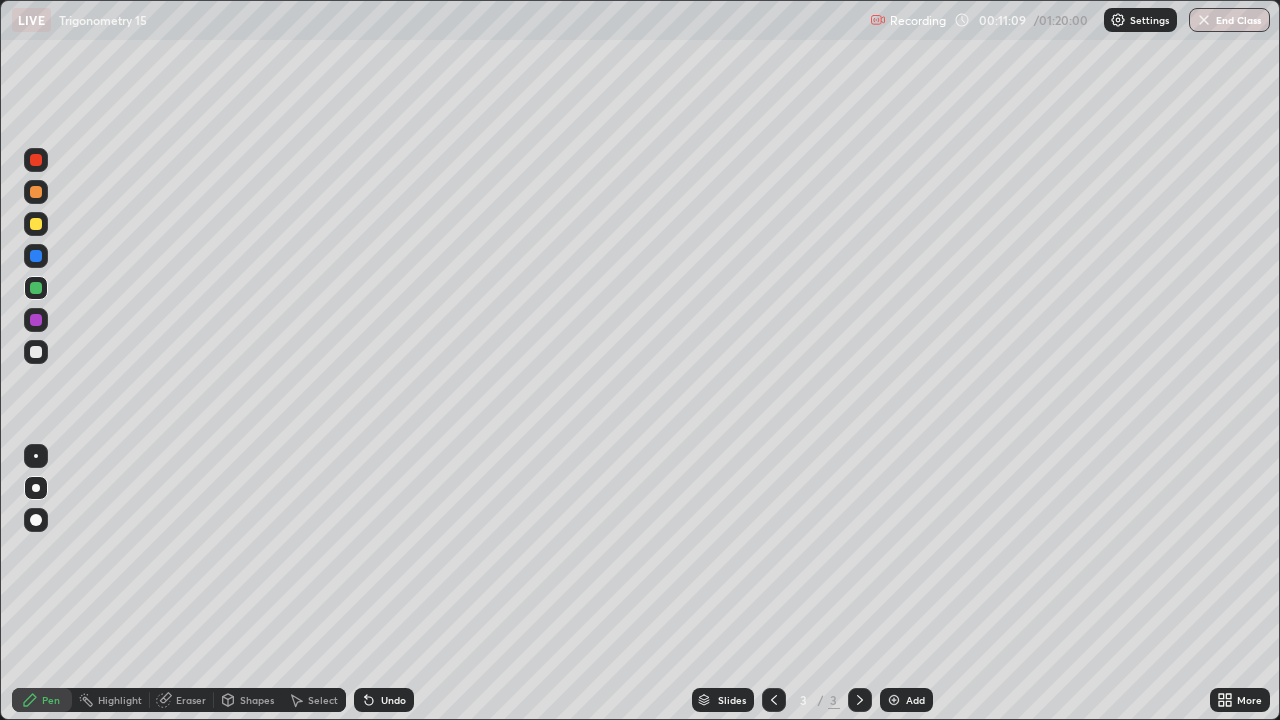 click on "Undo" at bounding box center [393, 700] 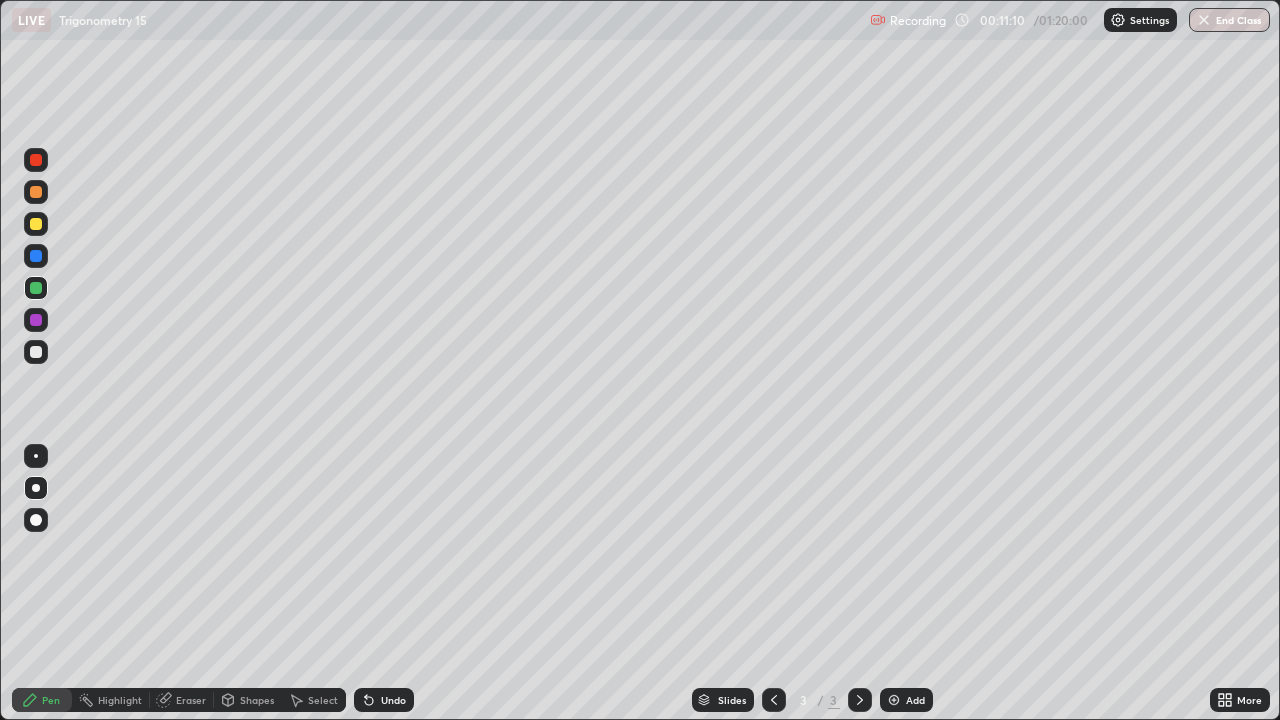 click at bounding box center (36, 320) 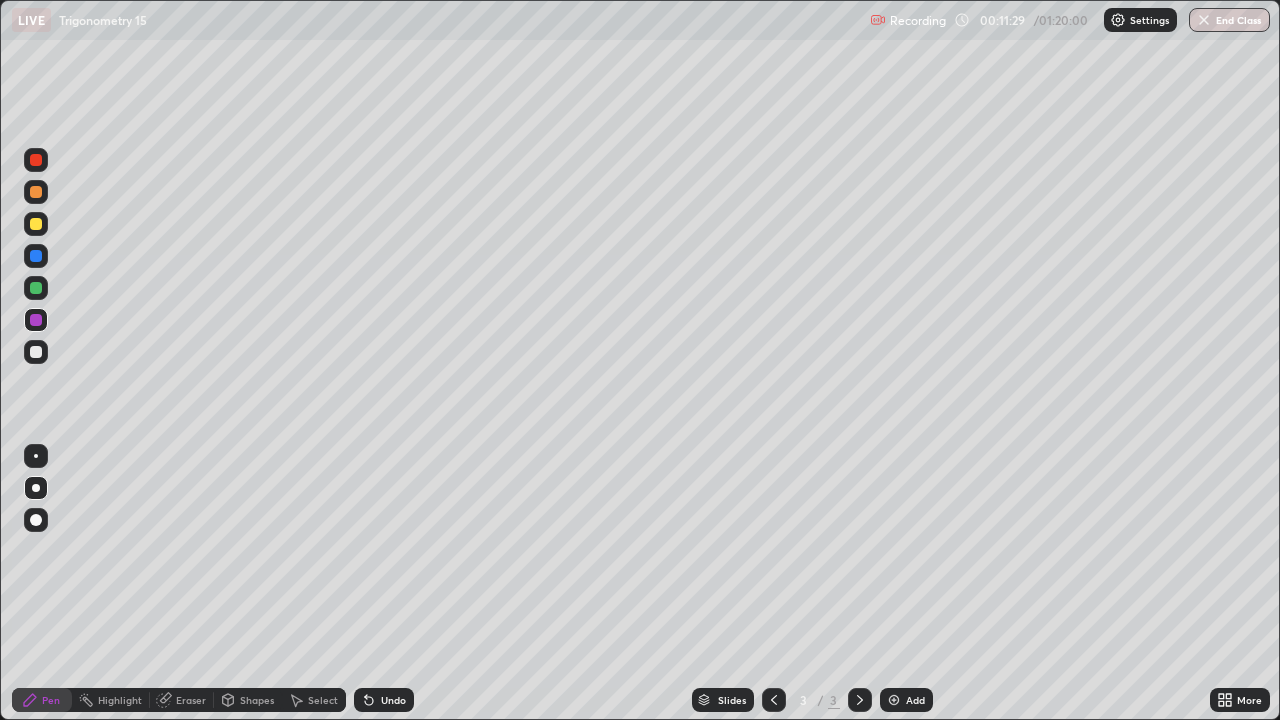click at bounding box center (36, 256) 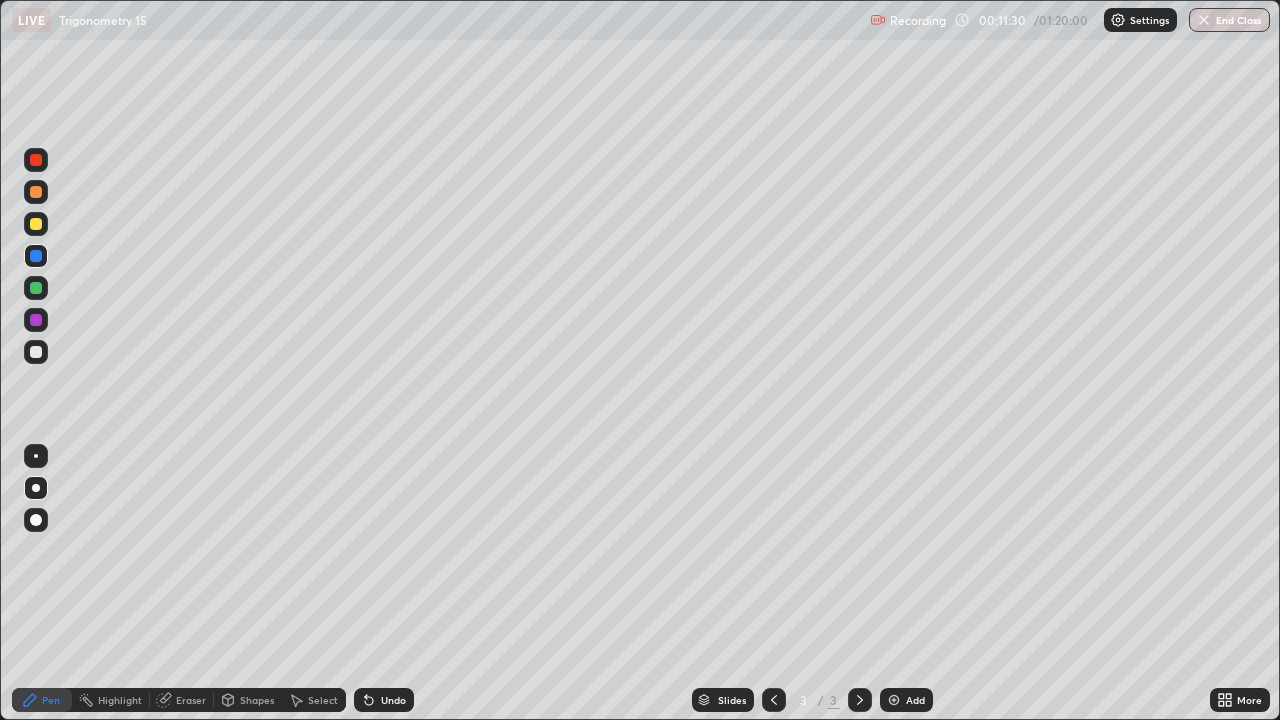 click at bounding box center [36, 456] 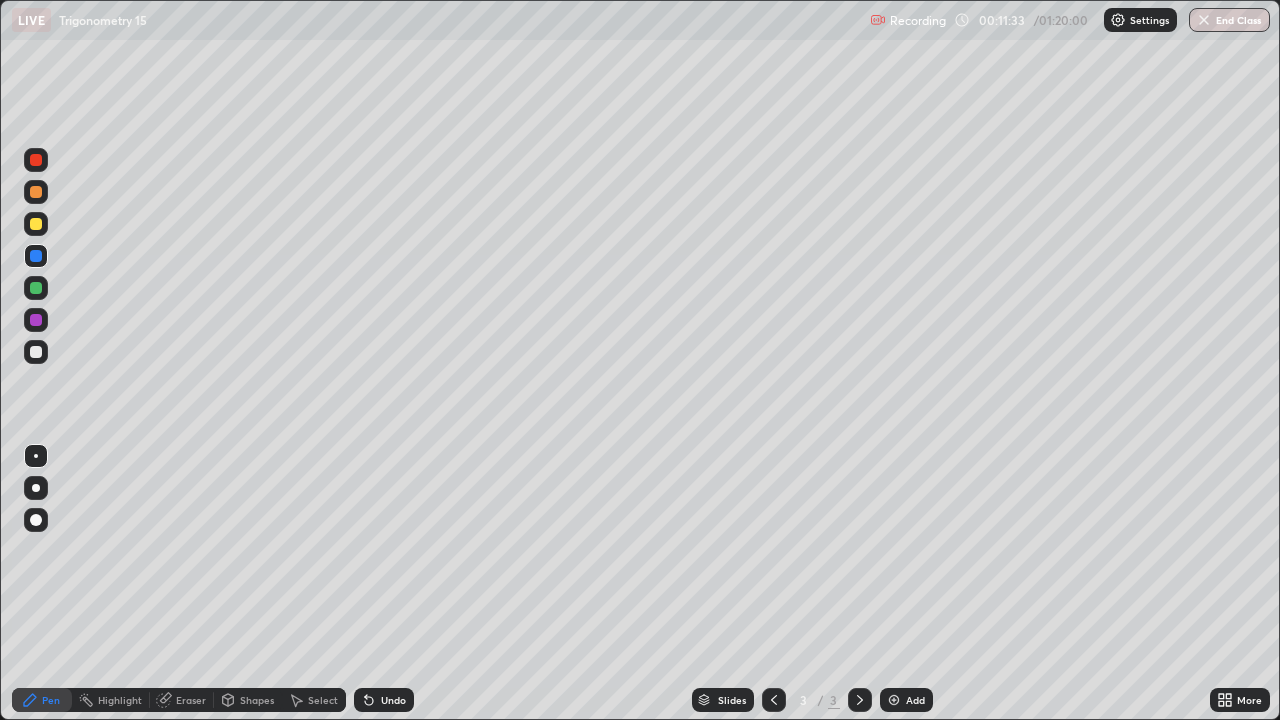 click at bounding box center [36, 352] 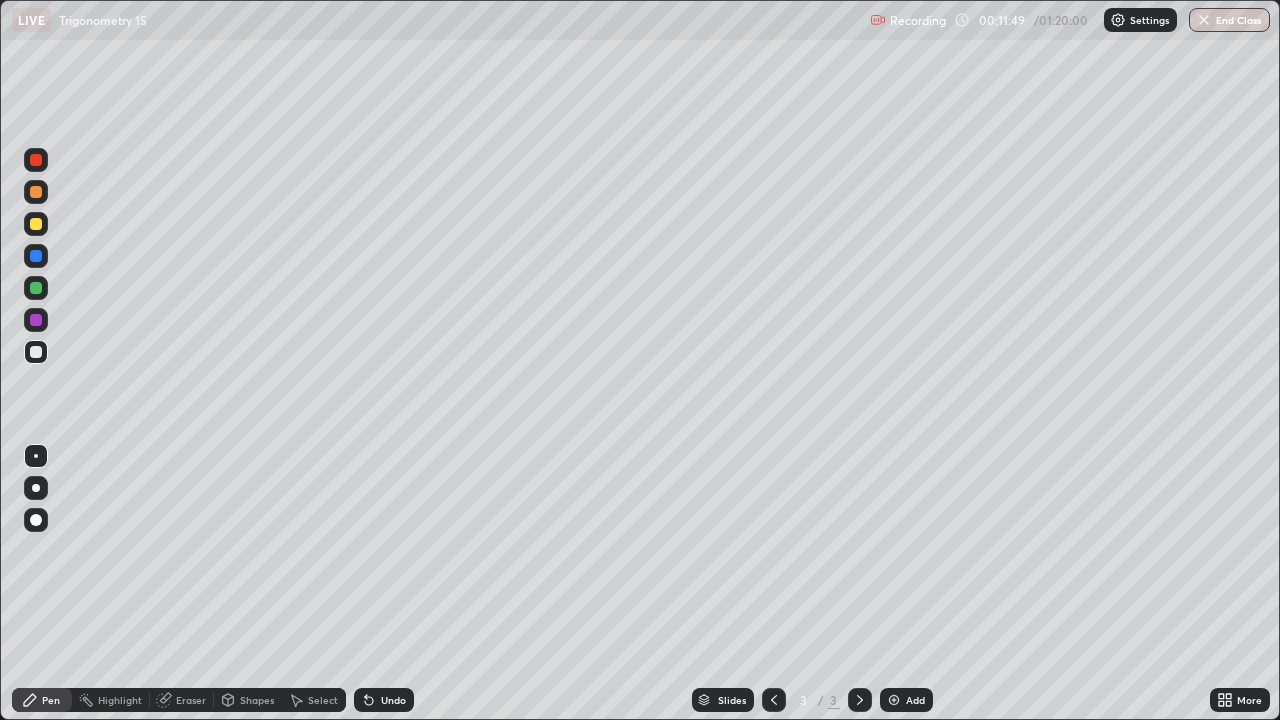 click at bounding box center [36, 288] 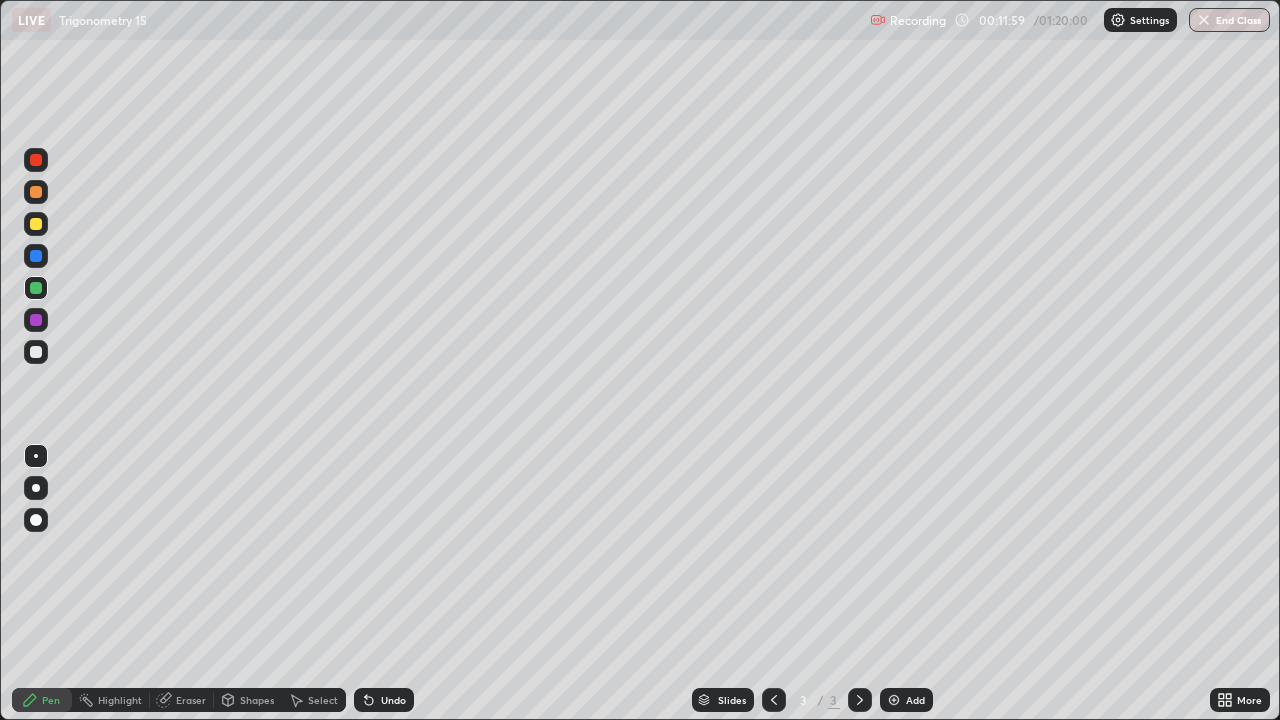 click at bounding box center [36, 320] 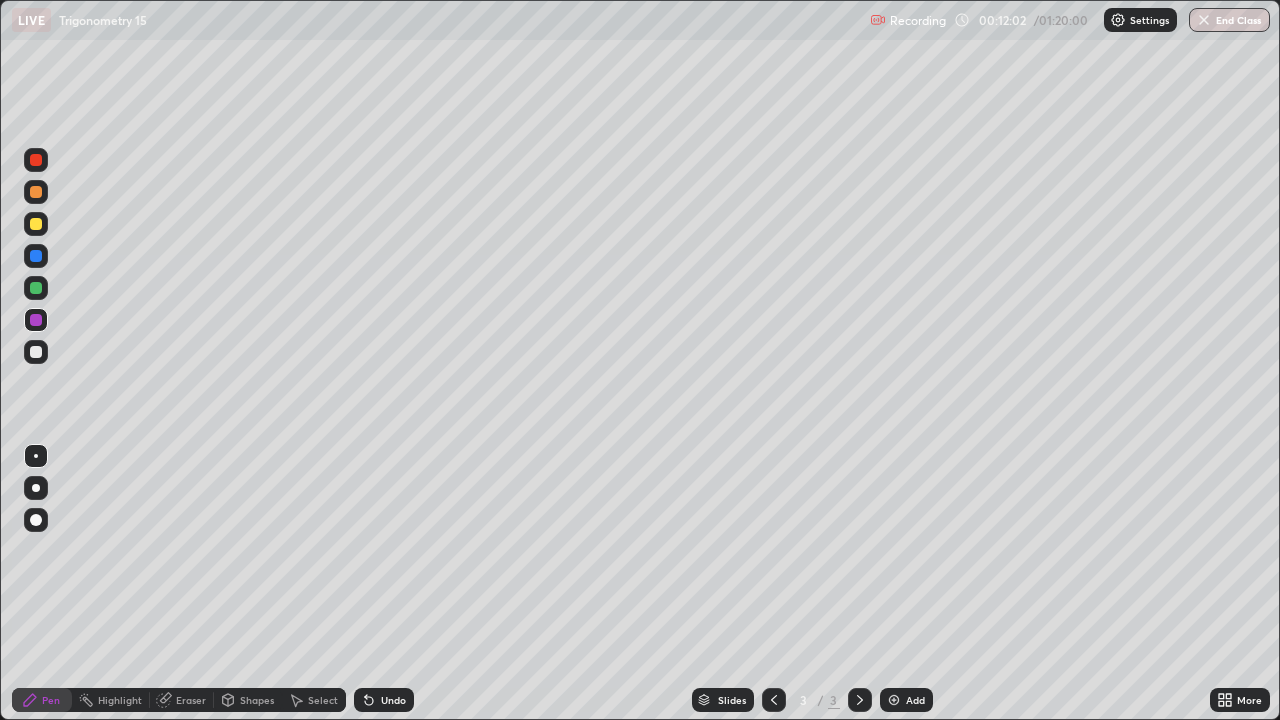 click on "Undo" at bounding box center (393, 700) 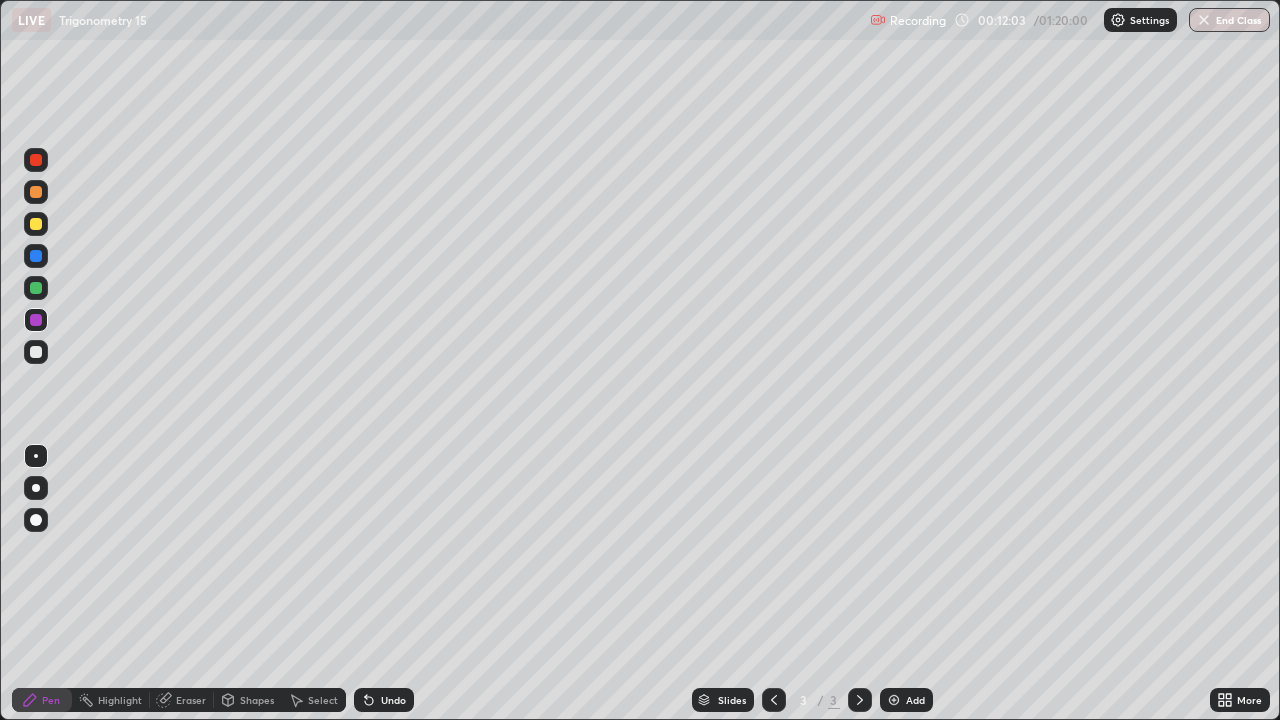 click on "Undo" at bounding box center (393, 700) 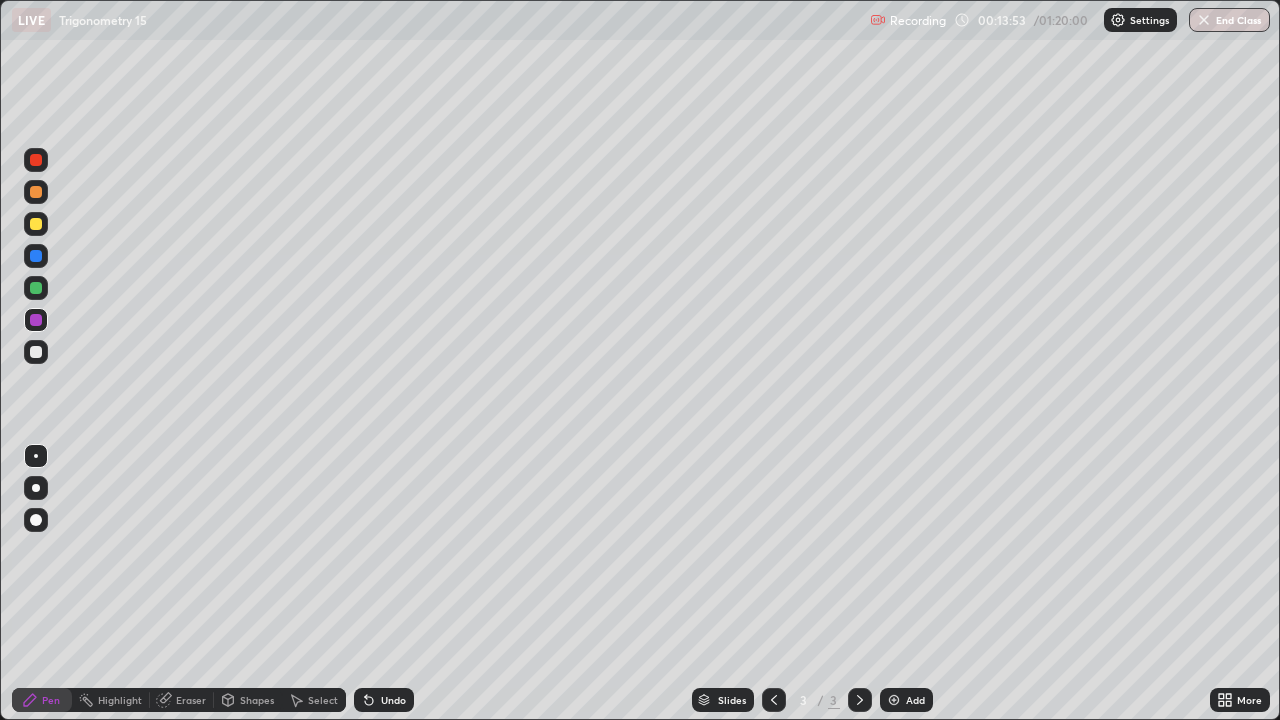 click at bounding box center [36, 192] 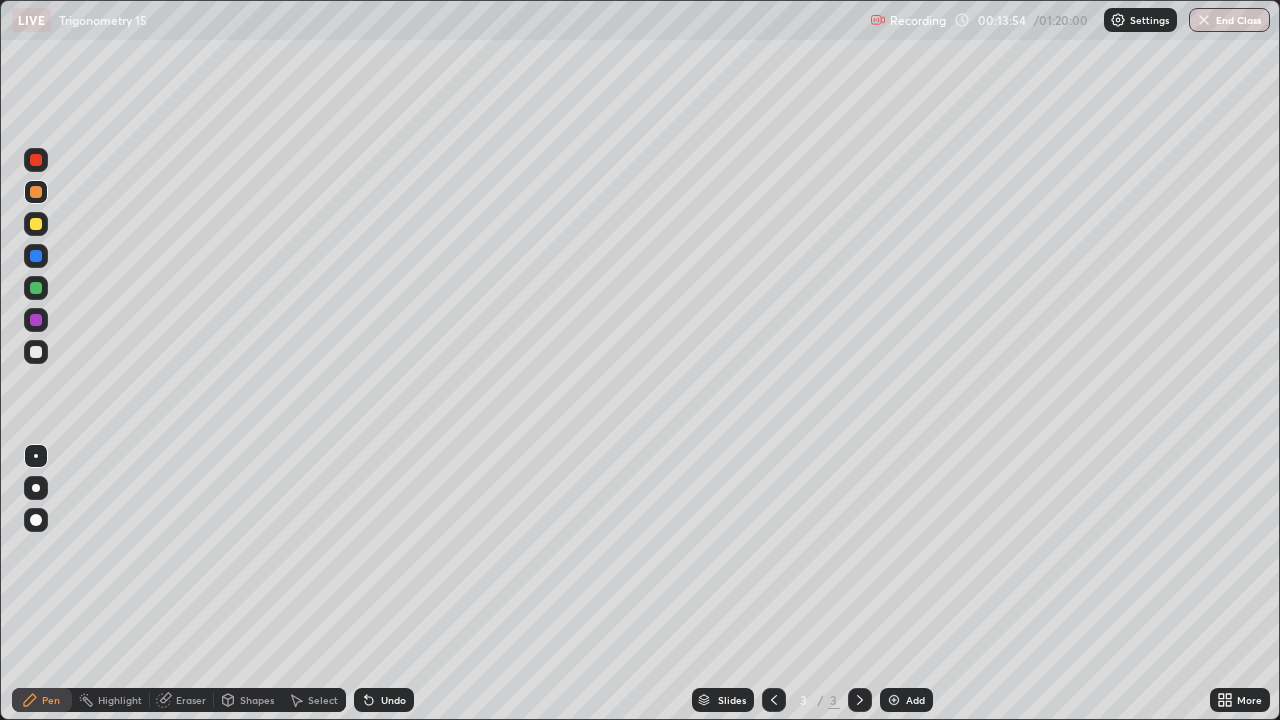 click at bounding box center (36, 520) 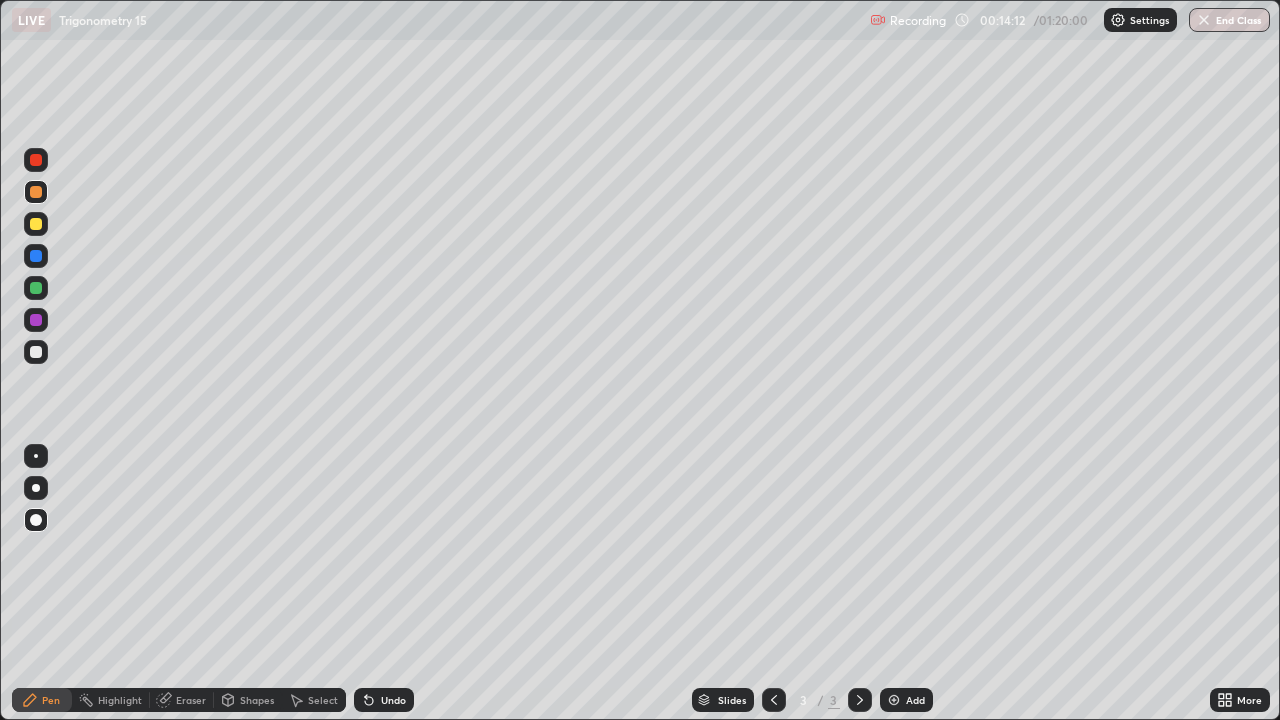 click on "Undo" at bounding box center [393, 700] 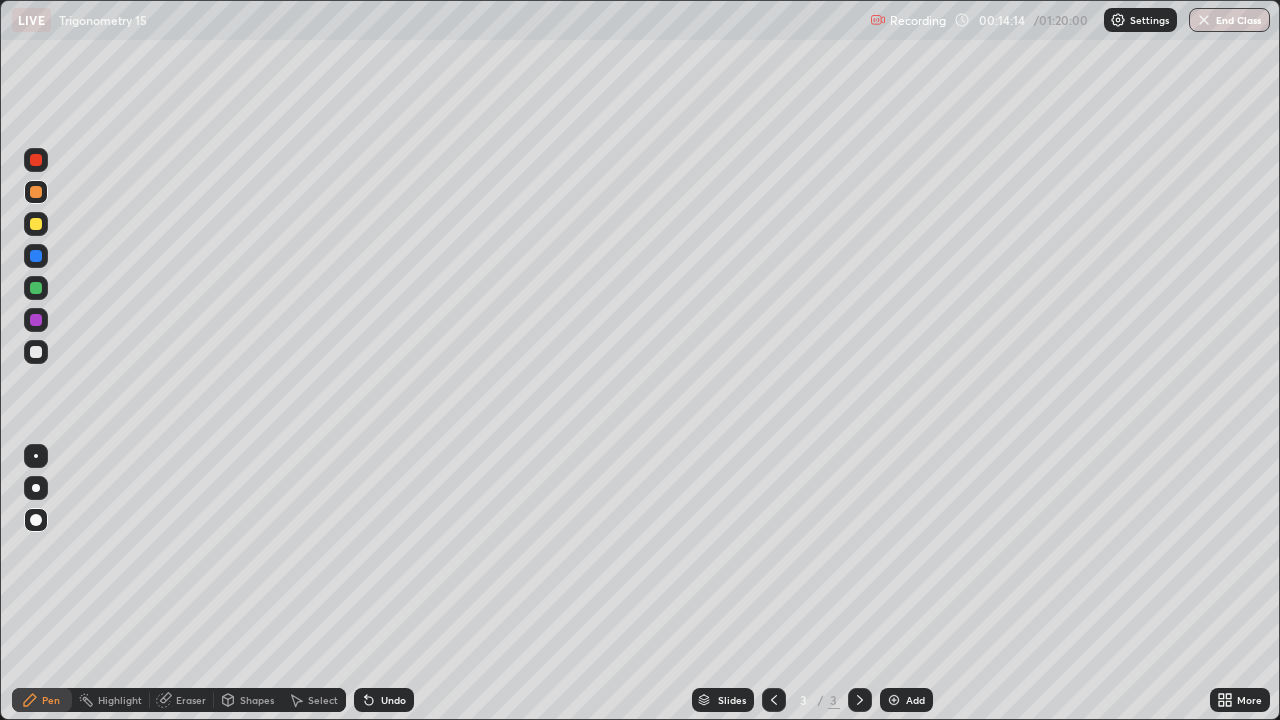 click on "Undo" at bounding box center [393, 700] 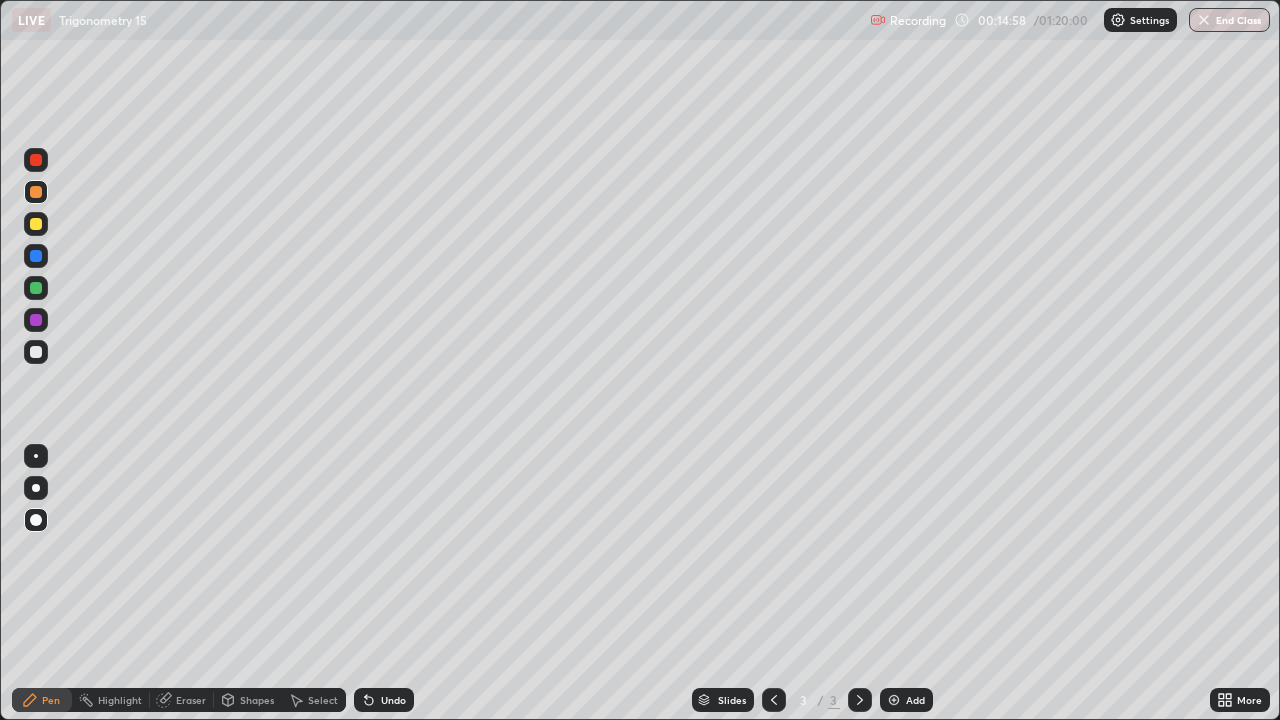 click at bounding box center [36, 224] 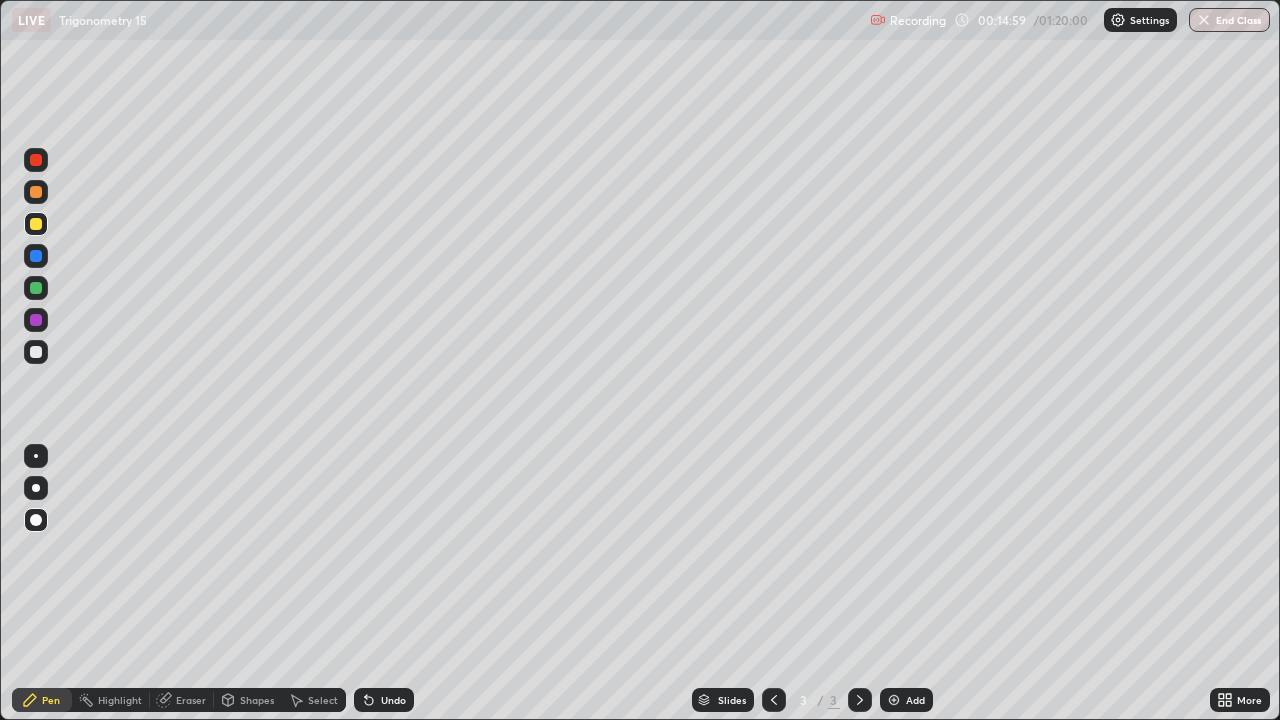 click at bounding box center (36, 488) 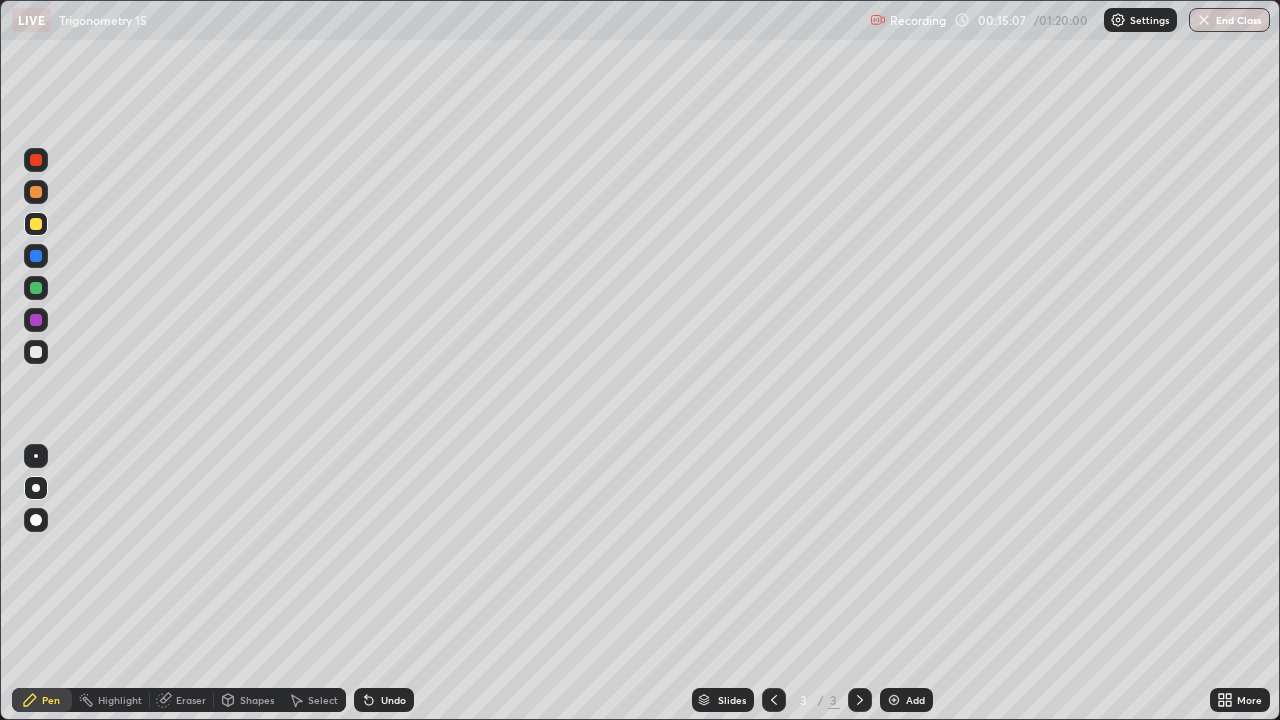 click at bounding box center [36, 224] 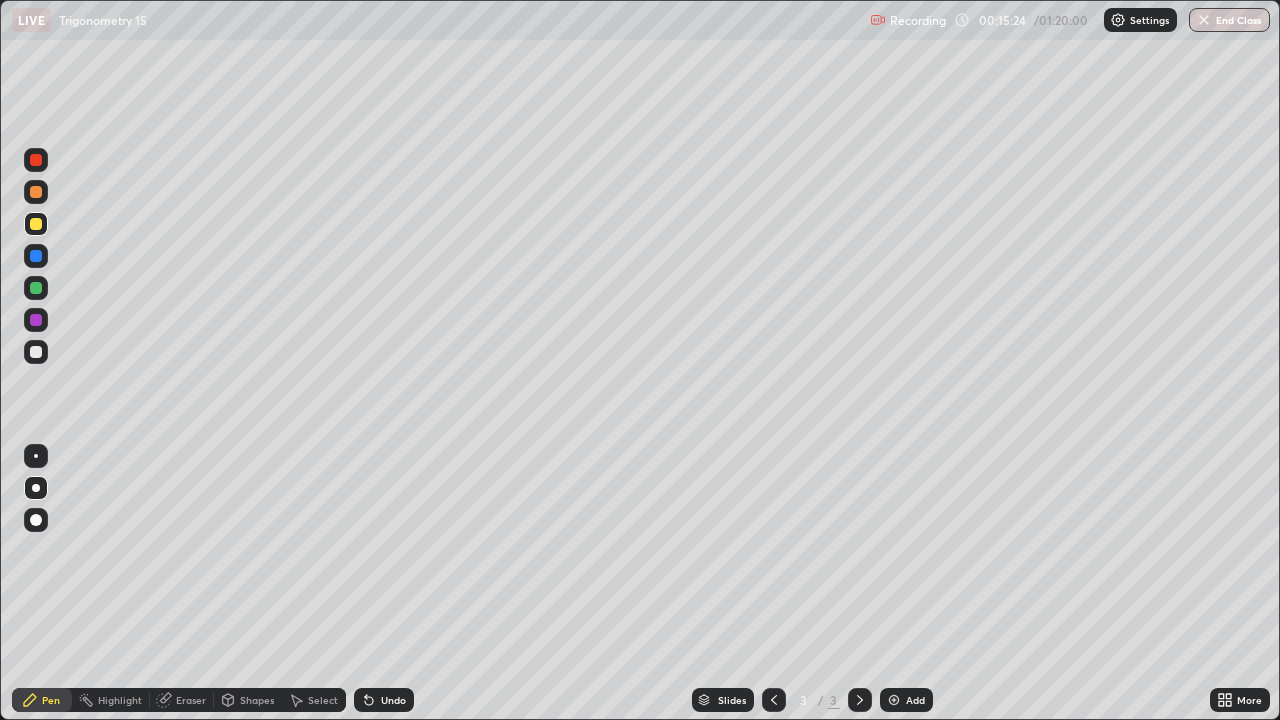 click 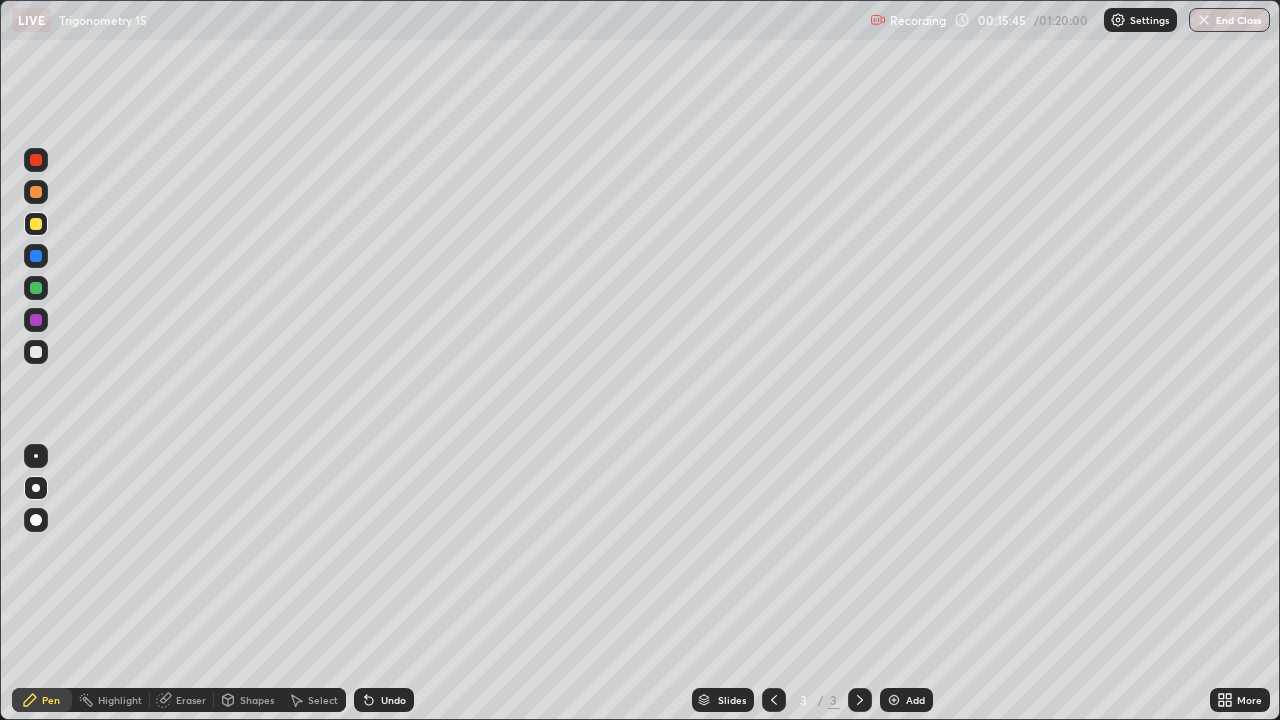 click 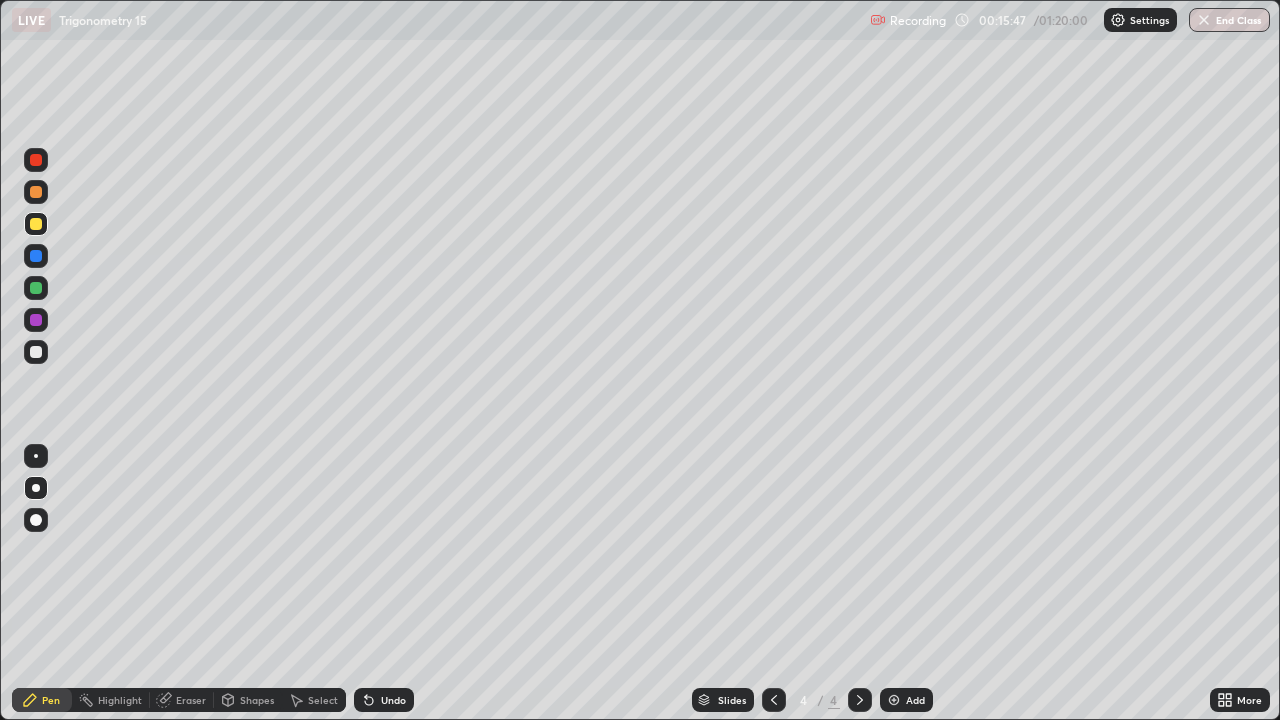click at bounding box center [36, 488] 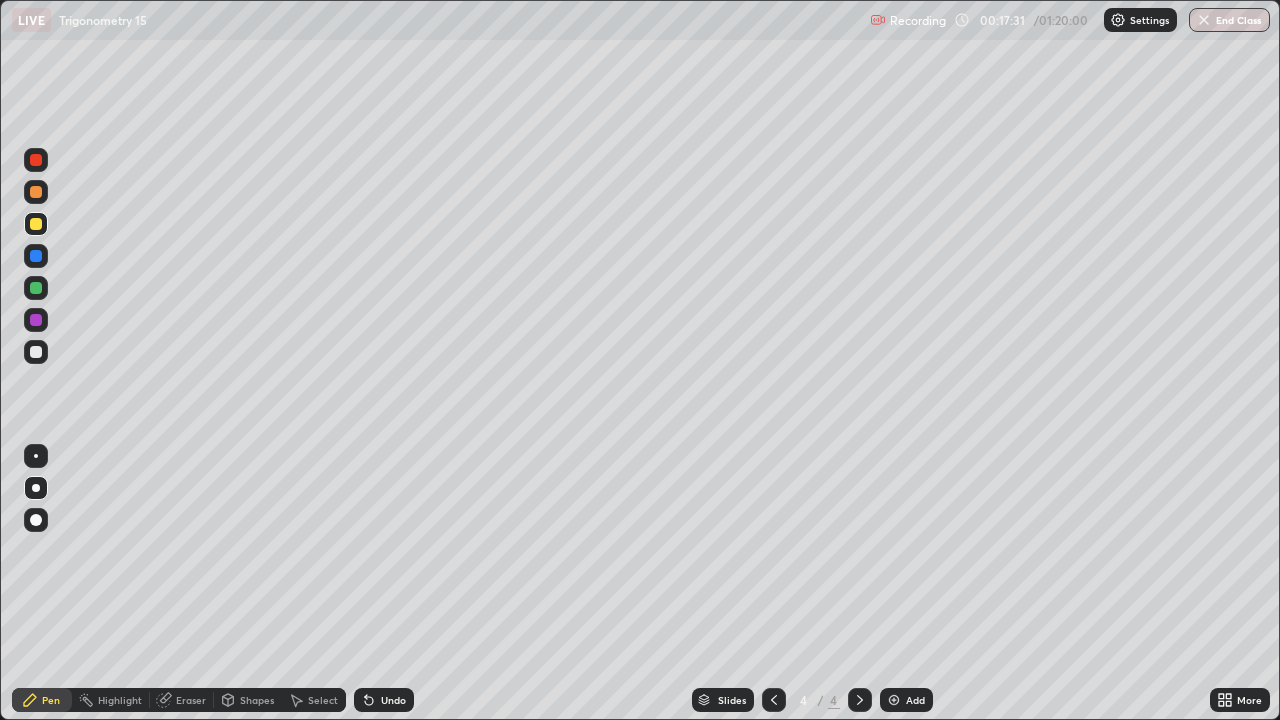 click on "Undo" at bounding box center [393, 700] 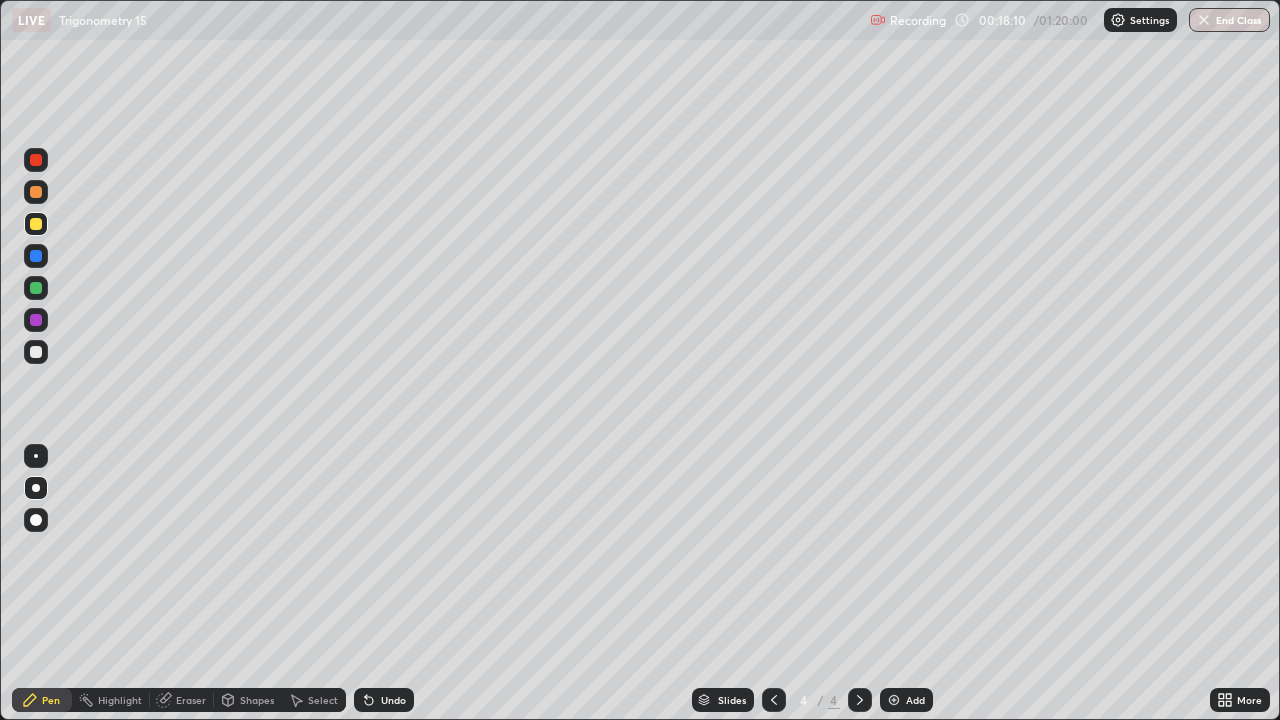 click at bounding box center (36, 352) 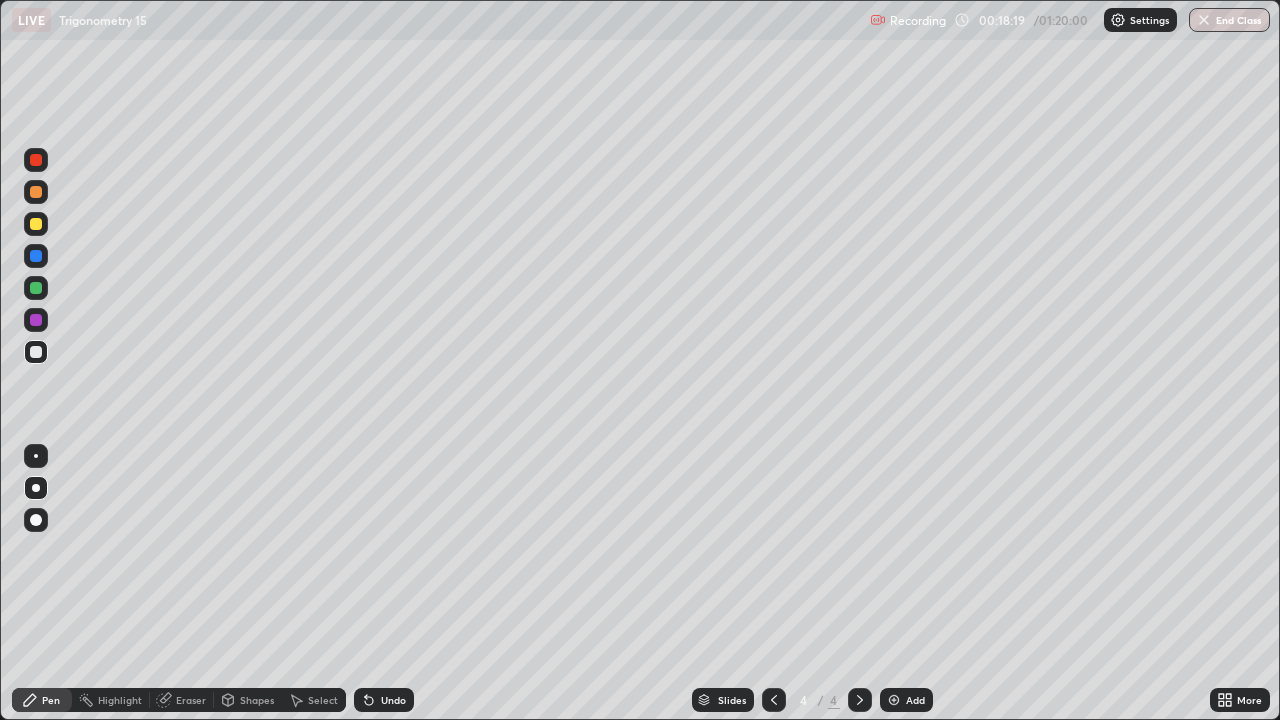 click at bounding box center (36, 160) 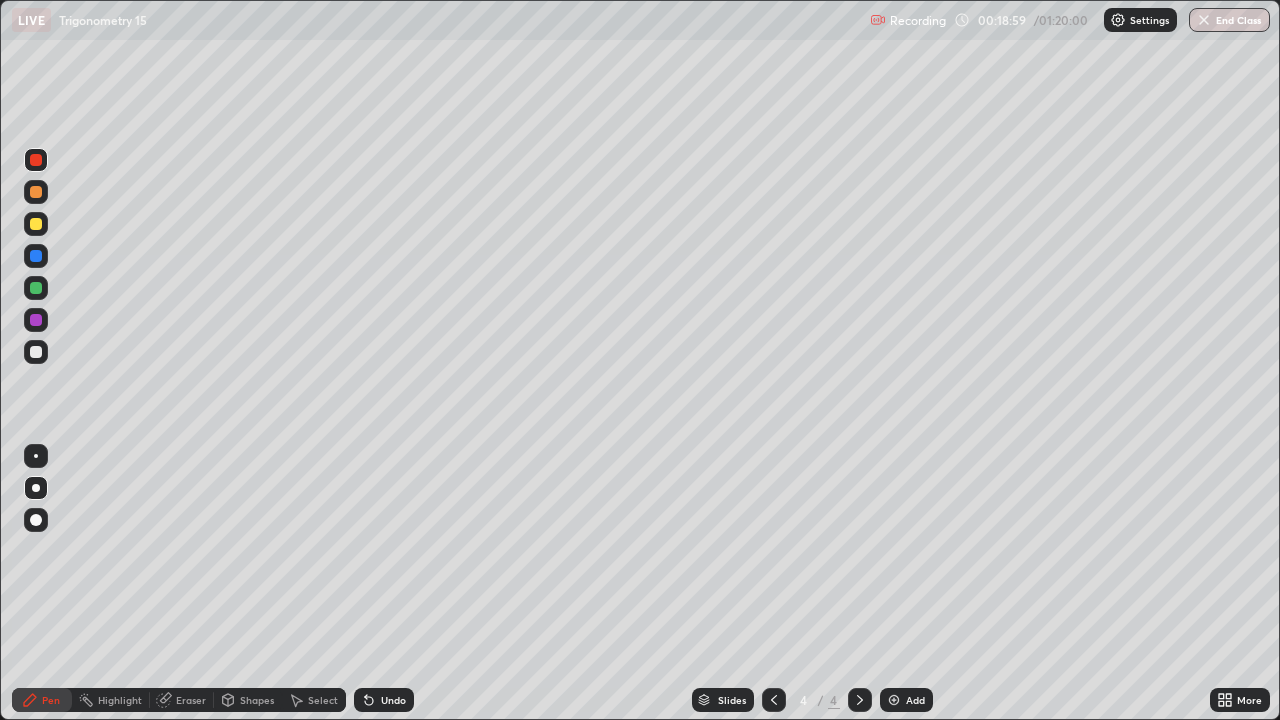 click at bounding box center (36, 352) 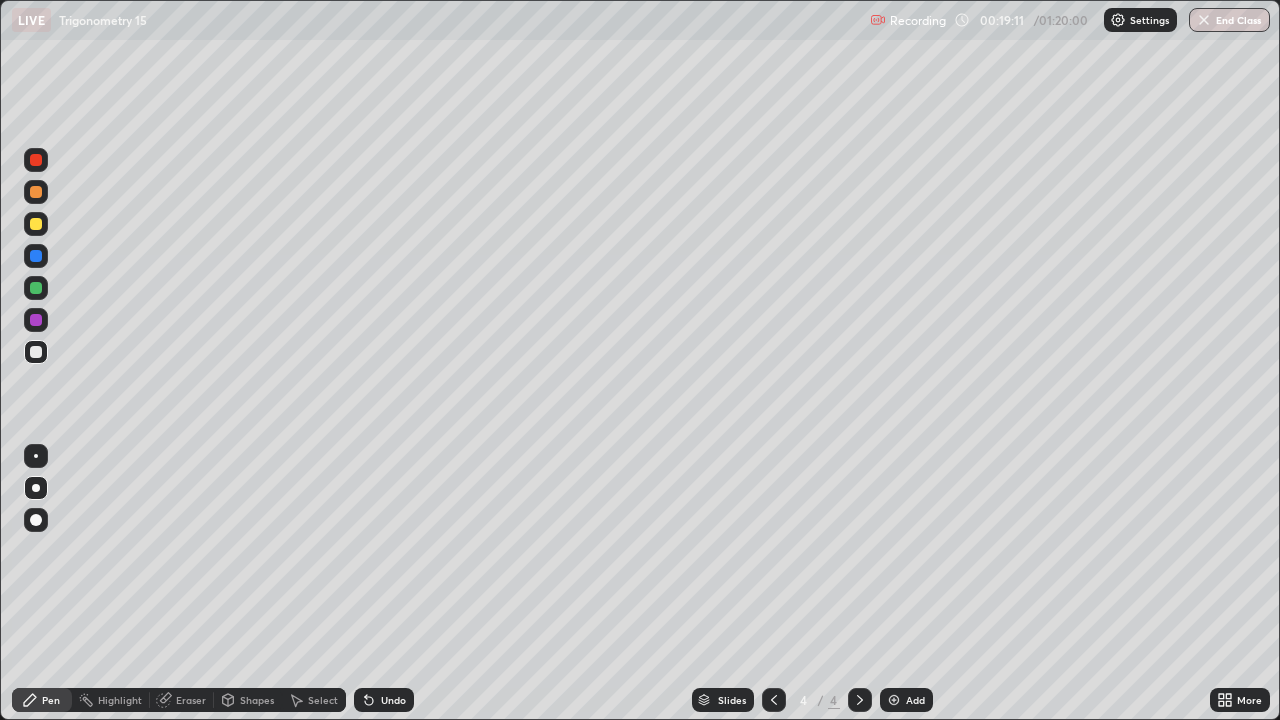 click on "Eraser" at bounding box center [191, 700] 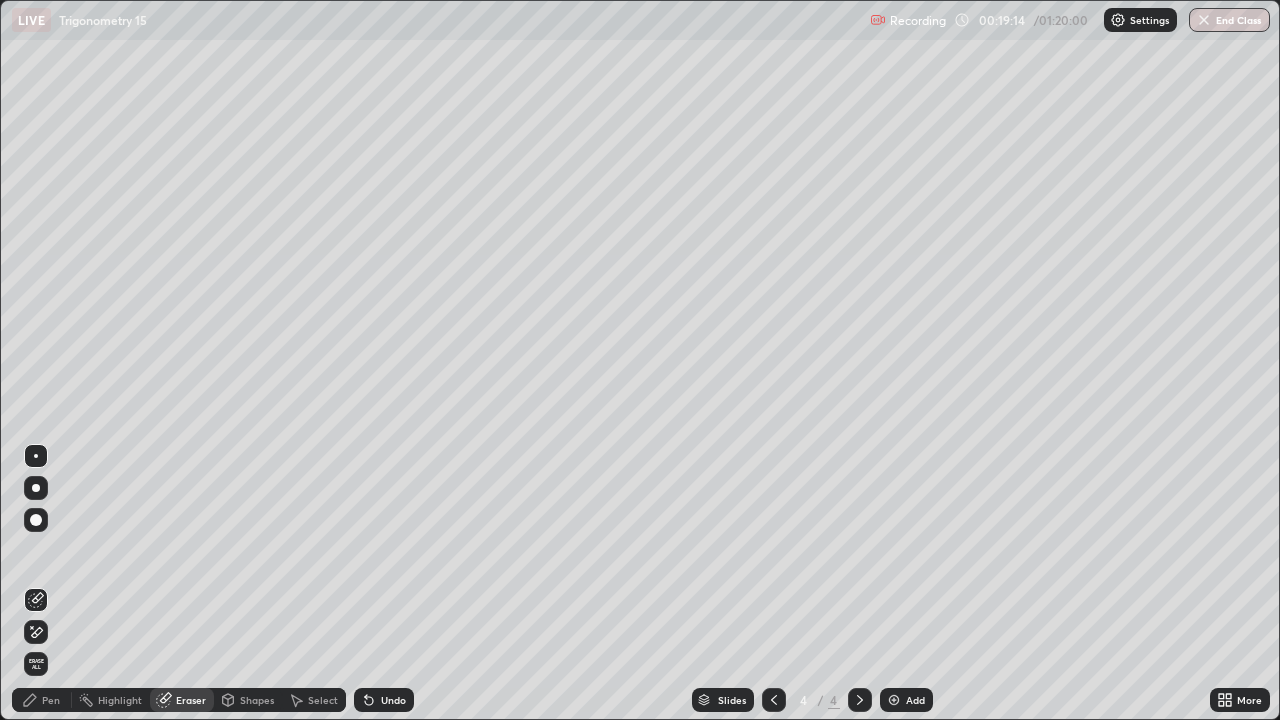 click on "Pen" at bounding box center (51, 700) 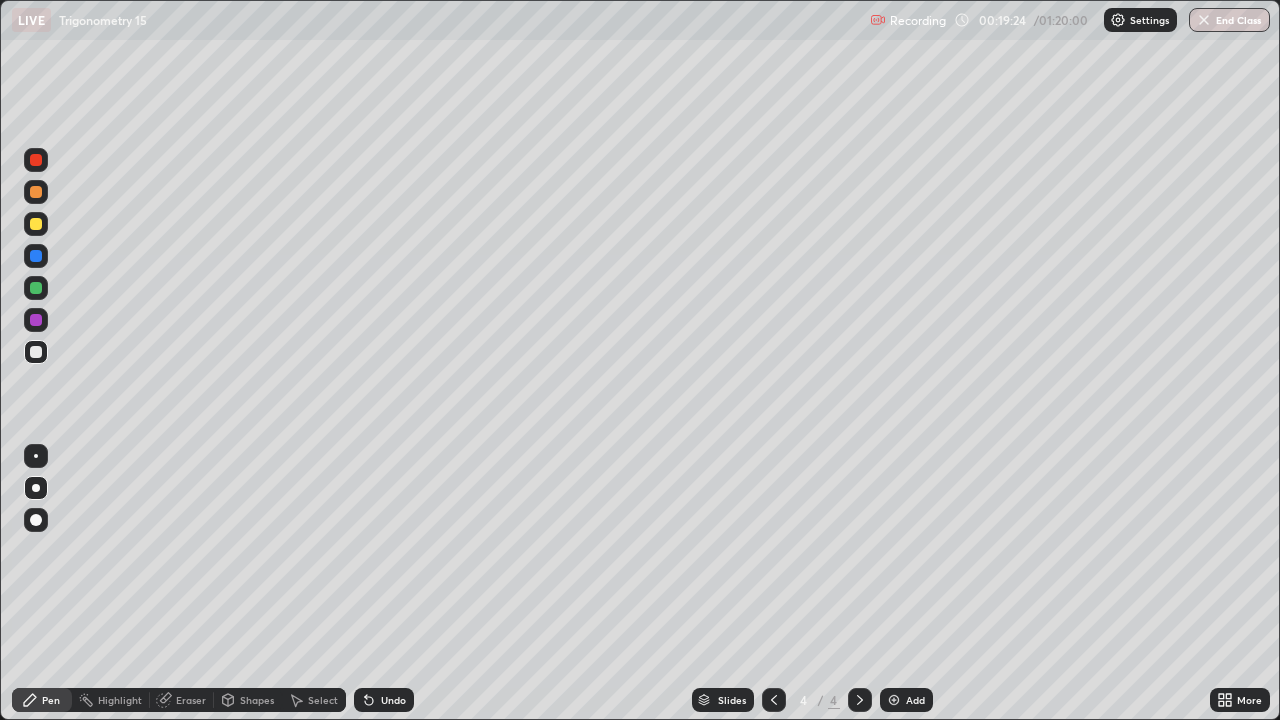 click on "Undo" at bounding box center (393, 700) 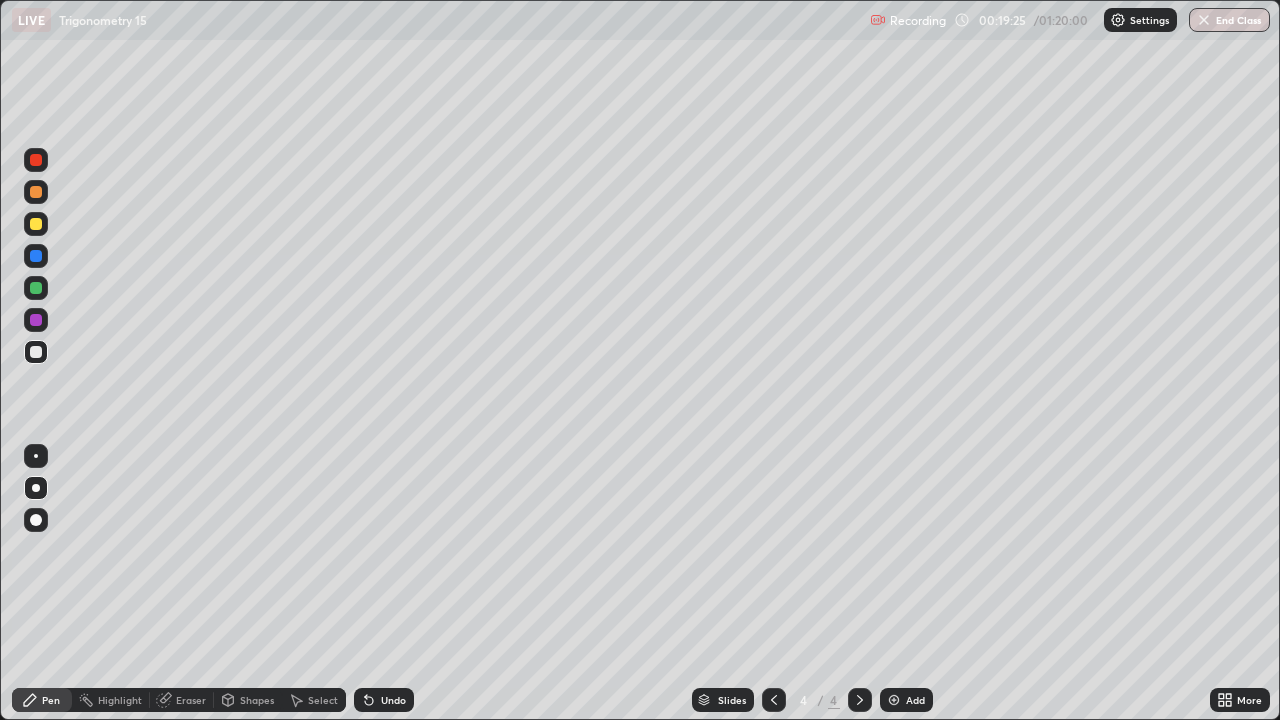 click on "Undo" at bounding box center (393, 700) 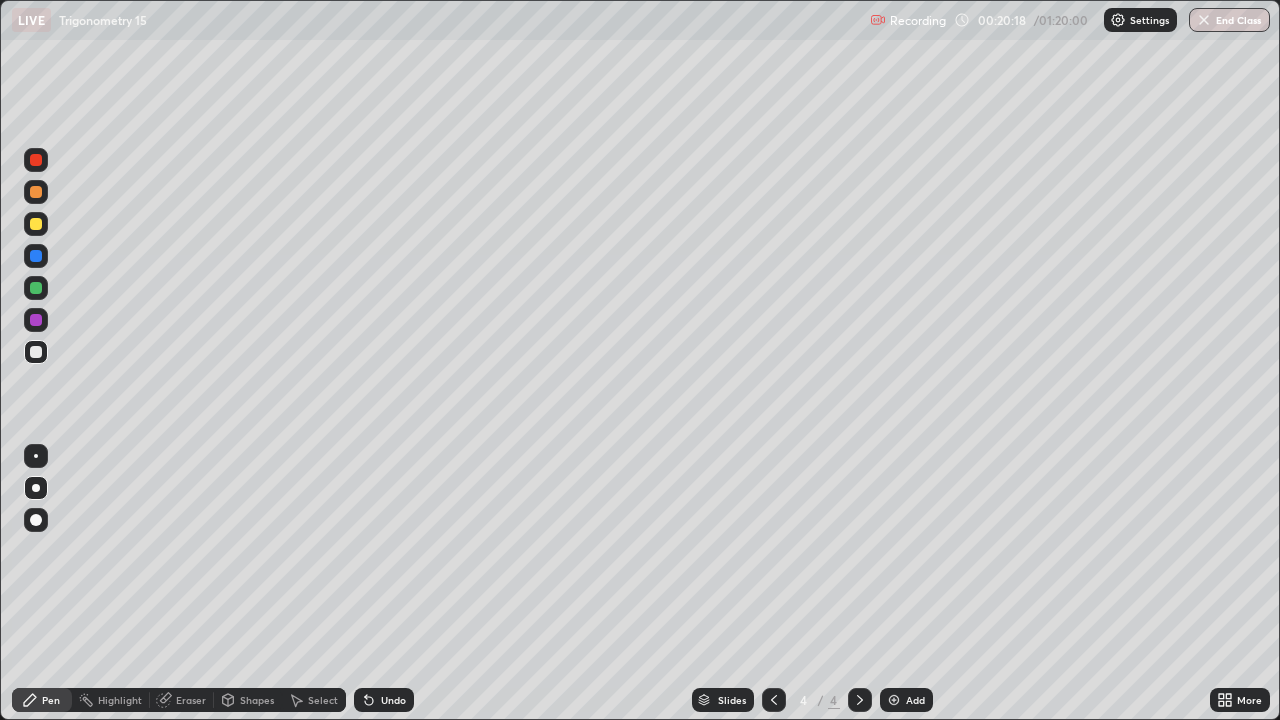click on "Undo" at bounding box center [393, 700] 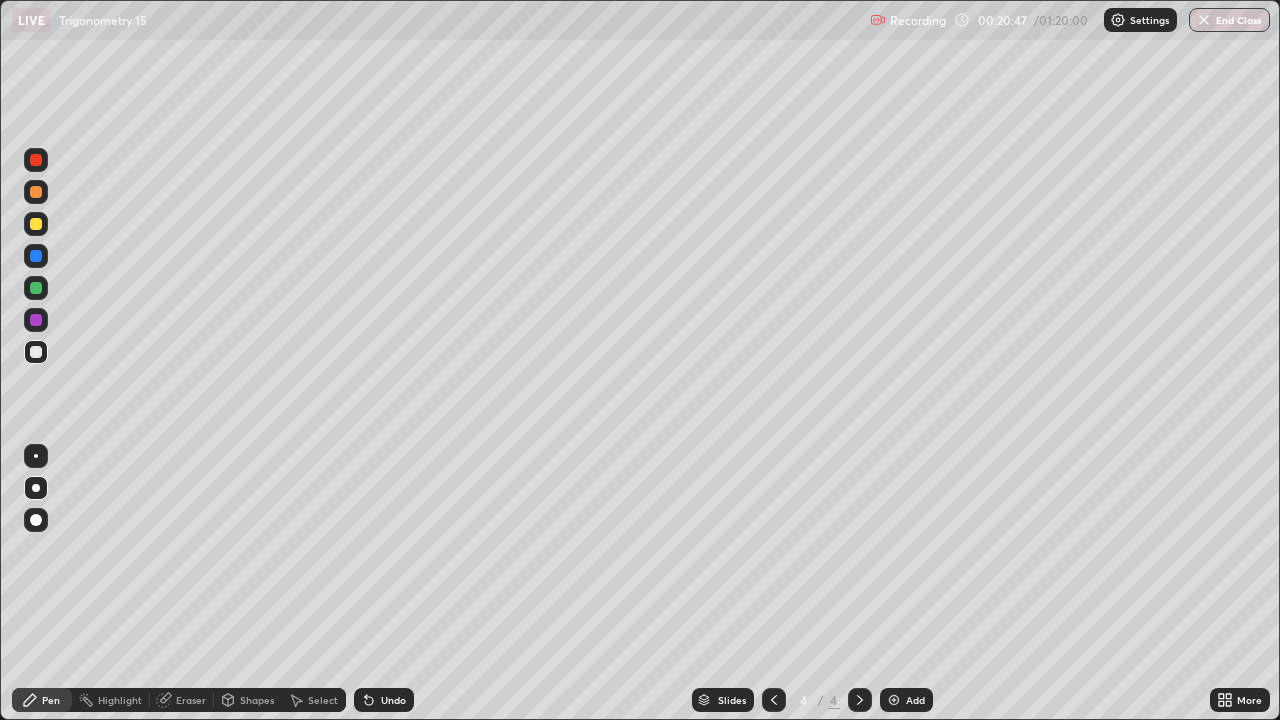 click on "Undo" at bounding box center [393, 700] 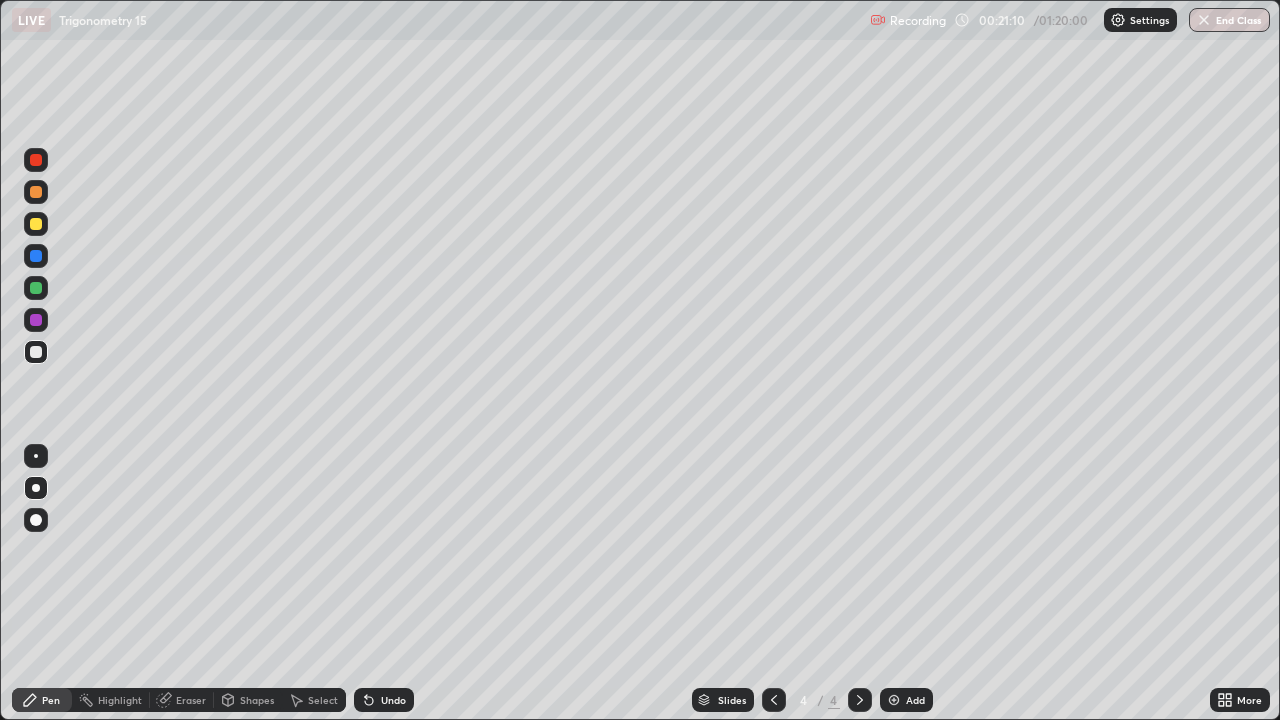 click at bounding box center (36, 160) 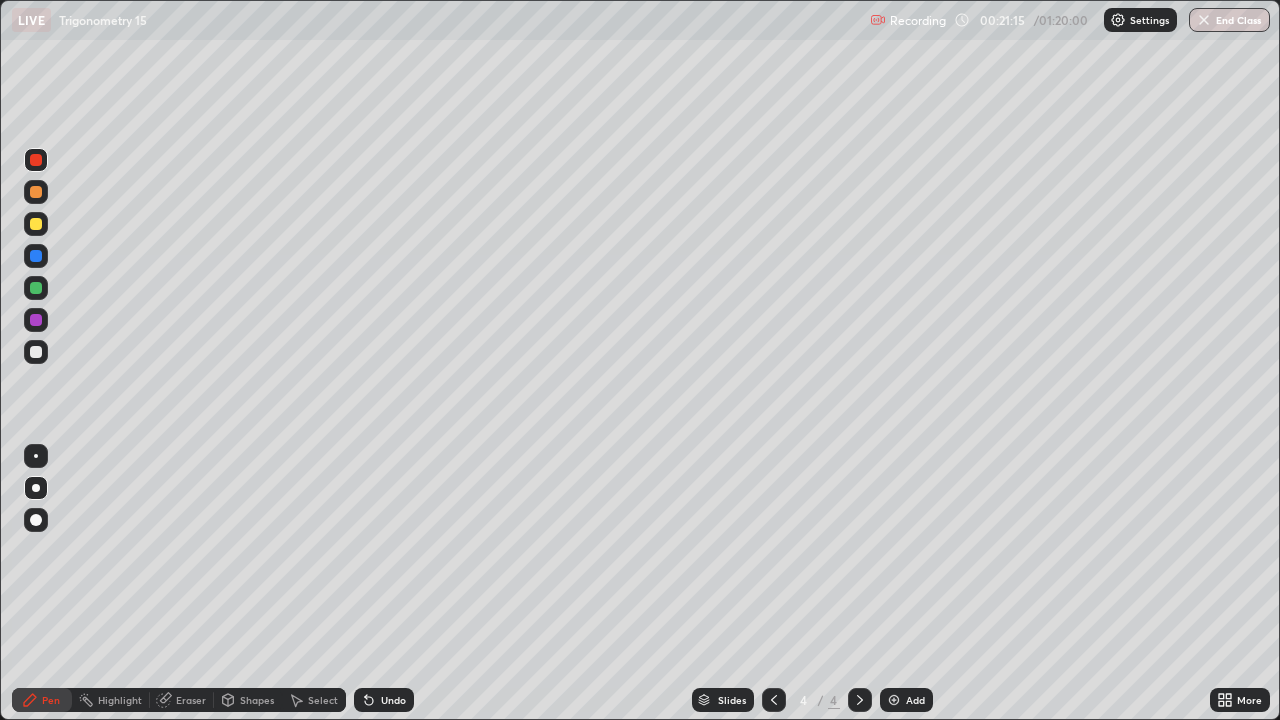 click at bounding box center [36, 256] 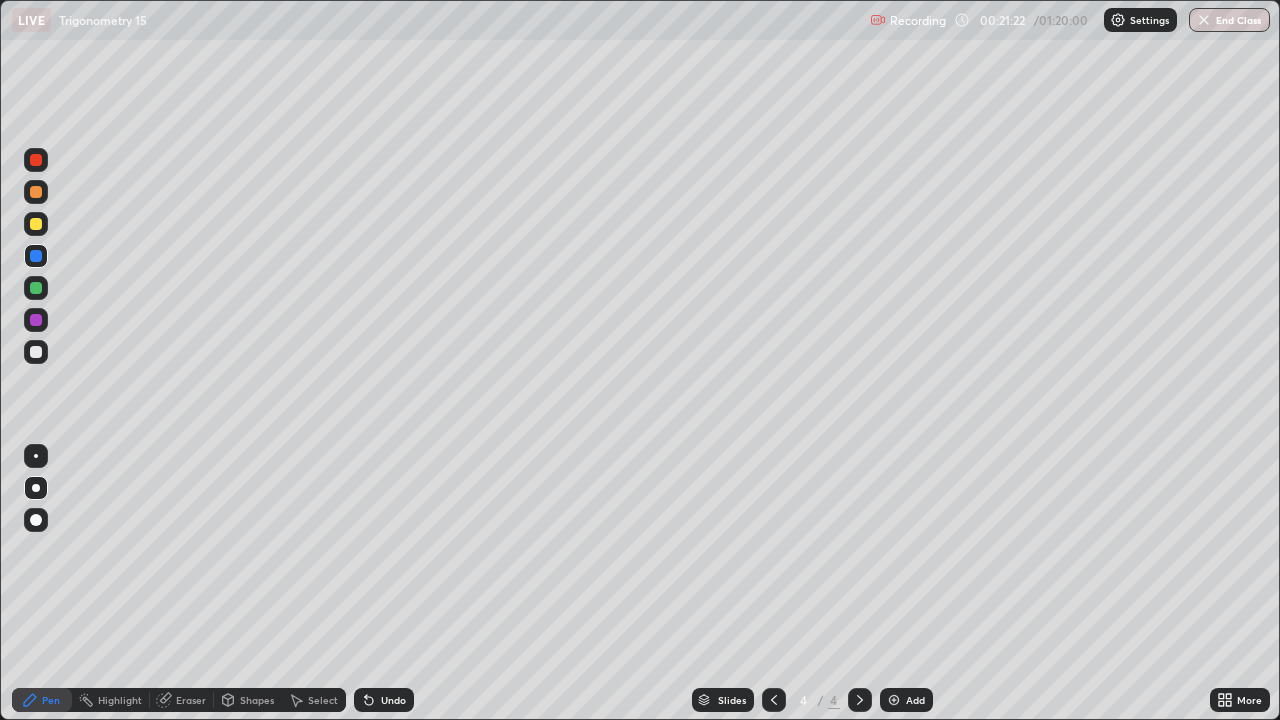 click 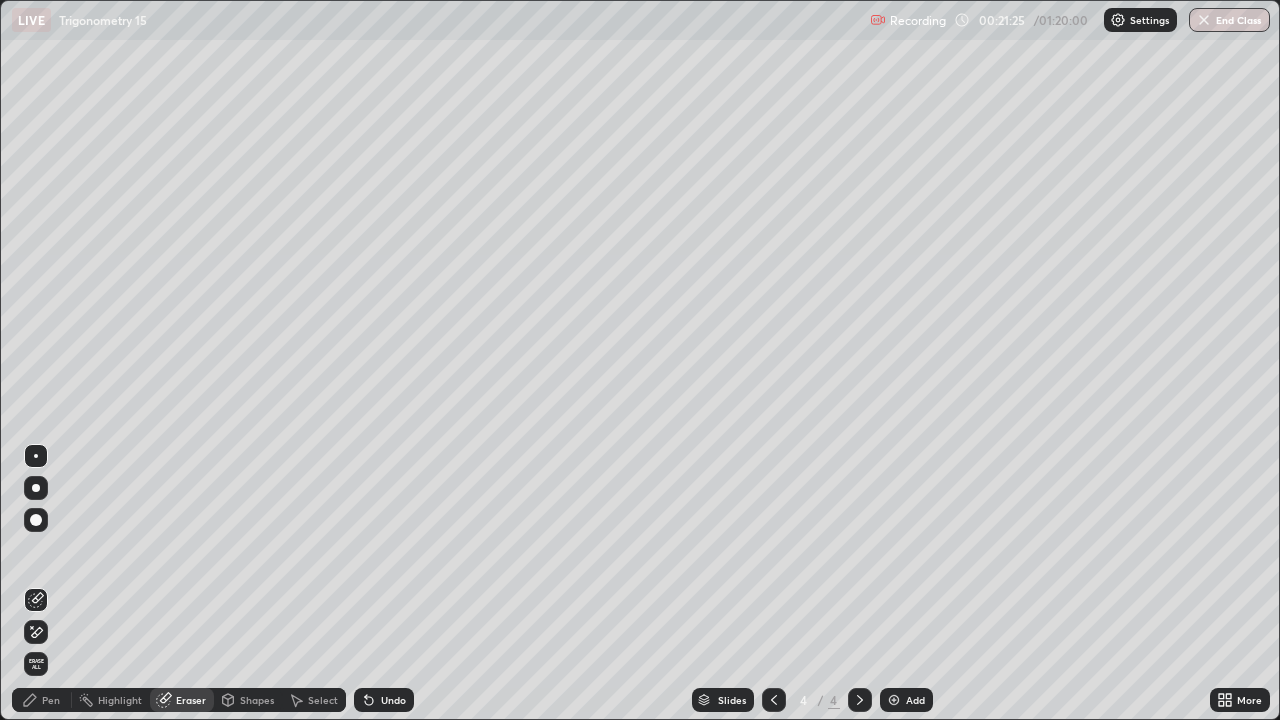 click on "Pen" at bounding box center [42, 700] 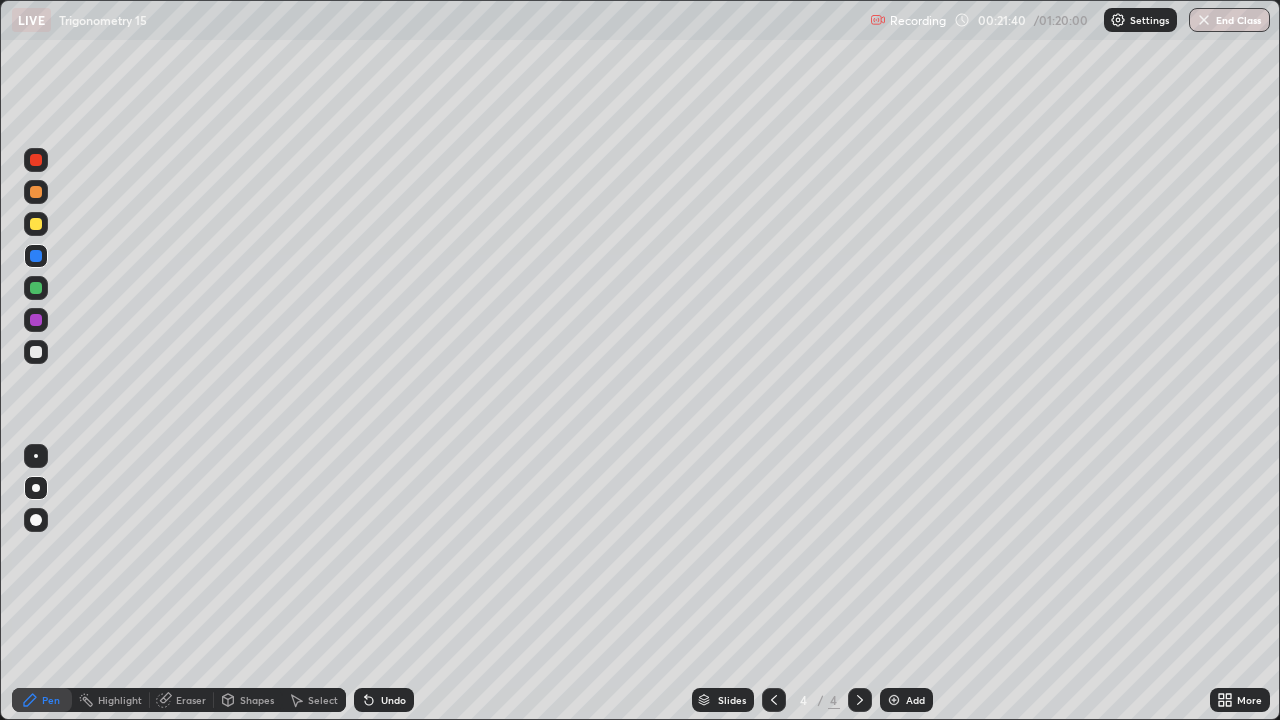 click at bounding box center [36, 352] 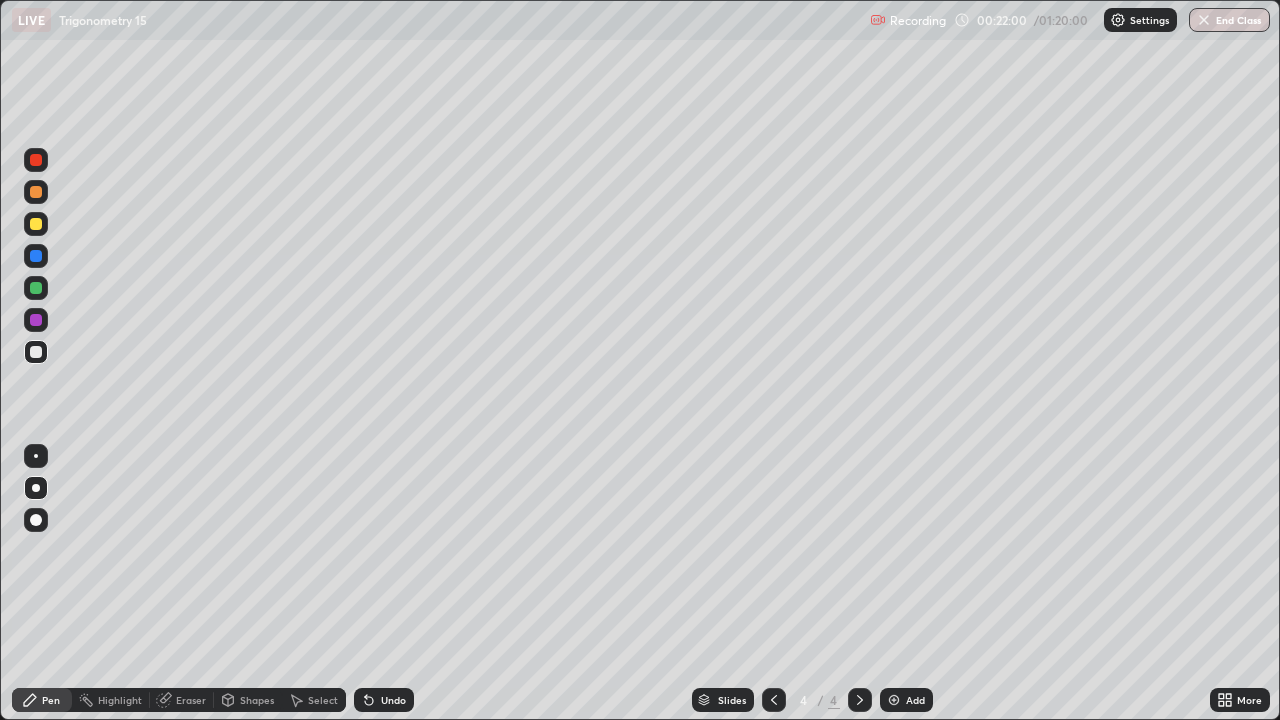click at bounding box center [36, 320] 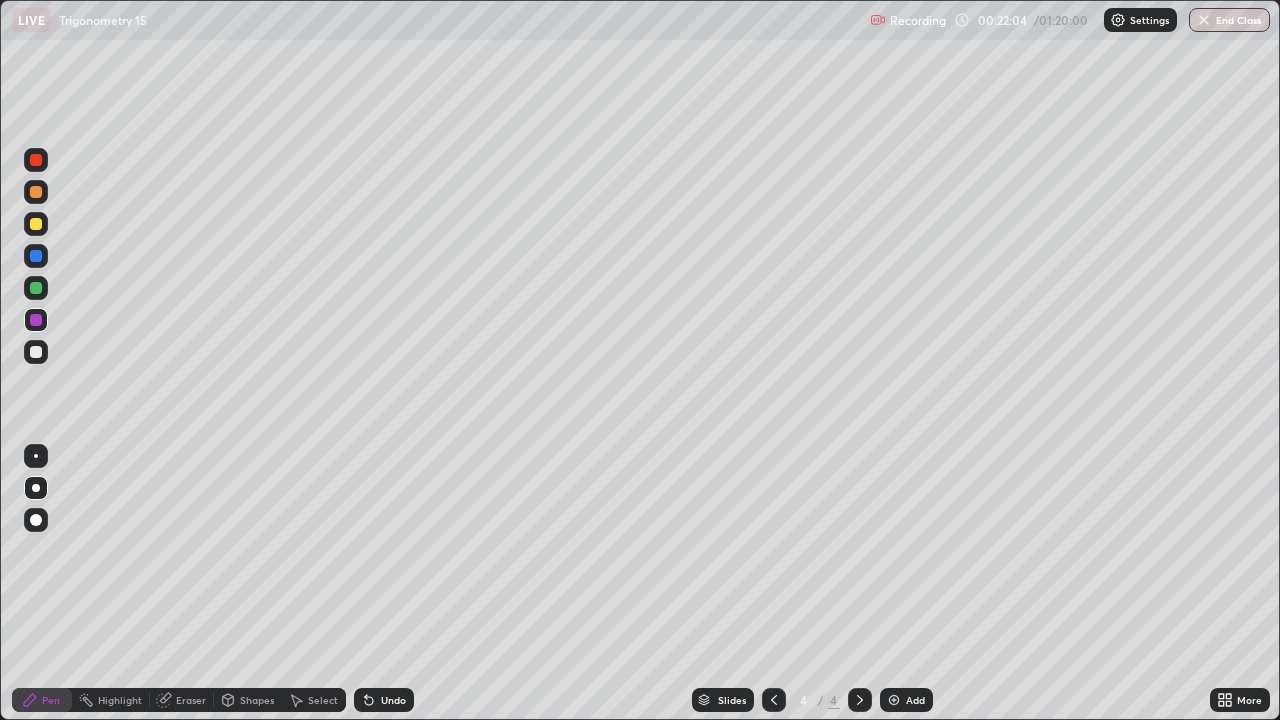 click on "Undo" at bounding box center [393, 700] 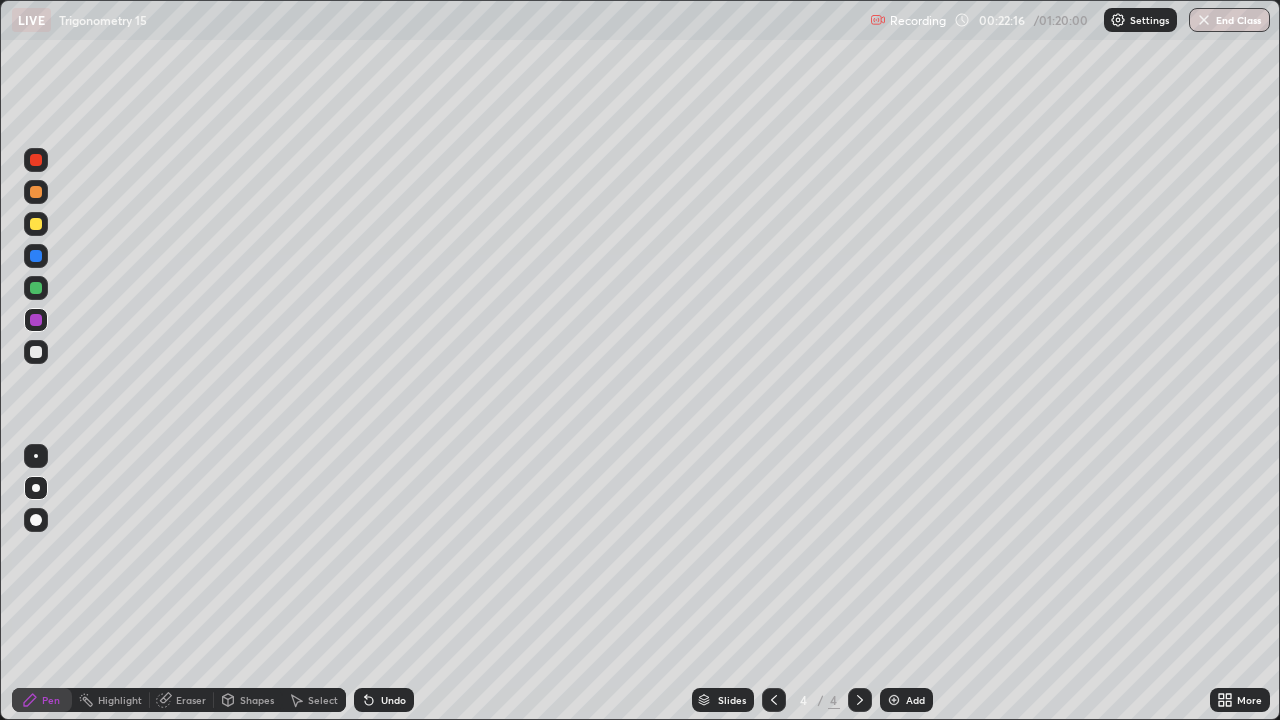 click at bounding box center (36, 352) 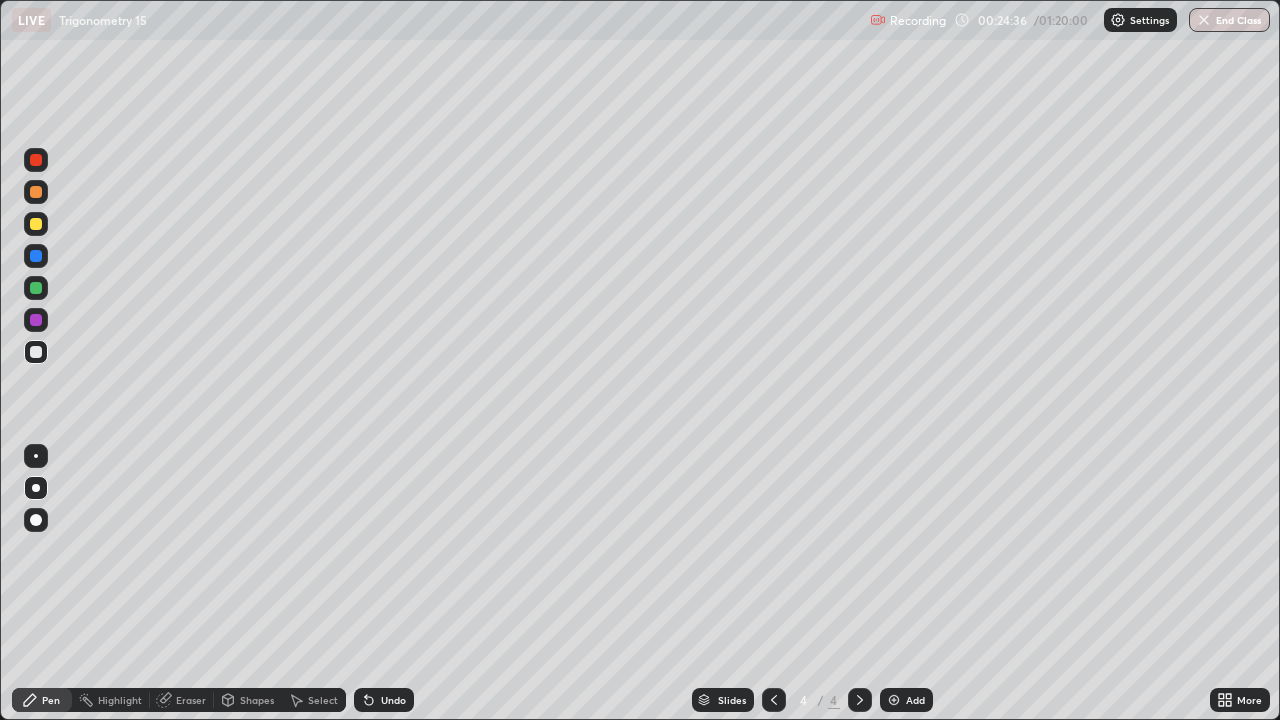 click at bounding box center (36, 192) 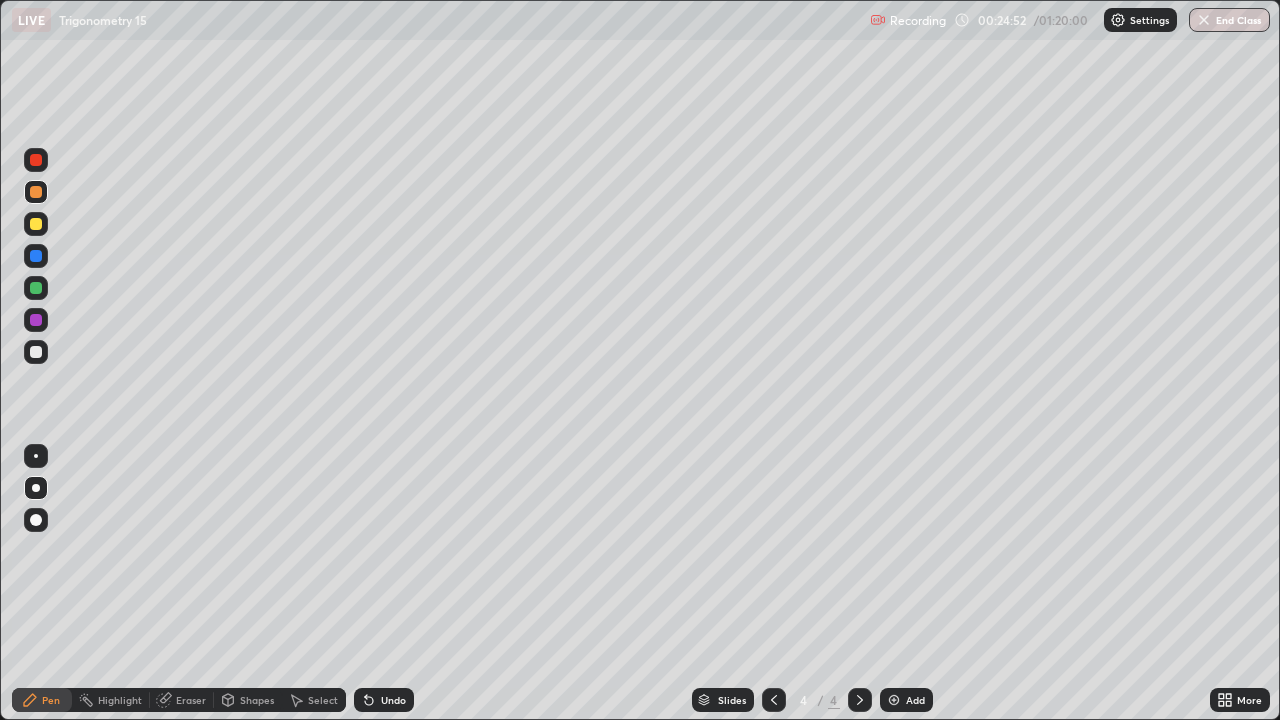click 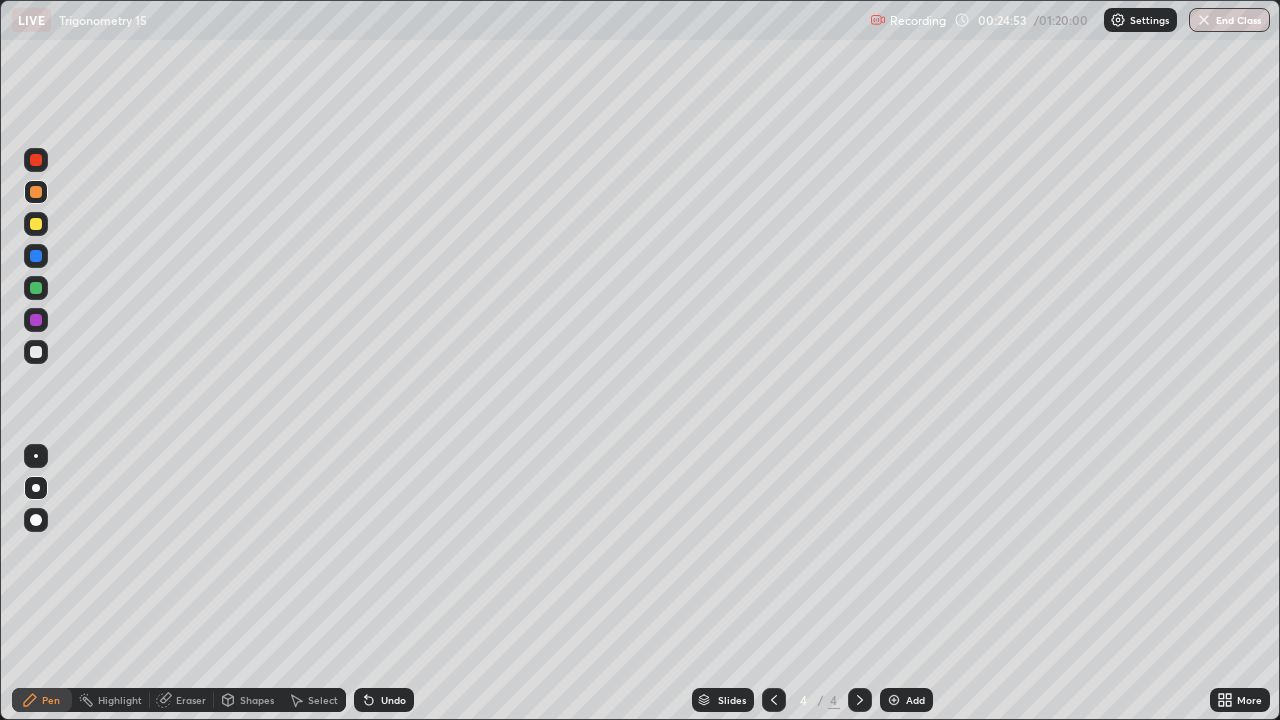 click at bounding box center [894, 700] 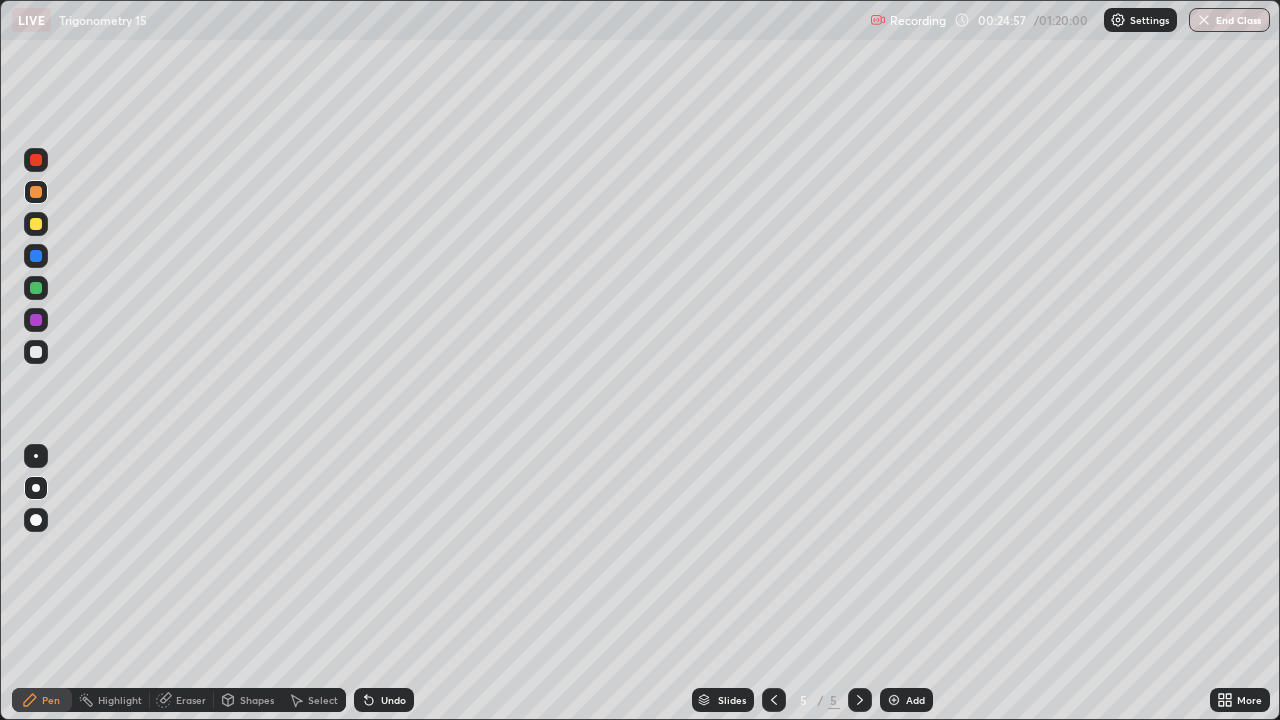 click 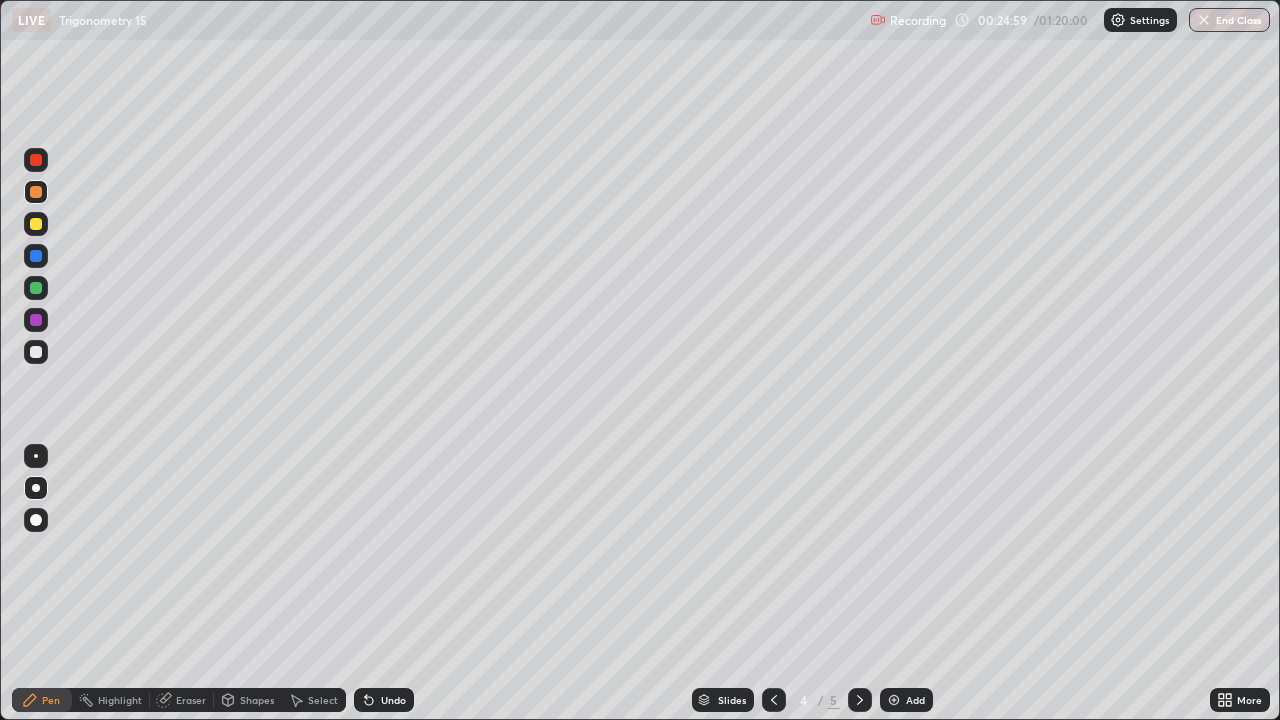 click 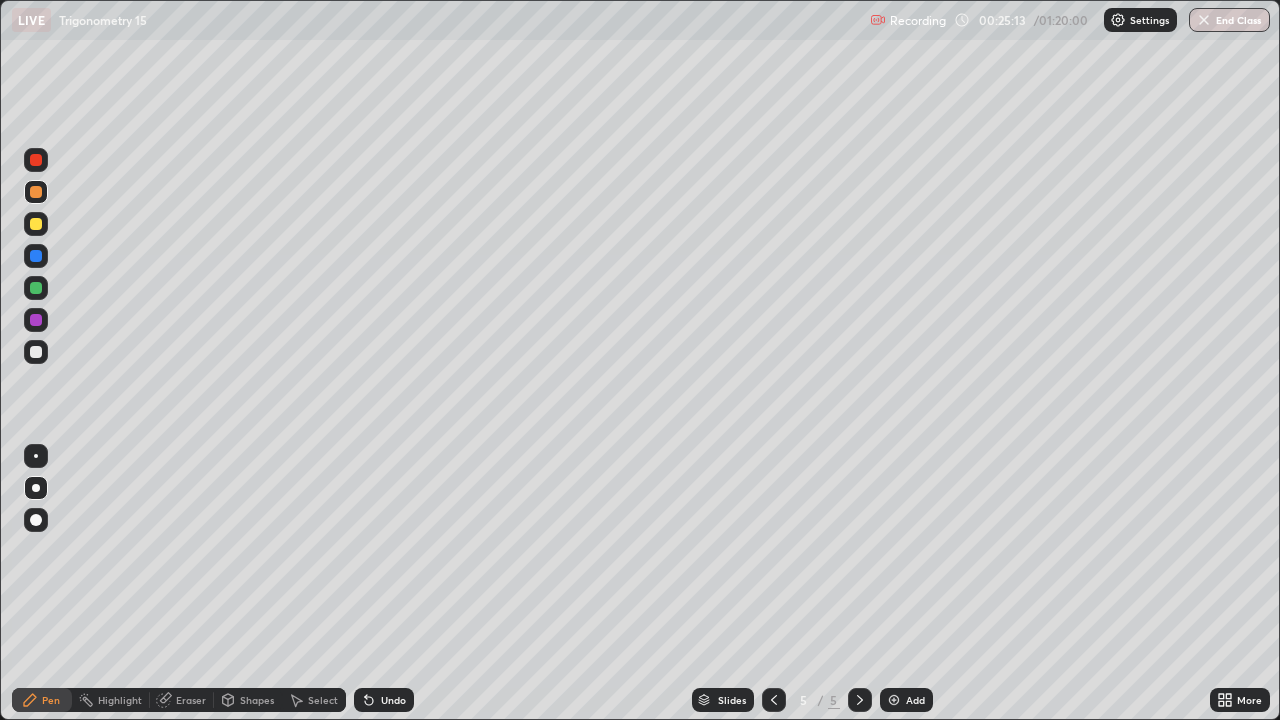click at bounding box center [36, 160] 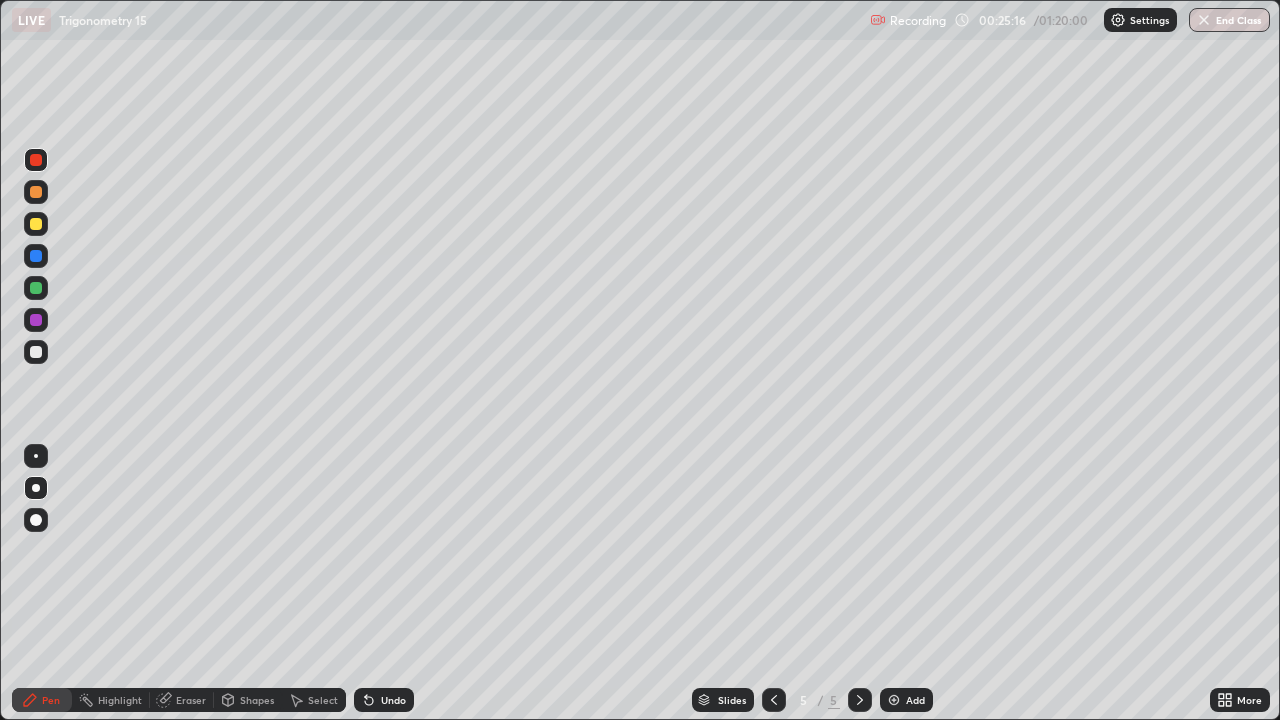 click at bounding box center (36, 352) 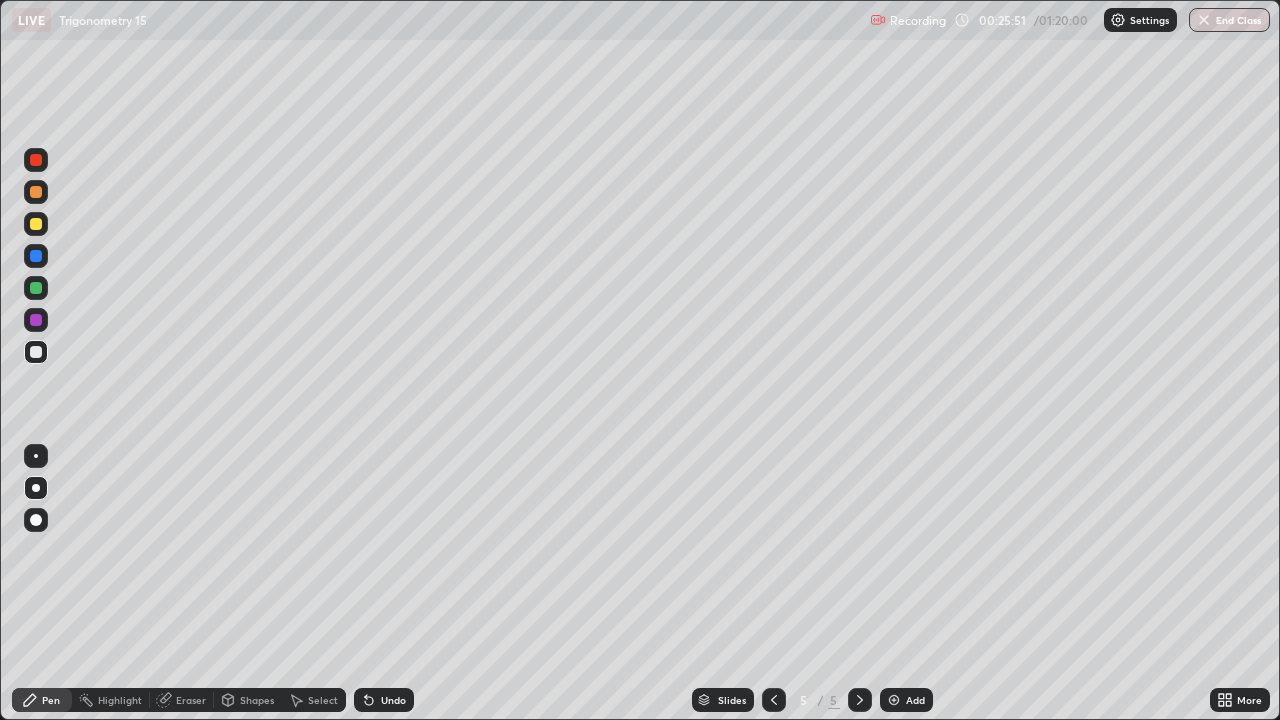click 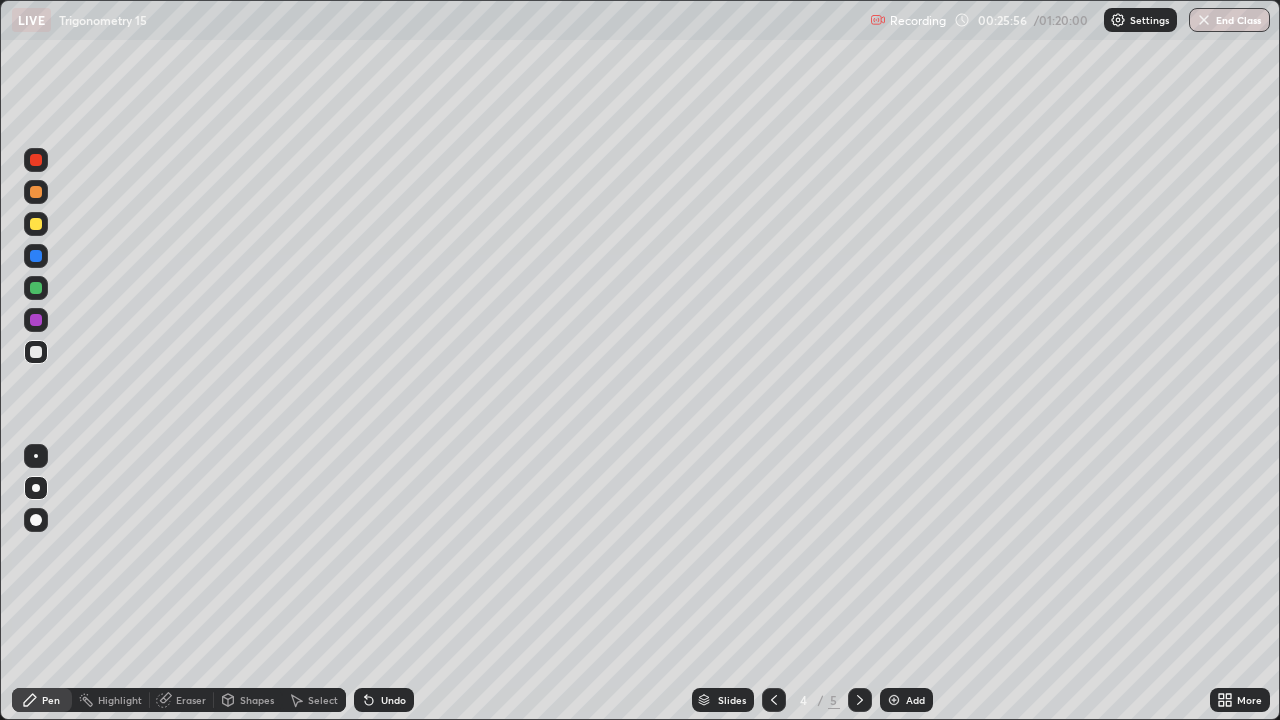 click 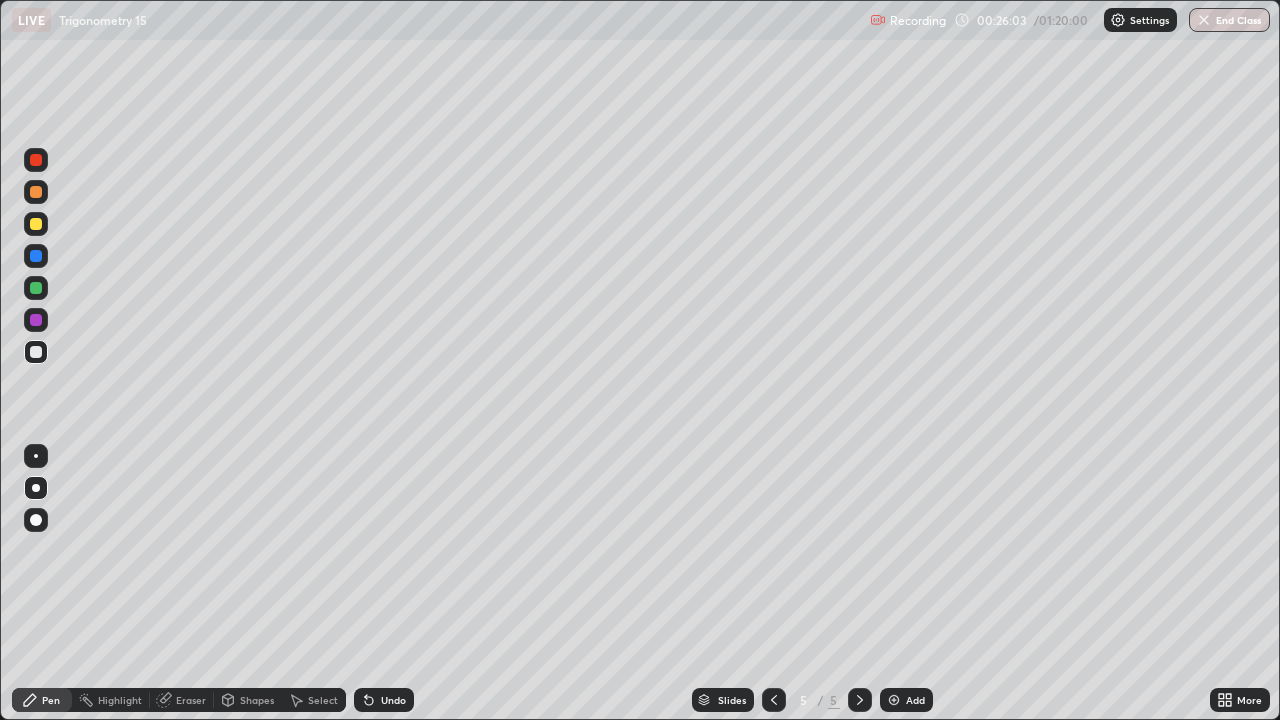 click on "Undo" at bounding box center [393, 700] 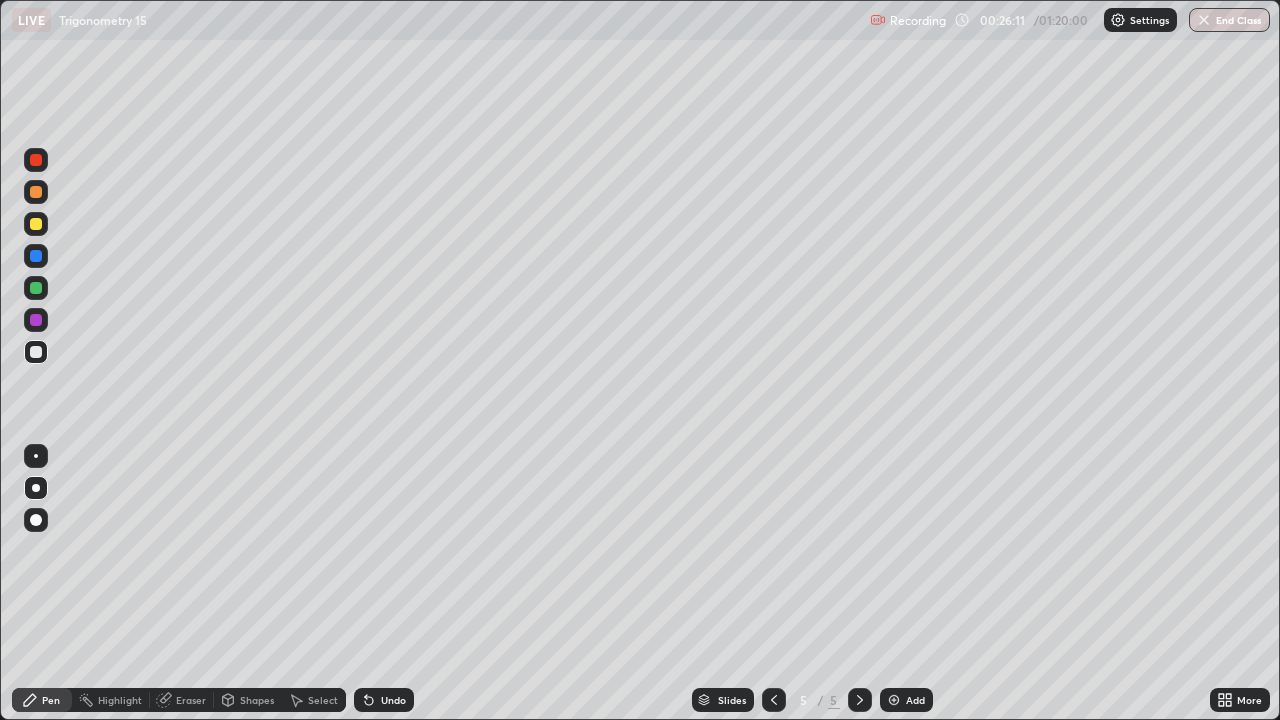 click at bounding box center [36, 320] 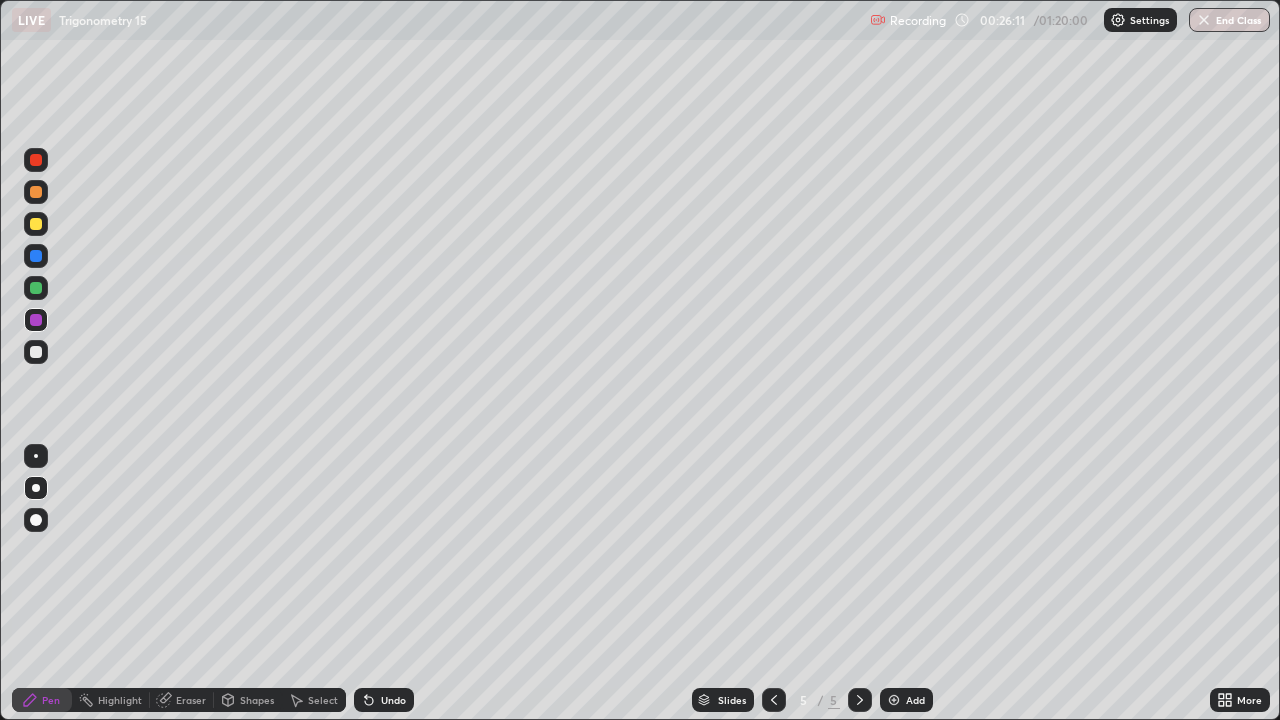 click at bounding box center (36, 456) 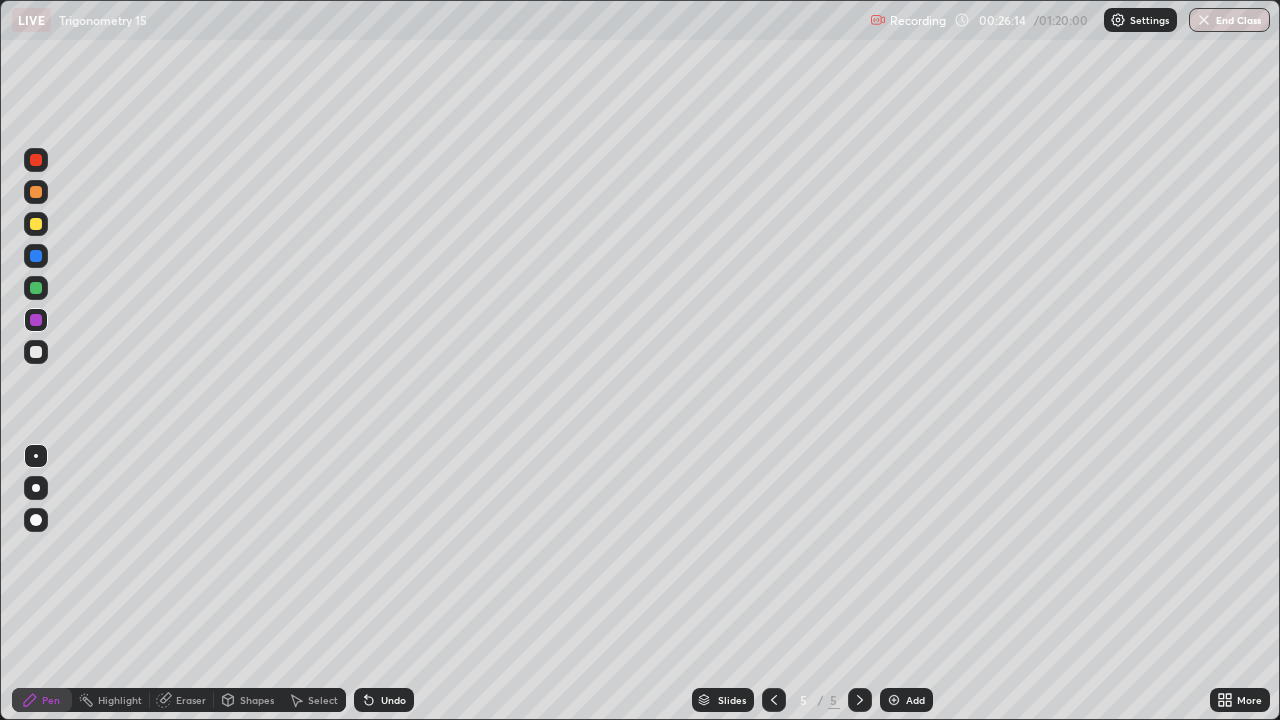 click at bounding box center [36, 352] 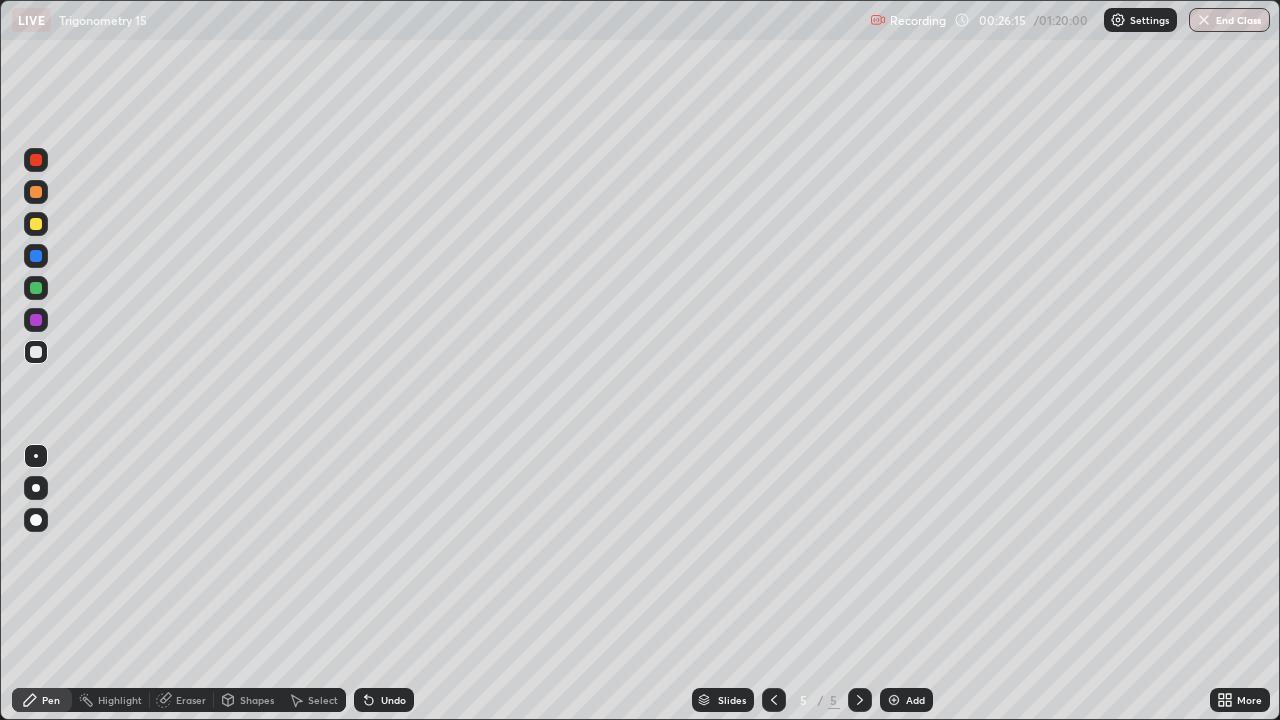 click at bounding box center (36, 488) 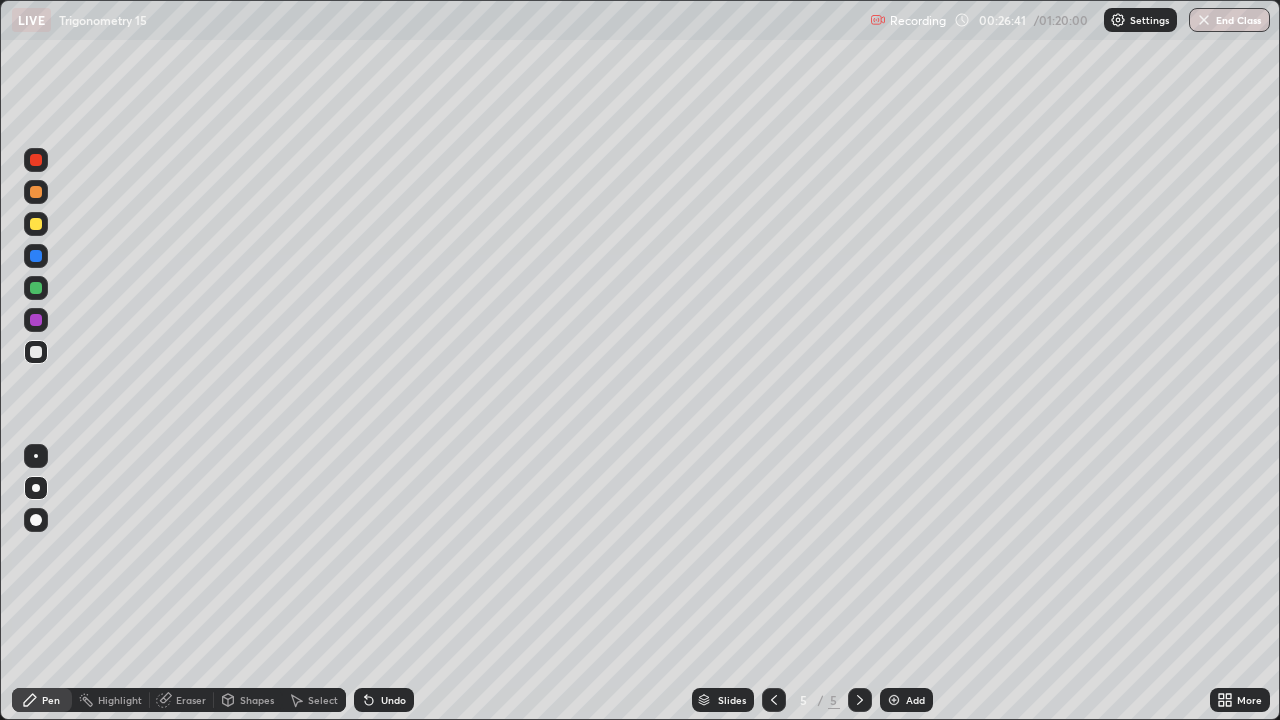 click at bounding box center [36, 256] 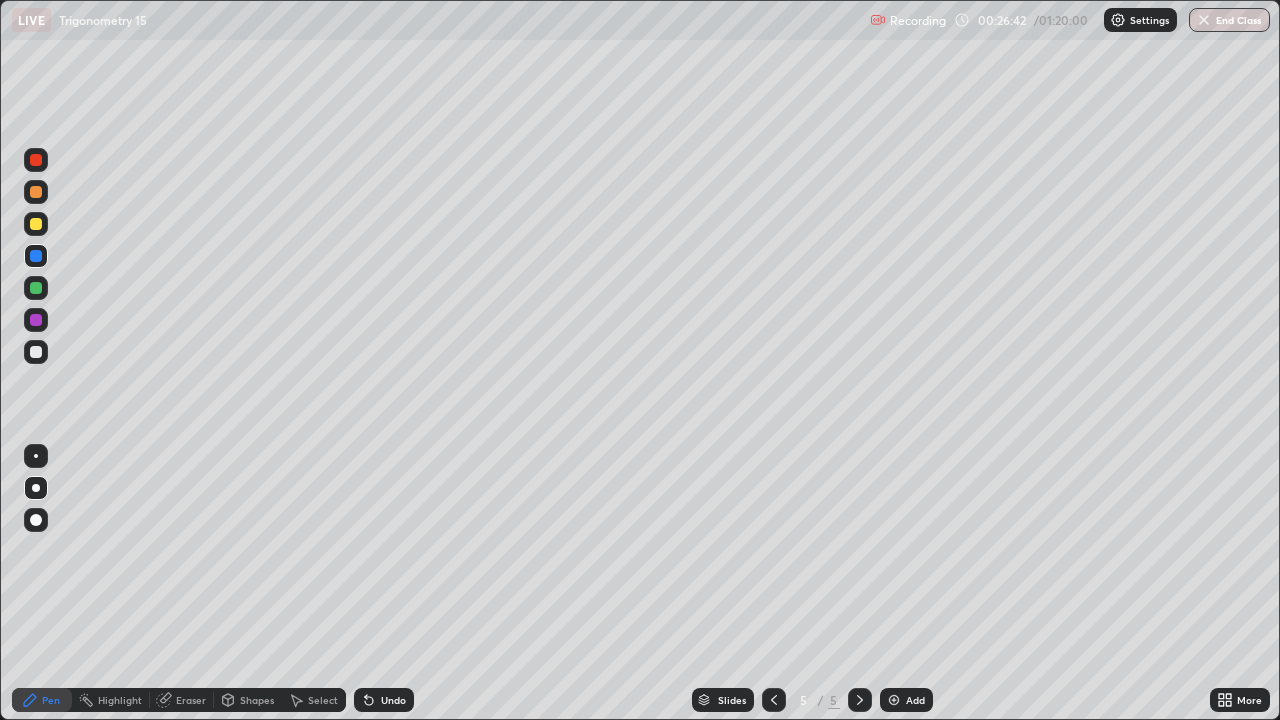 click at bounding box center (36, 488) 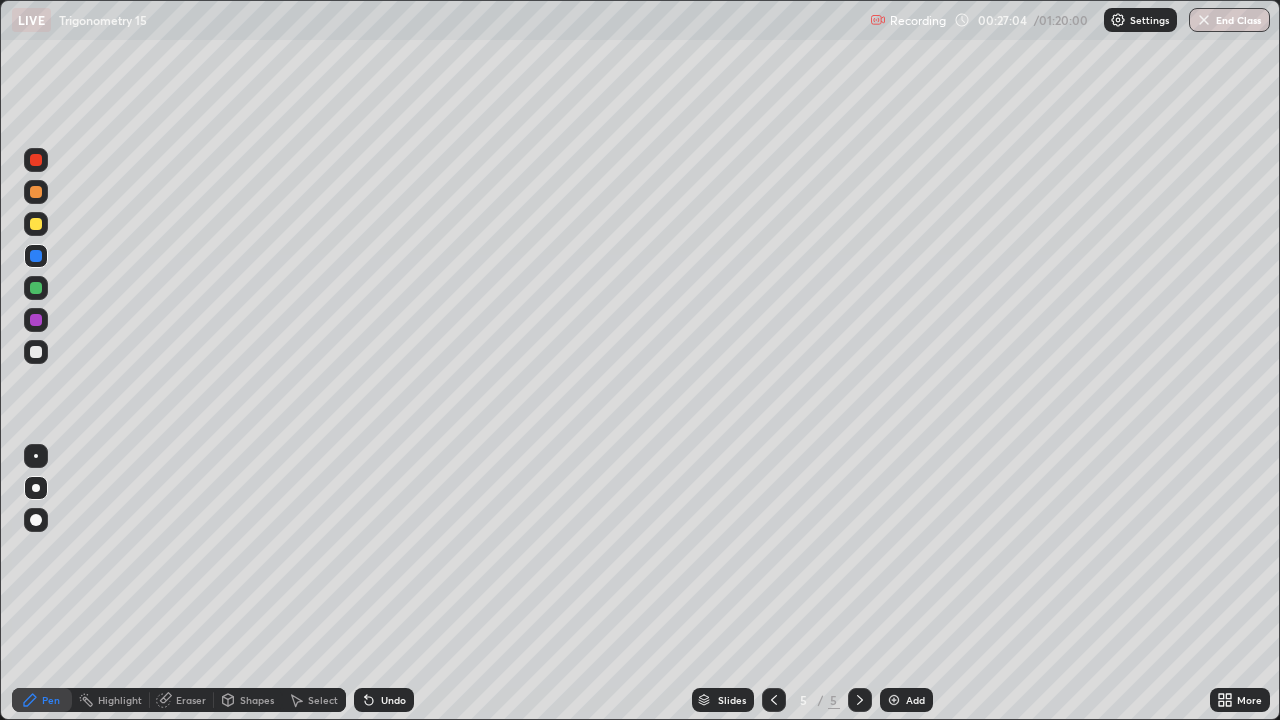 click 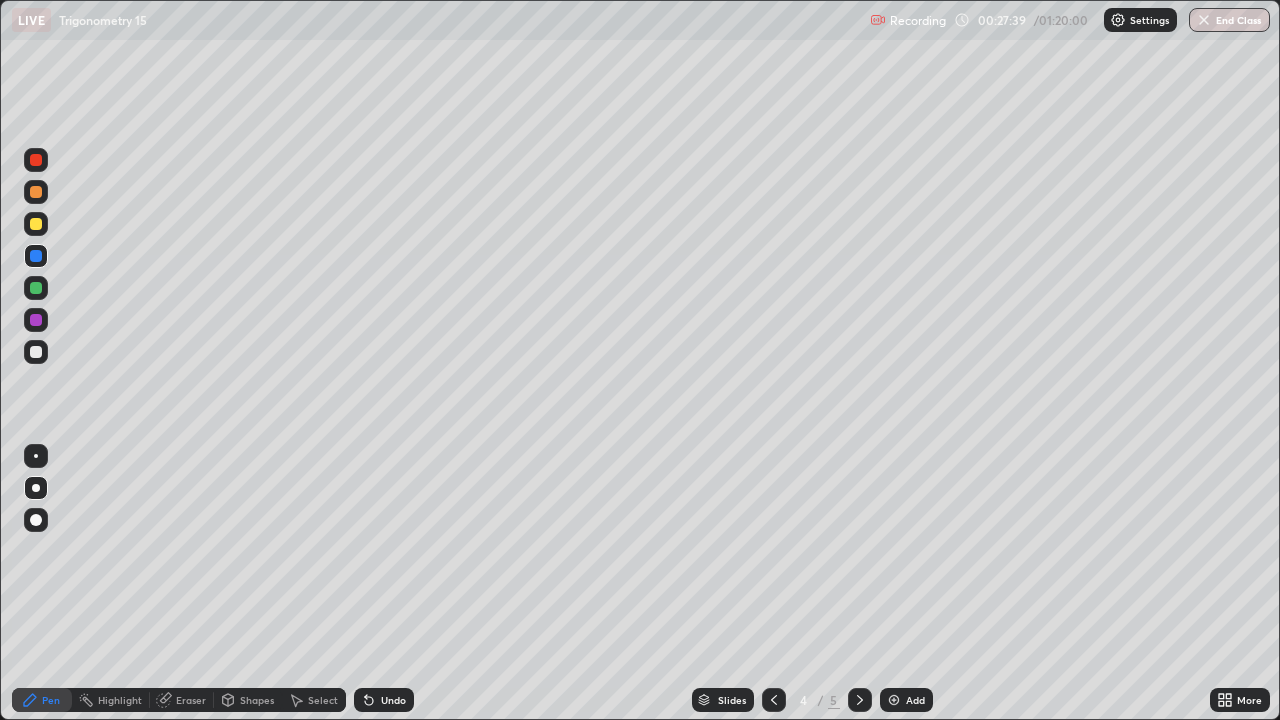 click on "Undo" at bounding box center [393, 700] 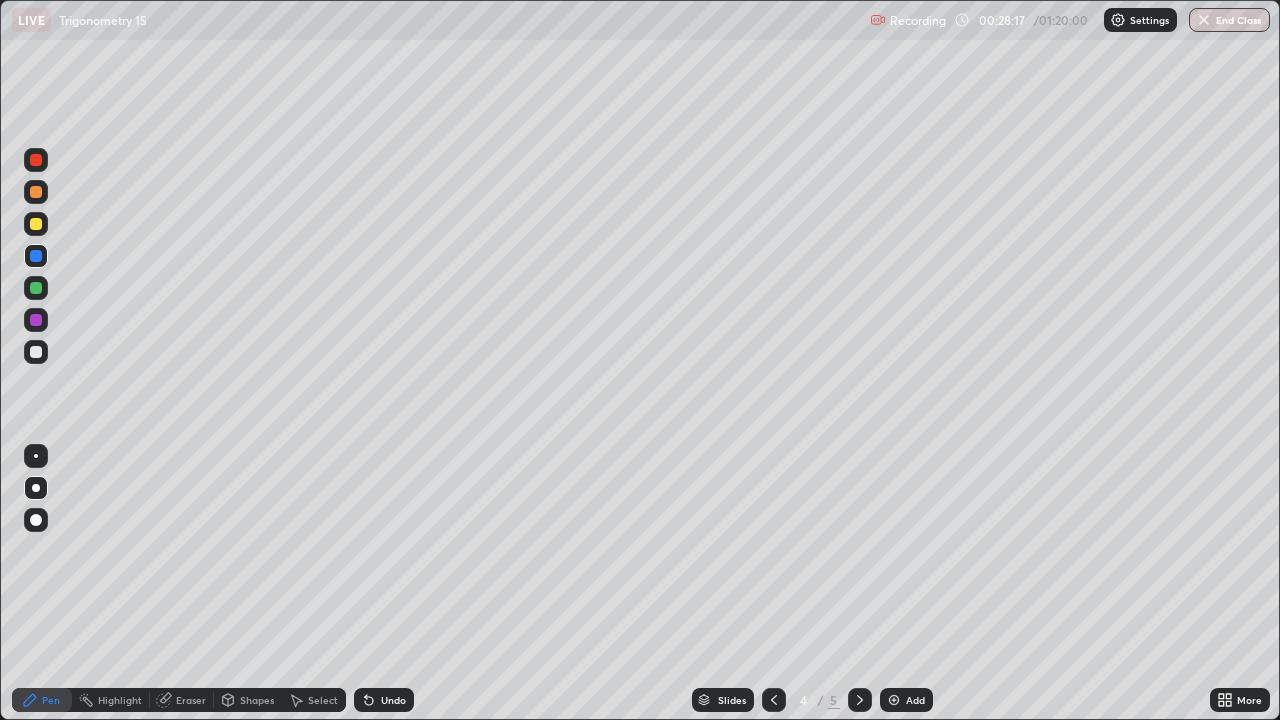 click 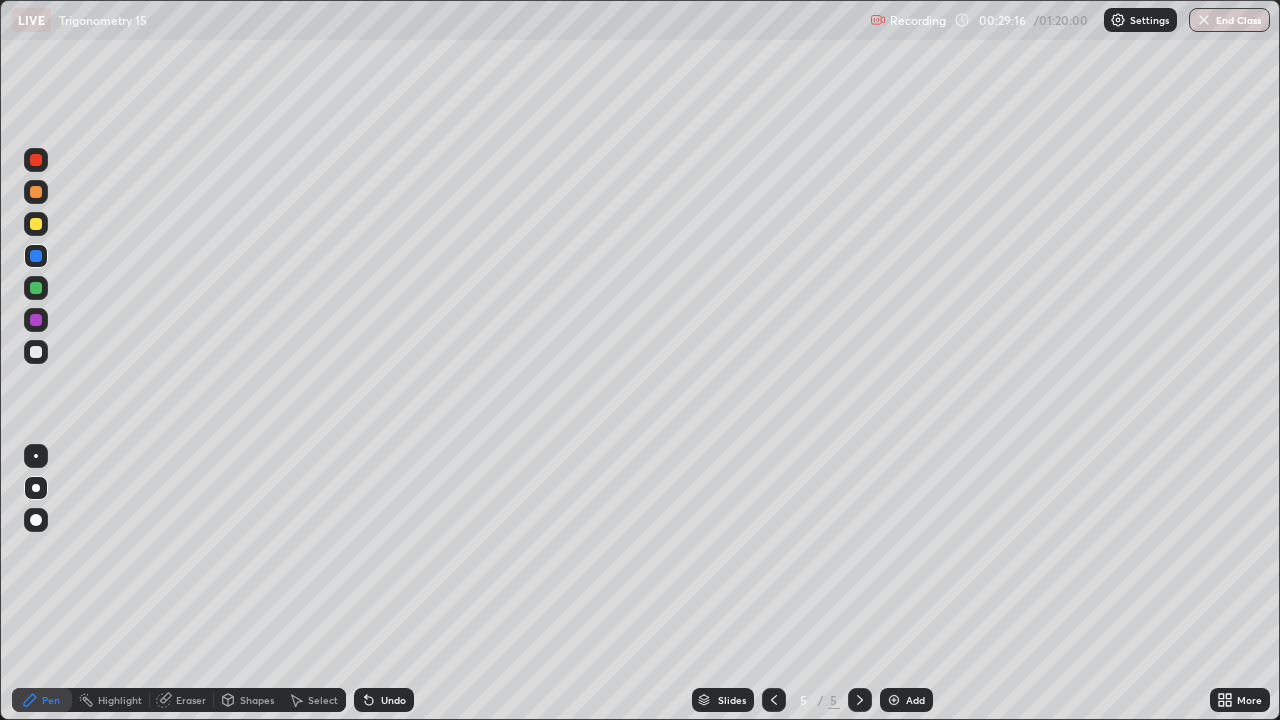 click on "Undo" at bounding box center (393, 700) 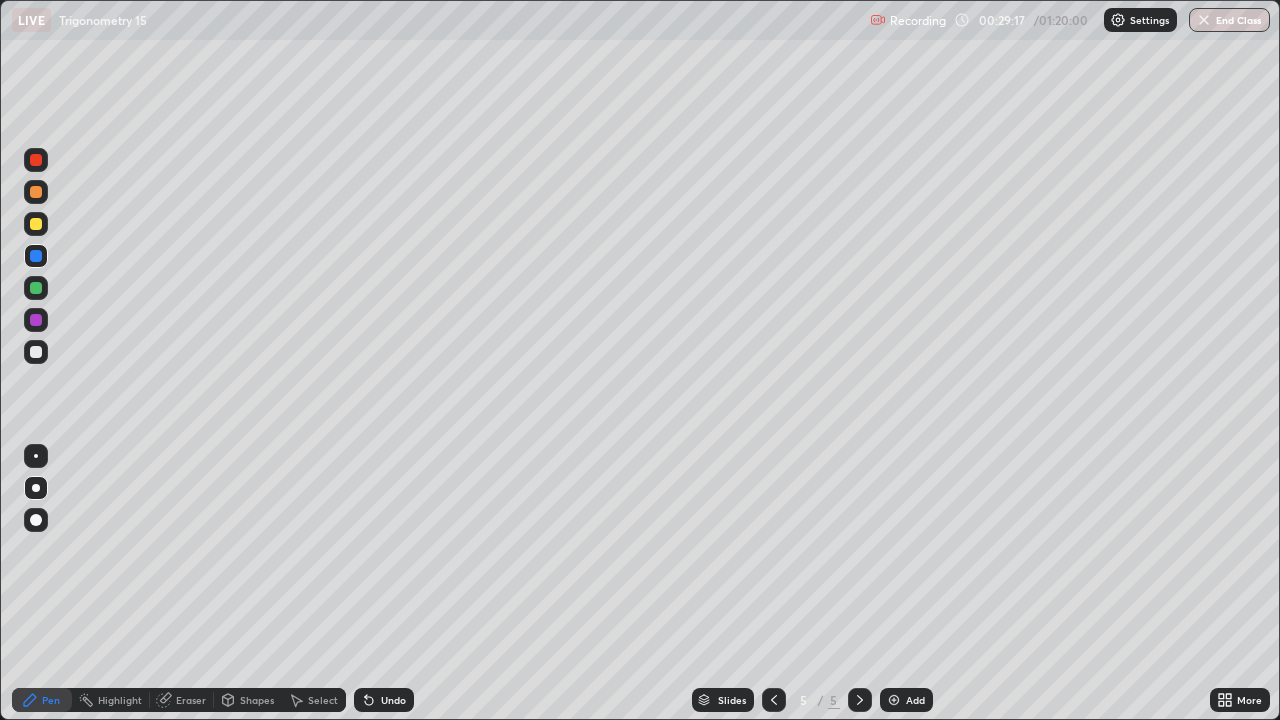 click on "Undo" at bounding box center (393, 700) 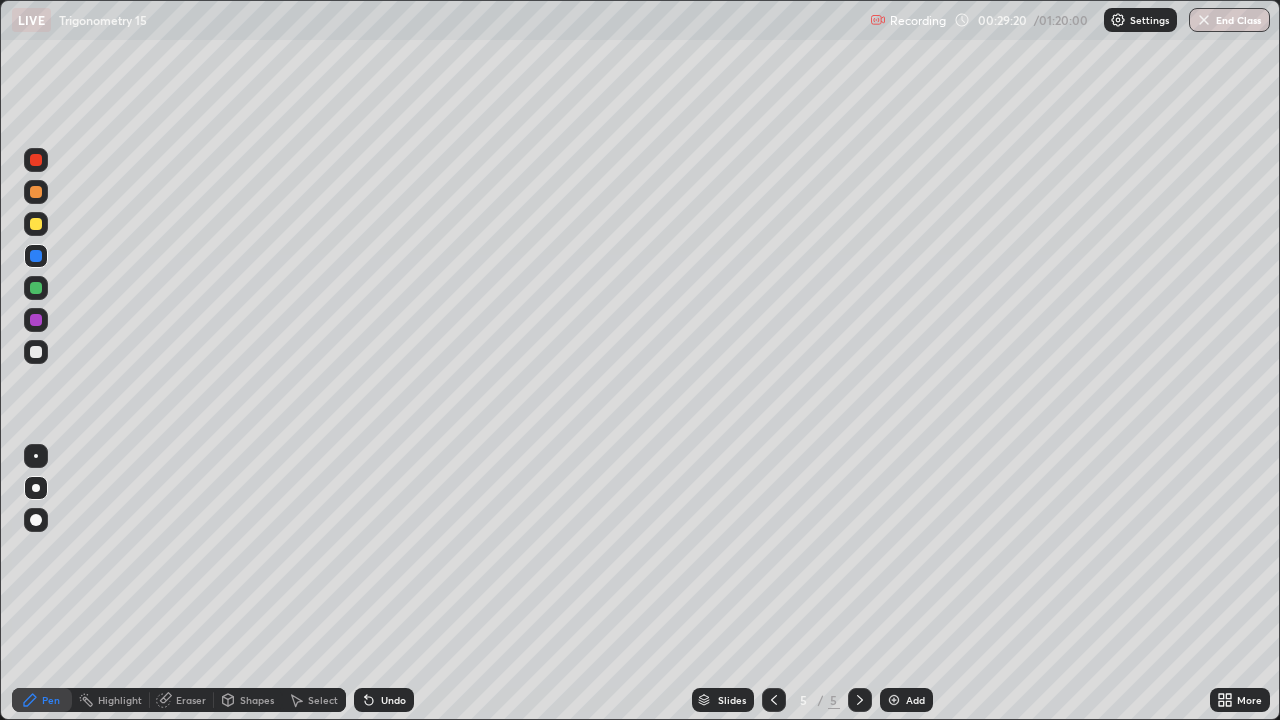 click on "Undo" at bounding box center (393, 700) 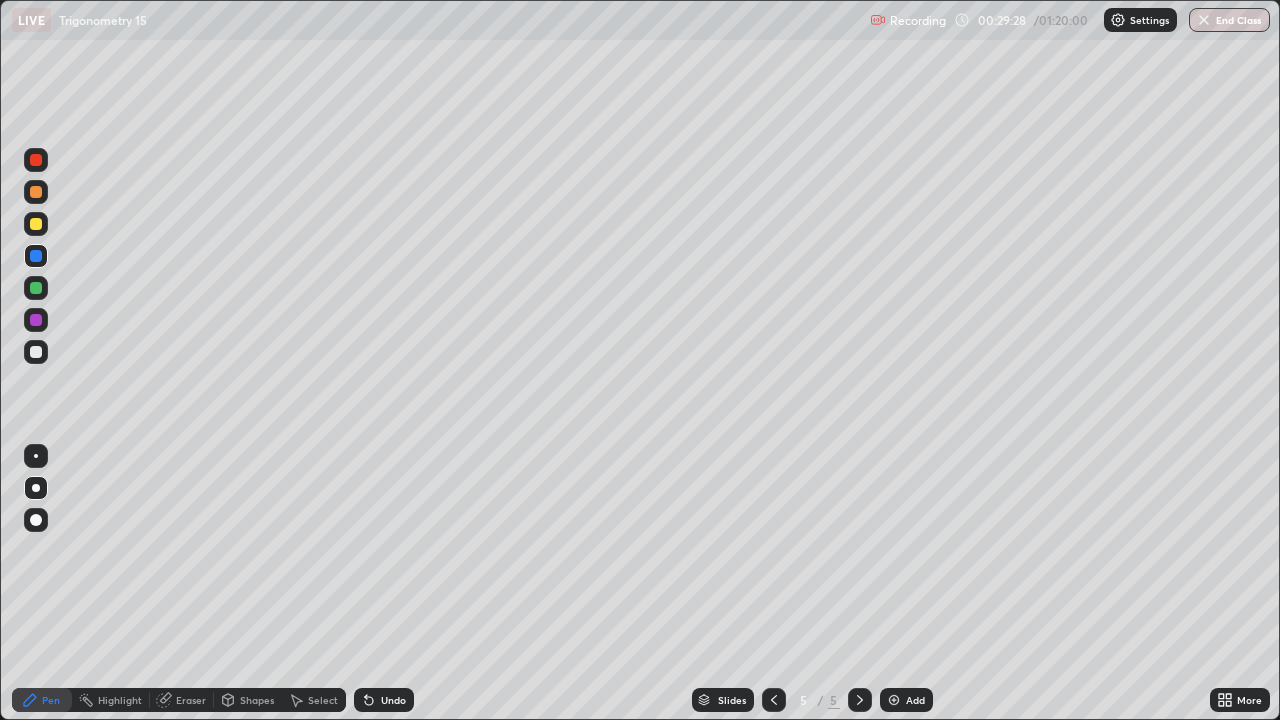 click on "Undo" at bounding box center [393, 700] 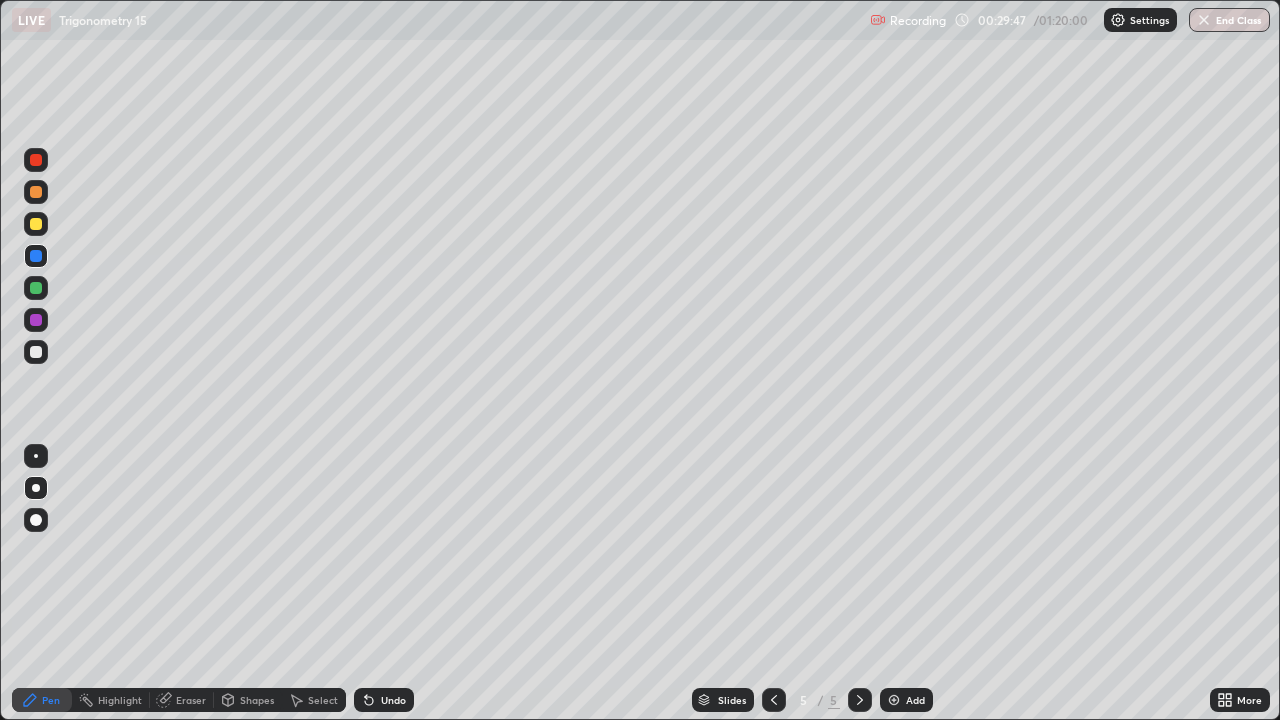 click 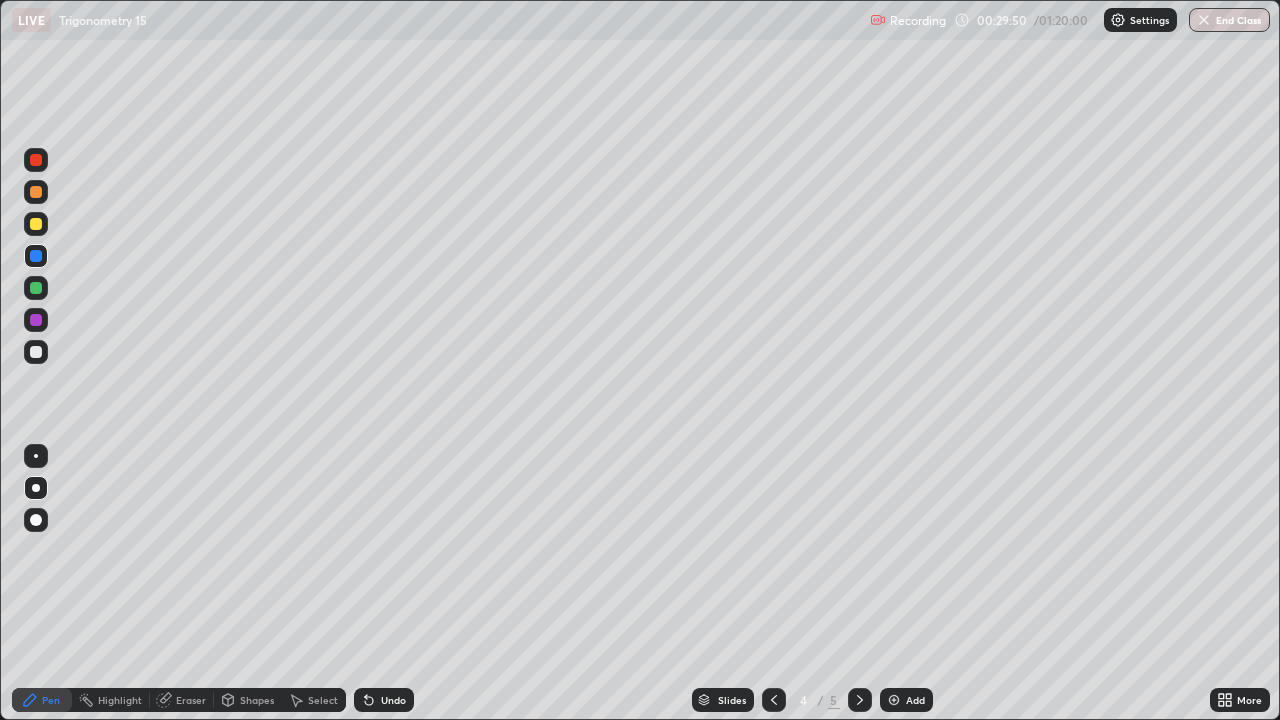 click at bounding box center [860, 700] 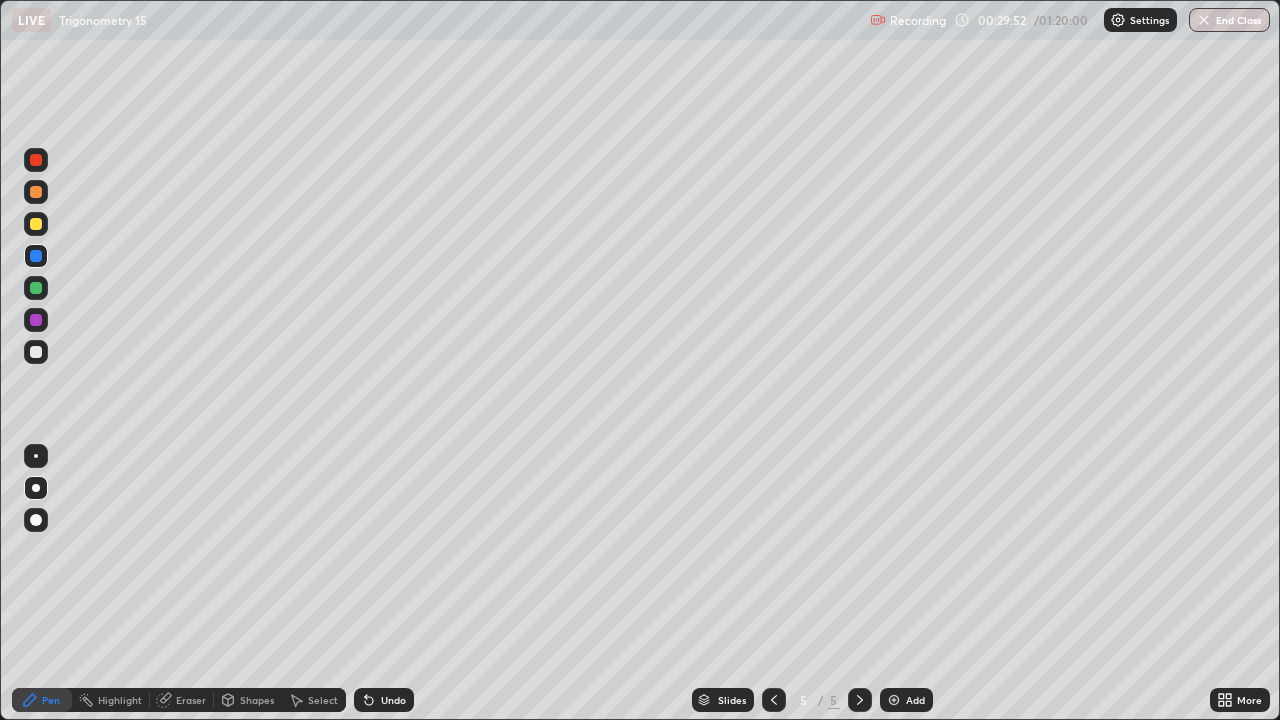 click 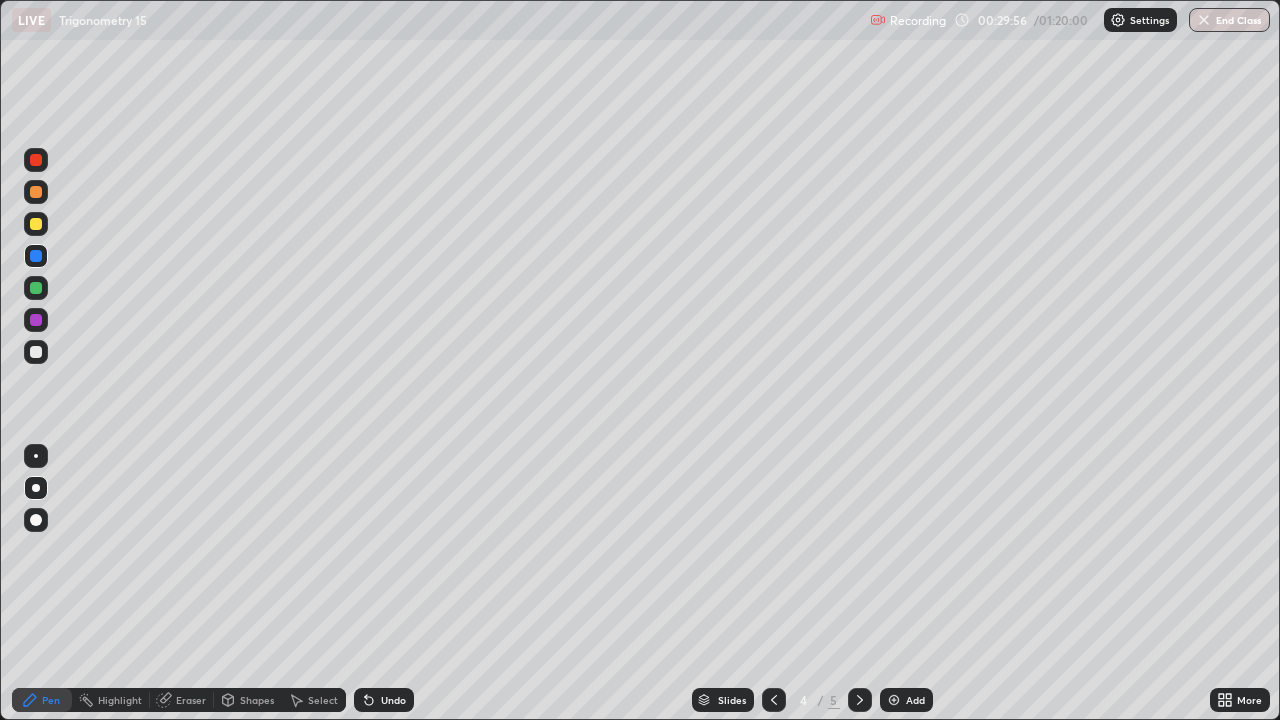 click 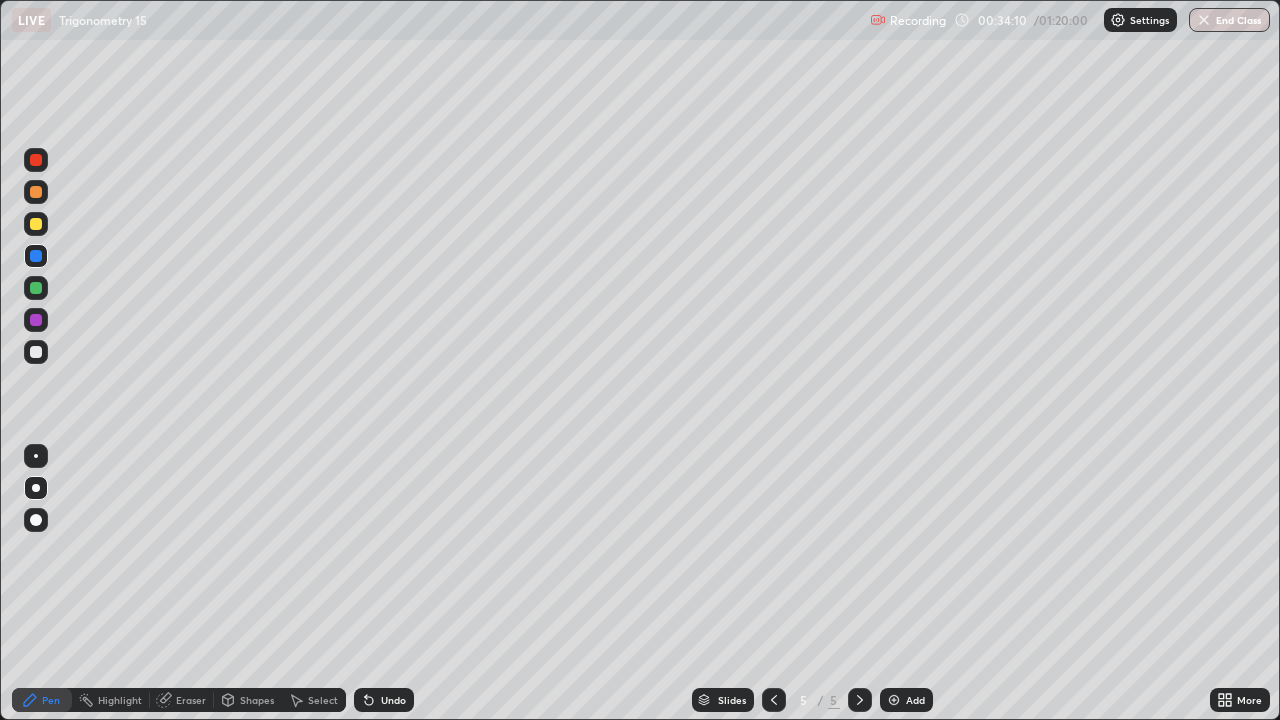 click 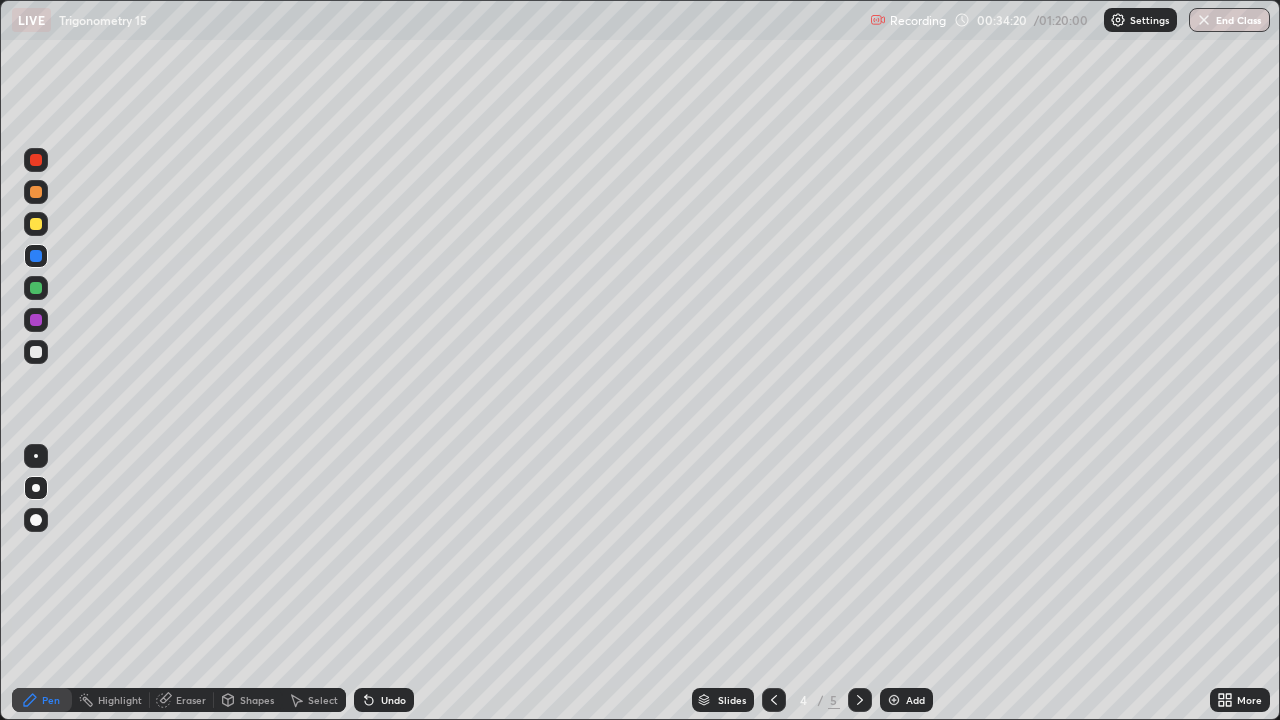 click 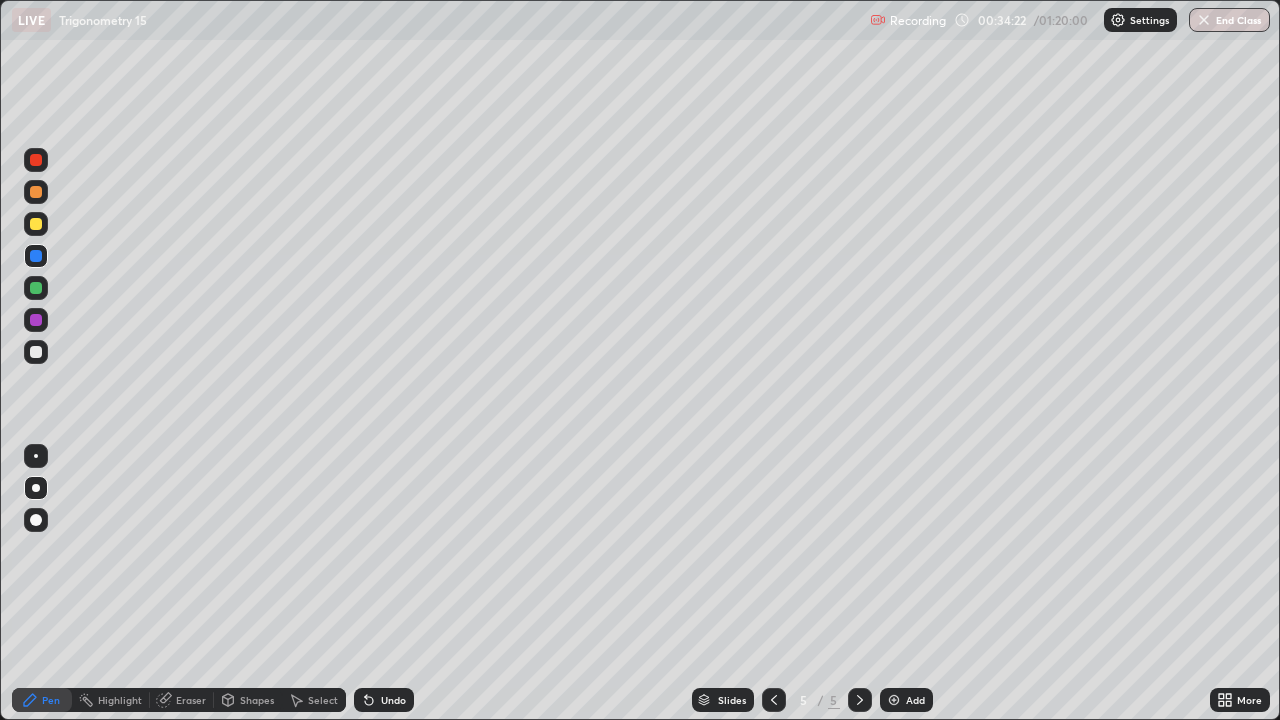 click 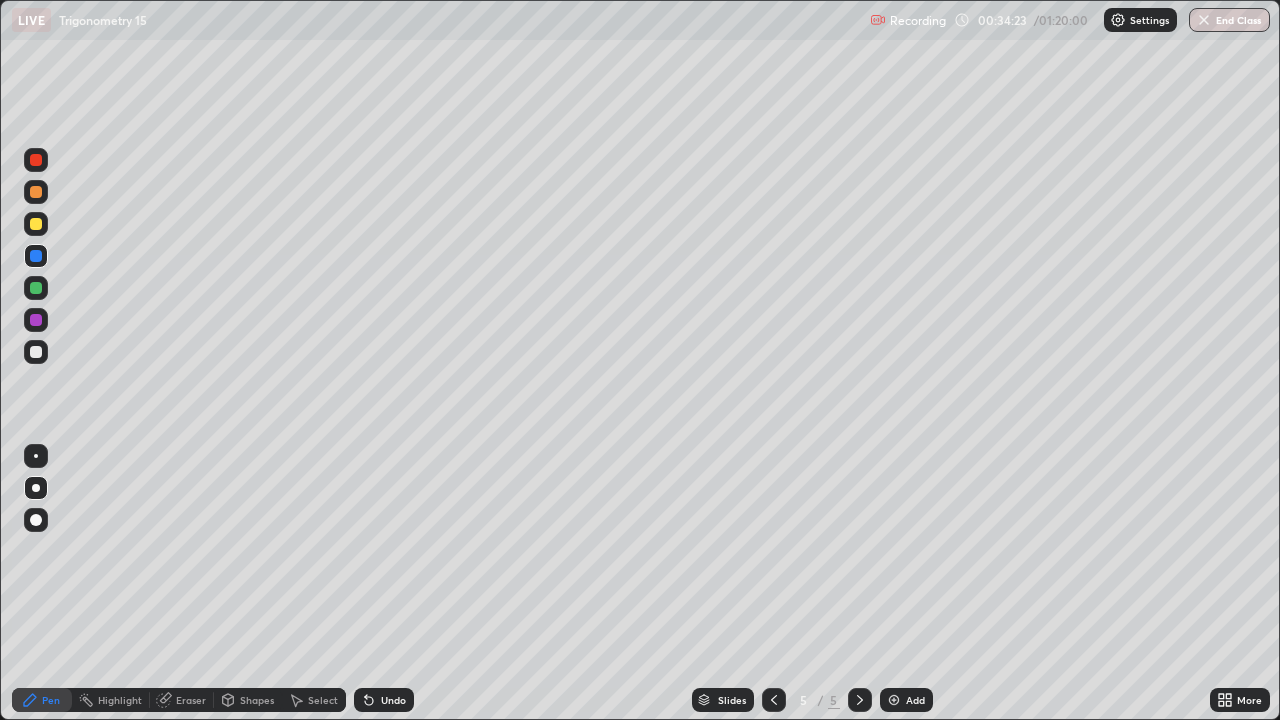 click 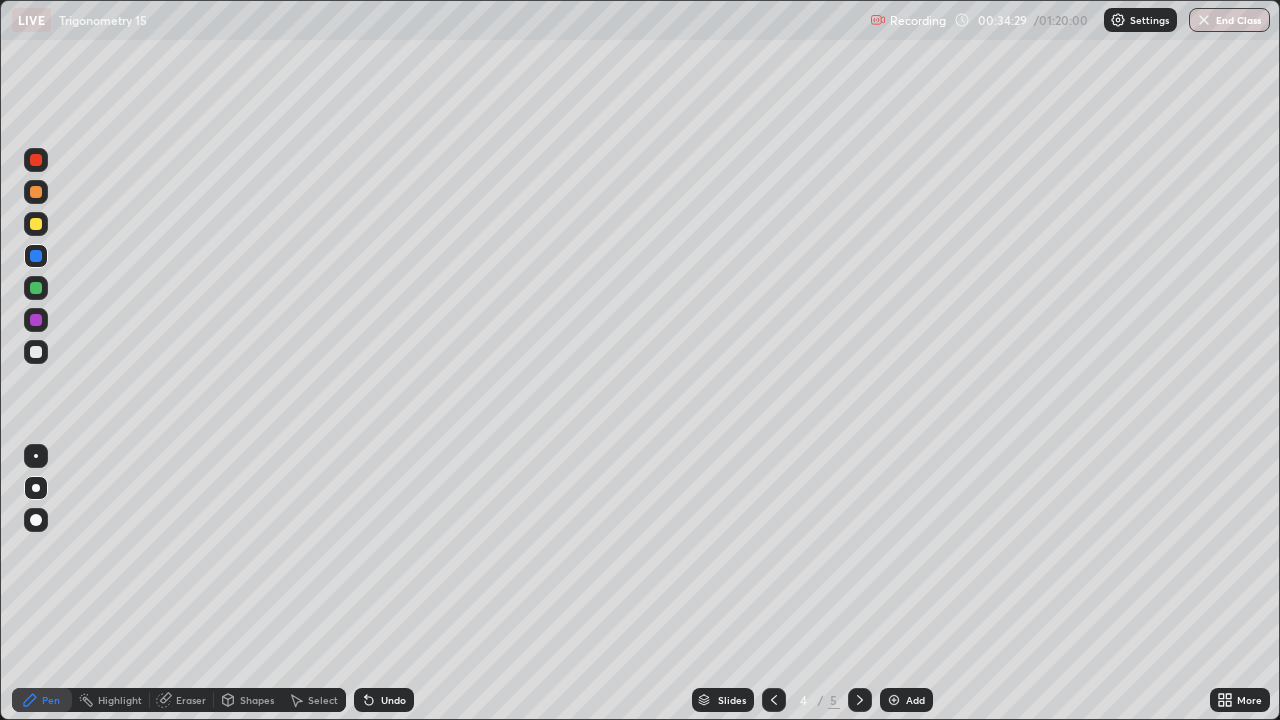 click on "Select" at bounding box center [323, 700] 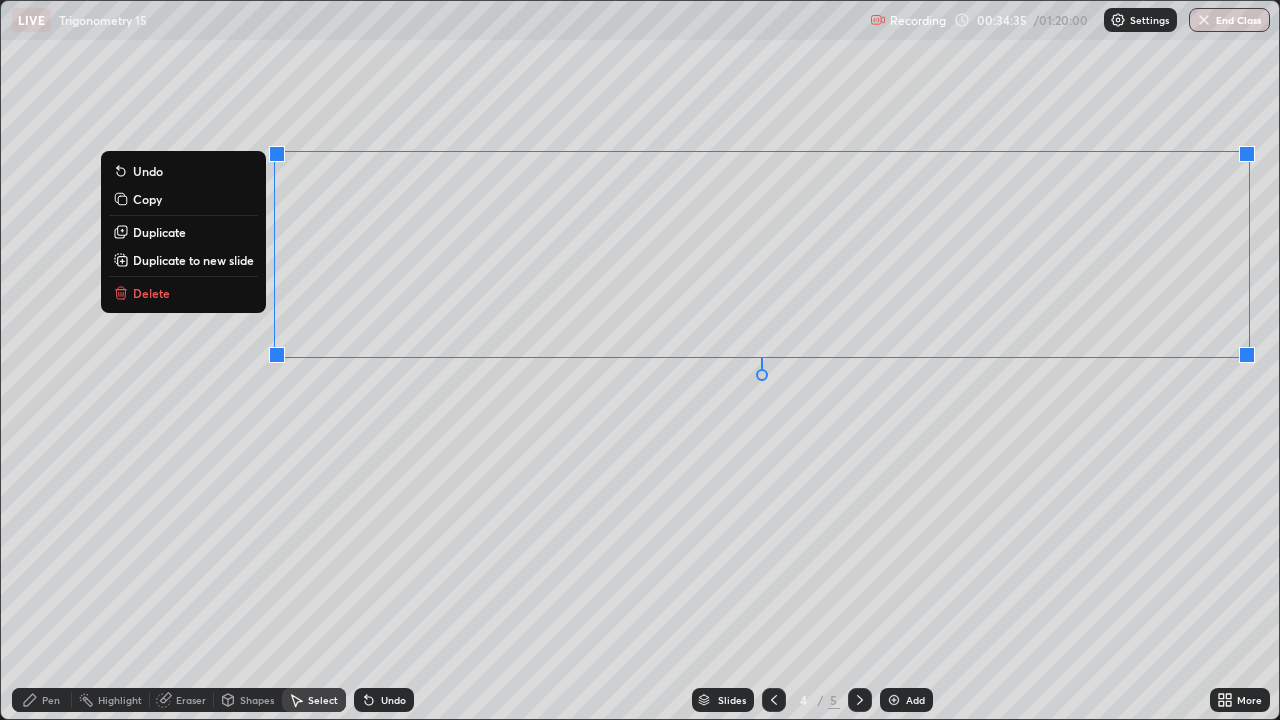 click on "Duplicate to new slide" at bounding box center [193, 260] 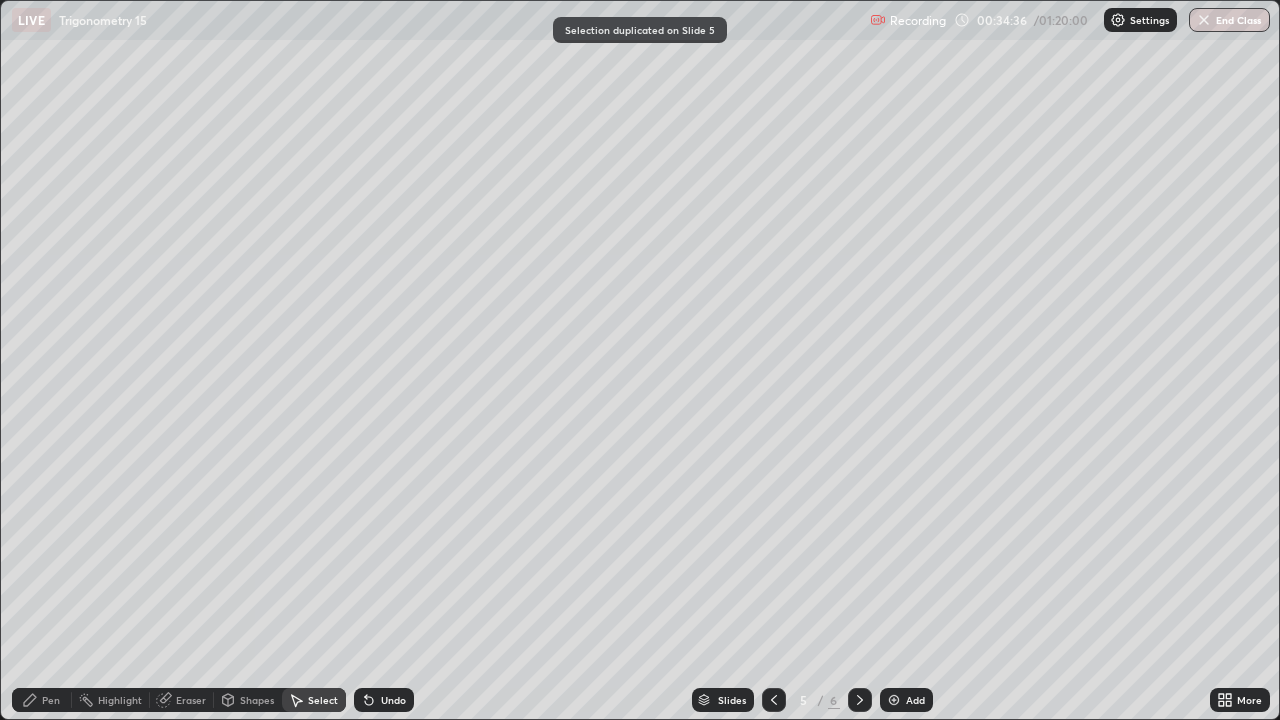 click on "Eraser" at bounding box center (191, 700) 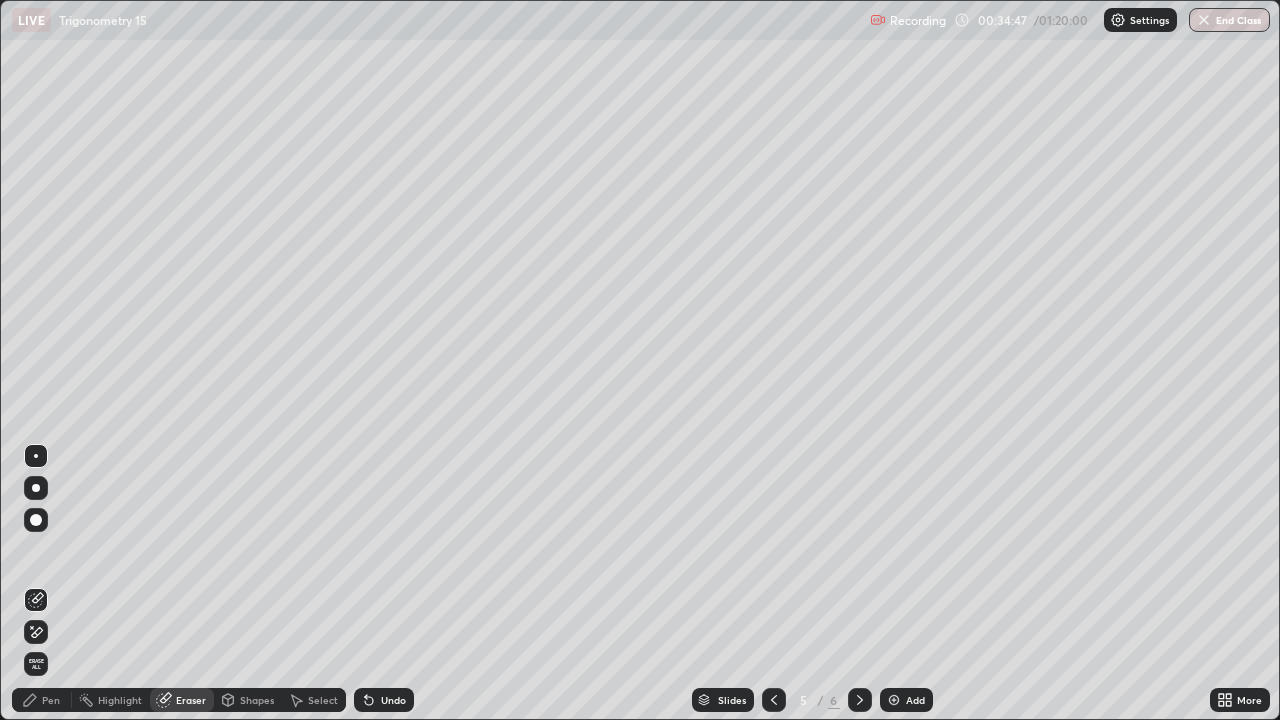 click on "Pen" at bounding box center (51, 700) 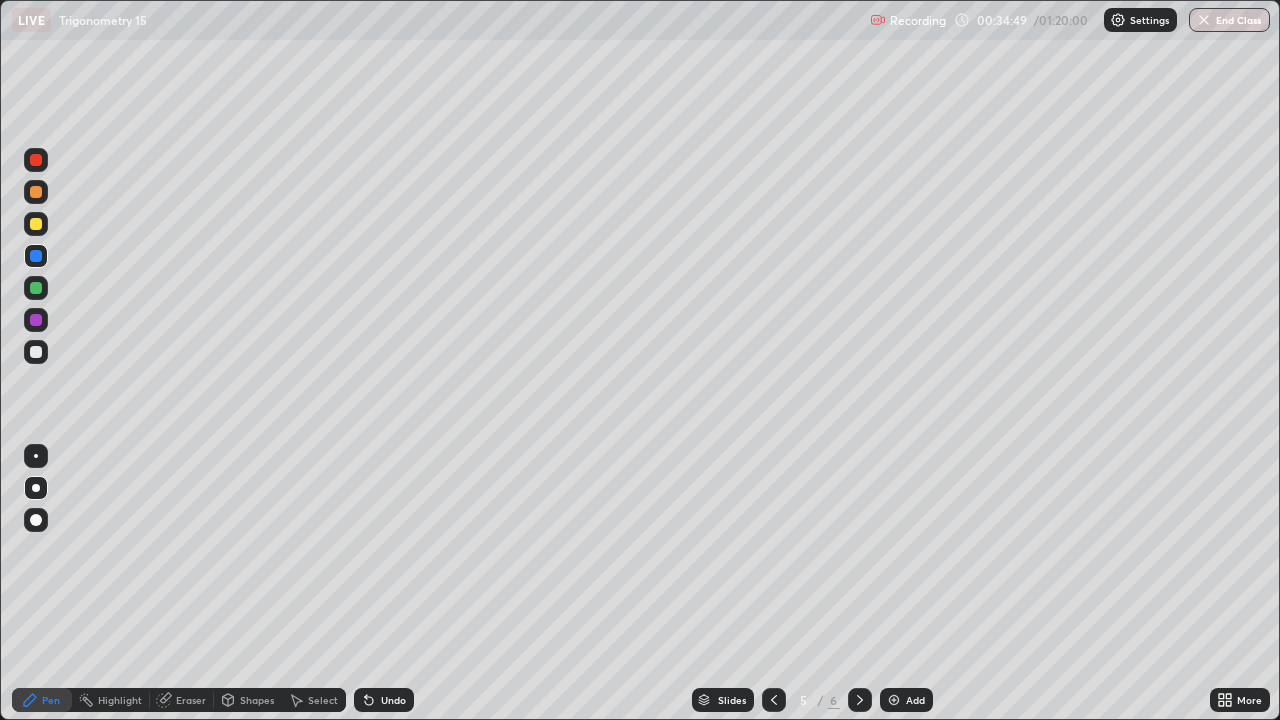 click at bounding box center (36, 256) 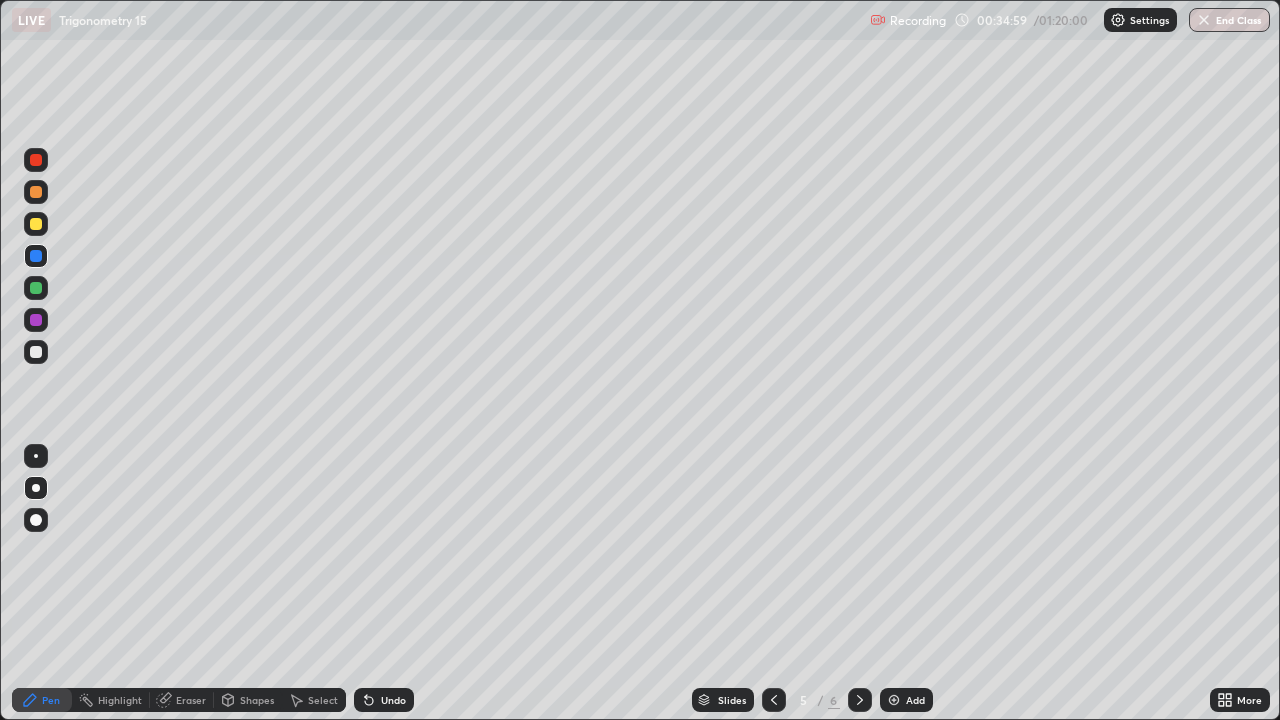 click at bounding box center [36, 352] 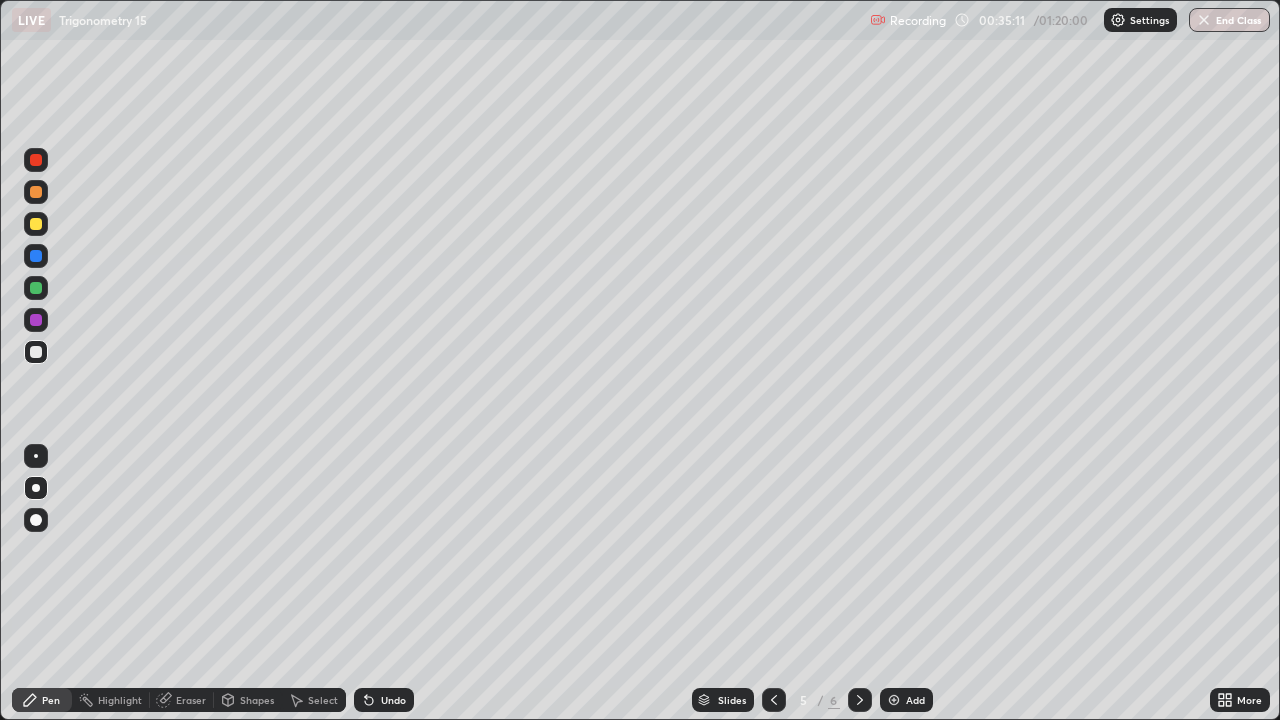 click at bounding box center [36, 320] 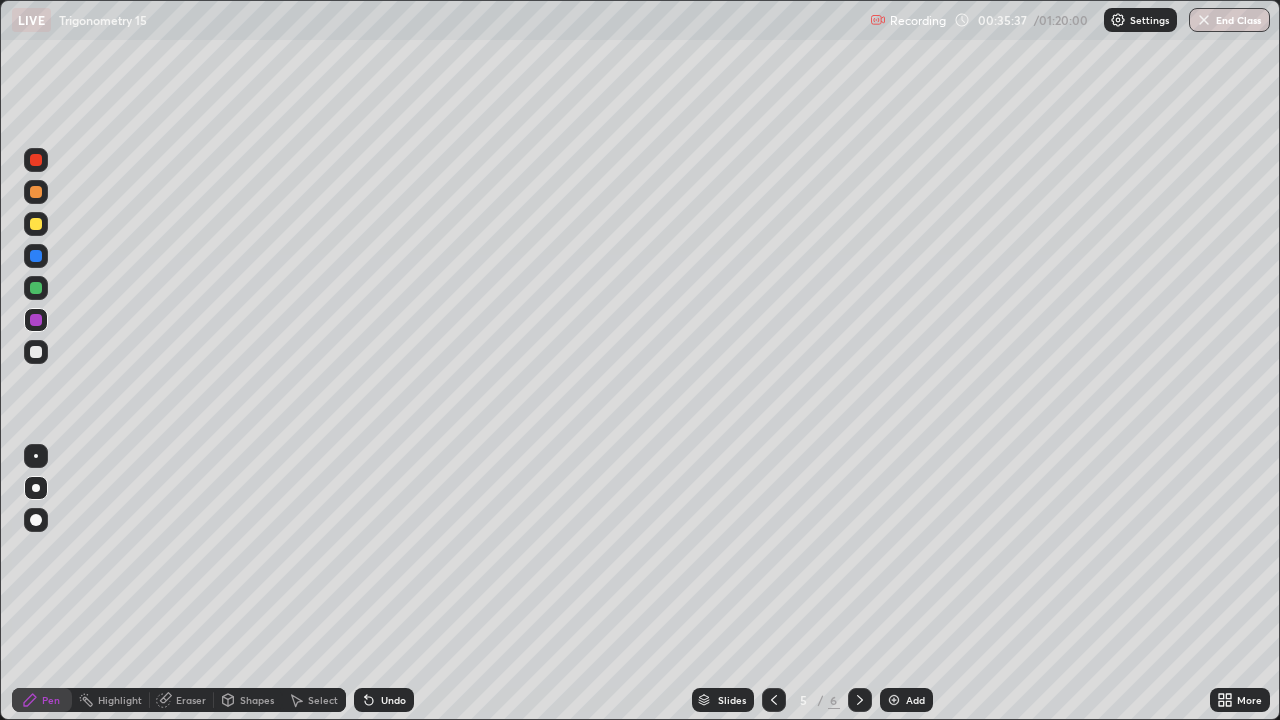 click on "Undo" at bounding box center (393, 700) 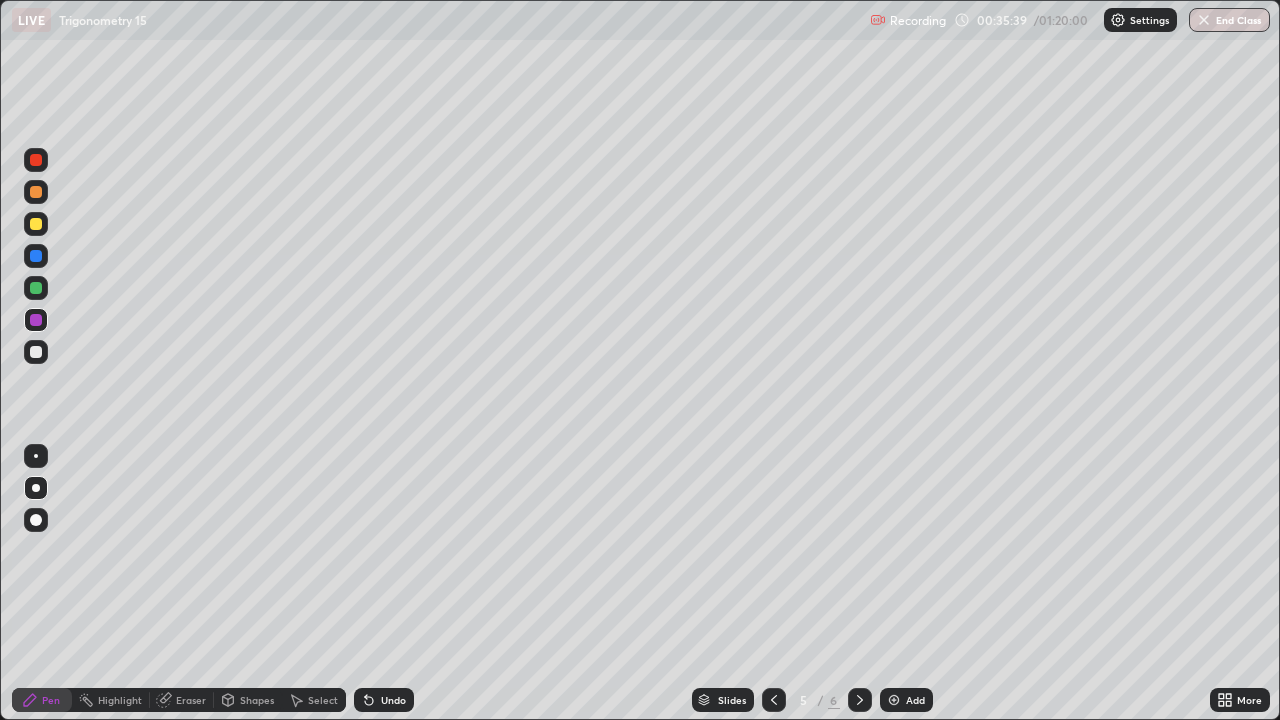 click on "Undo" at bounding box center (384, 700) 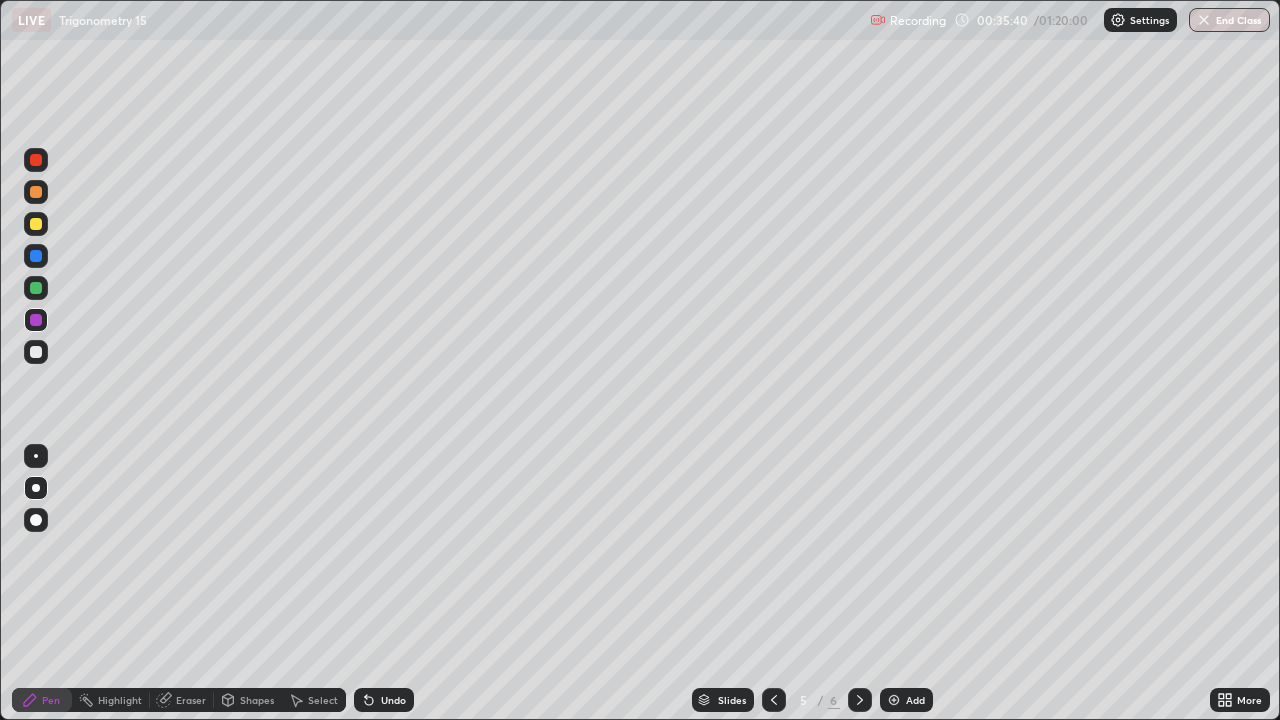 click on "Undo" at bounding box center (393, 700) 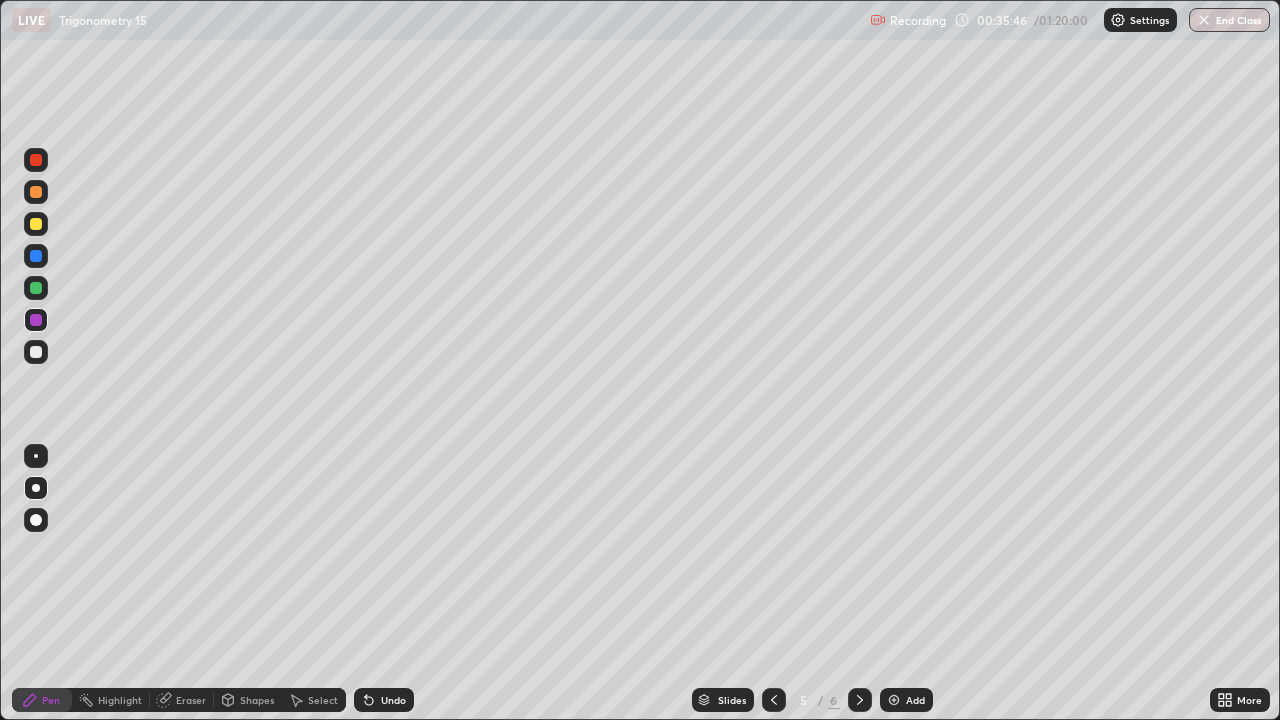 click at bounding box center [36, 160] 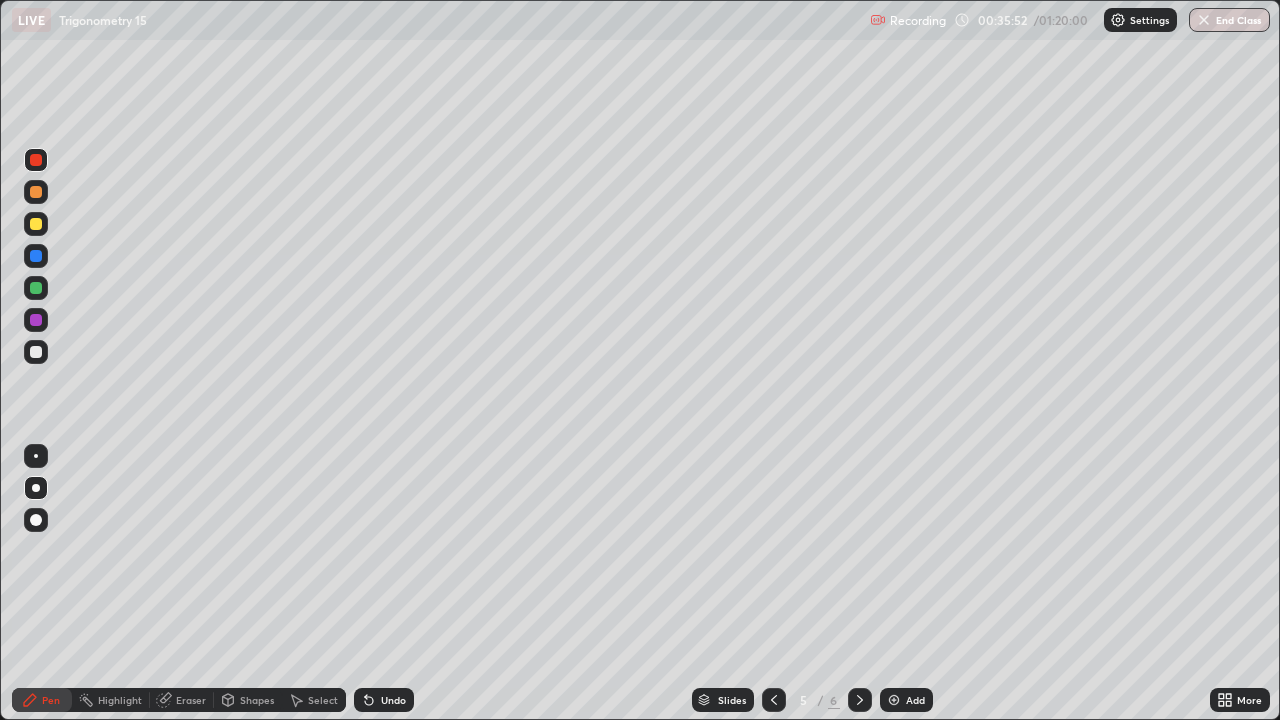 click on "Undo" at bounding box center (393, 700) 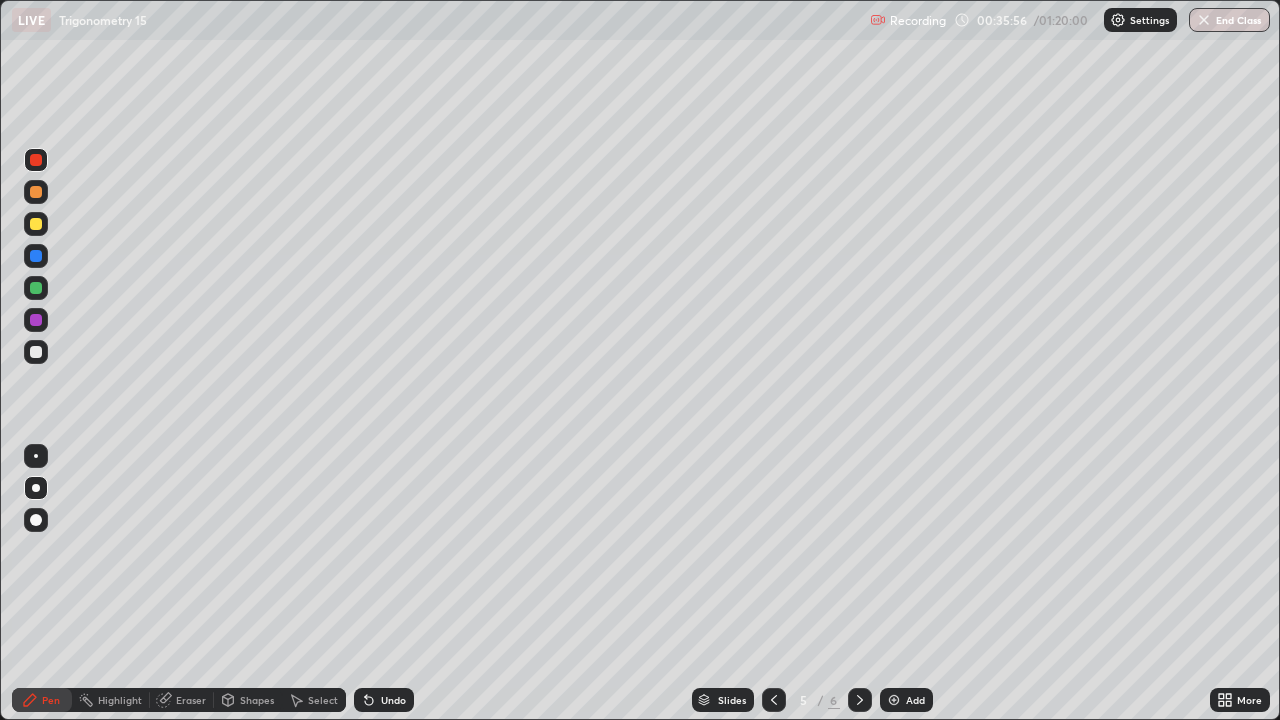 click at bounding box center [36, 288] 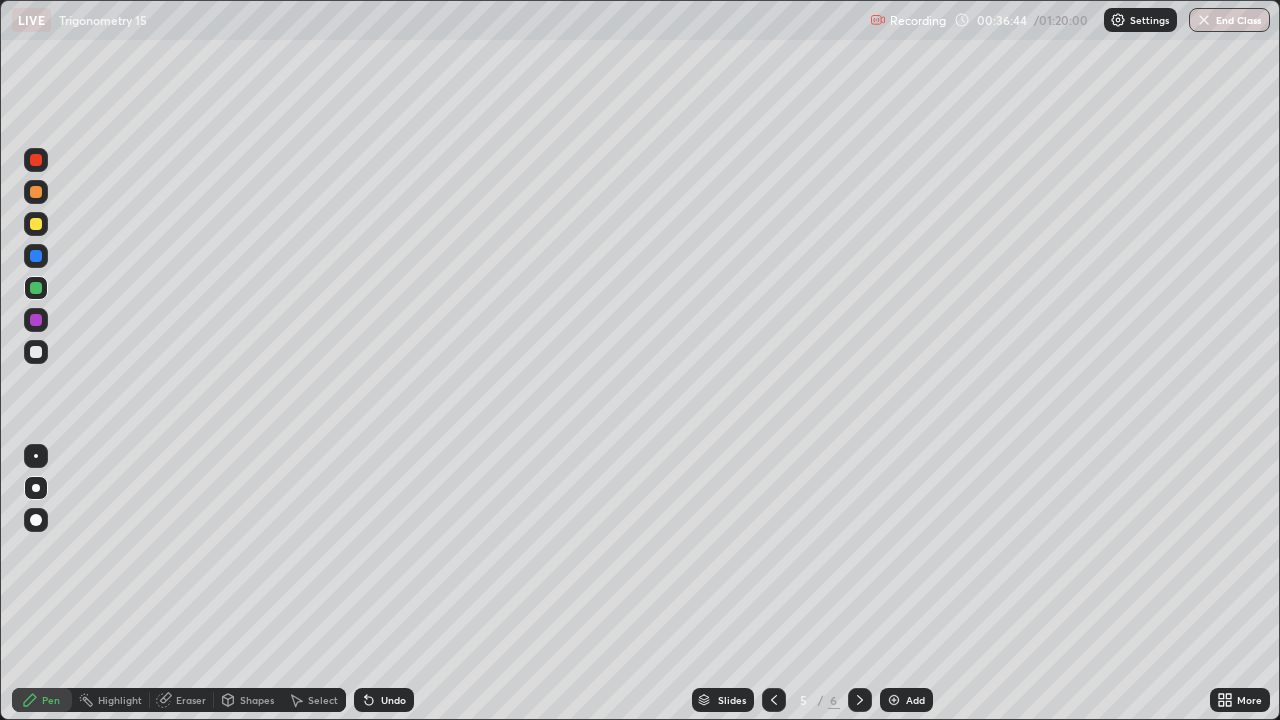 click at bounding box center [36, 256] 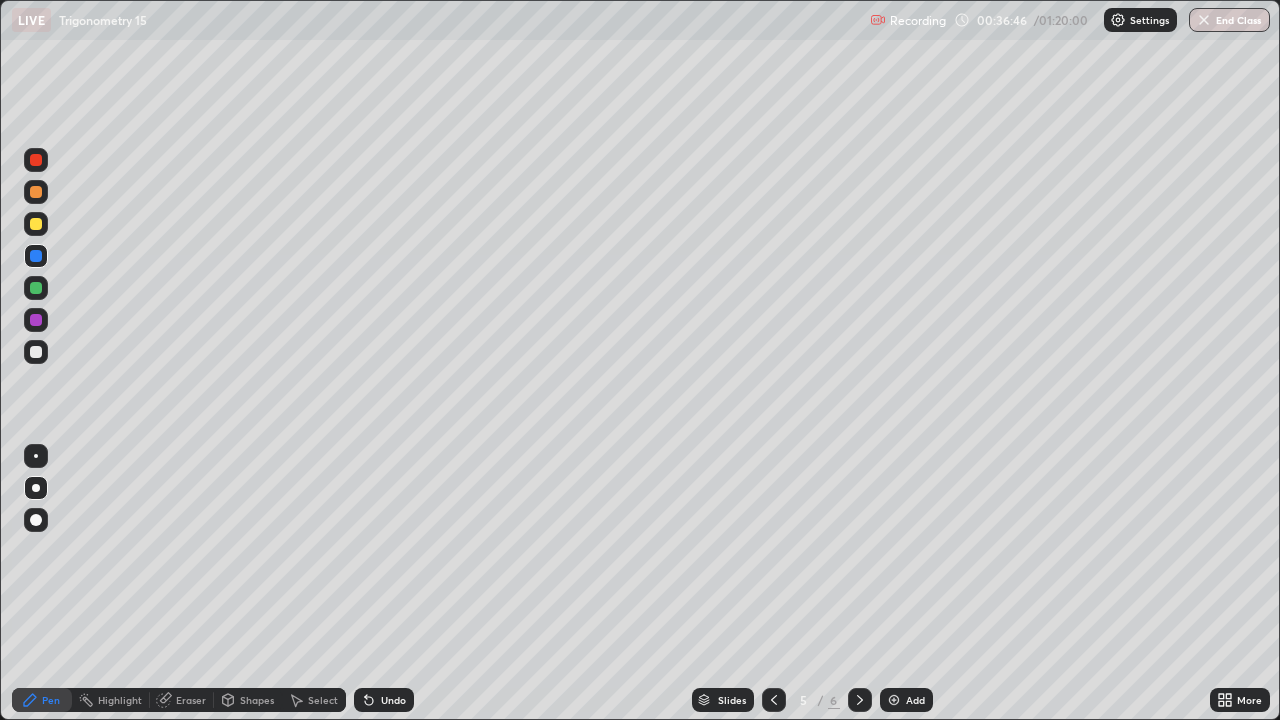click at bounding box center (36, 320) 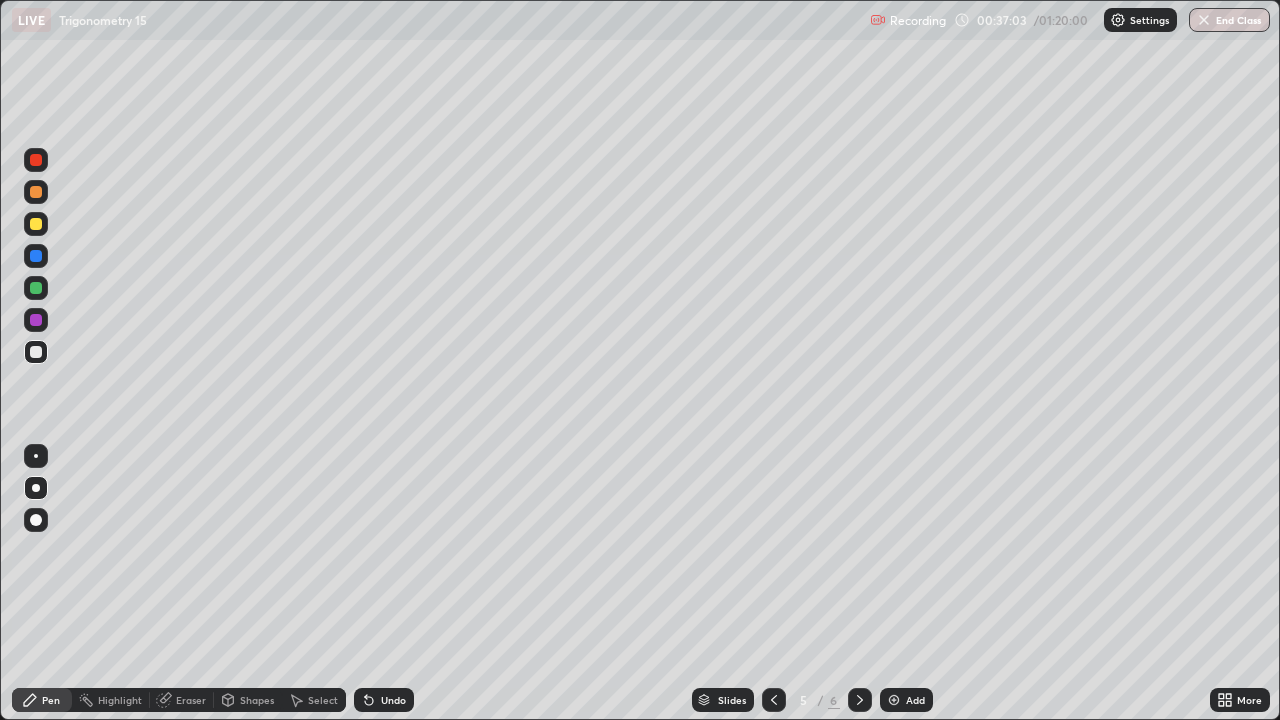 click on "Undo" at bounding box center (393, 700) 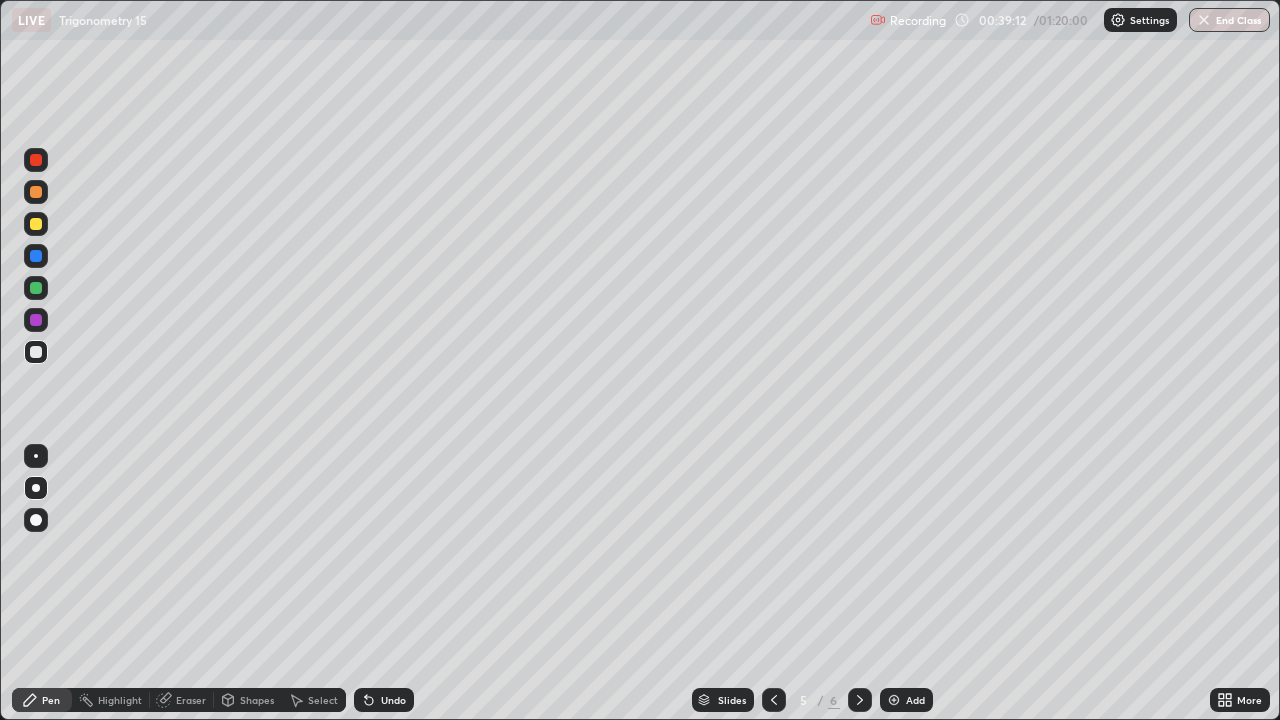 click at bounding box center (36, 224) 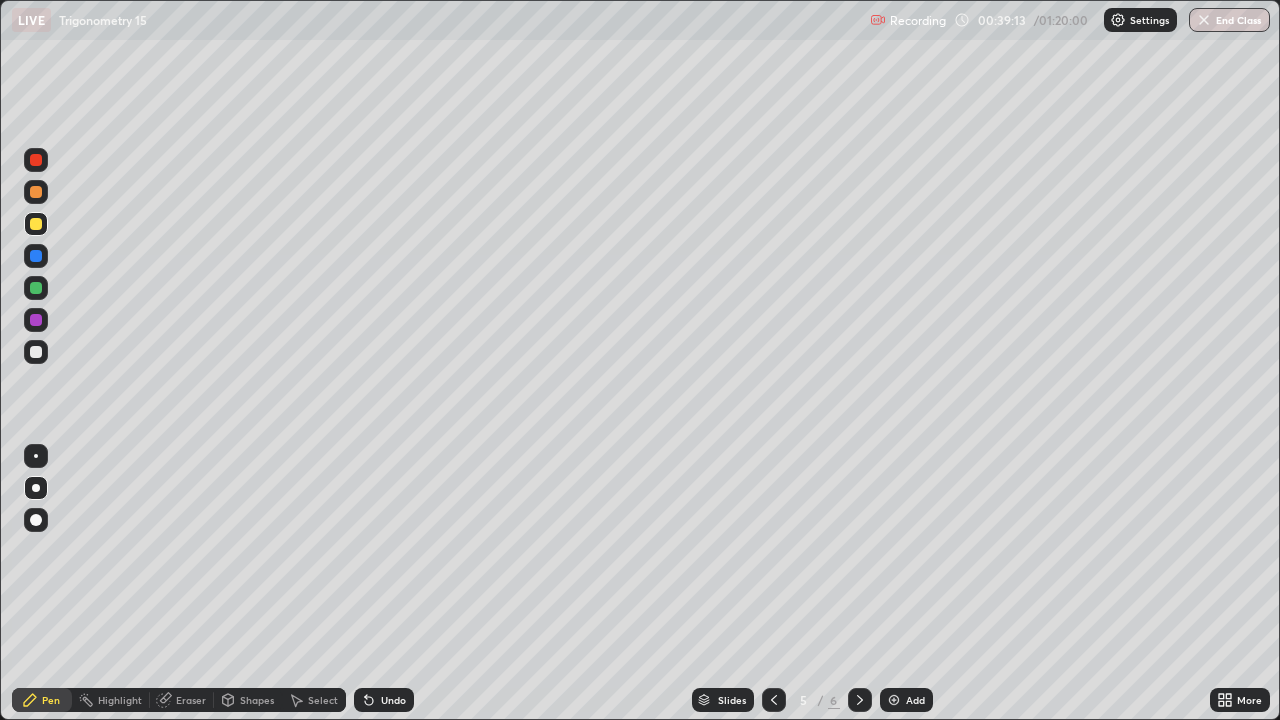 click at bounding box center [36, 488] 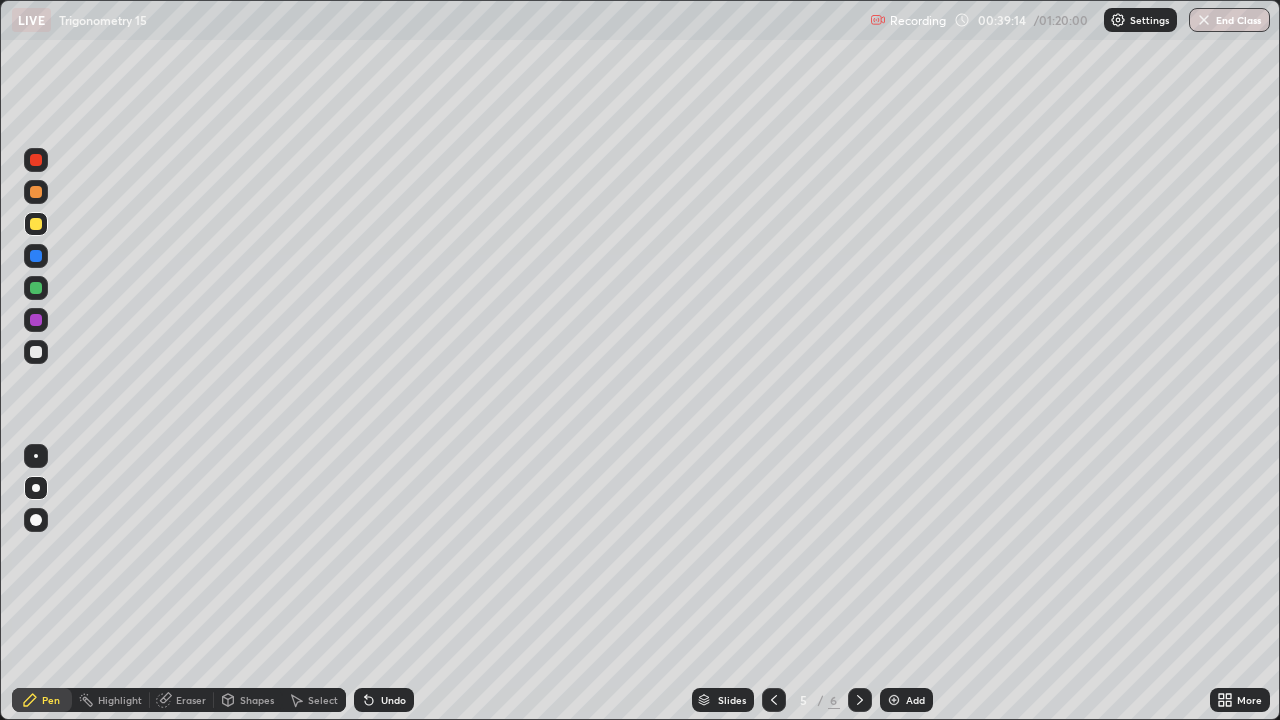 click 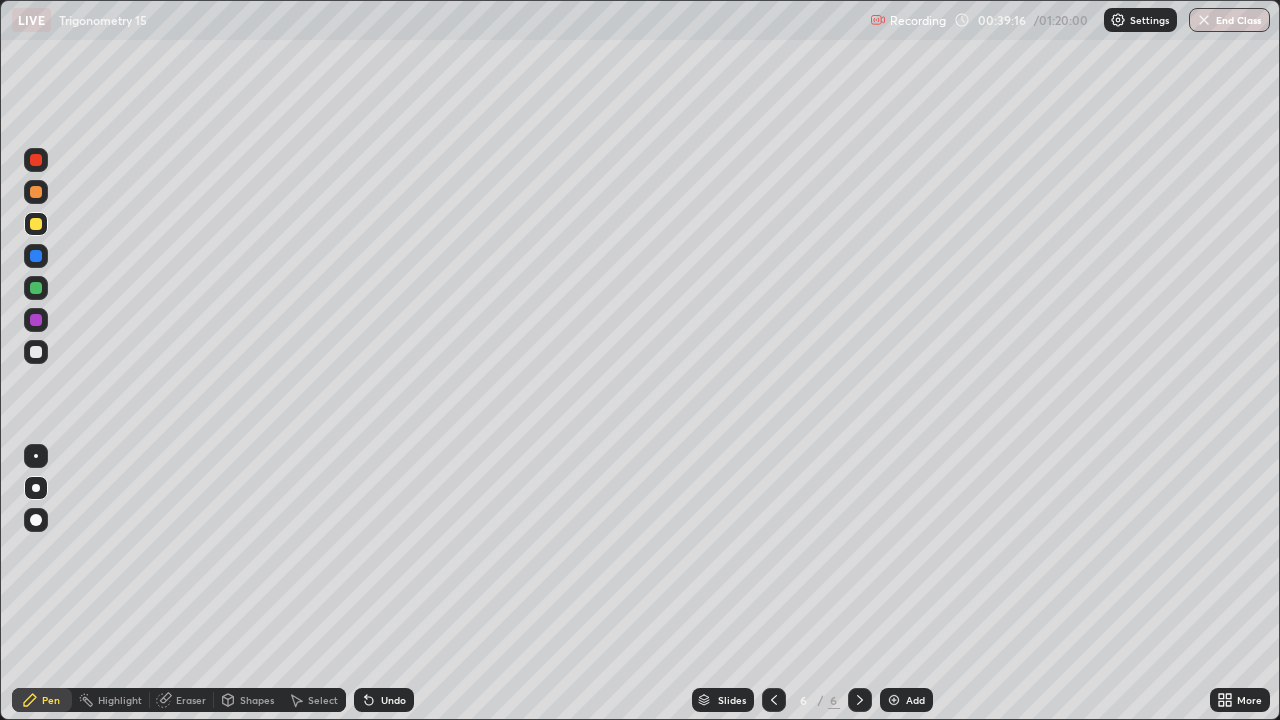 click 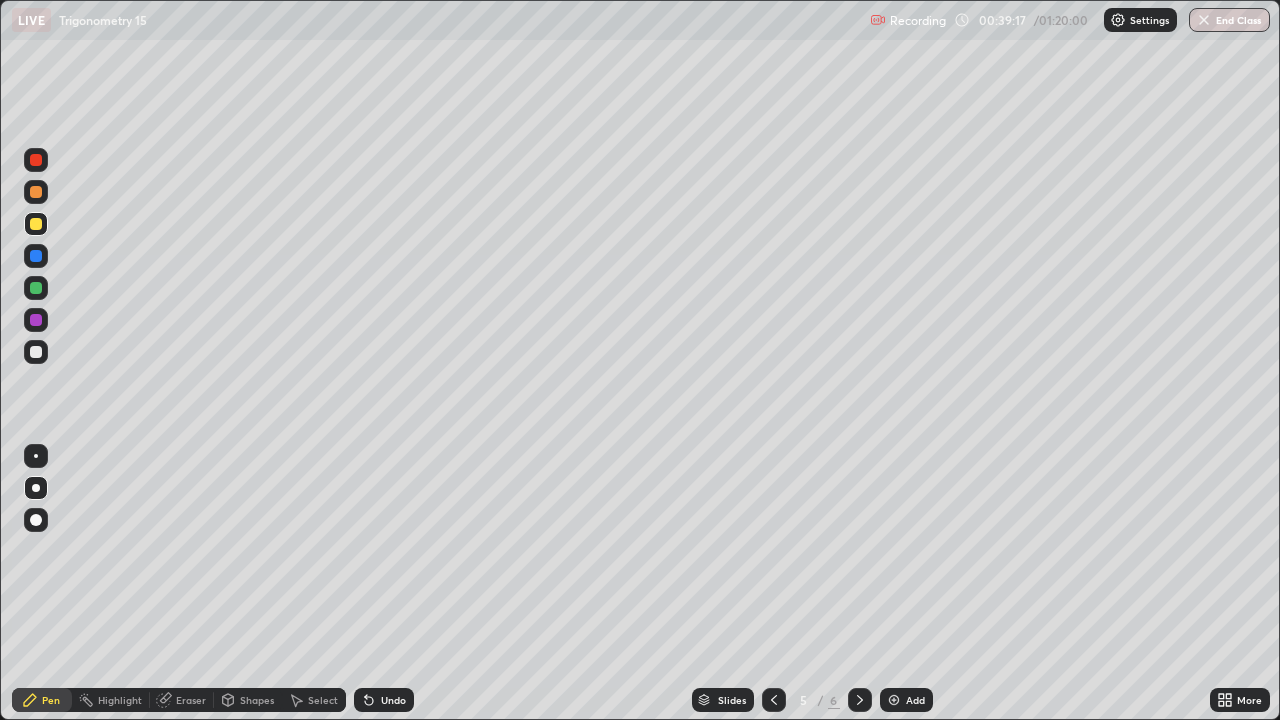 click 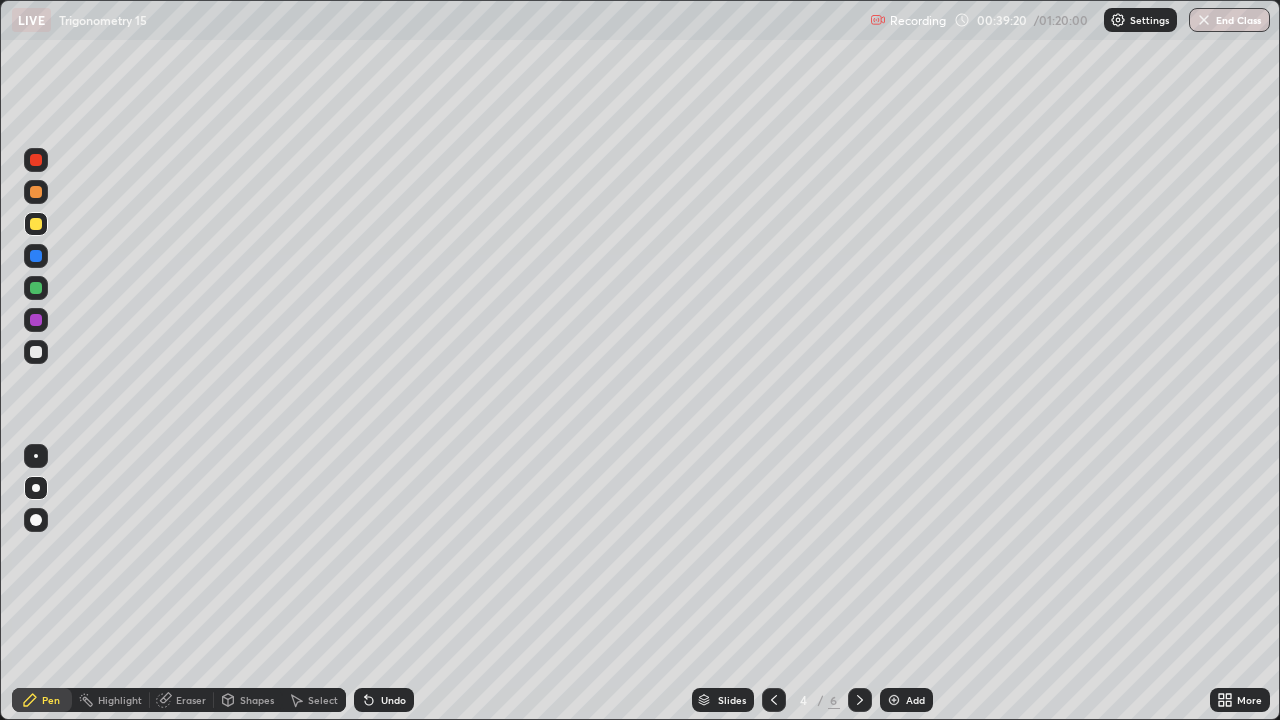 click 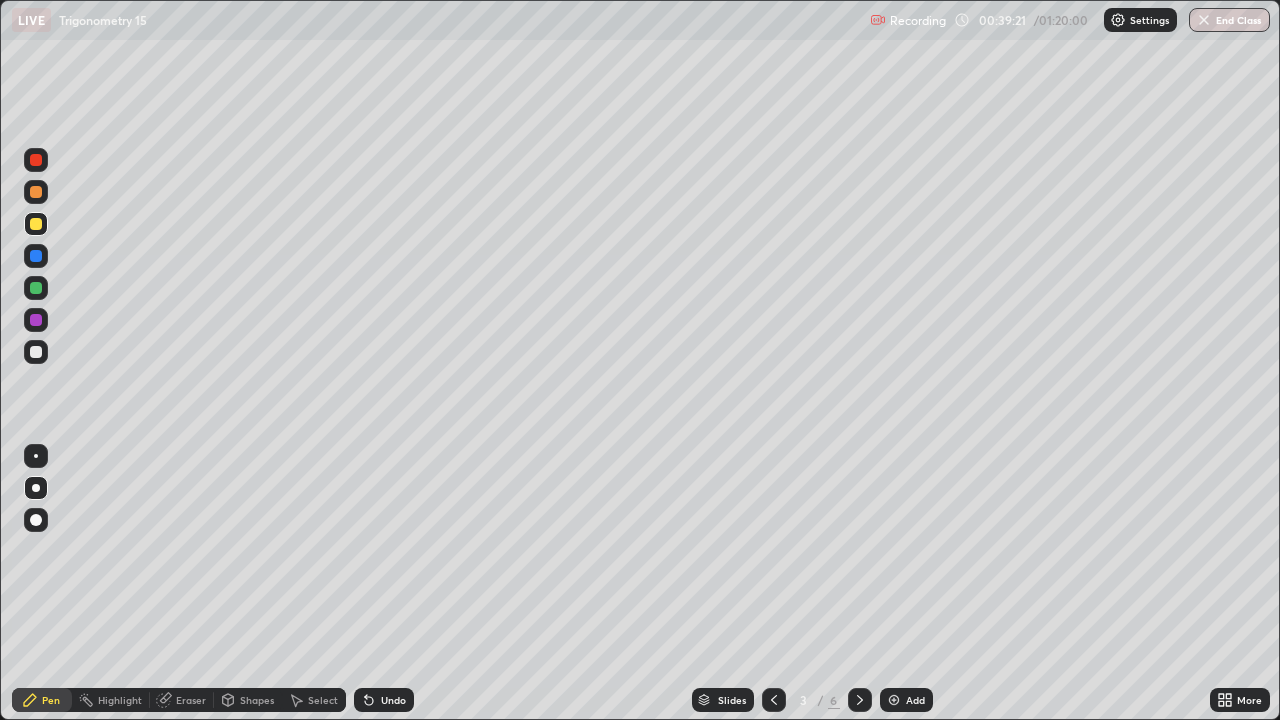 click 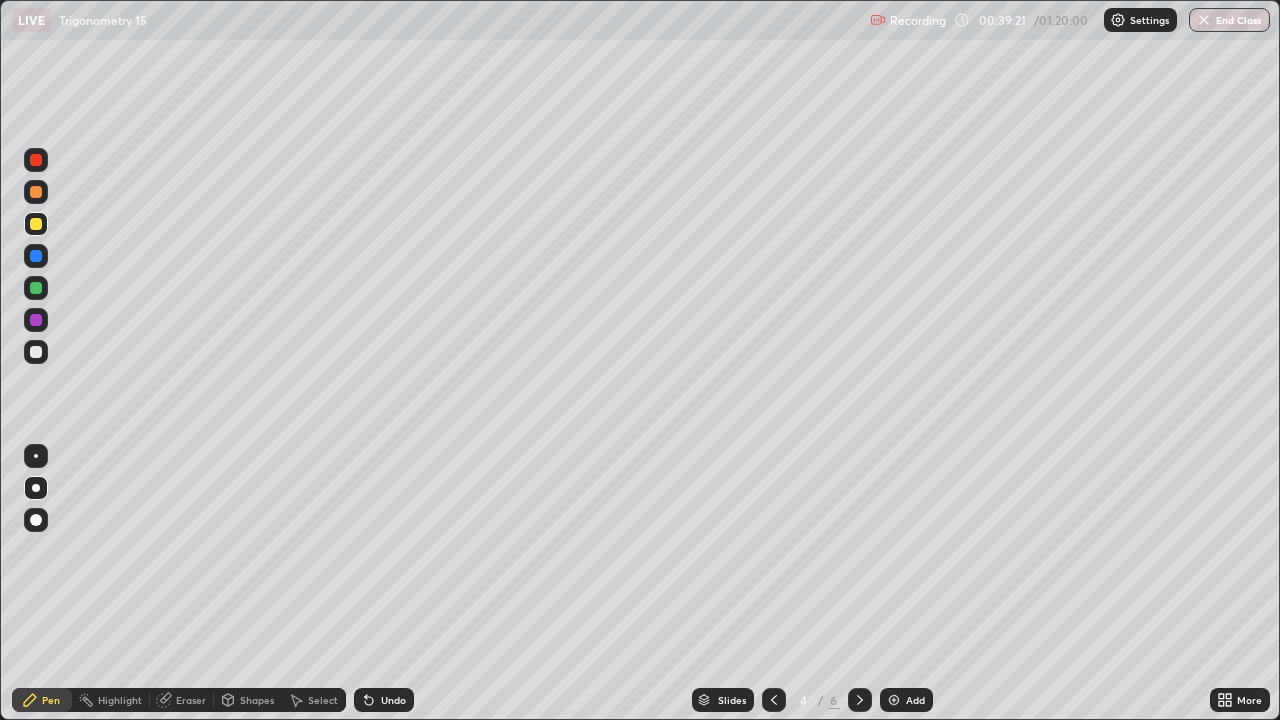 click 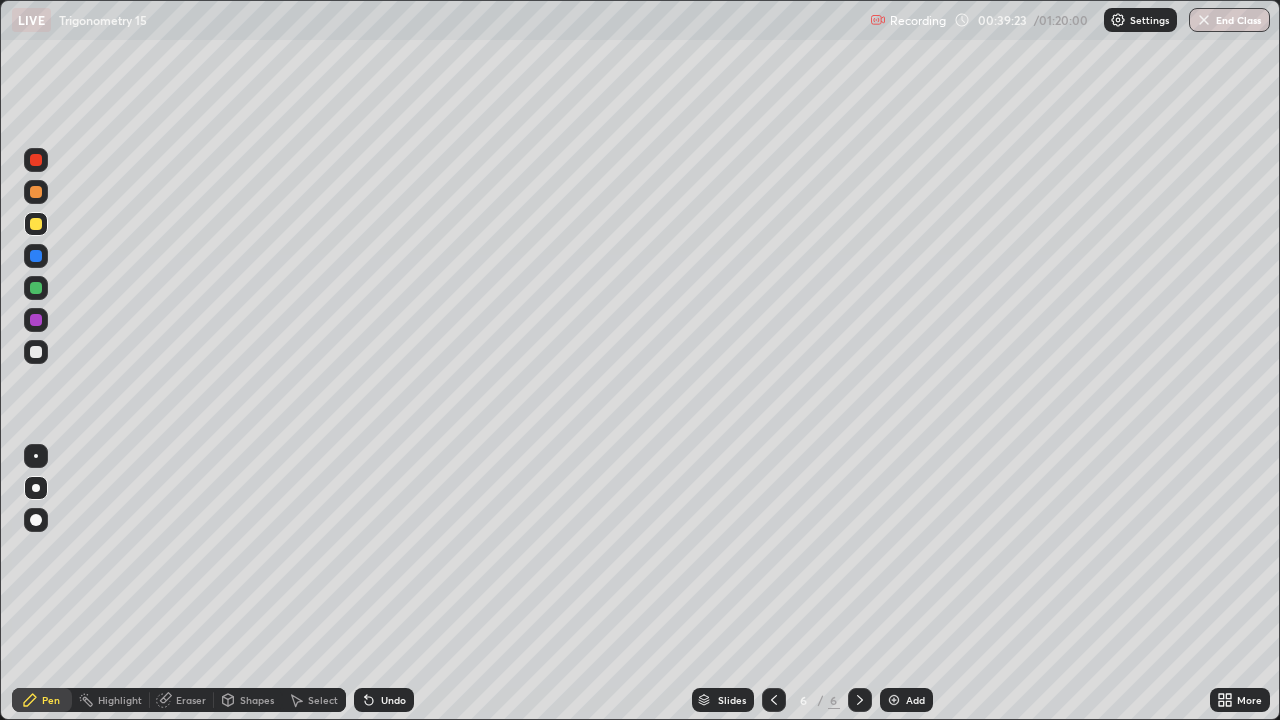 click 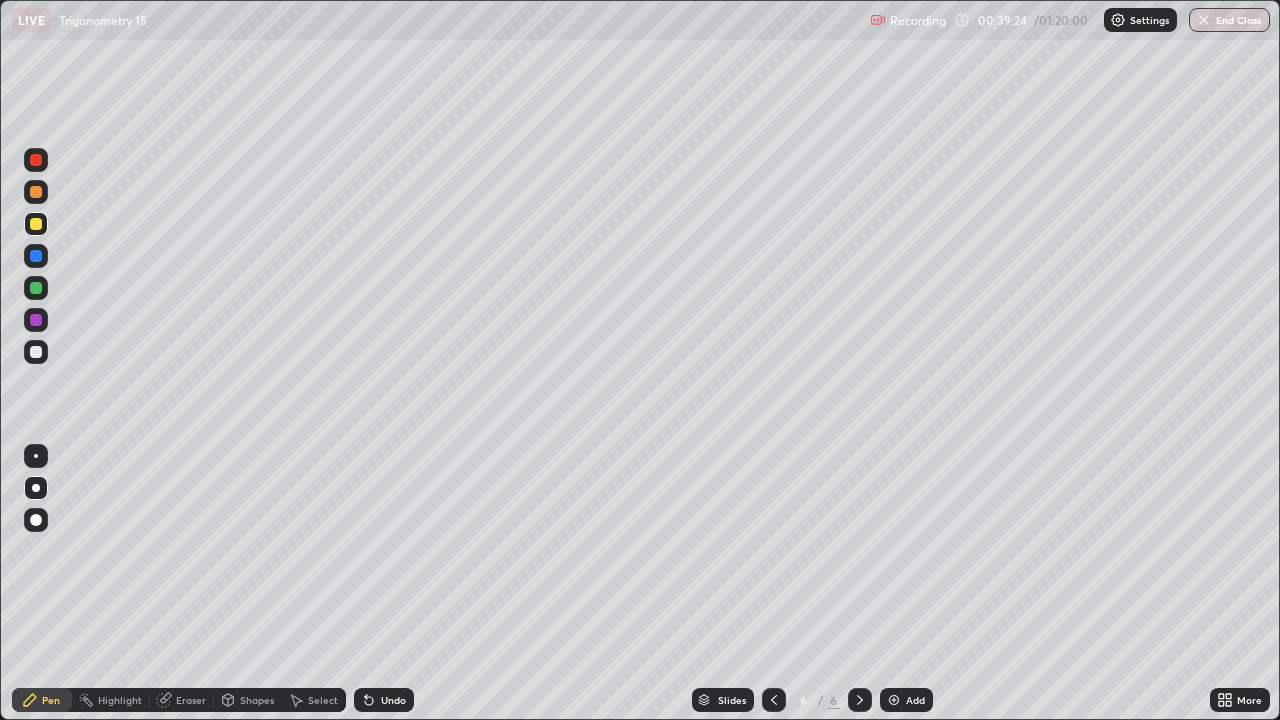 click 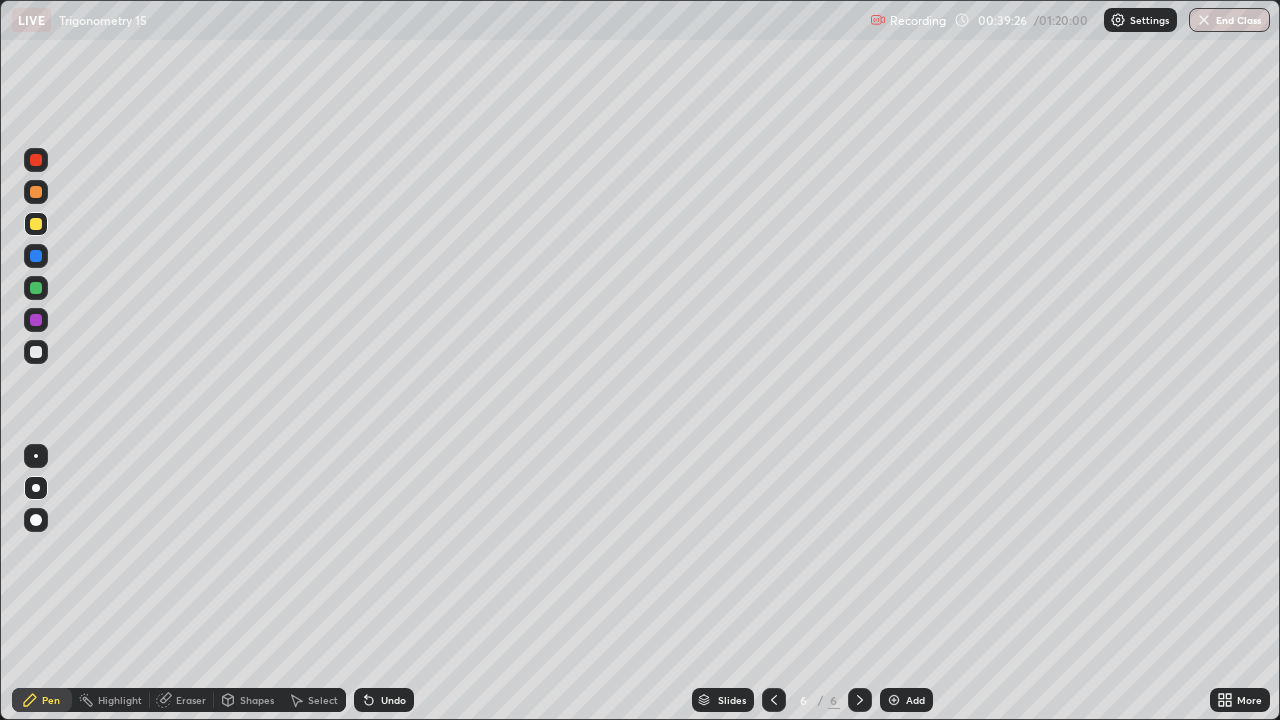 click 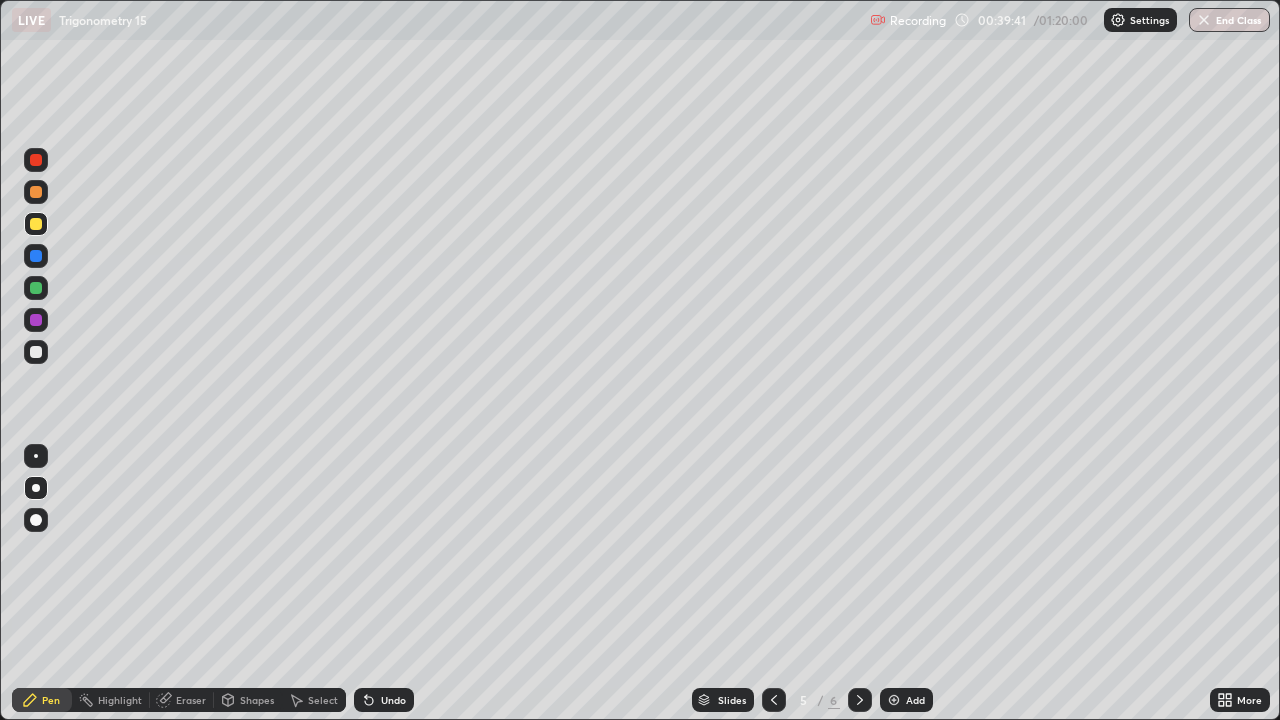 click 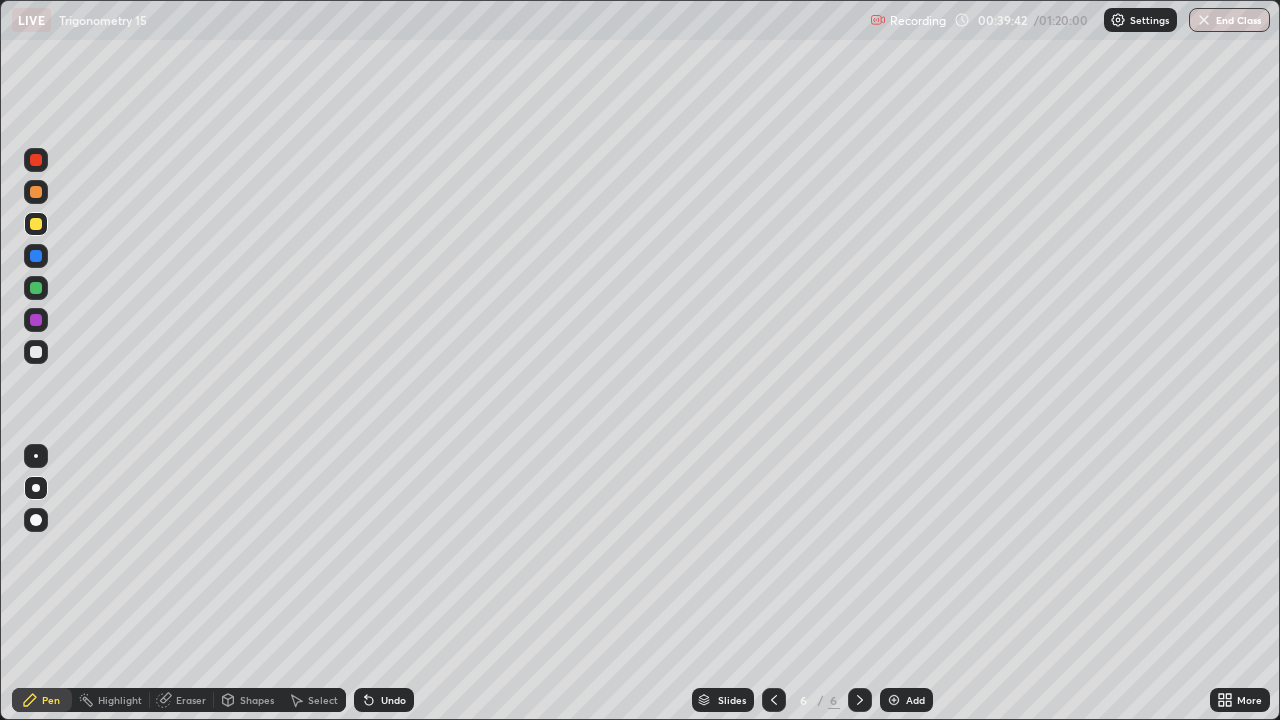 click 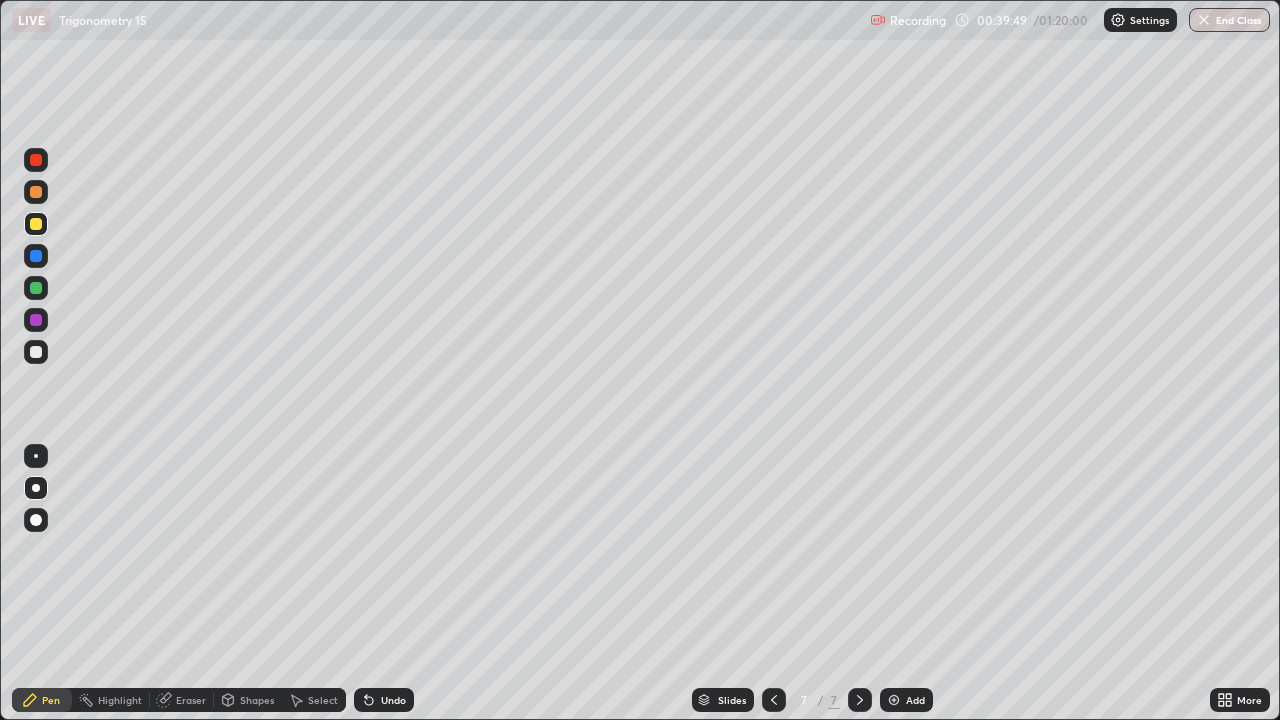 click on "Undo" at bounding box center (393, 700) 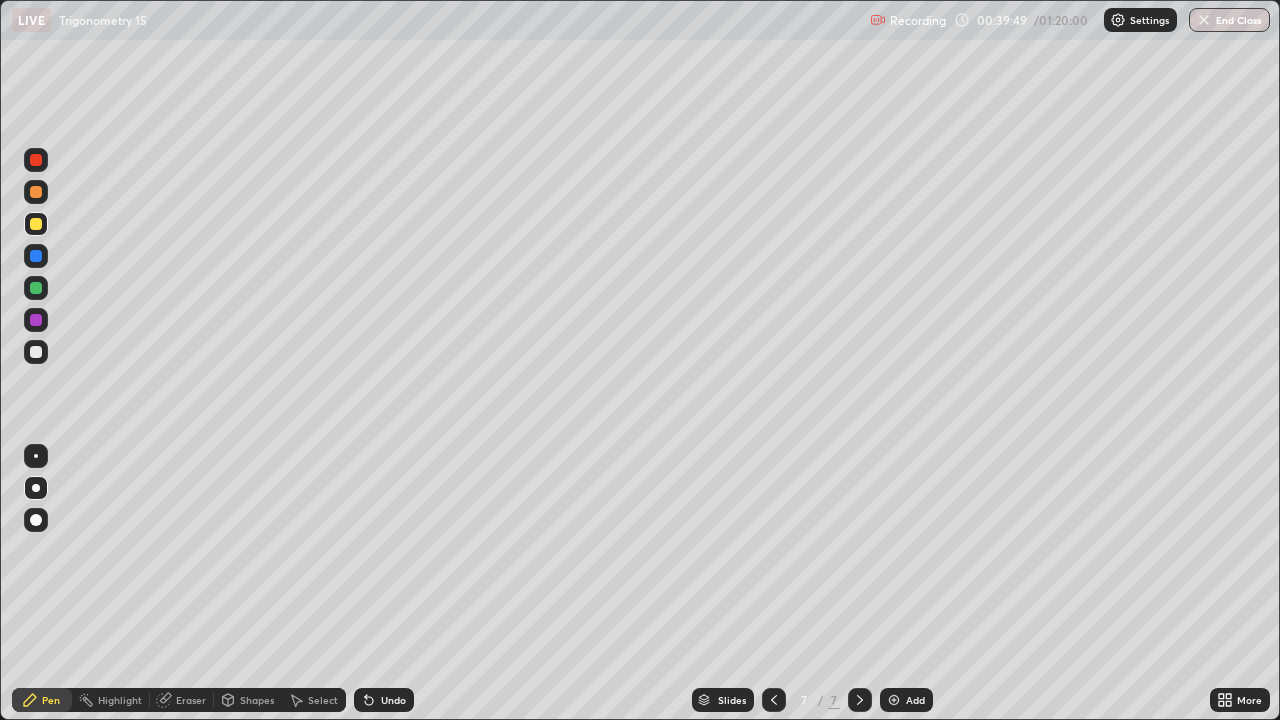 click on "Undo" at bounding box center (393, 700) 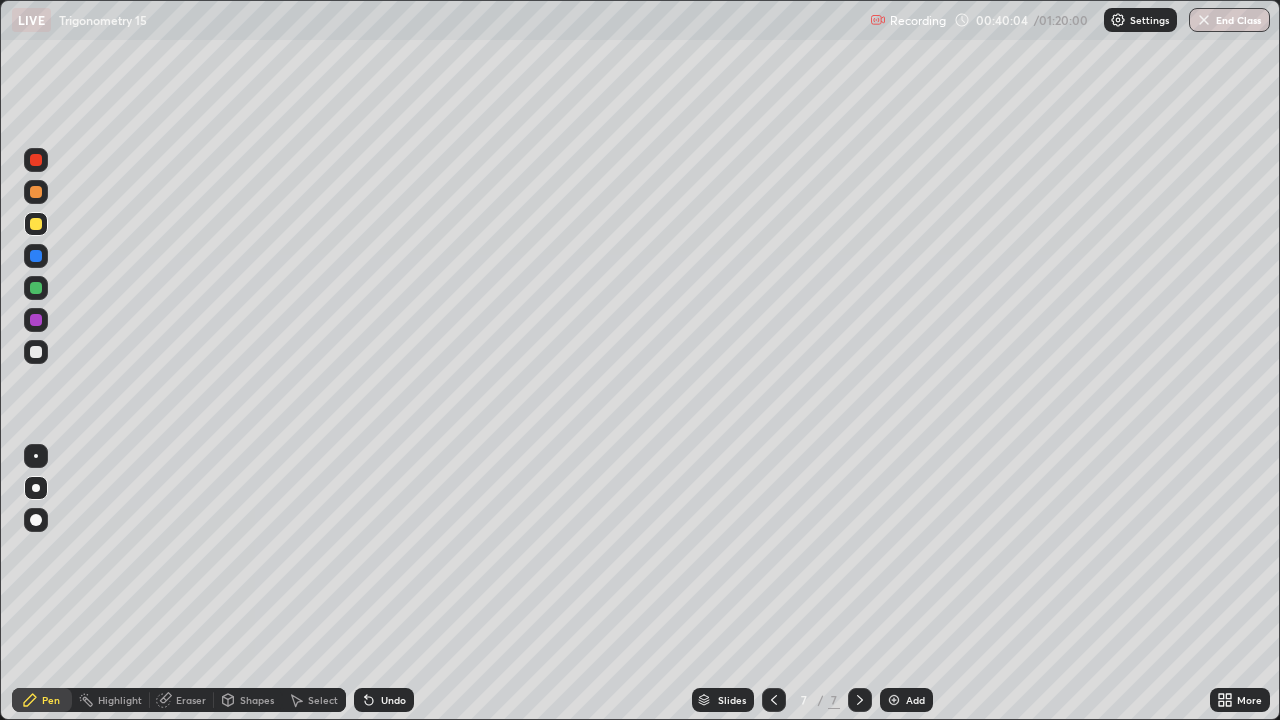 click on "Undo" at bounding box center (393, 700) 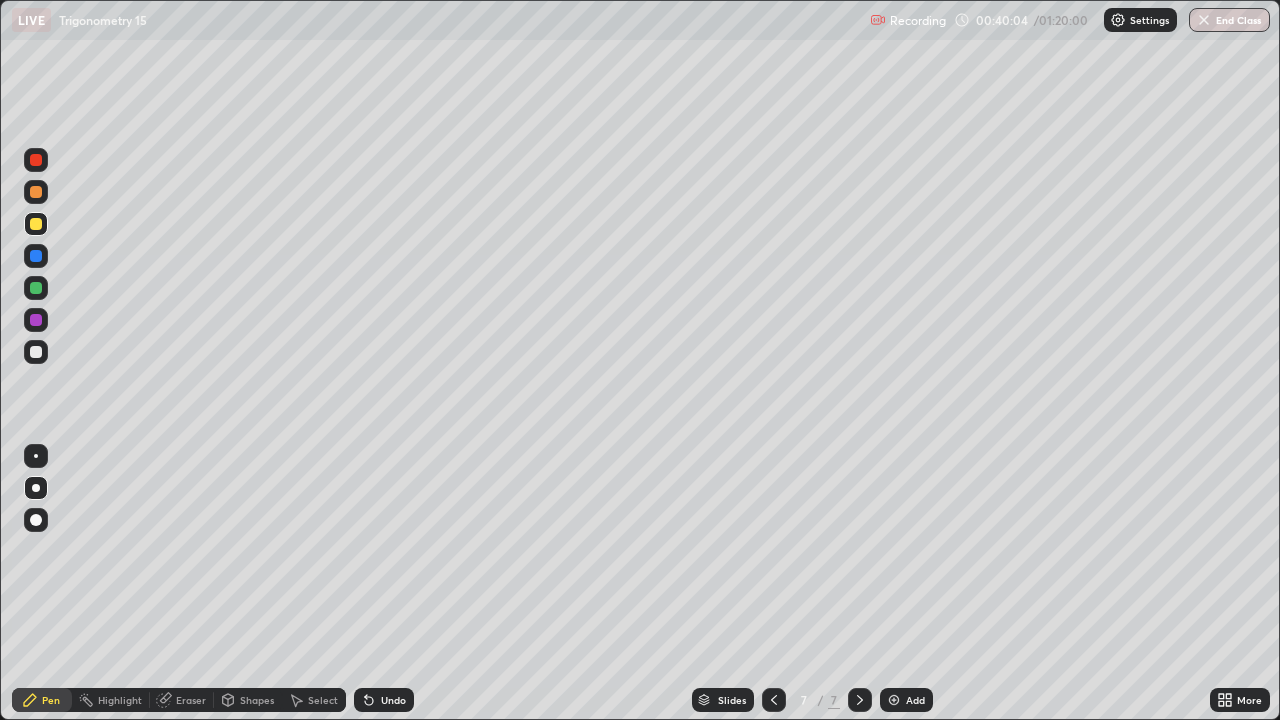 click on "Undo" at bounding box center [393, 700] 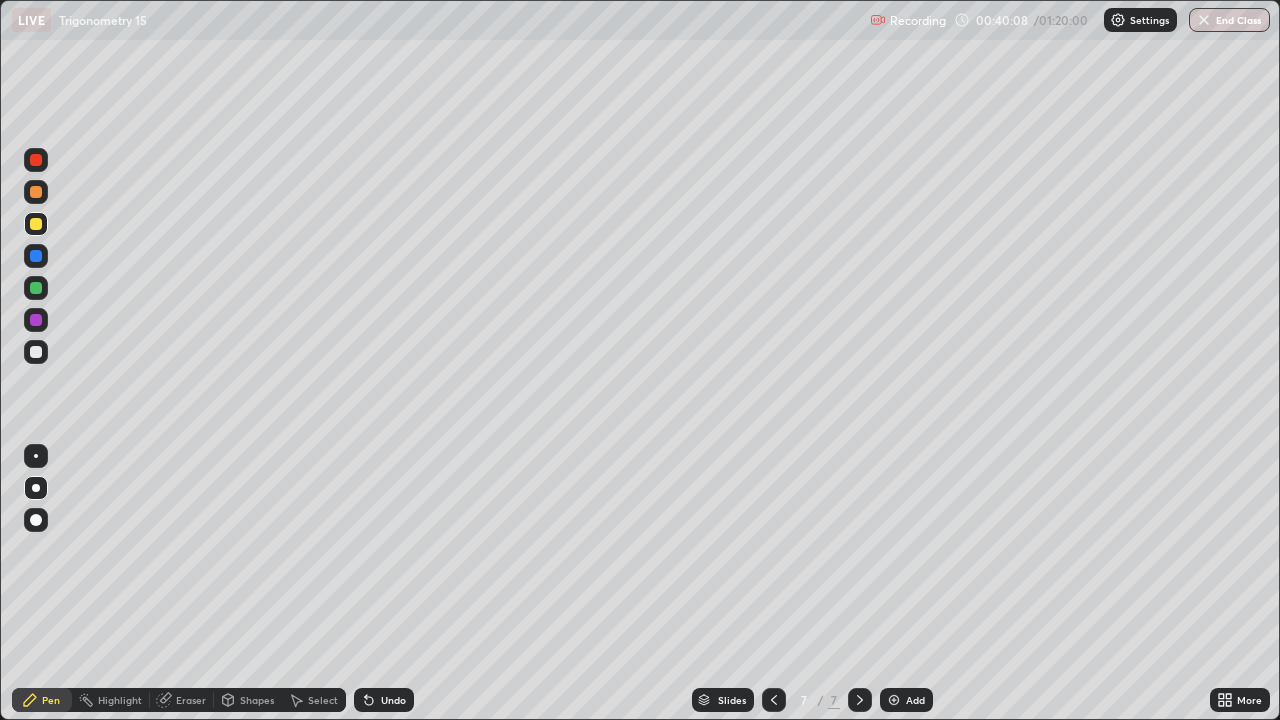 click on "Undo" at bounding box center (393, 700) 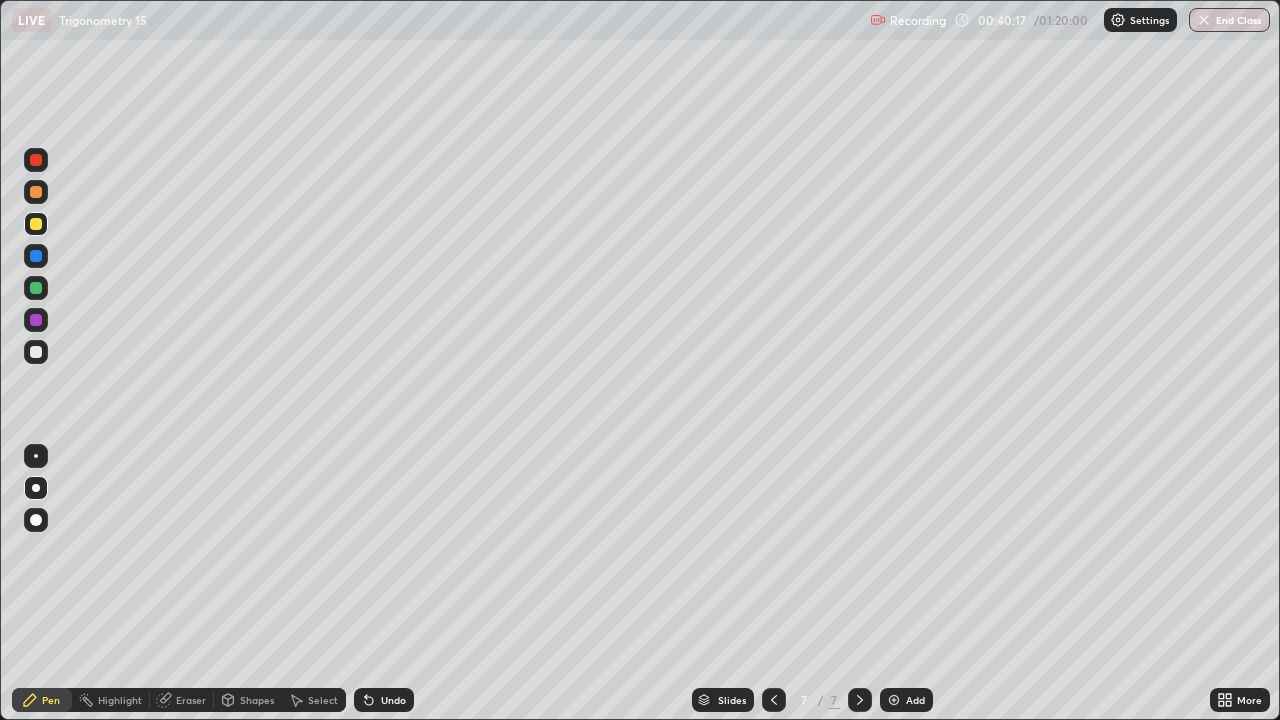 click at bounding box center (36, 352) 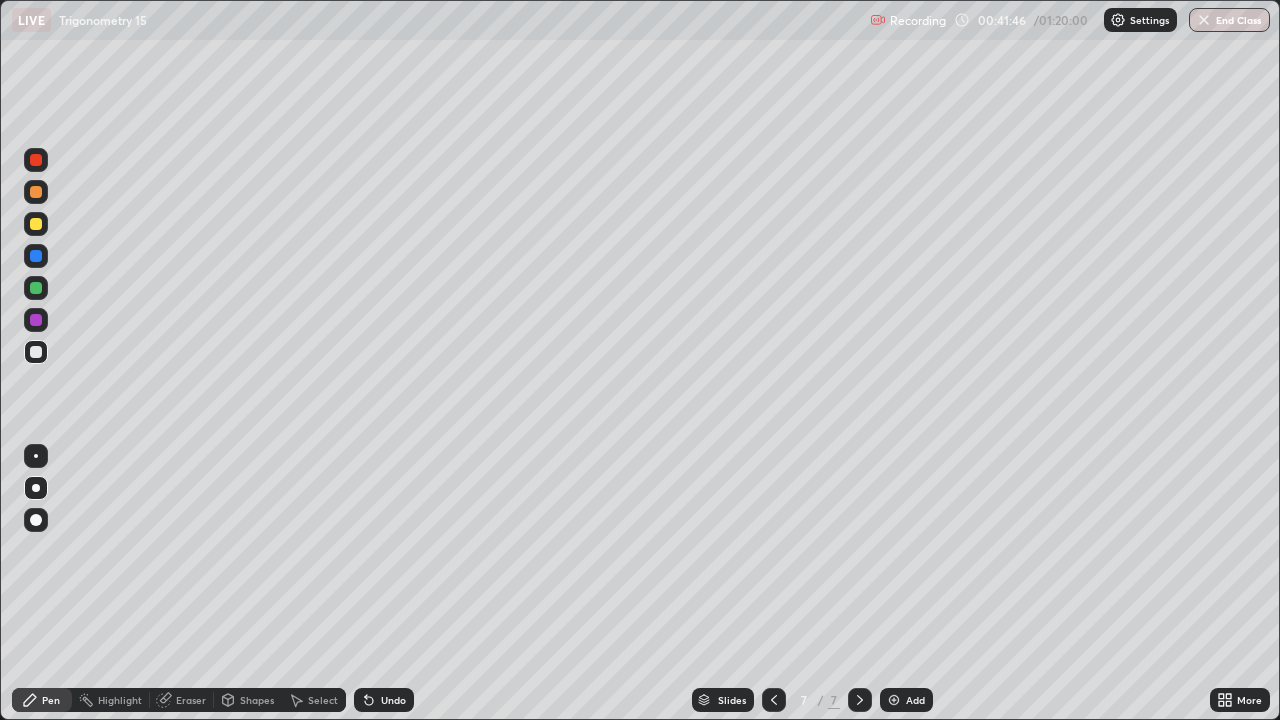 click at bounding box center [36, 352] 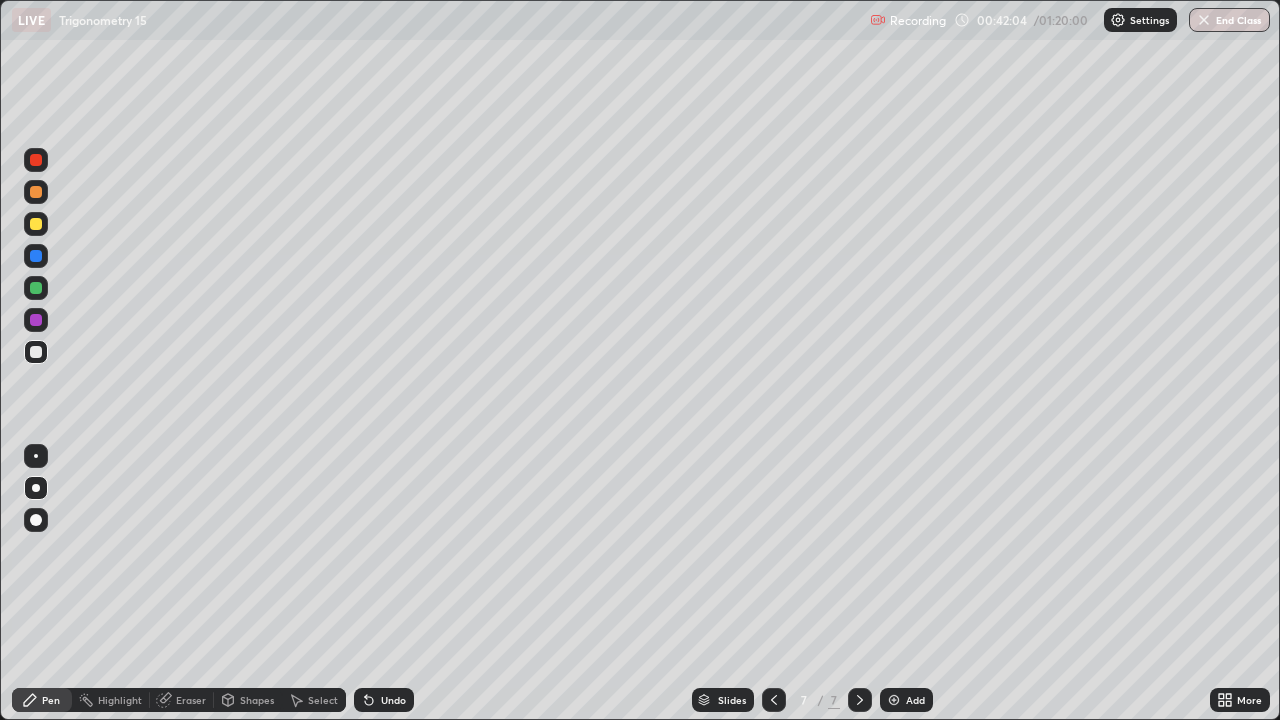 click on "Undo" at bounding box center [384, 700] 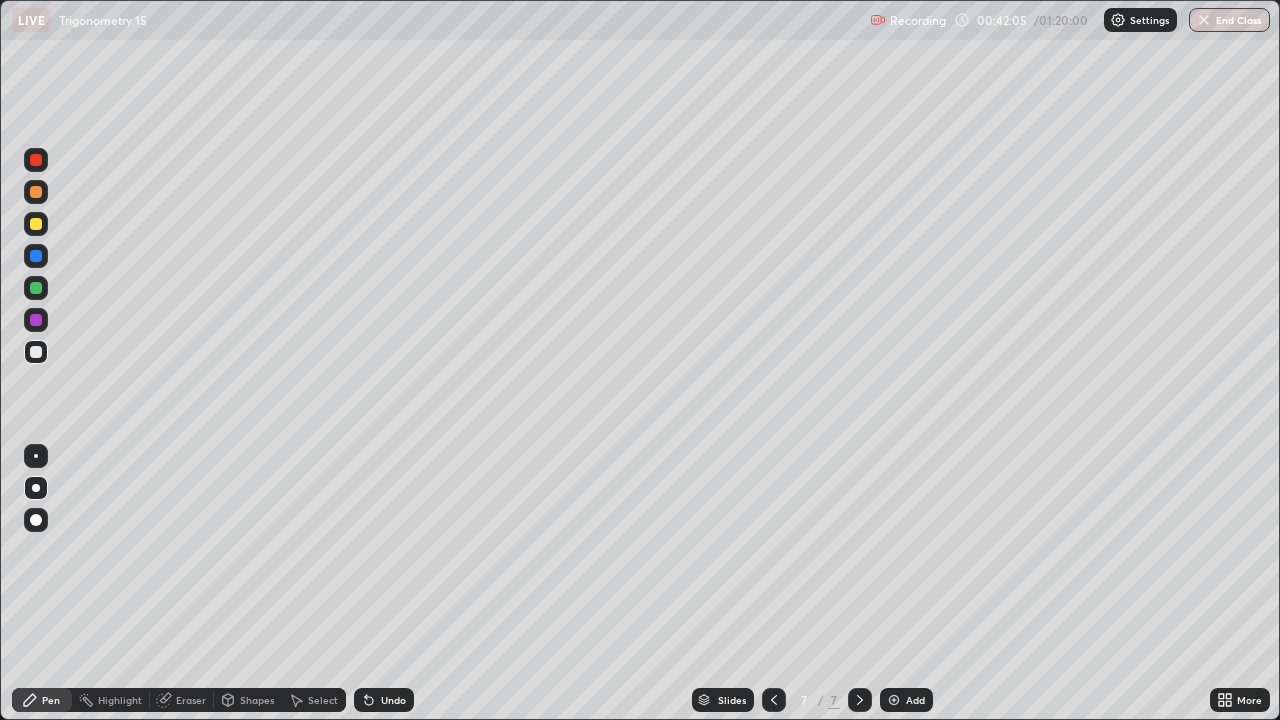 click on "Undo" at bounding box center (393, 700) 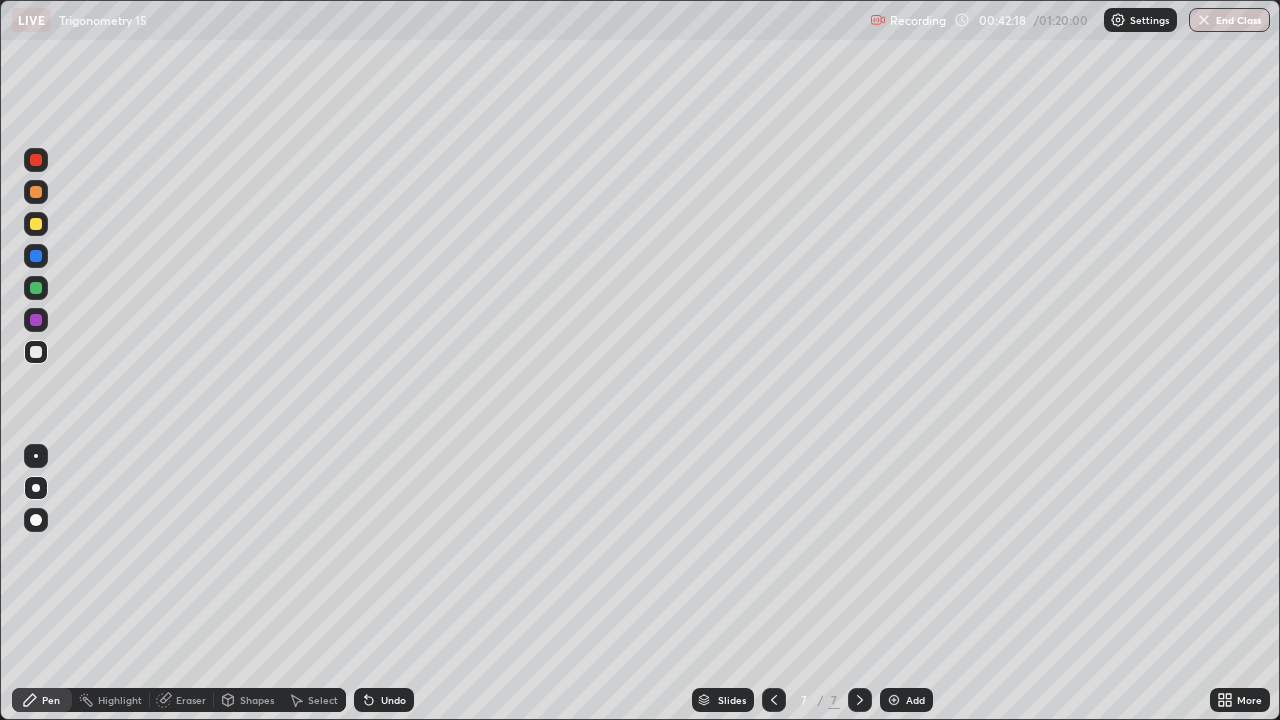 click at bounding box center (36, 352) 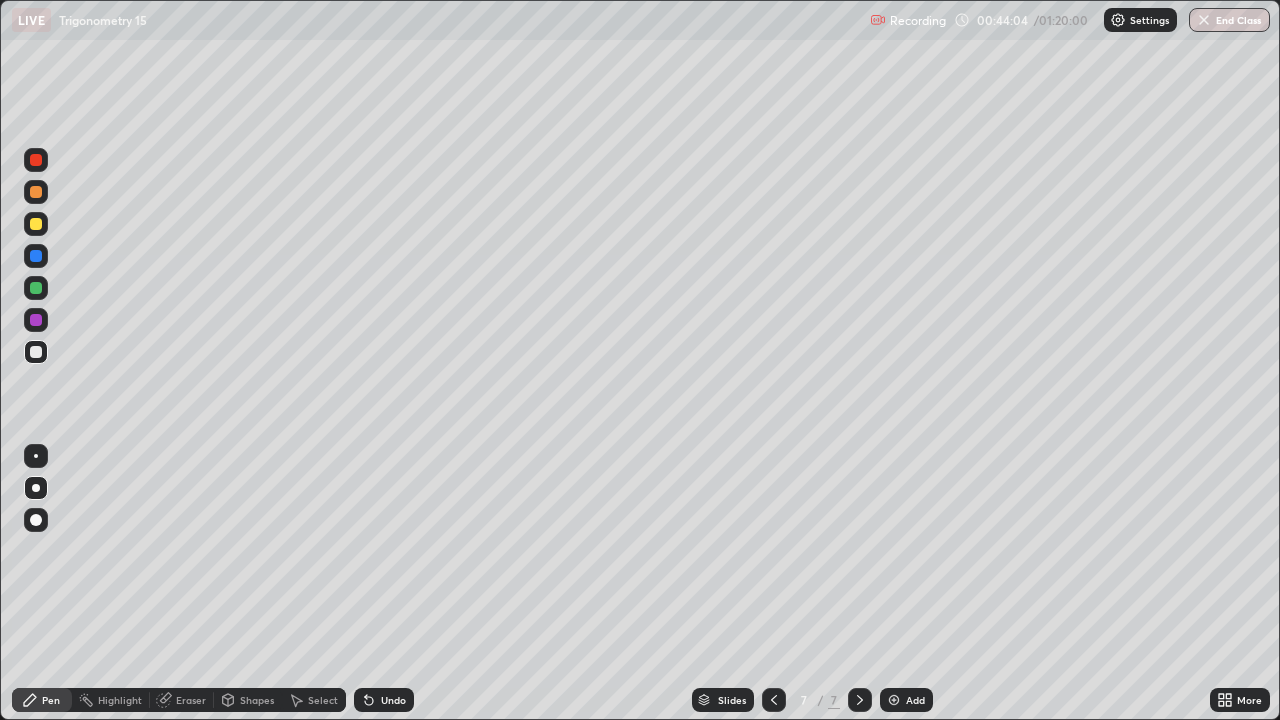 click at bounding box center (36, 352) 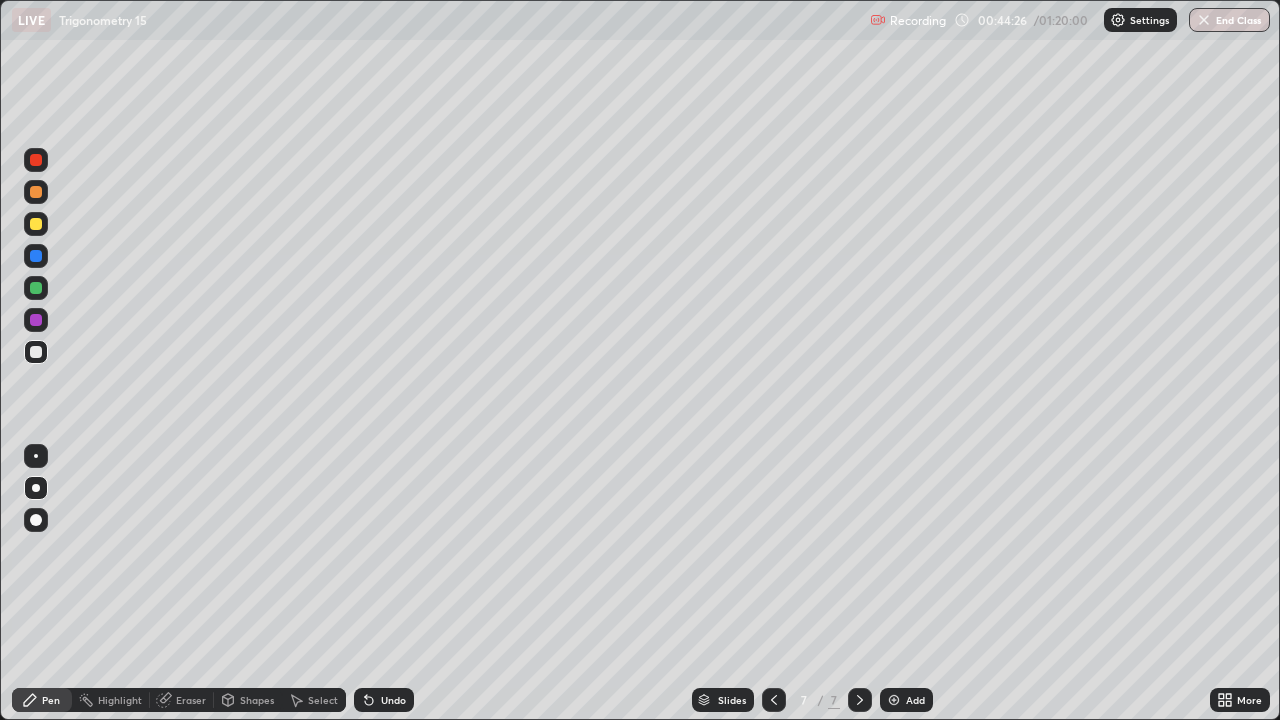 click on "Shapes" at bounding box center [248, 700] 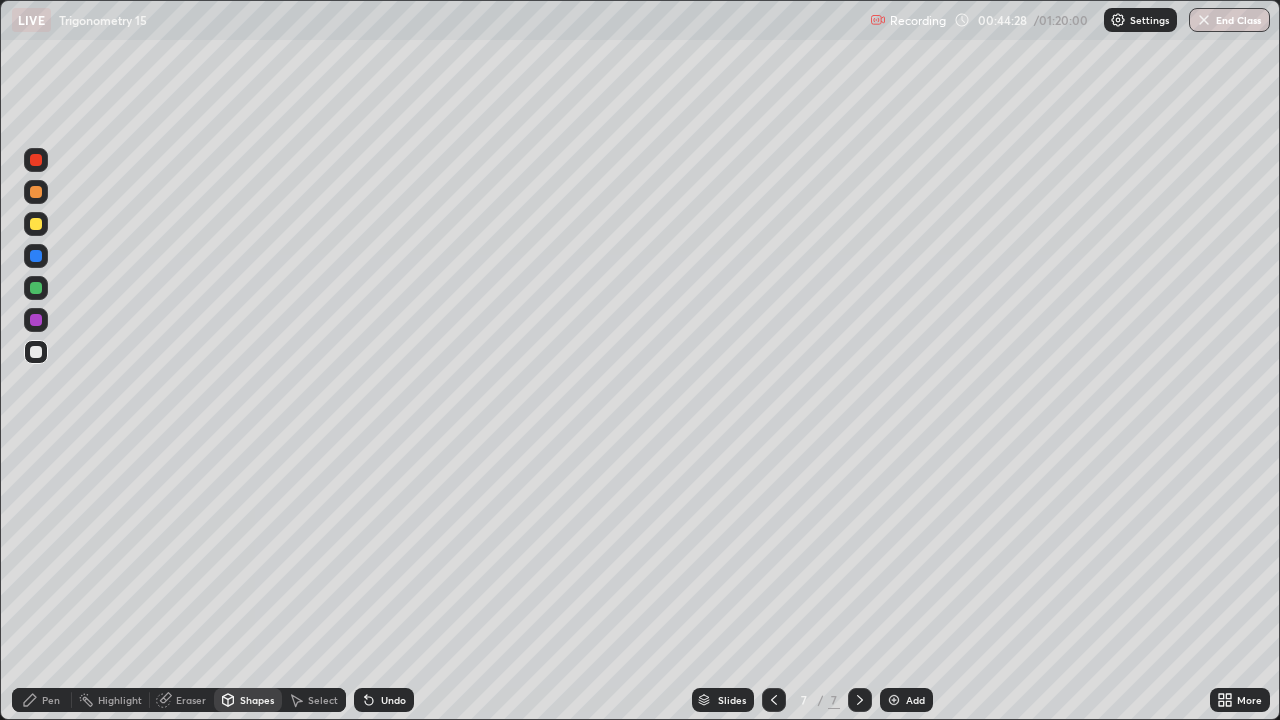 click on "Eraser" at bounding box center (191, 700) 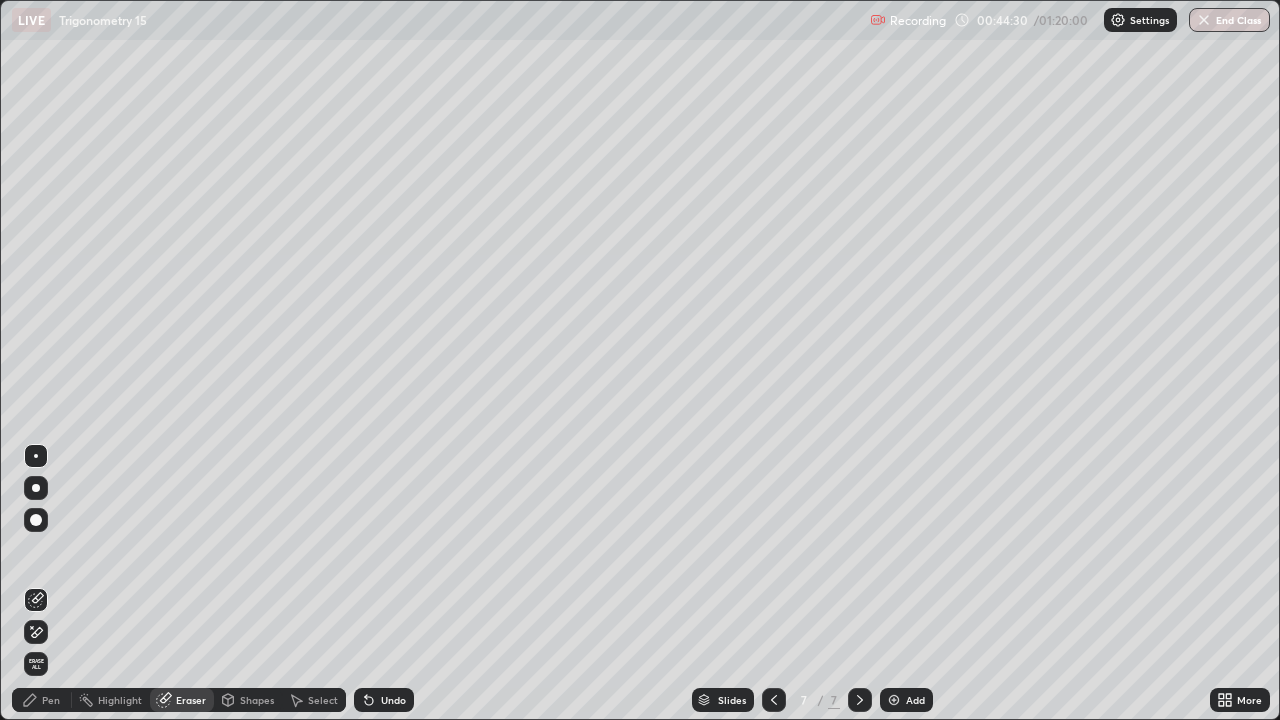 click on "Pen" at bounding box center [51, 700] 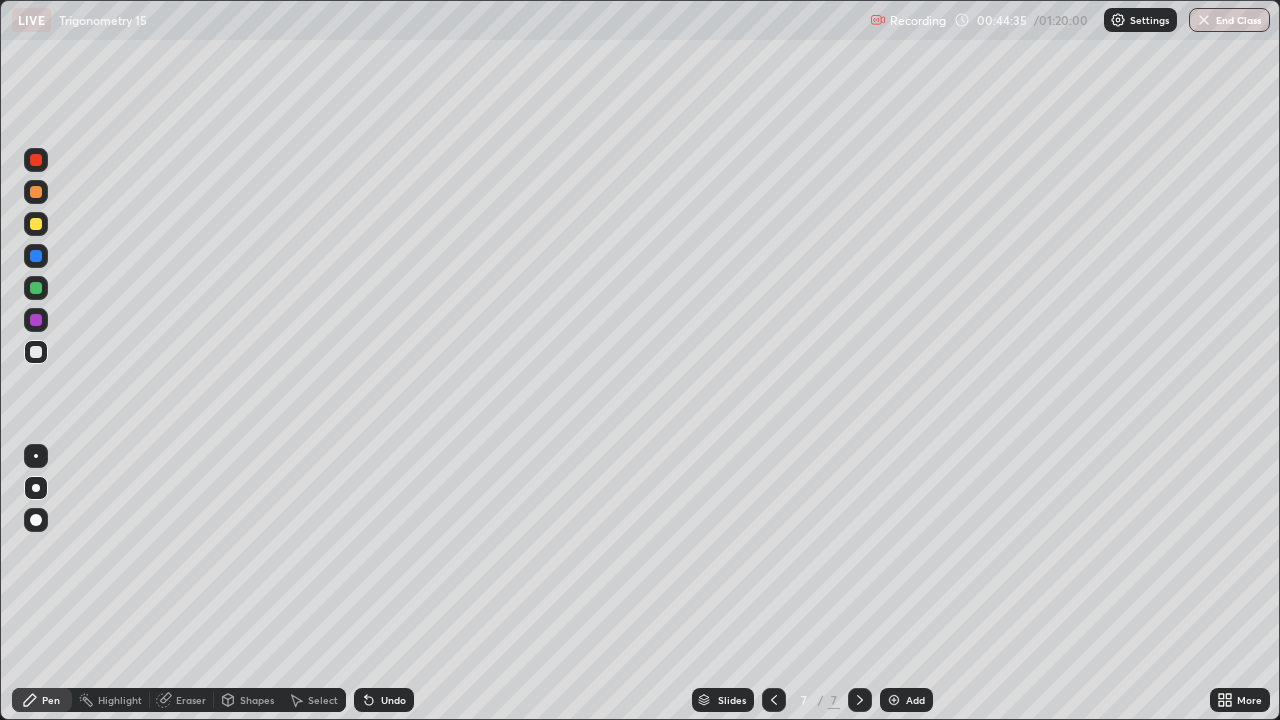 click on "Select" at bounding box center [323, 700] 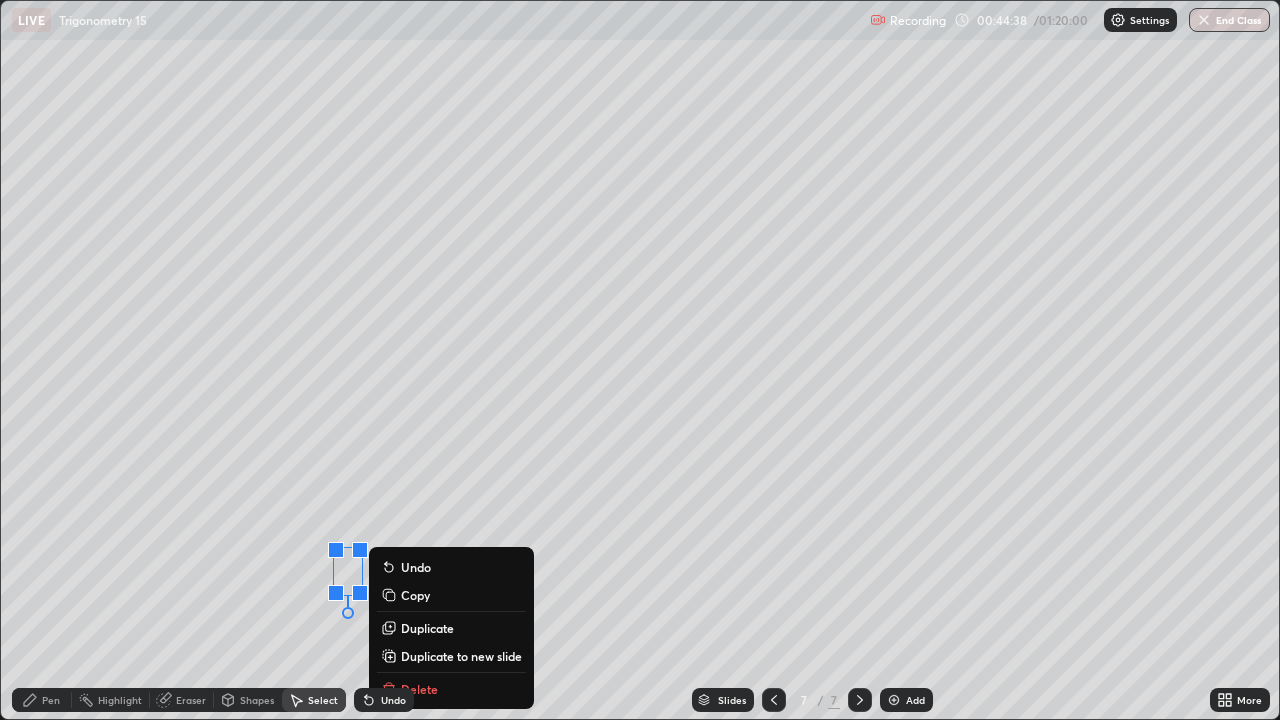 click on "0 ° Undo Copy Duplicate Duplicate to new slide Delete" at bounding box center (640, 360) 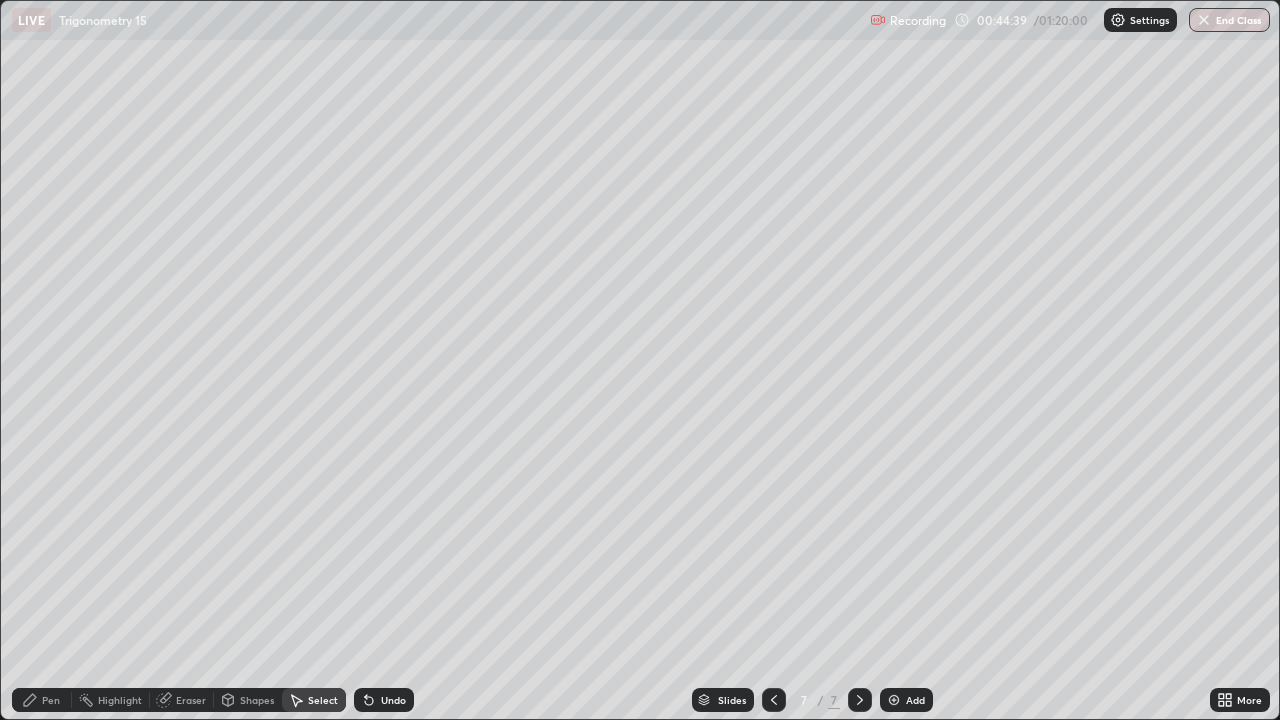 click on "Pen" at bounding box center (51, 700) 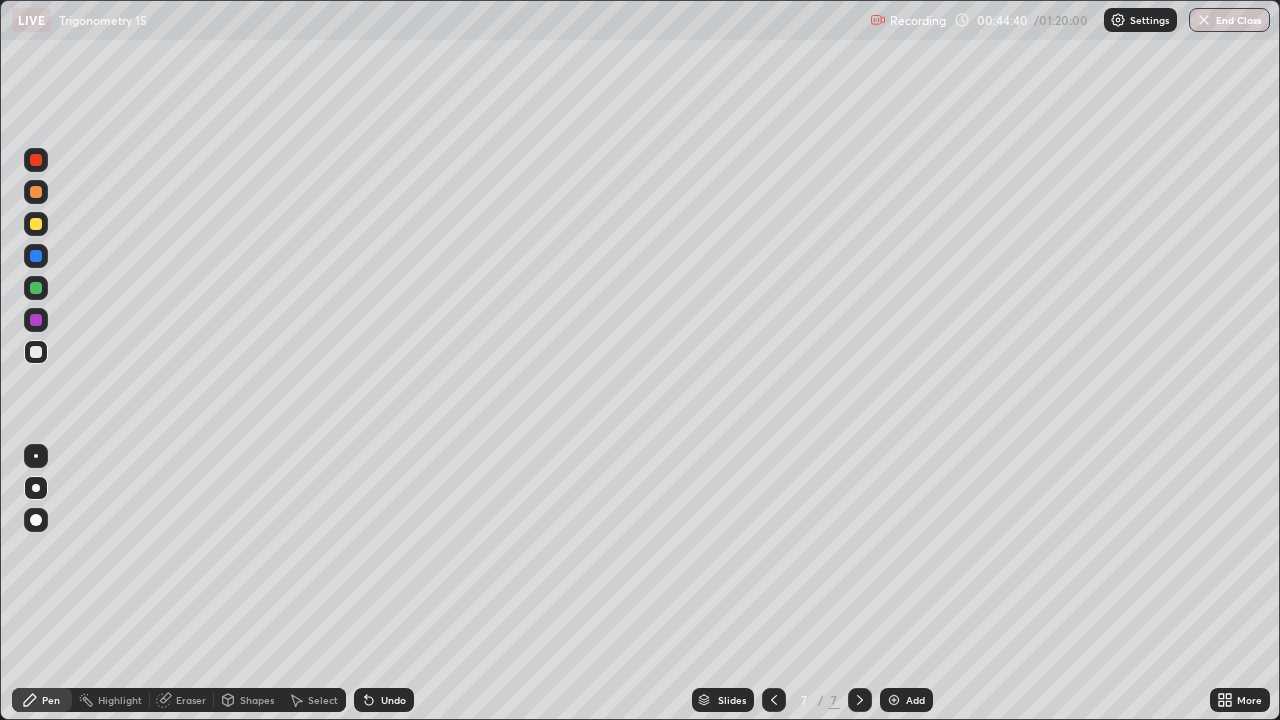 click at bounding box center [36, 320] 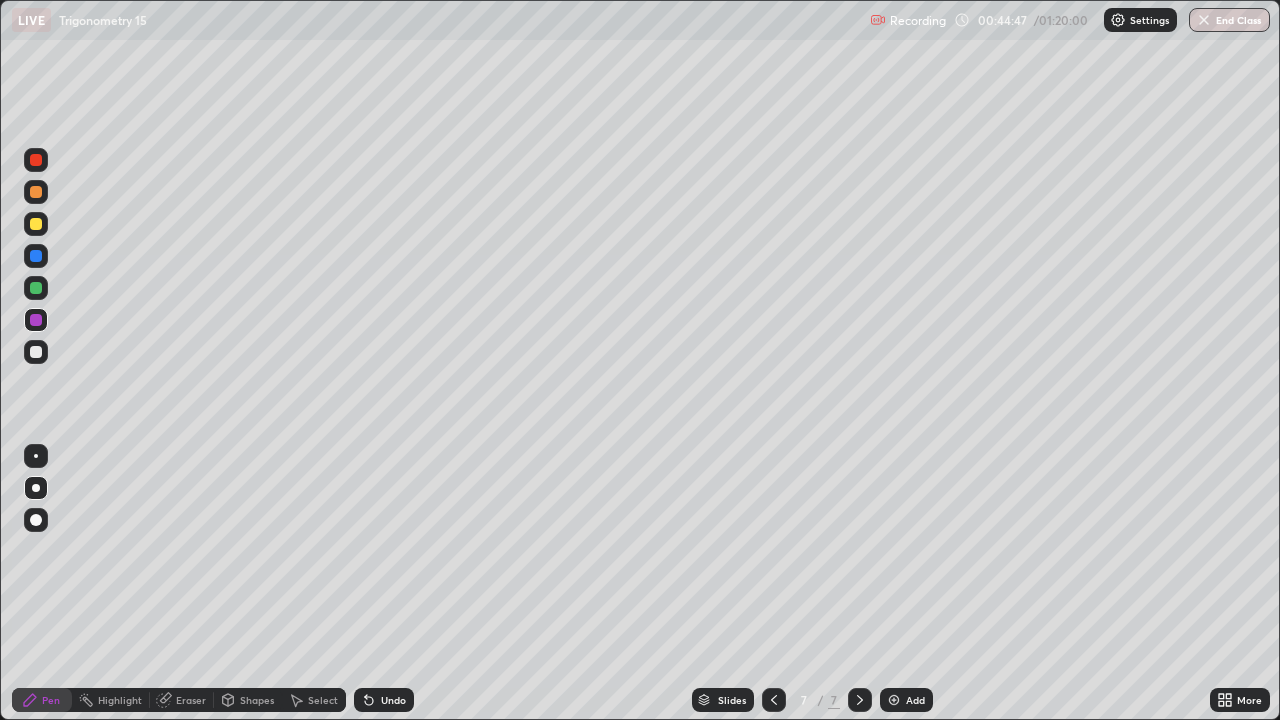 click at bounding box center (36, 288) 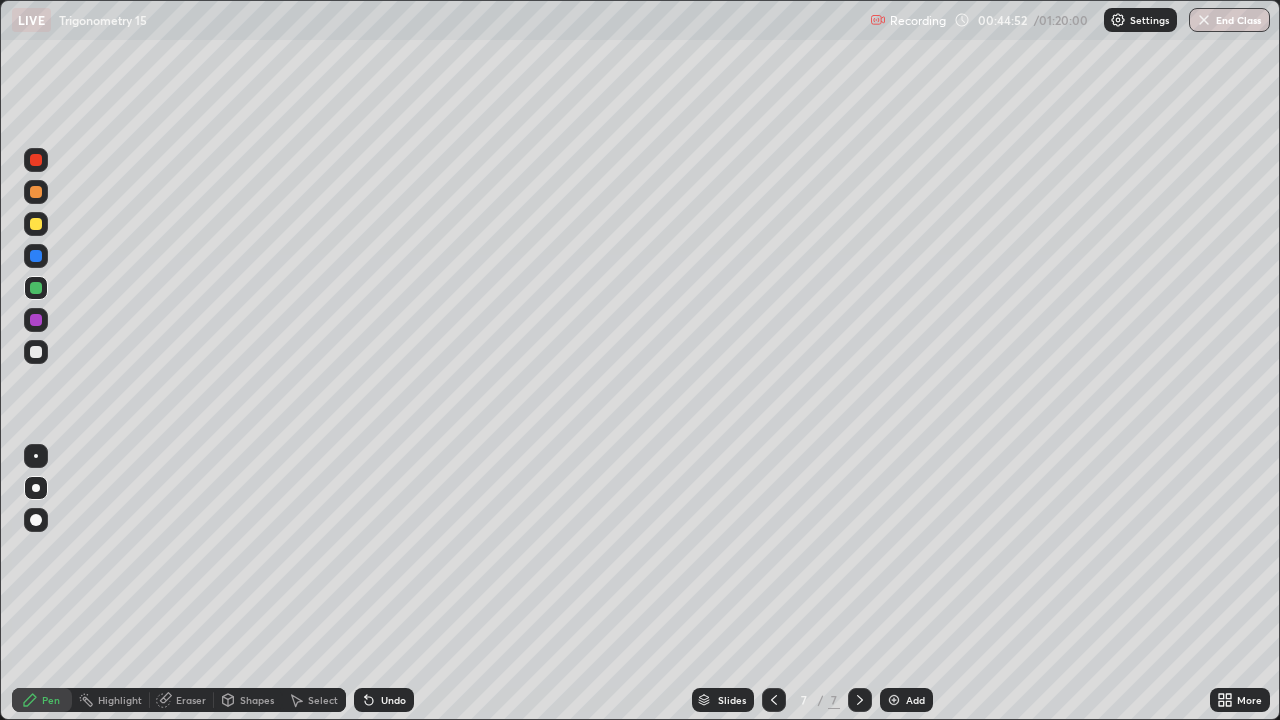click on "Eraser" at bounding box center [191, 700] 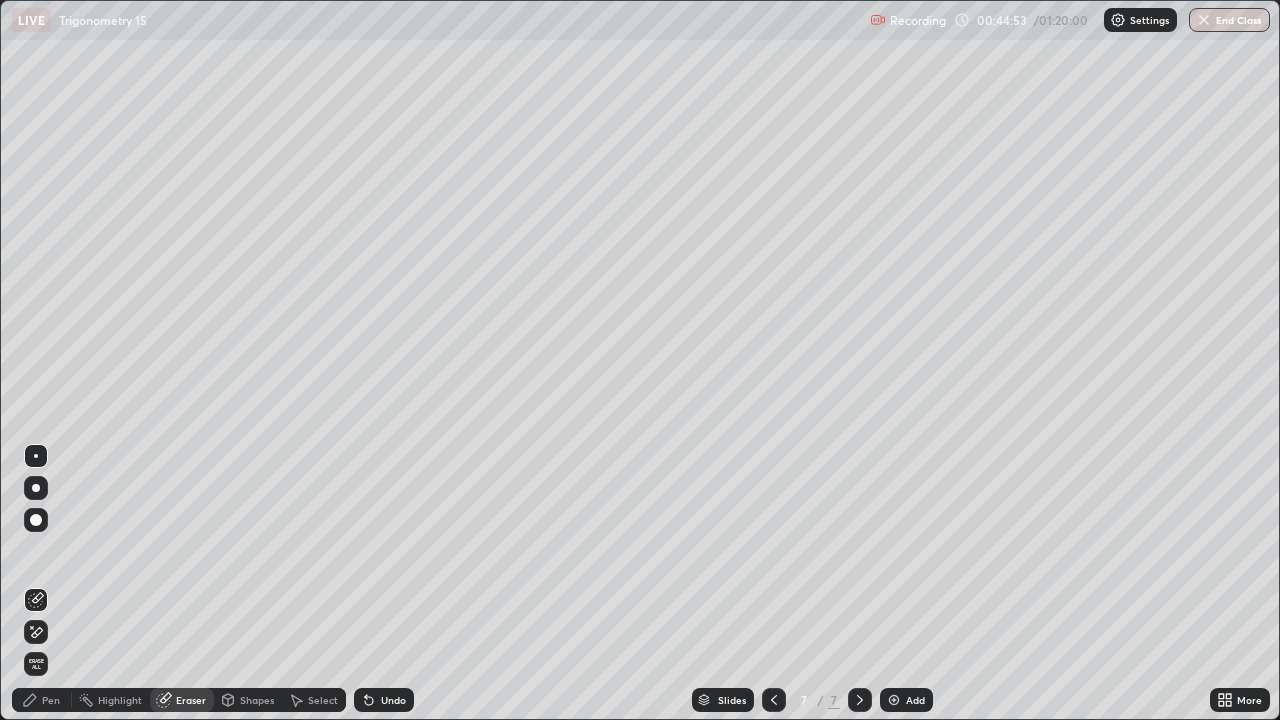 click on "Pen" at bounding box center (51, 700) 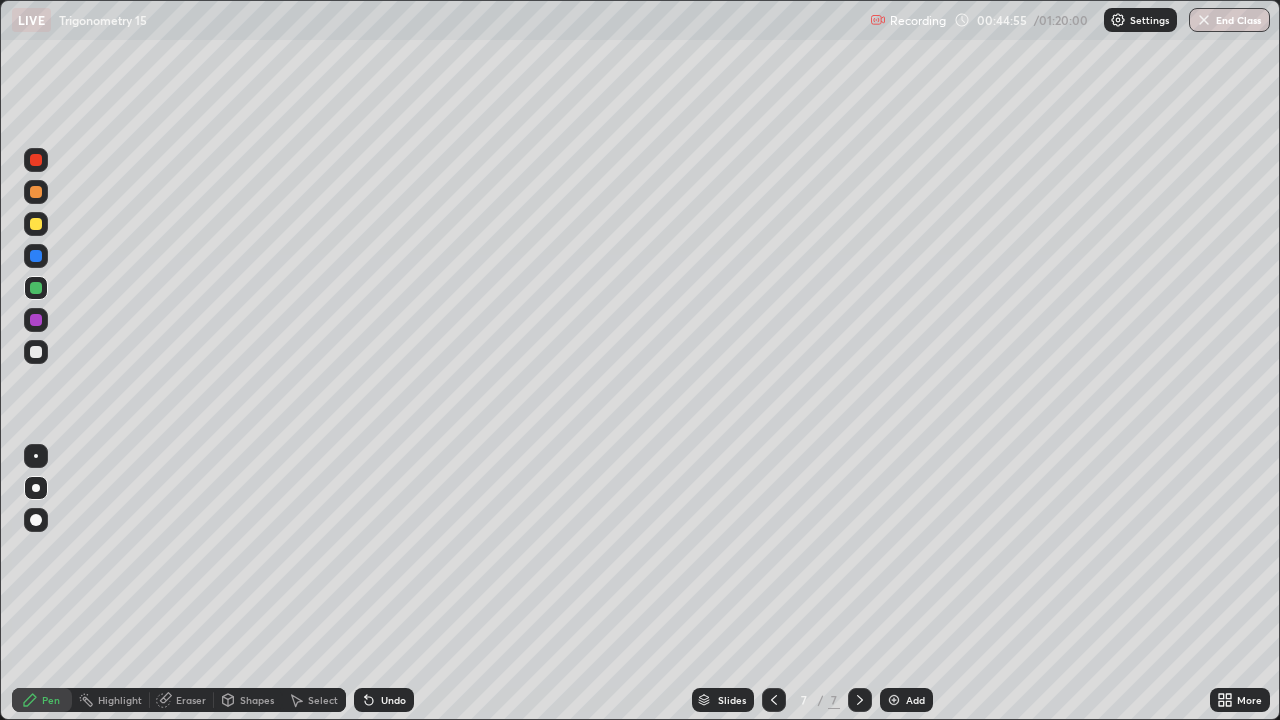click at bounding box center (36, 352) 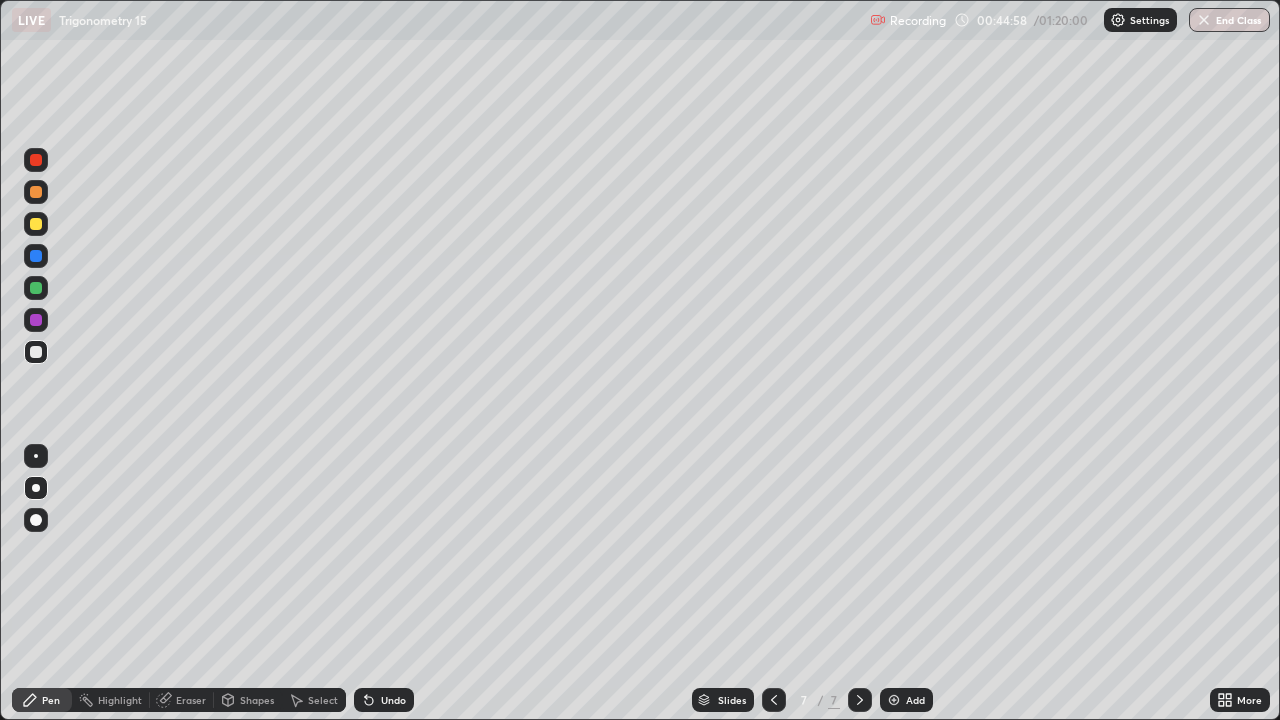 click at bounding box center (36, 288) 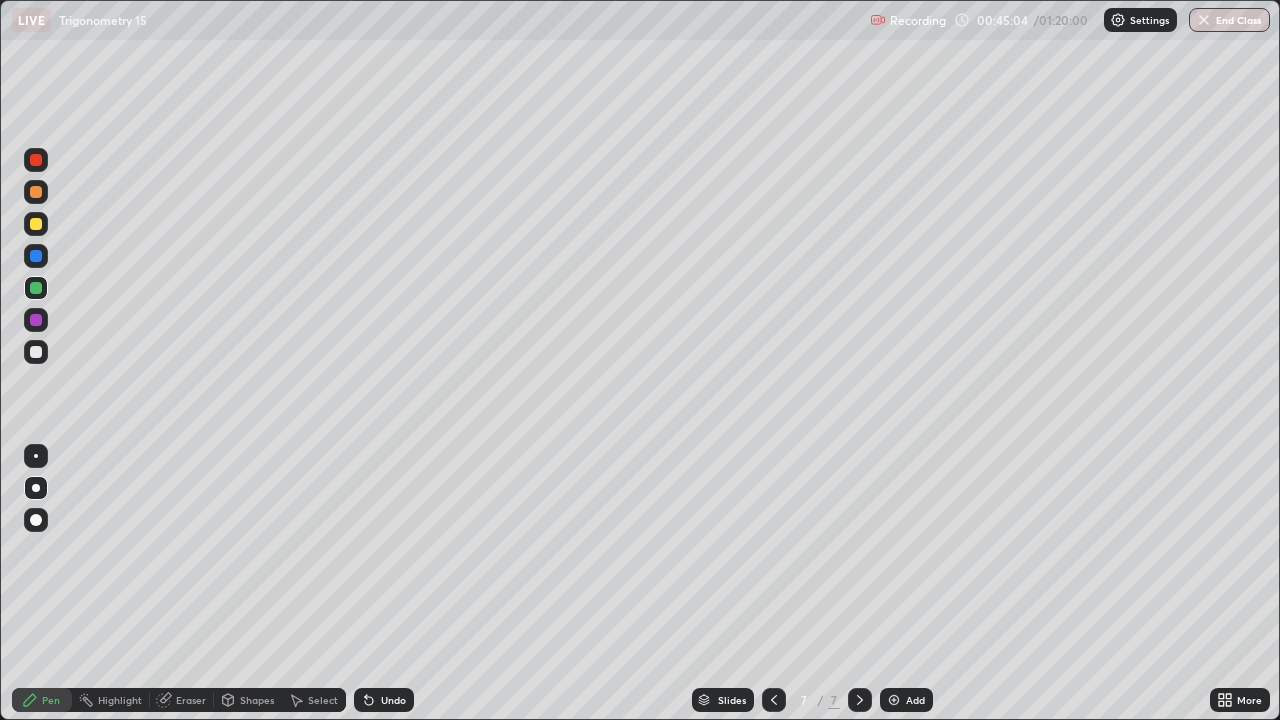 click at bounding box center (36, 352) 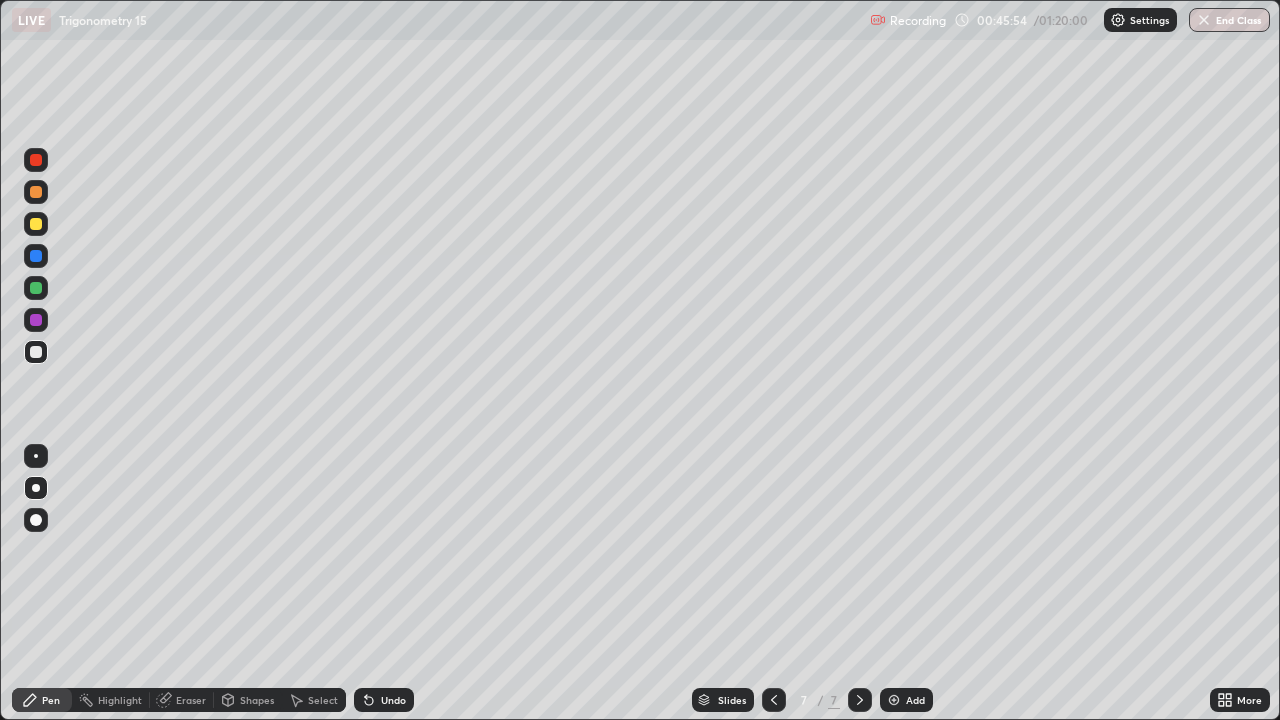 click on "Eraser" at bounding box center [191, 700] 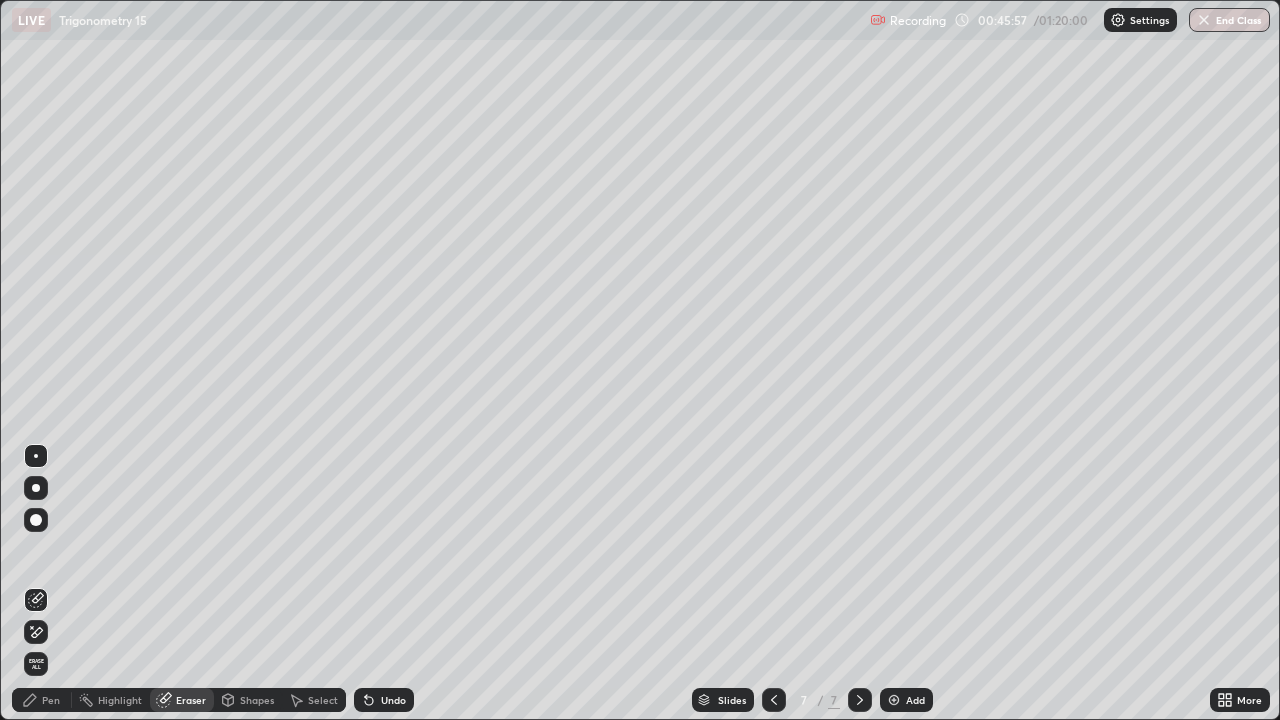 click on "Pen" at bounding box center (51, 700) 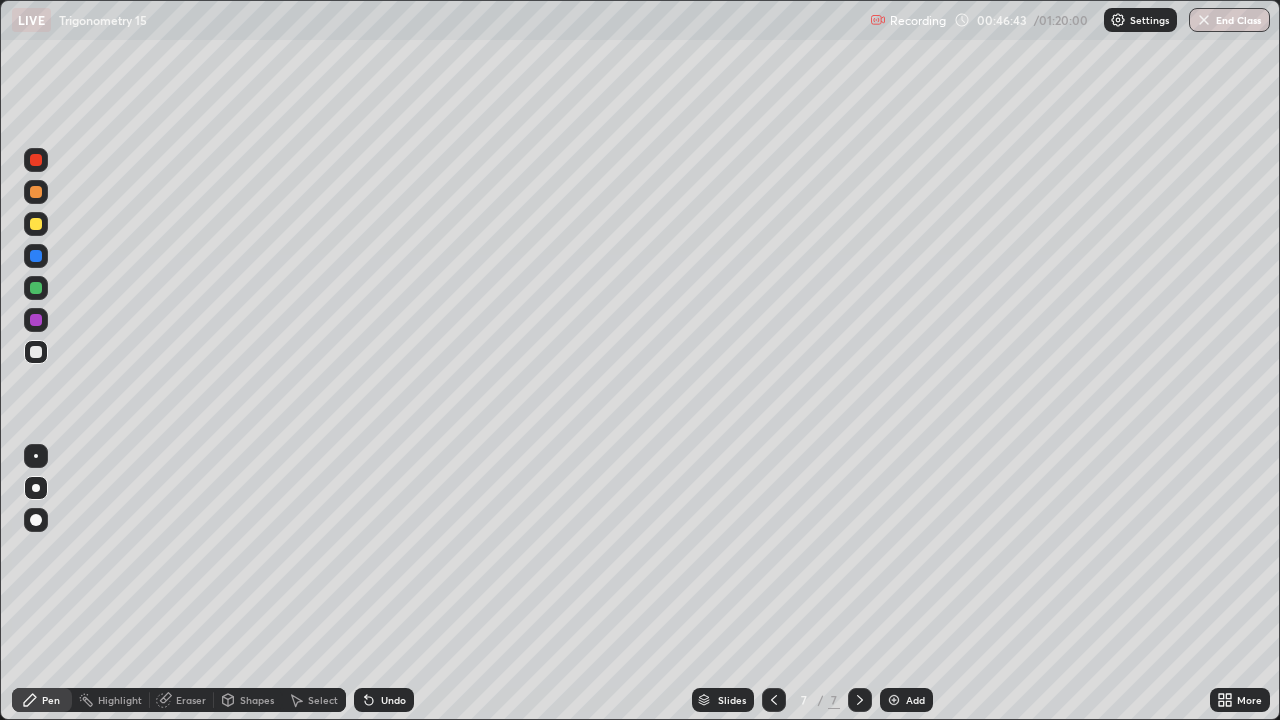 click at bounding box center (36, 160) 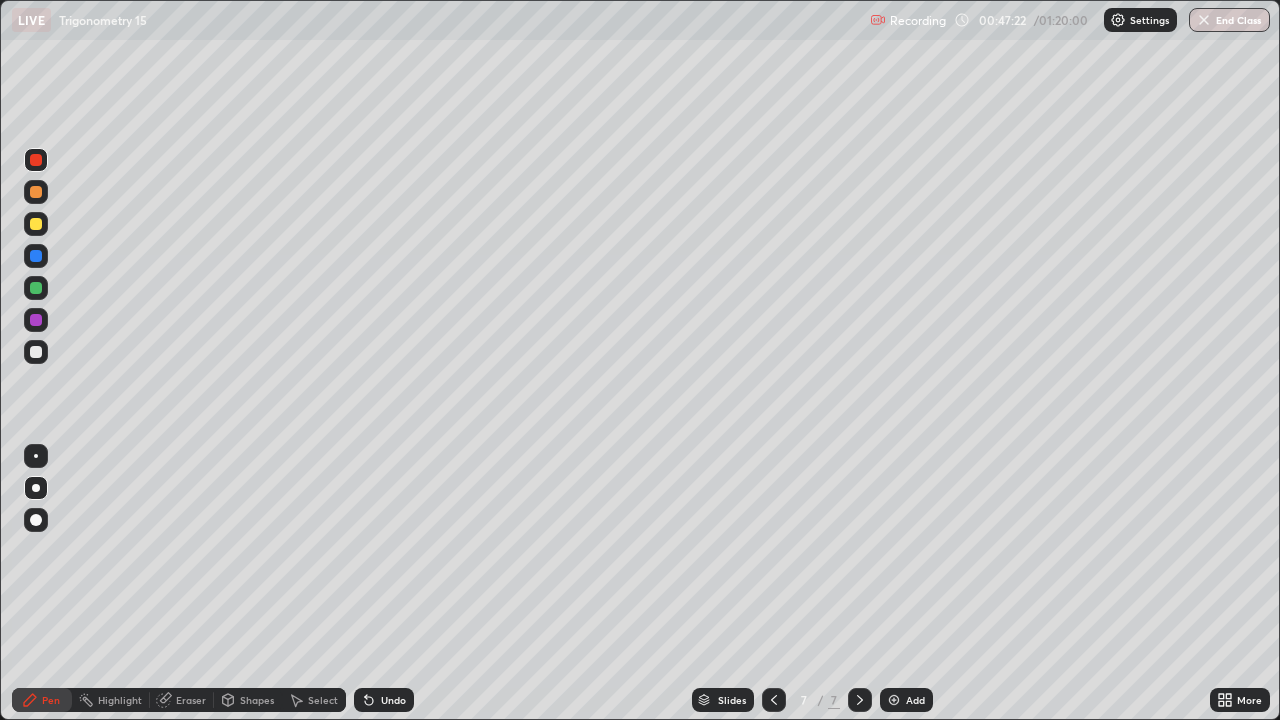 click at bounding box center [36, 352] 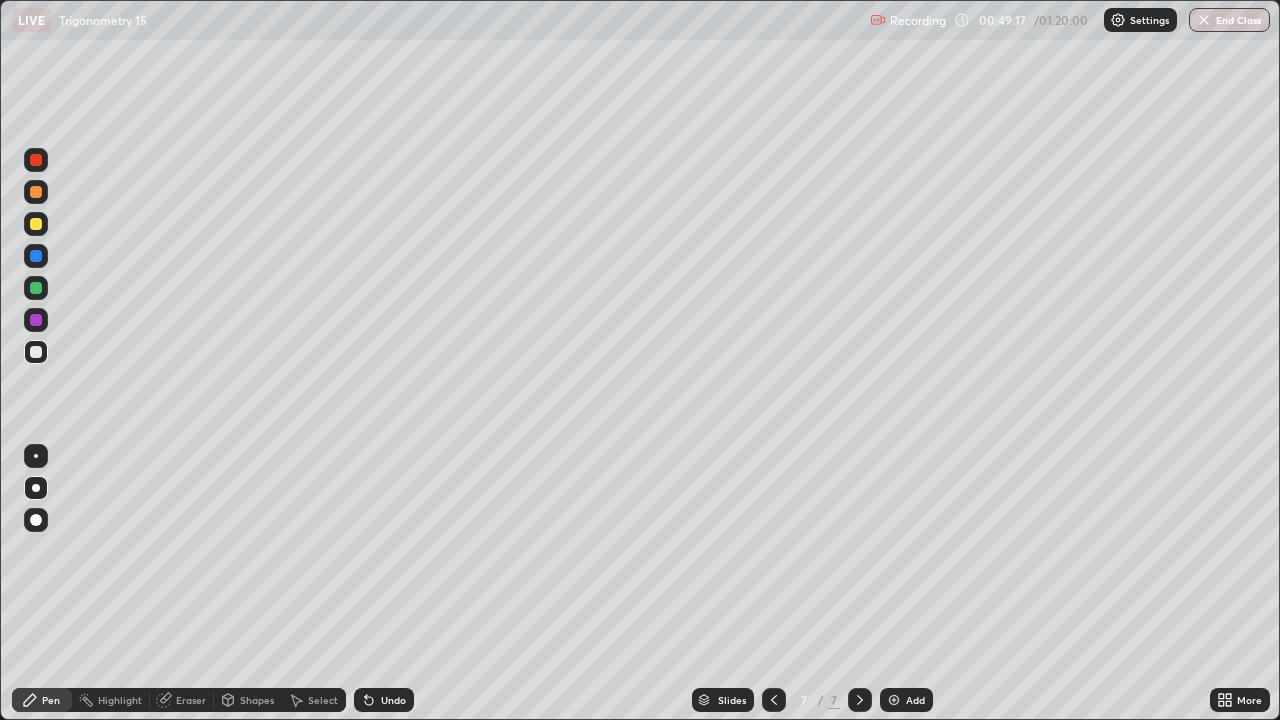 click at bounding box center (36, 224) 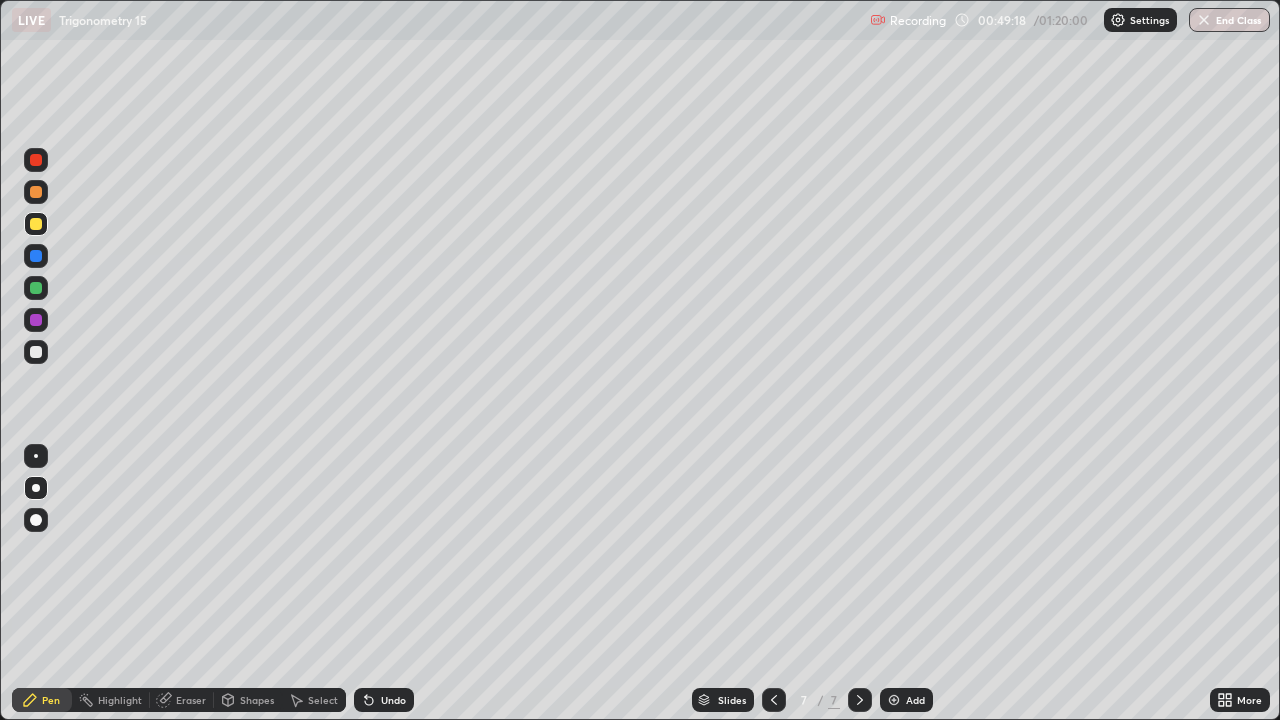 click at bounding box center [36, 488] 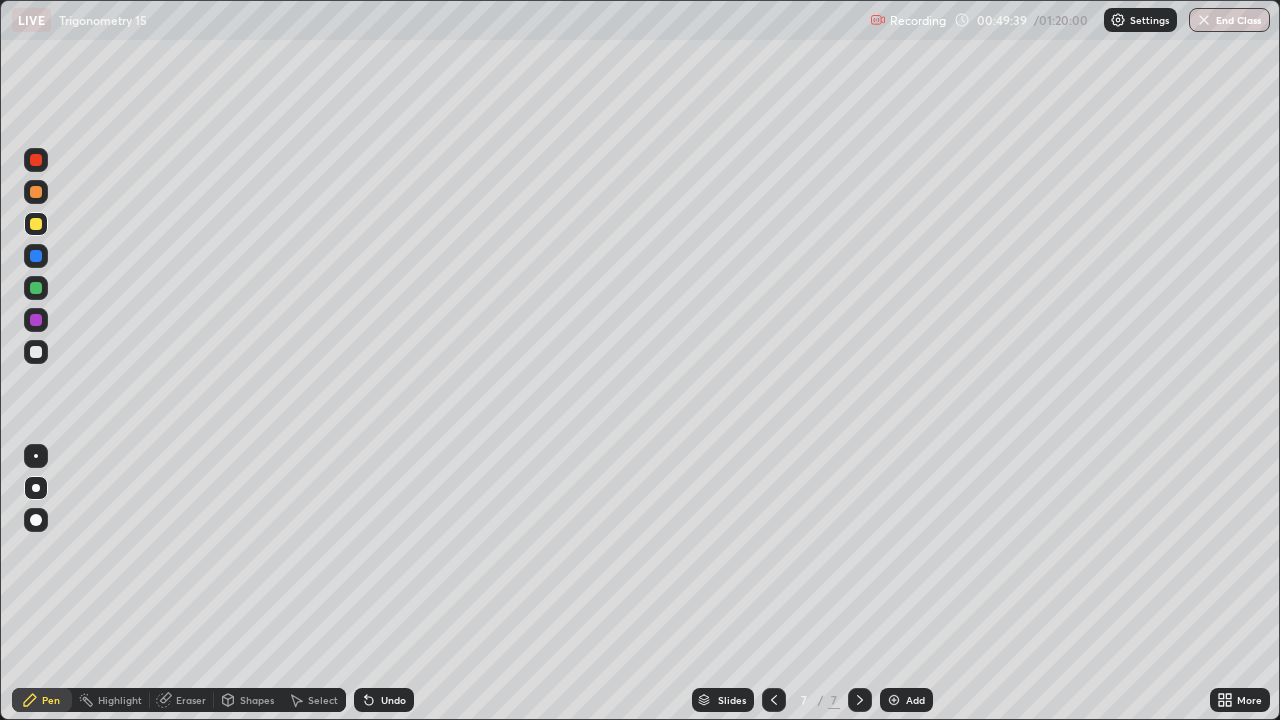 click at bounding box center [36, 224] 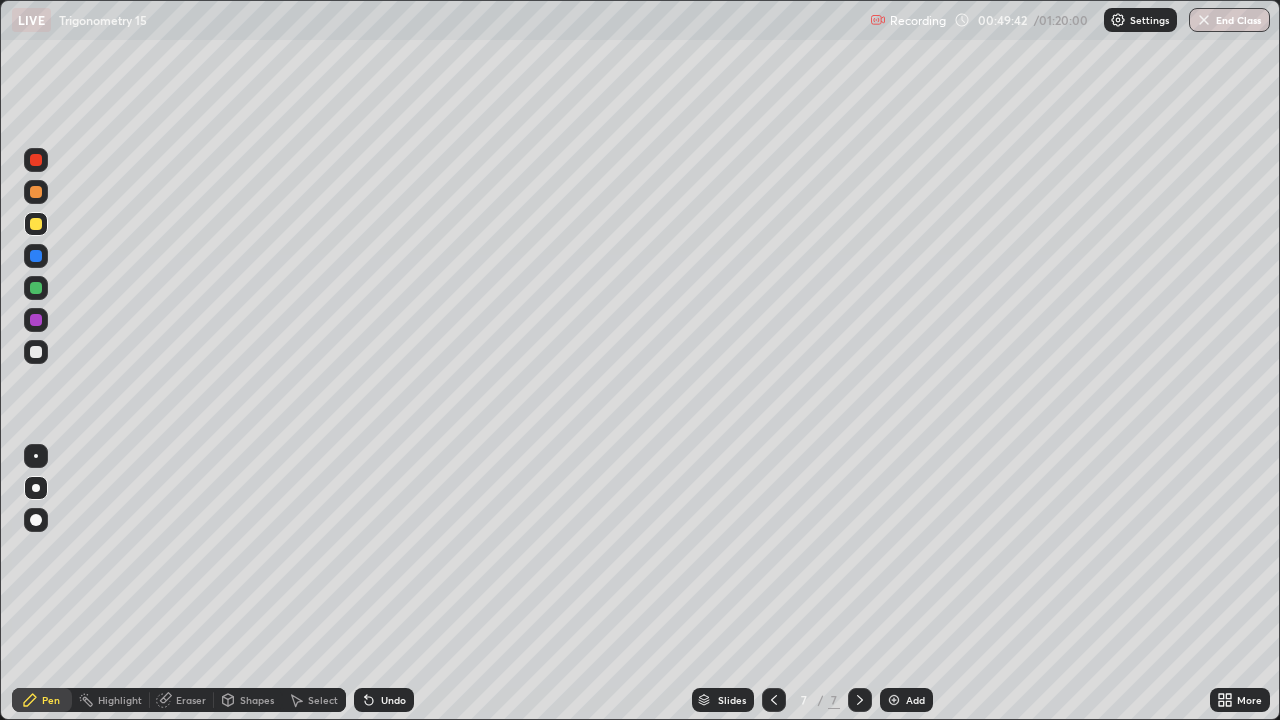 click 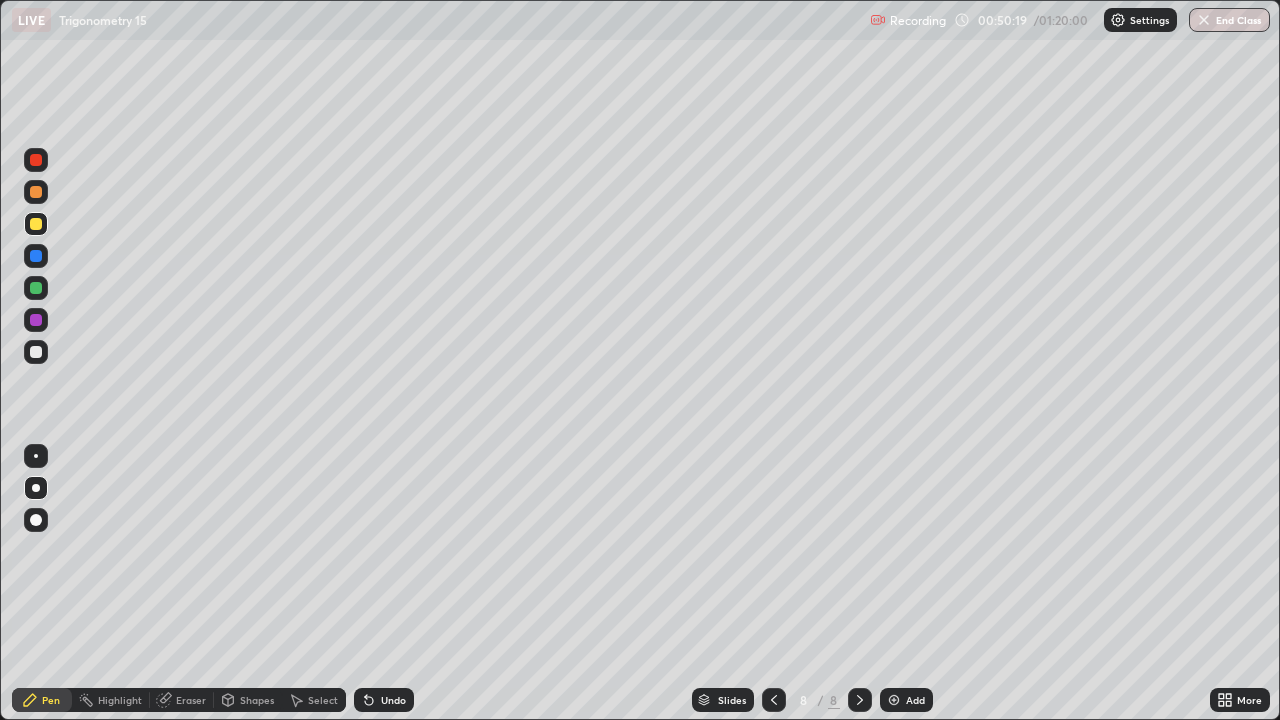 click at bounding box center [36, 352] 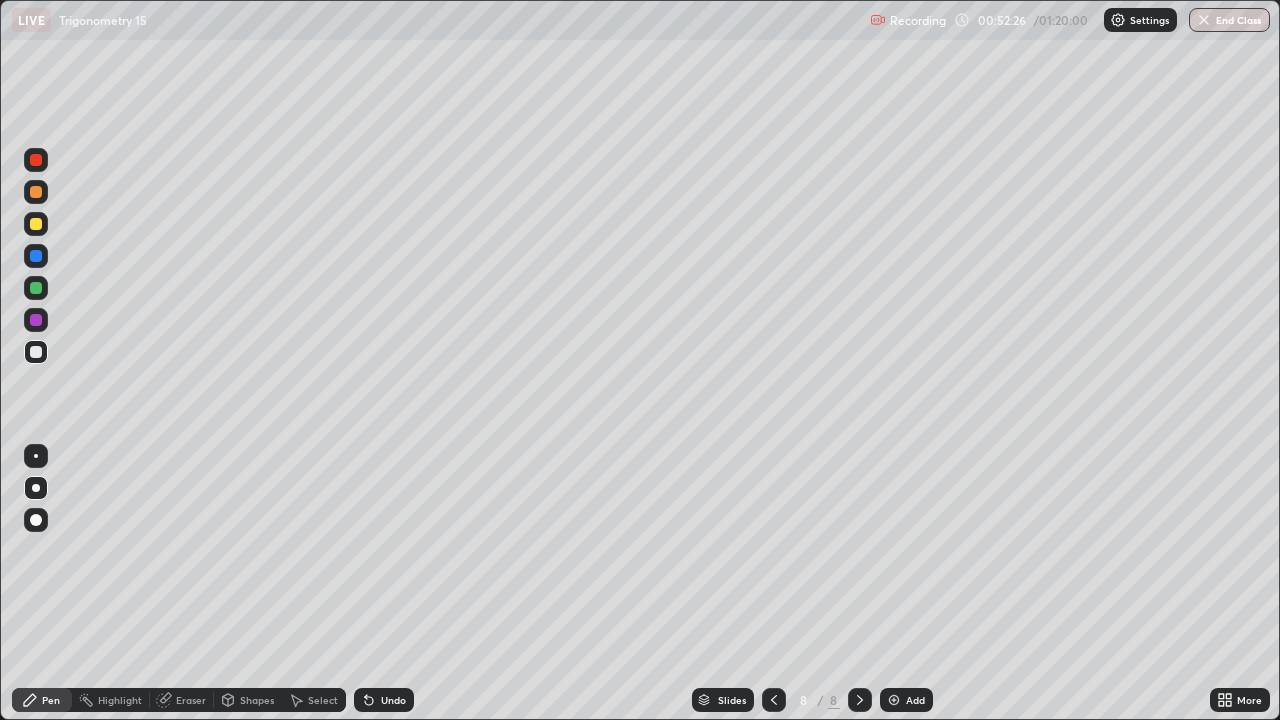 click at bounding box center (36, 320) 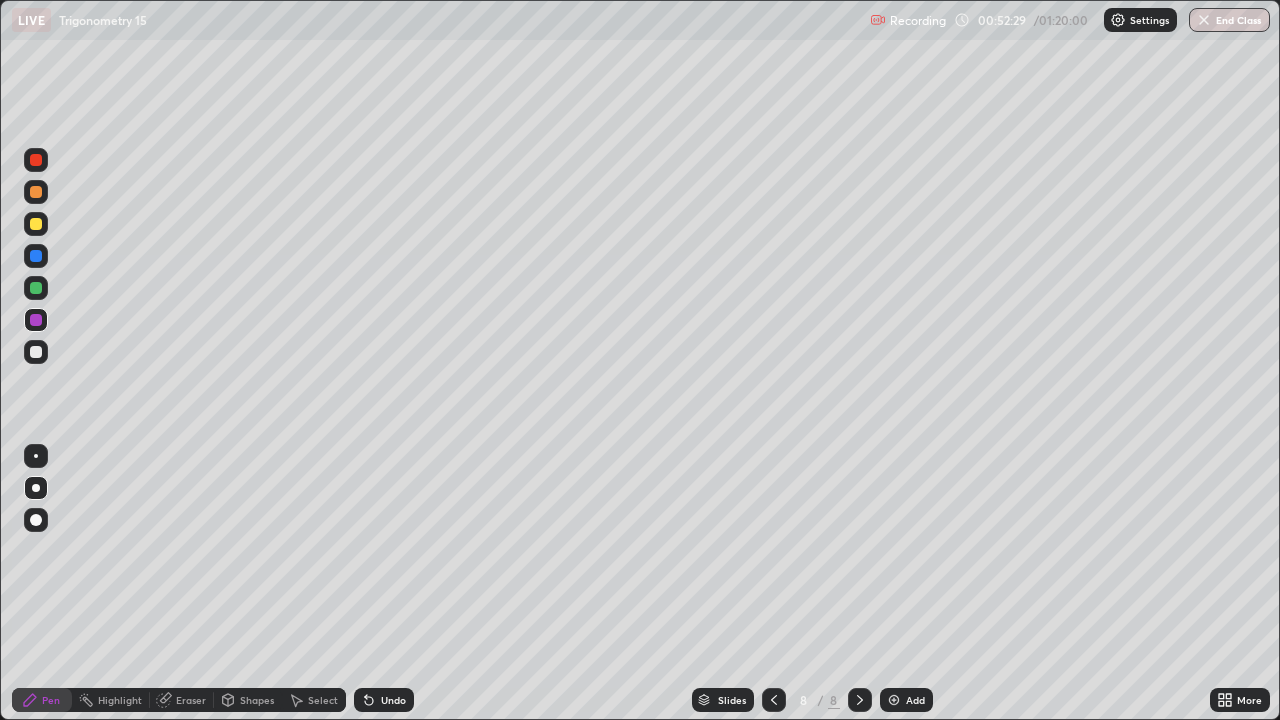 click at bounding box center (36, 352) 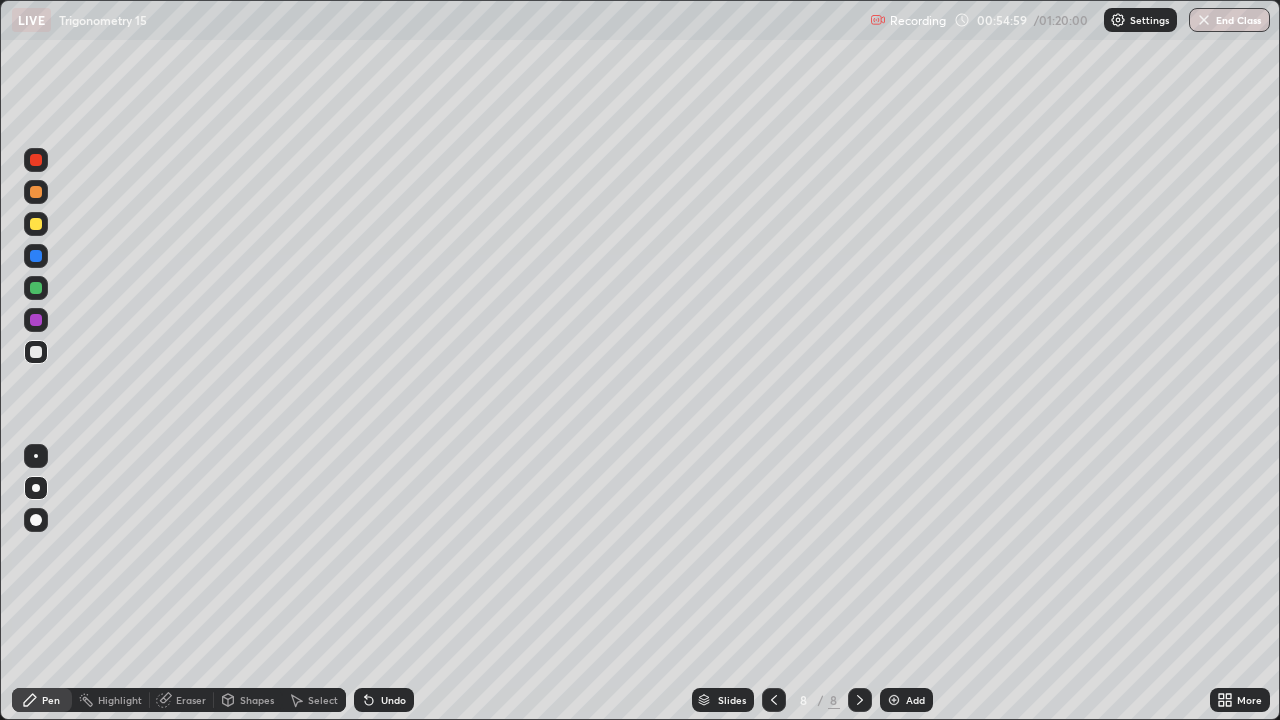 click on "Undo" at bounding box center [393, 700] 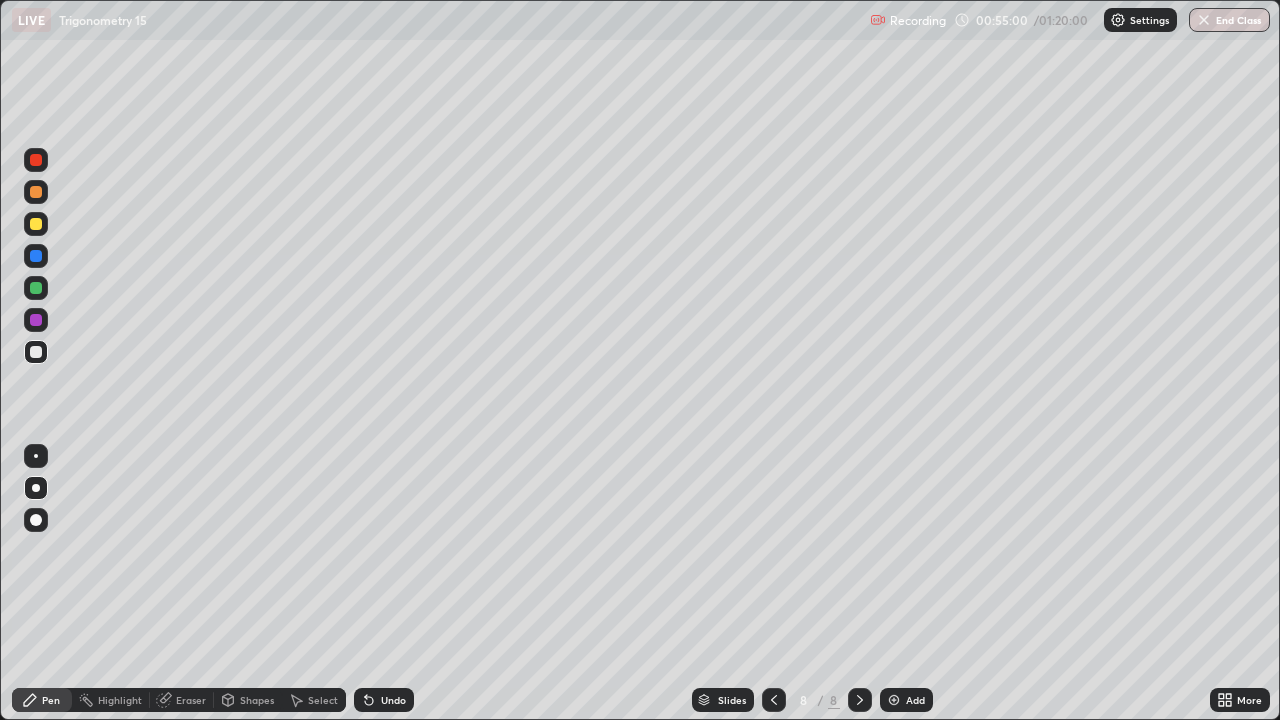 click on "Undo" at bounding box center (393, 700) 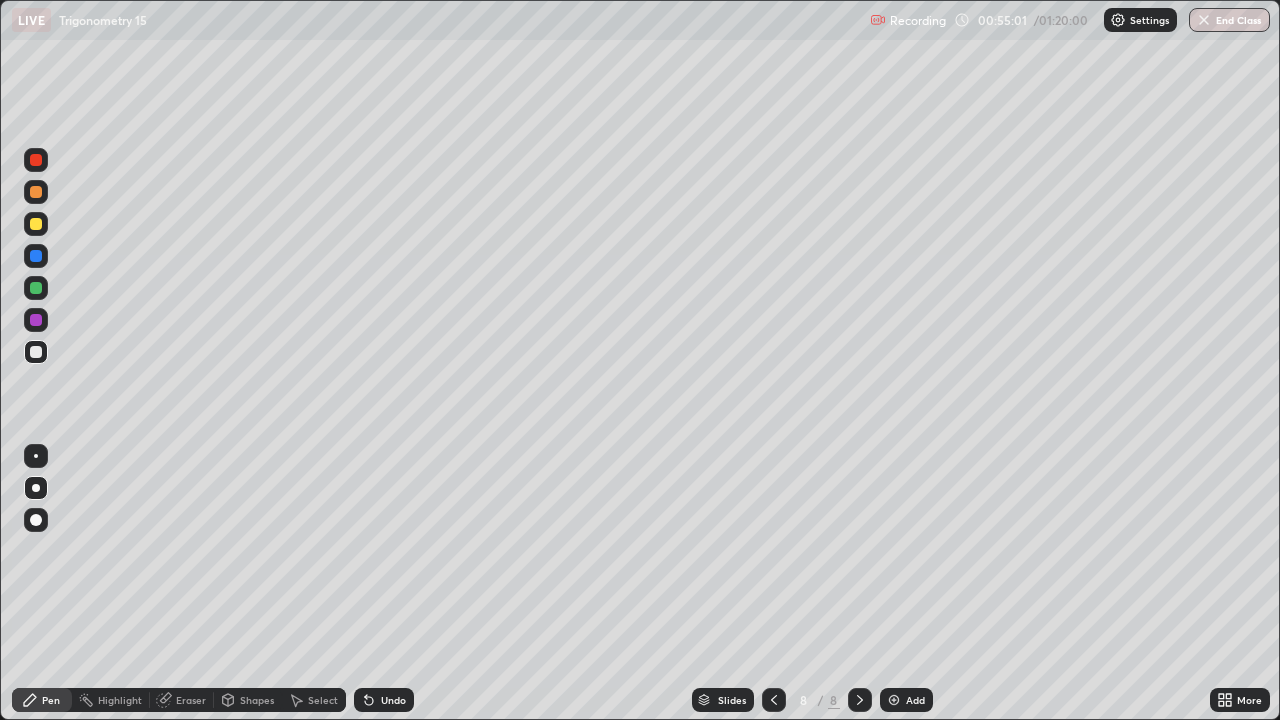 click on "Undo" at bounding box center (384, 700) 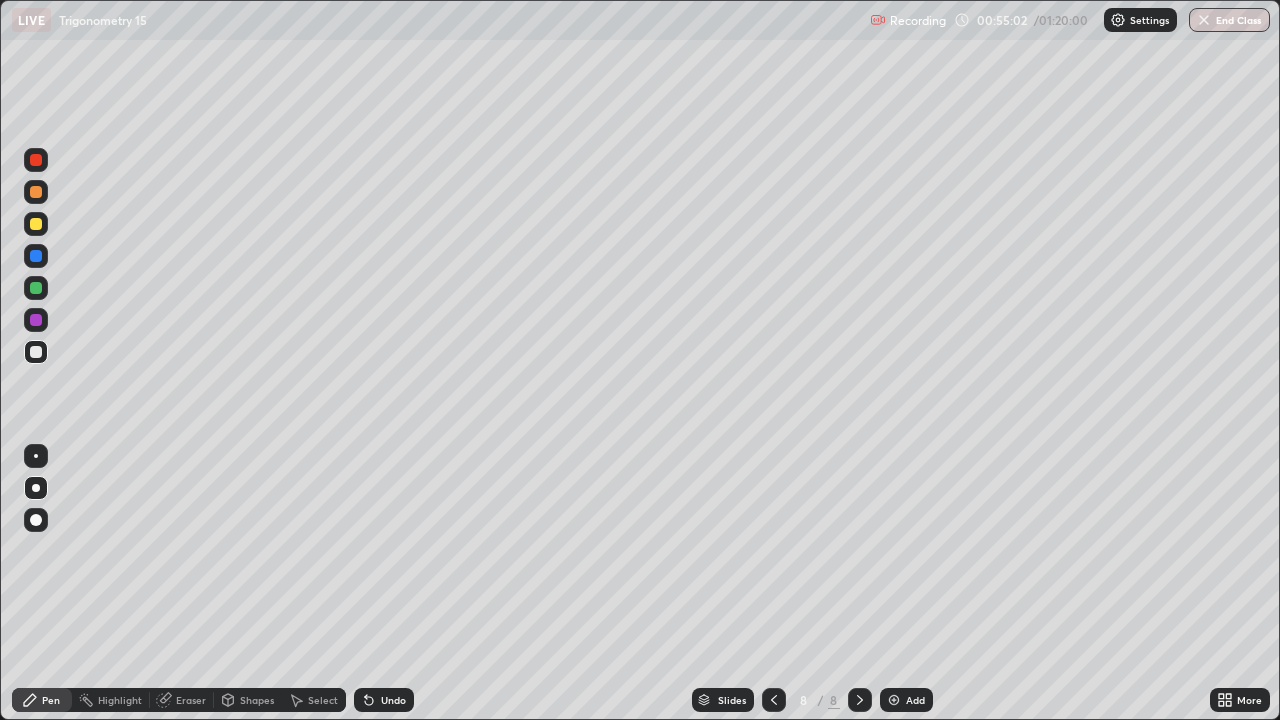 click on "Undo" at bounding box center [393, 700] 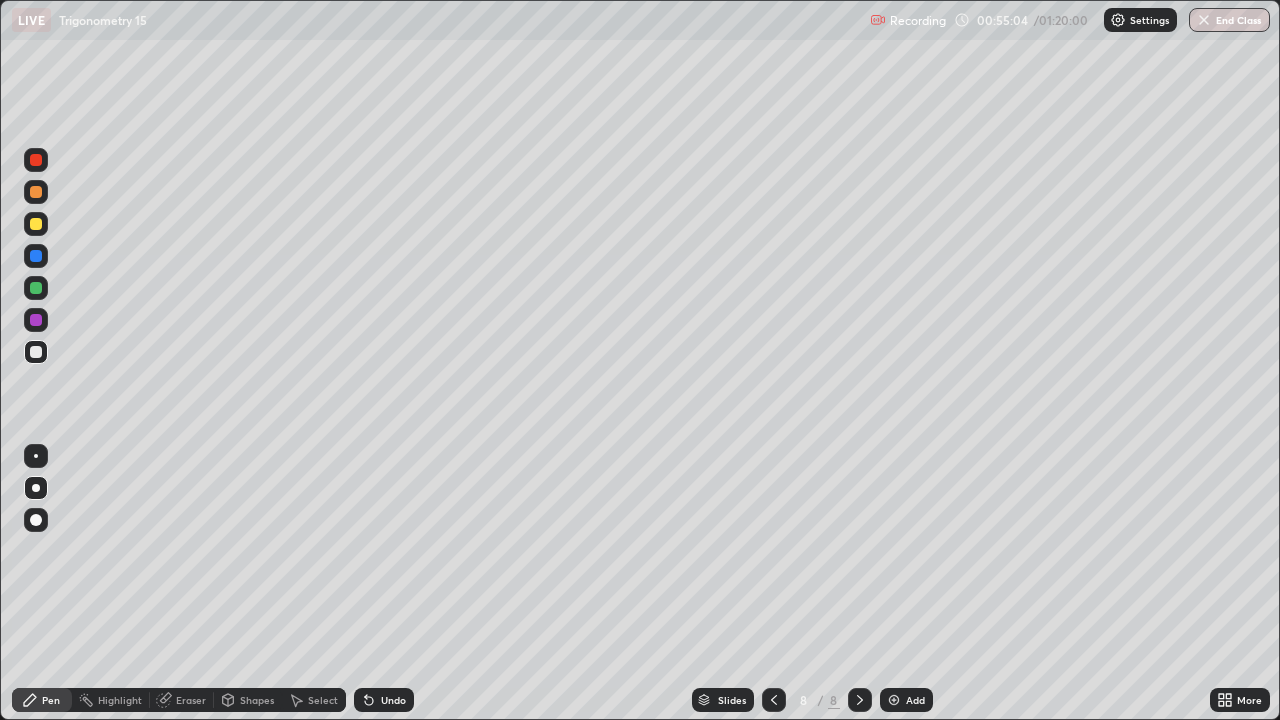 click on "Undo" at bounding box center (393, 700) 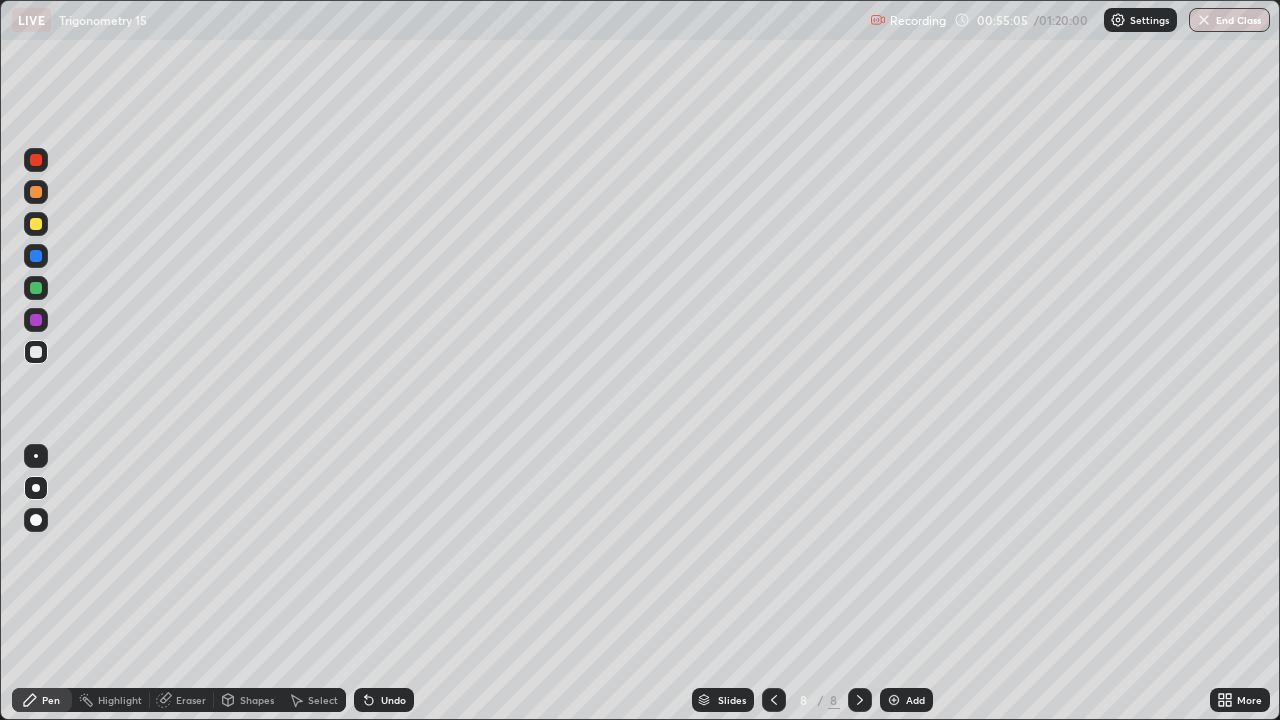 click on "Undo" at bounding box center [384, 700] 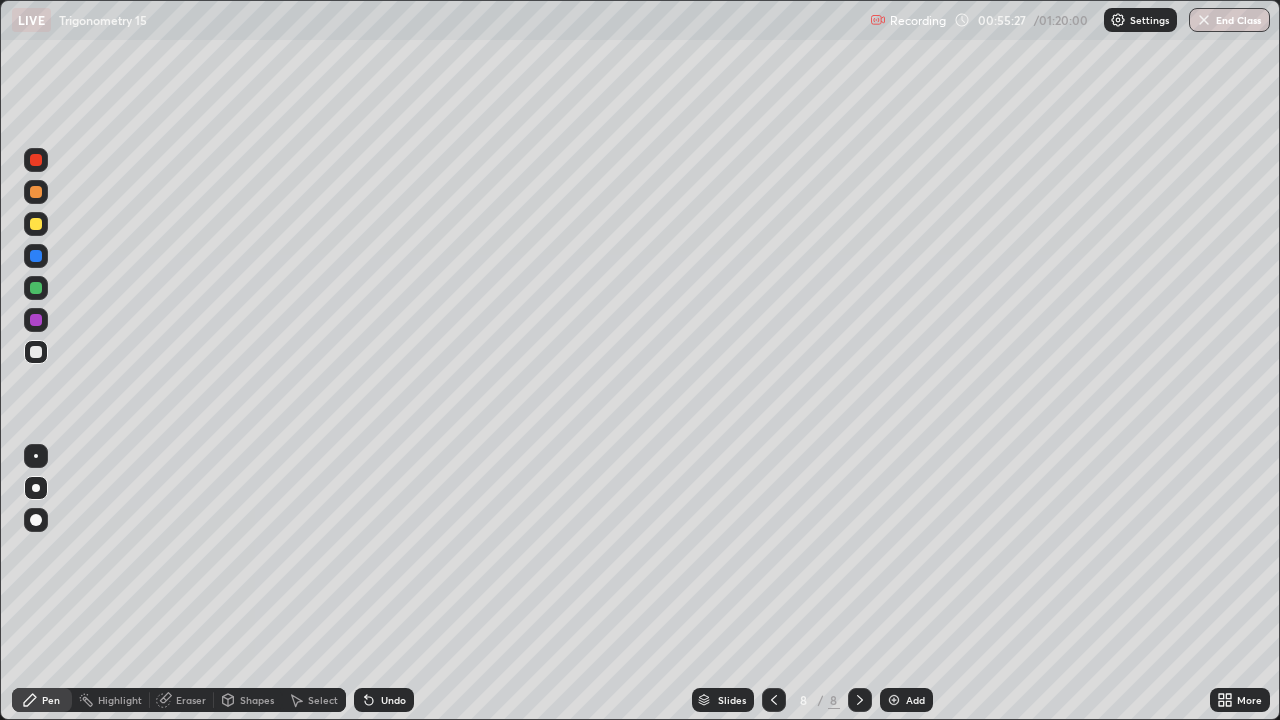click on "Undo" at bounding box center (393, 700) 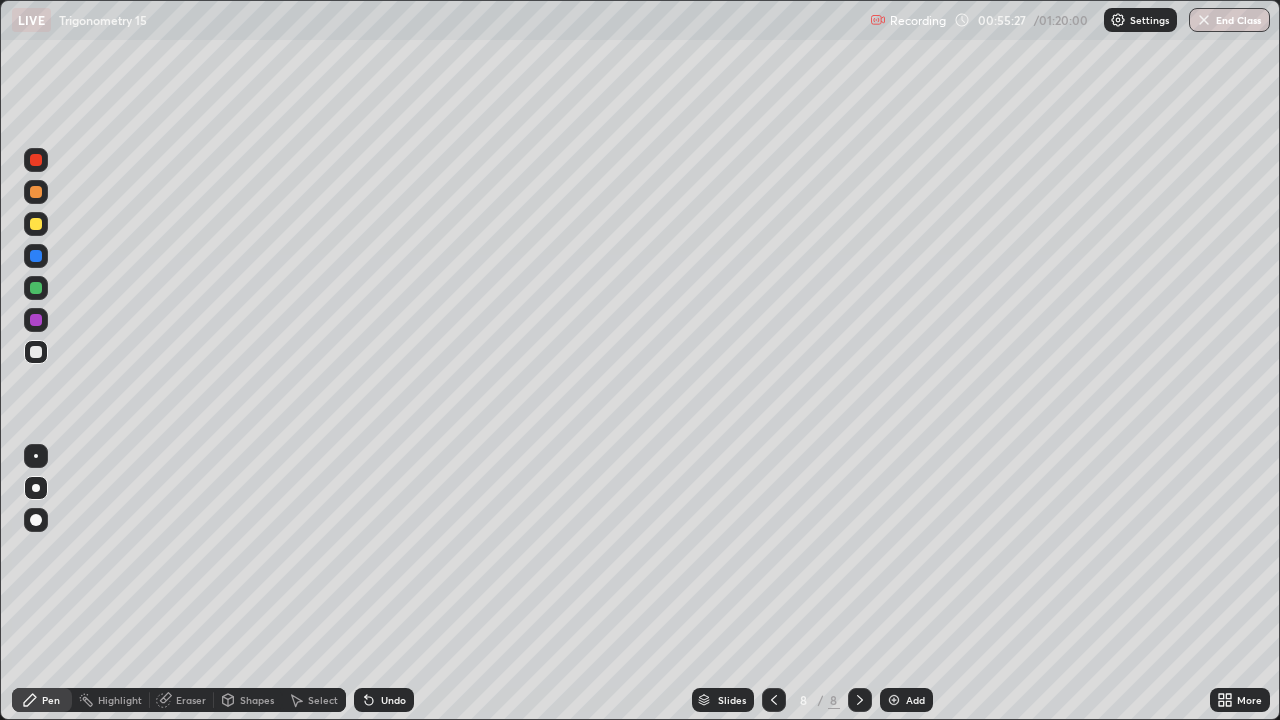 click on "Undo" at bounding box center [393, 700] 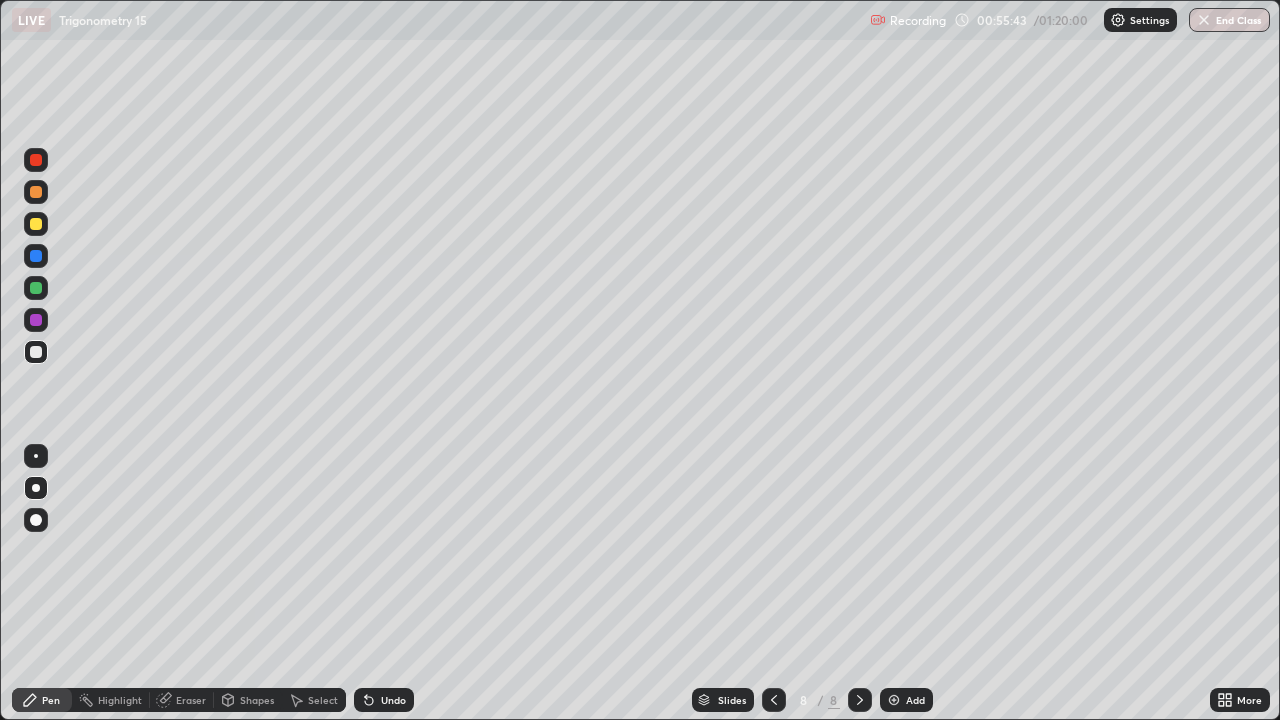 click at bounding box center (36, 288) 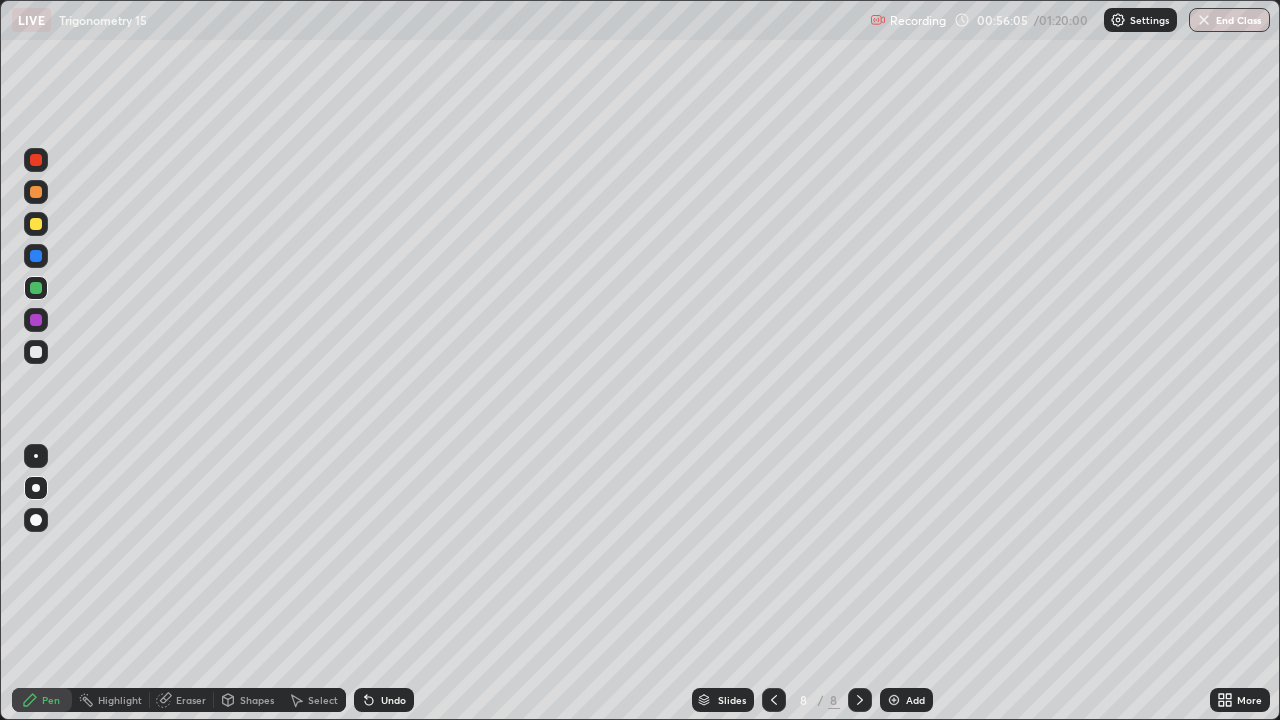 click on "Undo" at bounding box center [393, 700] 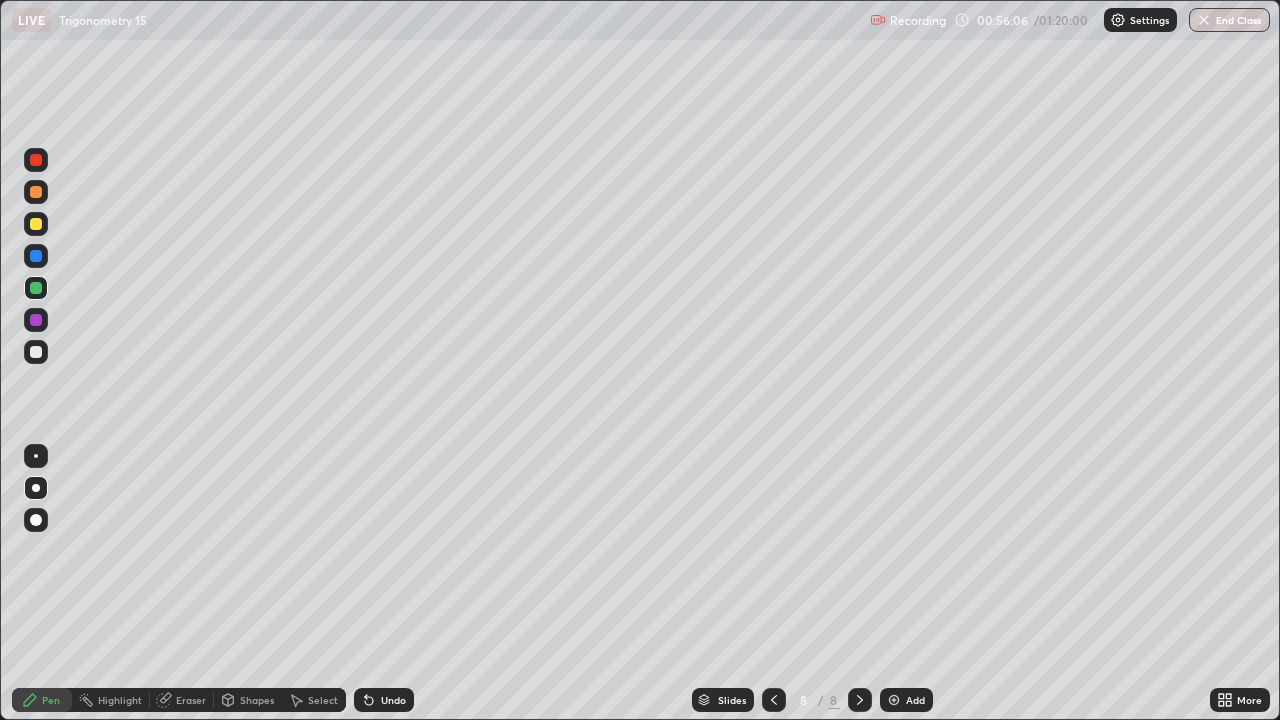click on "Undo" at bounding box center [393, 700] 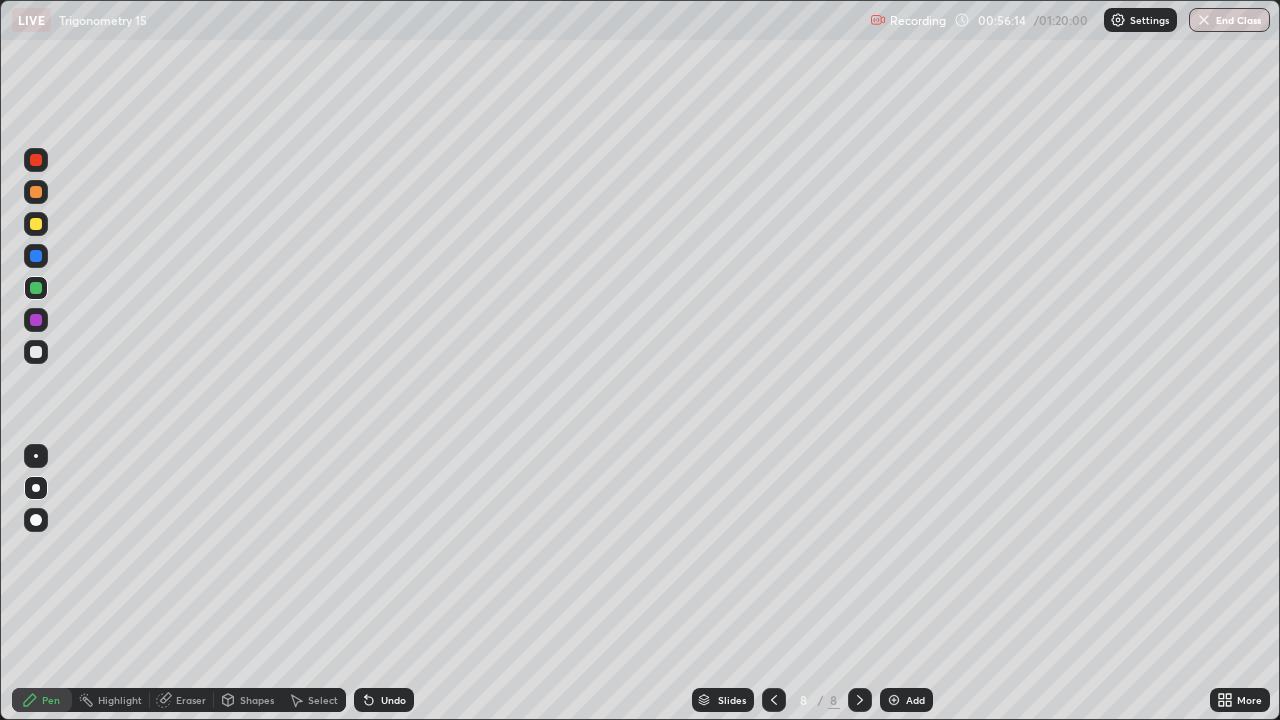 click at bounding box center [36, 160] 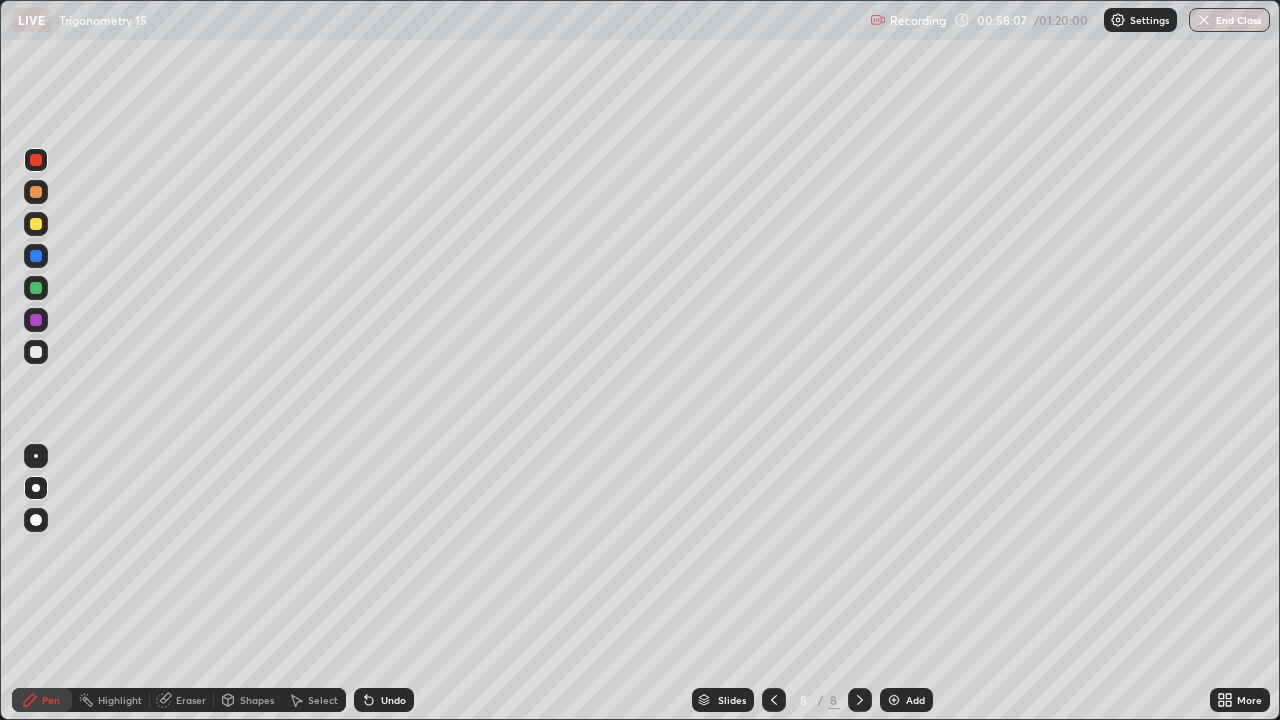 click on "Slides 8 / 8 Add" at bounding box center (812, 700) 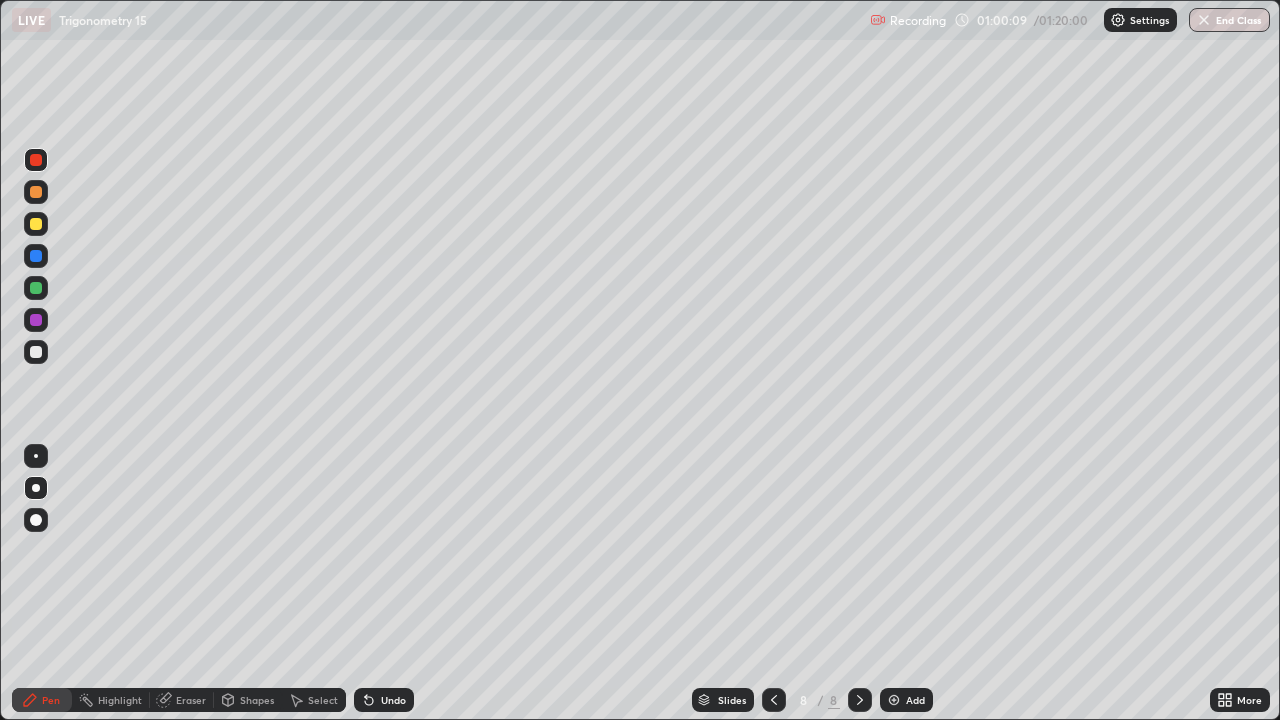 click 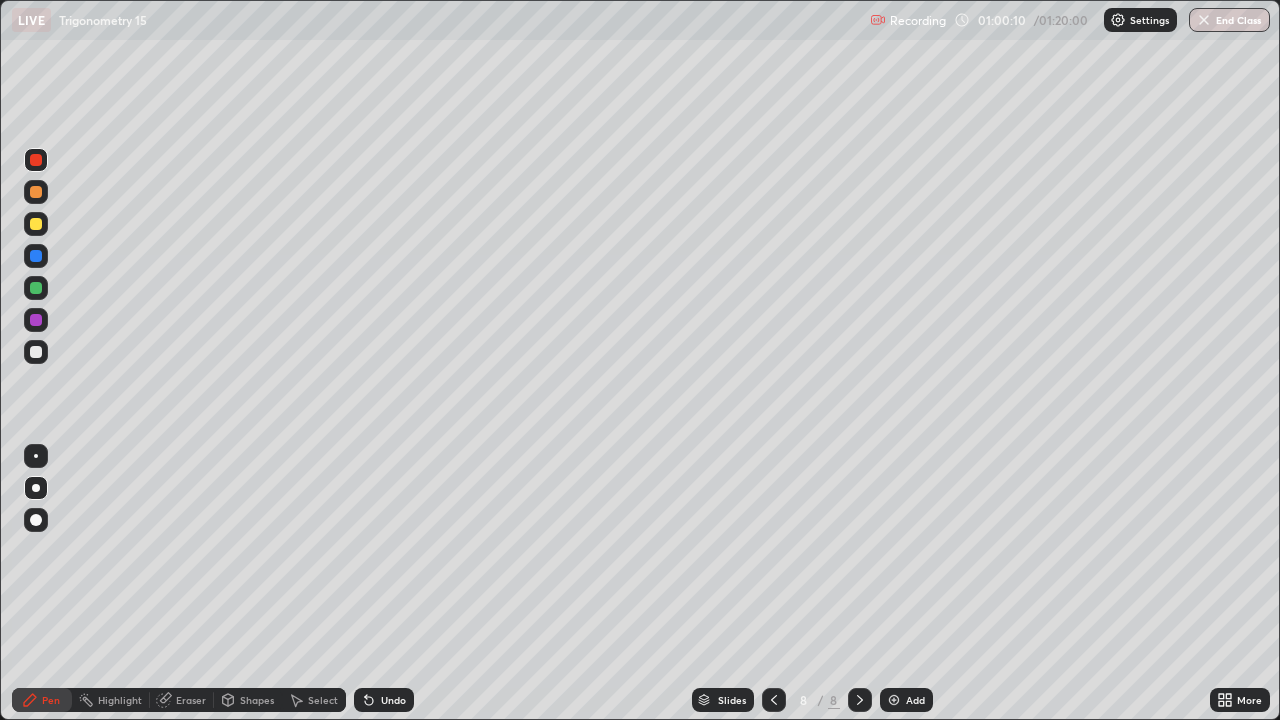 click on "Add" at bounding box center [915, 700] 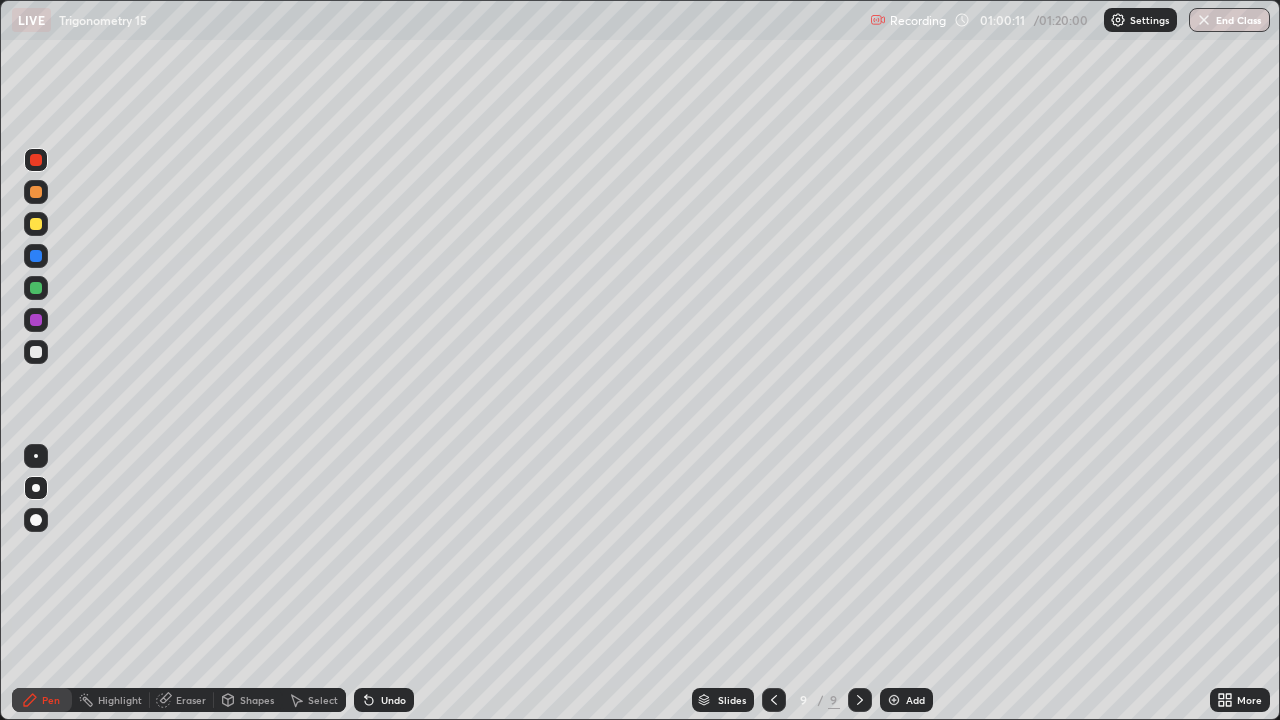 click at bounding box center (36, 224) 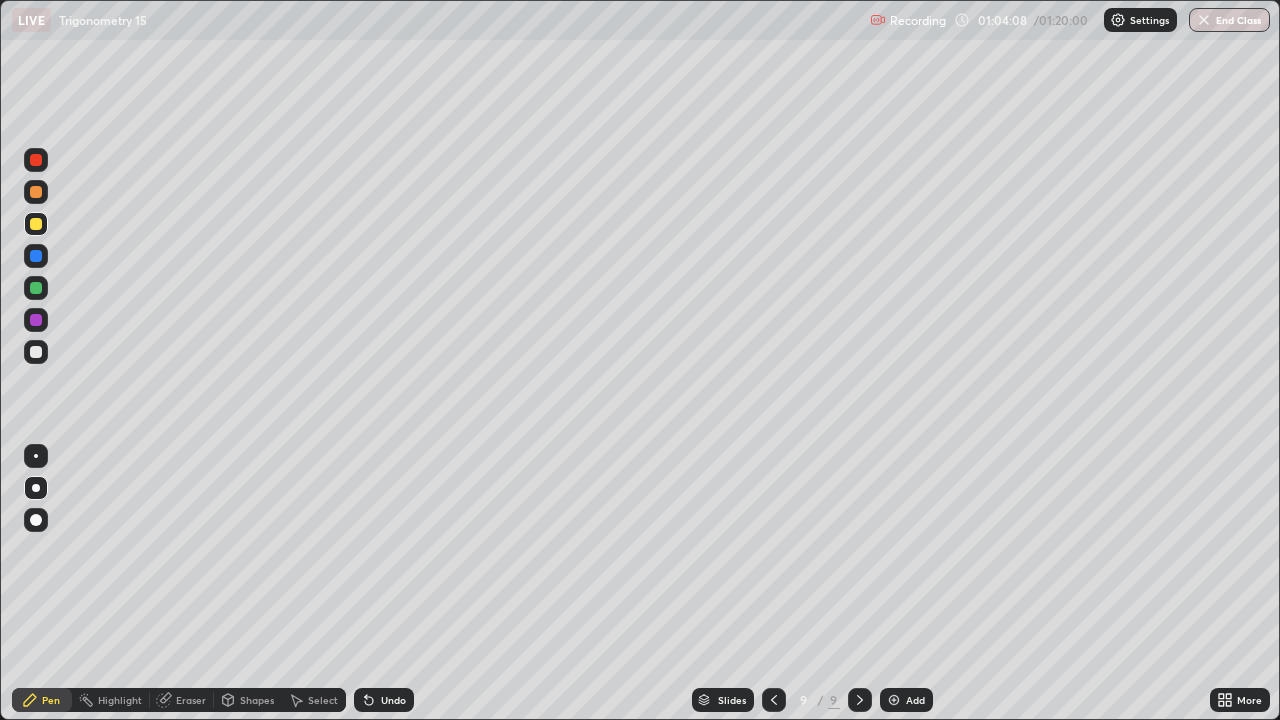 click at bounding box center (36, 352) 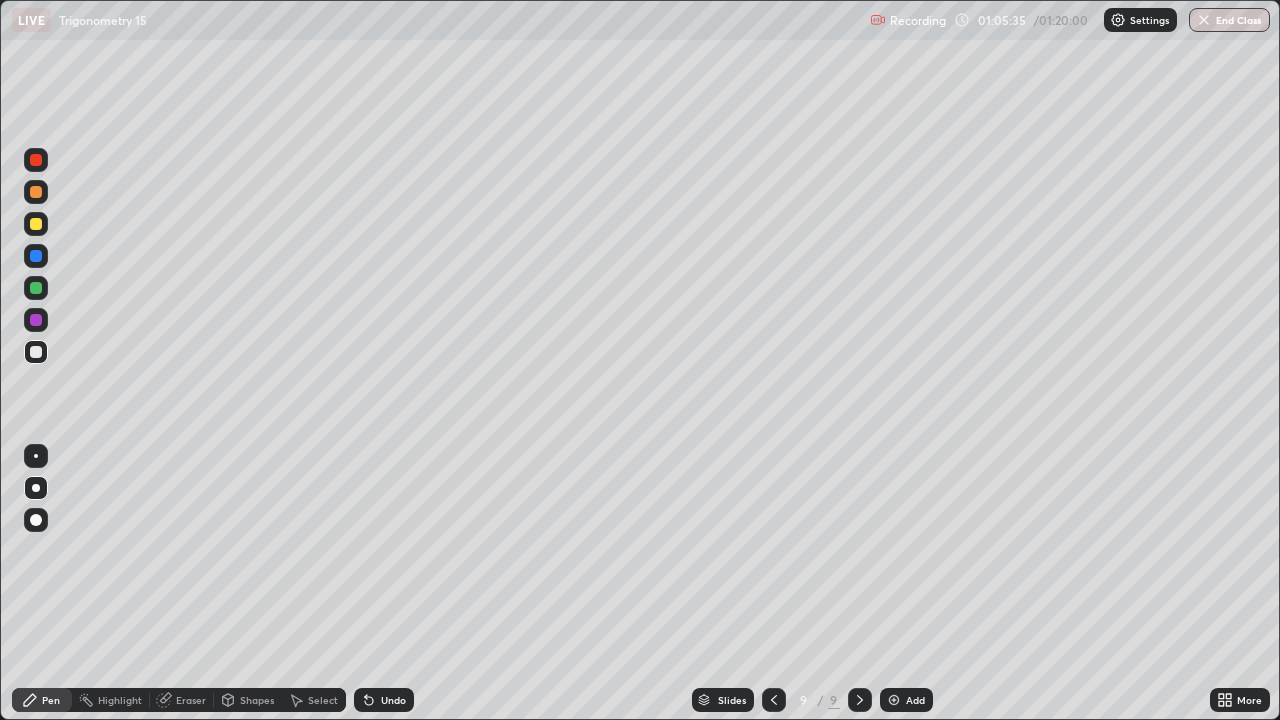 click at bounding box center (36, 352) 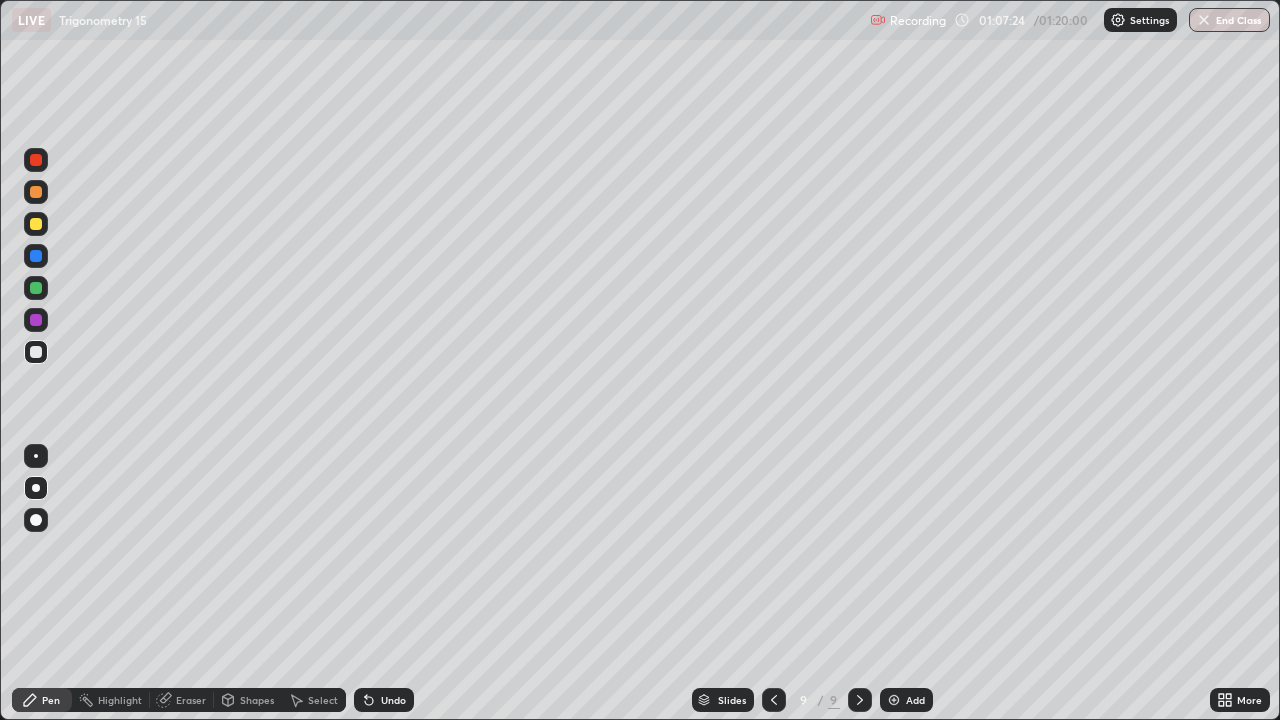 click at bounding box center (36, 320) 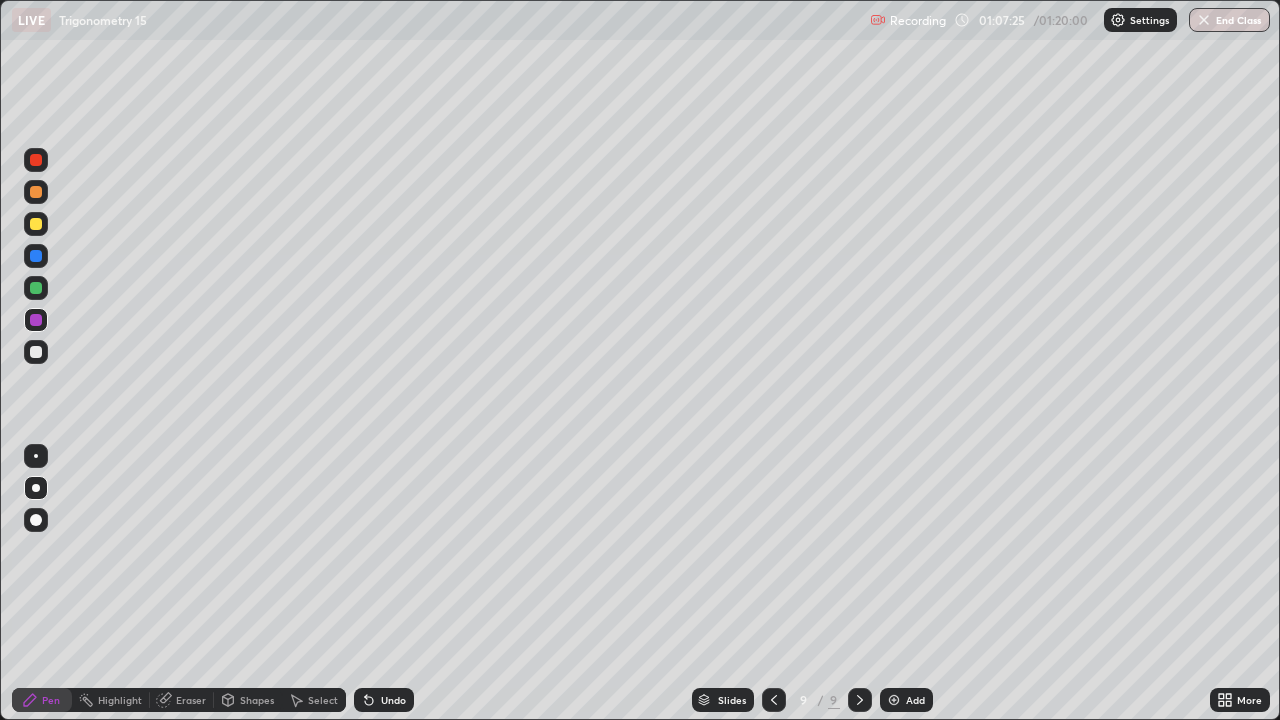 click at bounding box center [36, 352] 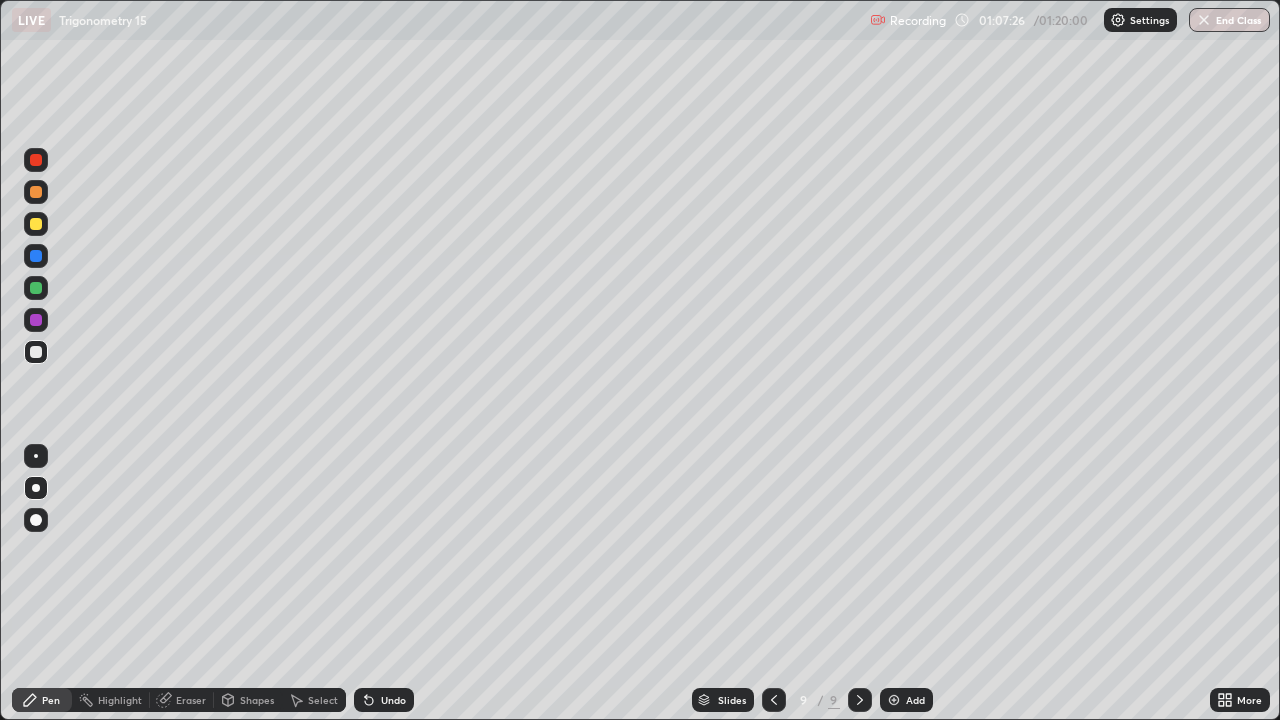 click at bounding box center [36, 288] 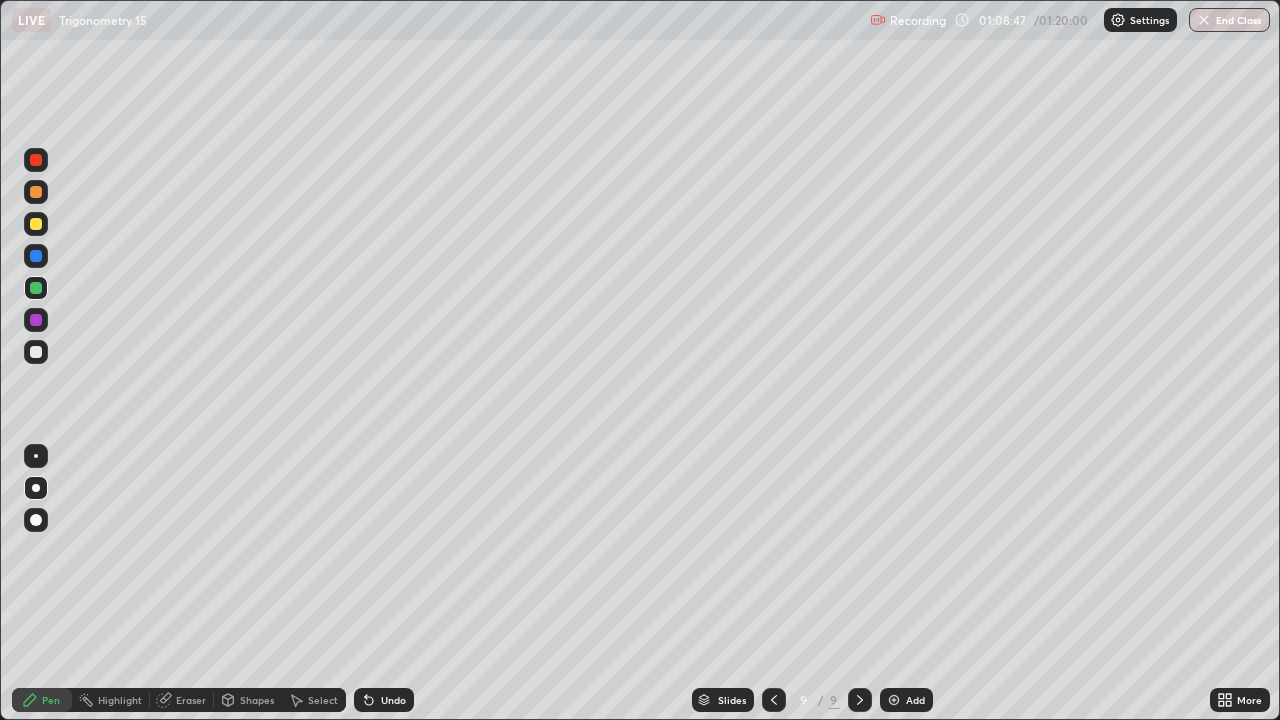 click at bounding box center [36, 352] 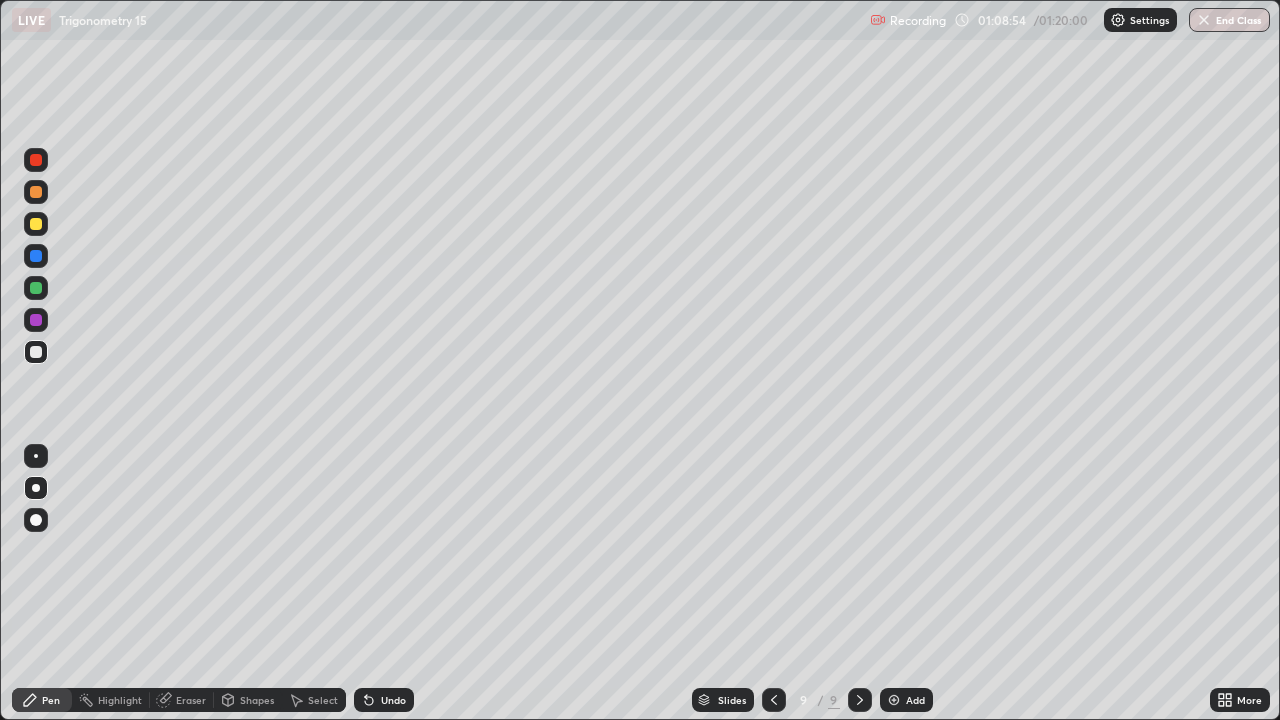 click on "Eraser" at bounding box center (191, 700) 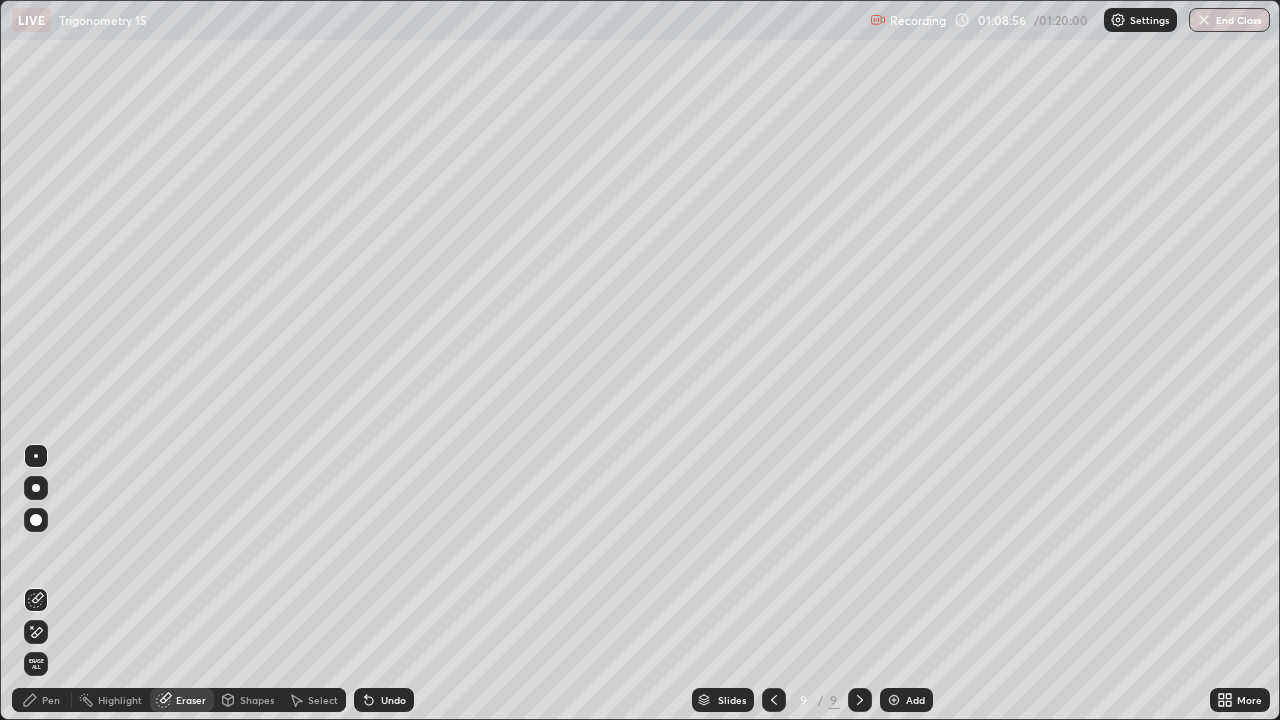 click on "Pen" at bounding box center [51, 700] 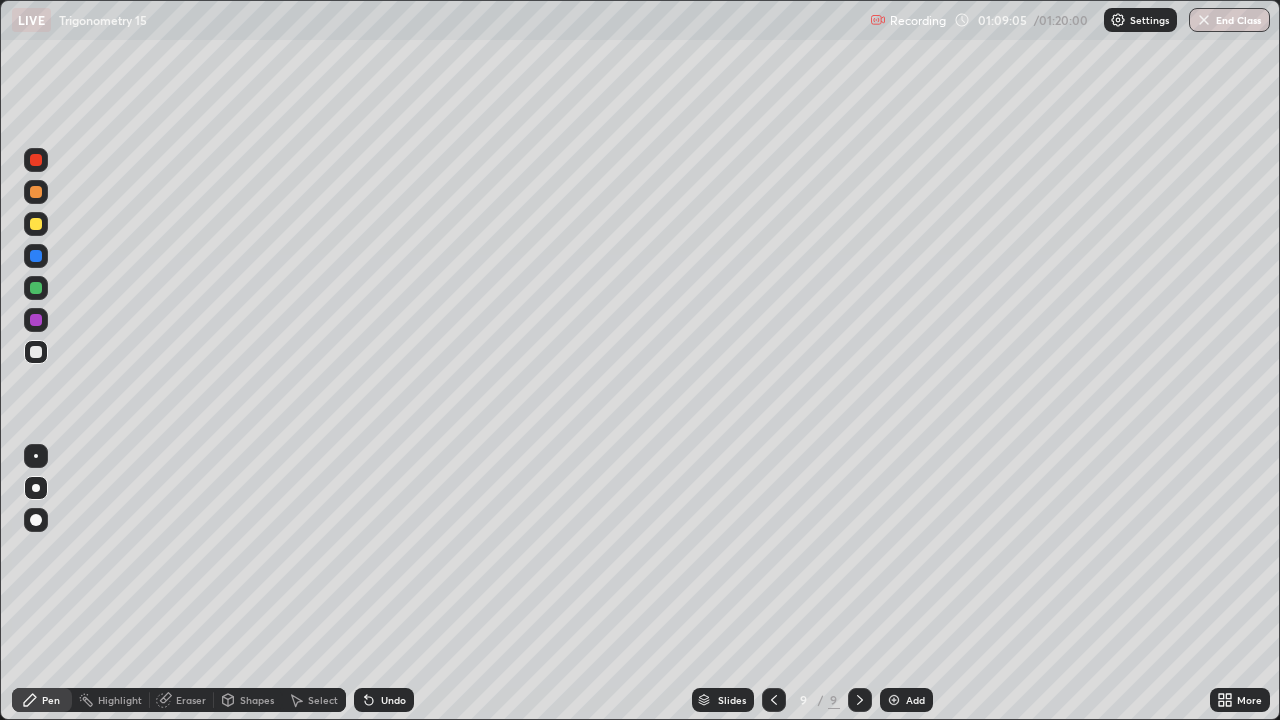click on "Undo" at bounding box center [384, 700] 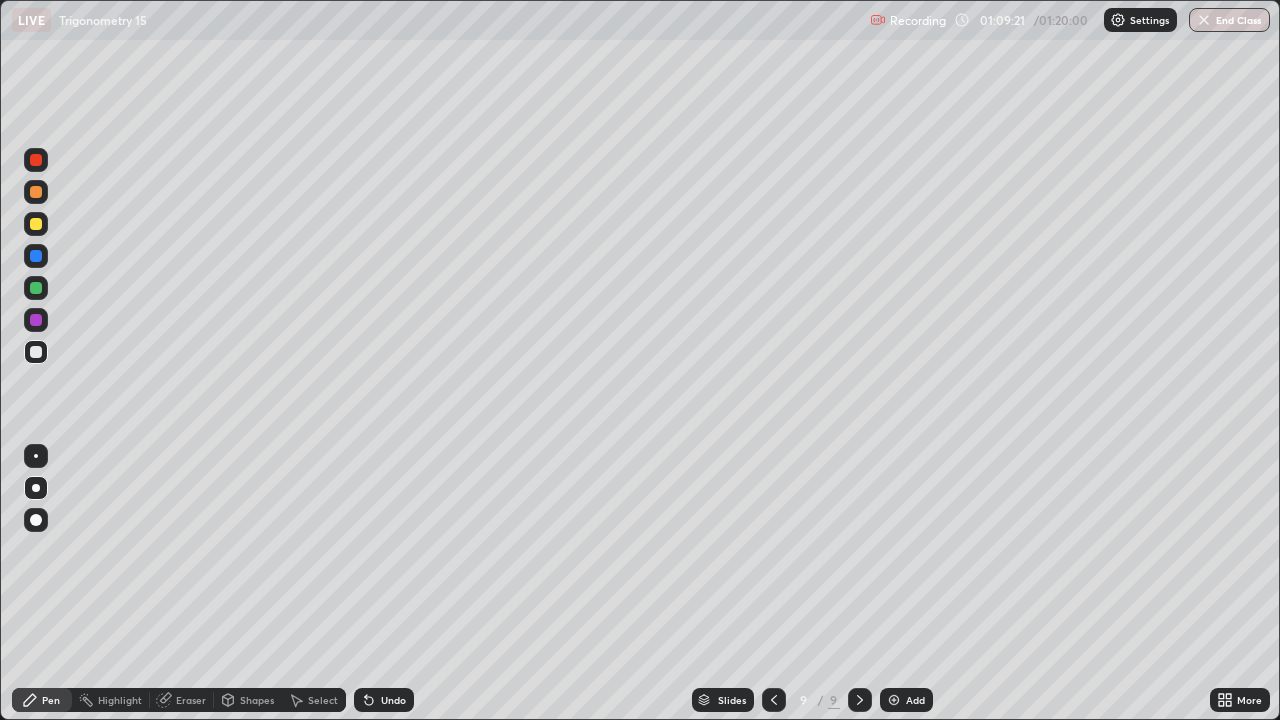 click at bounding box center (36, 320) 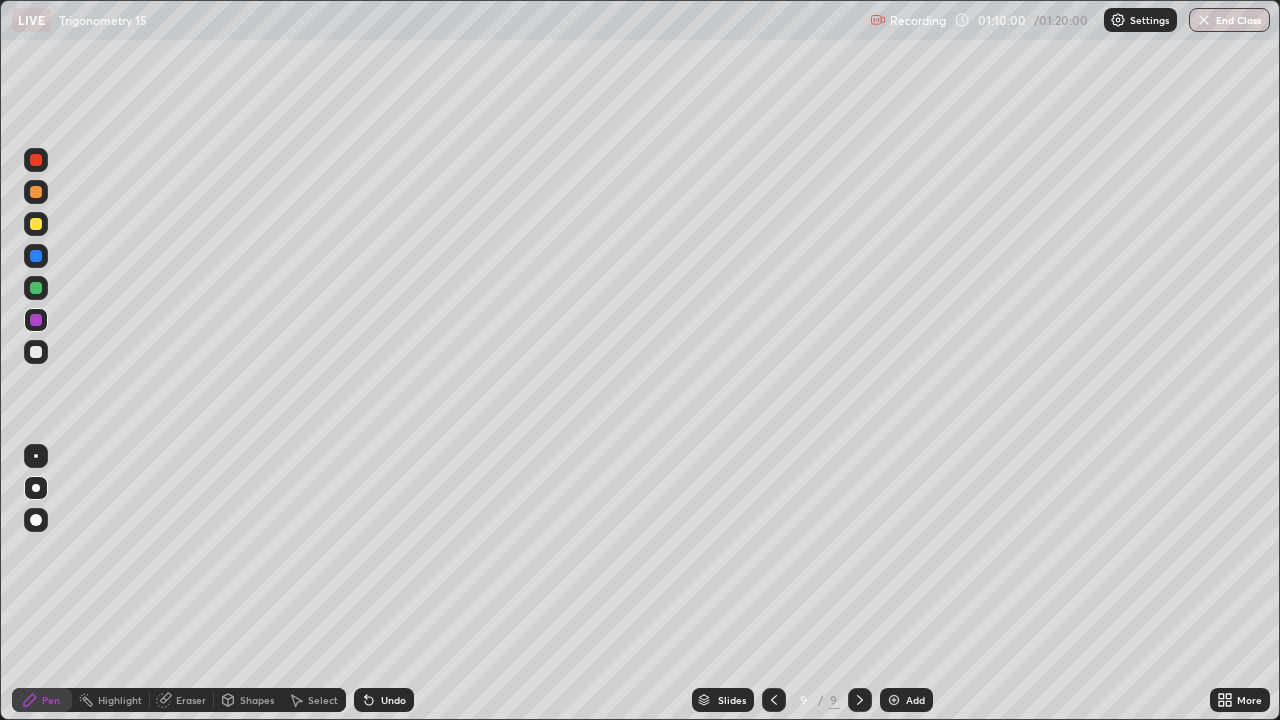 click on "Eraser" at bounding box center (191, 700) 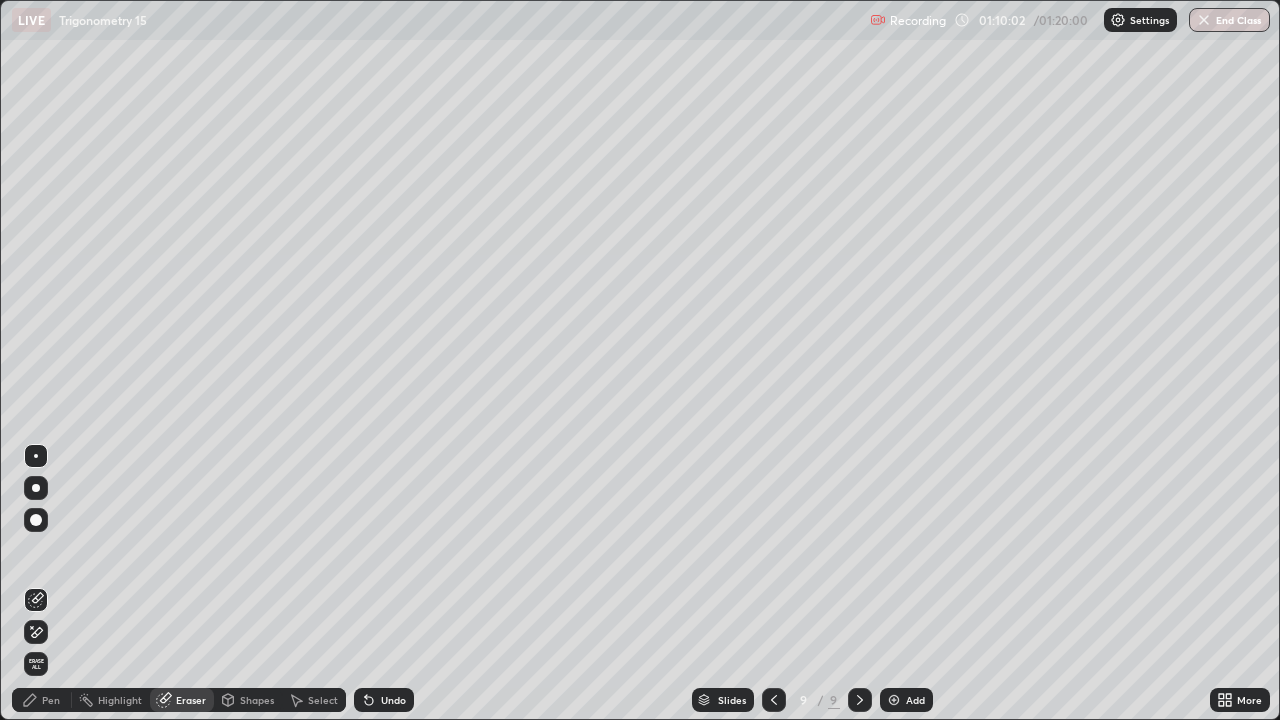 click on "Pen" at bounding box center [51, 700] 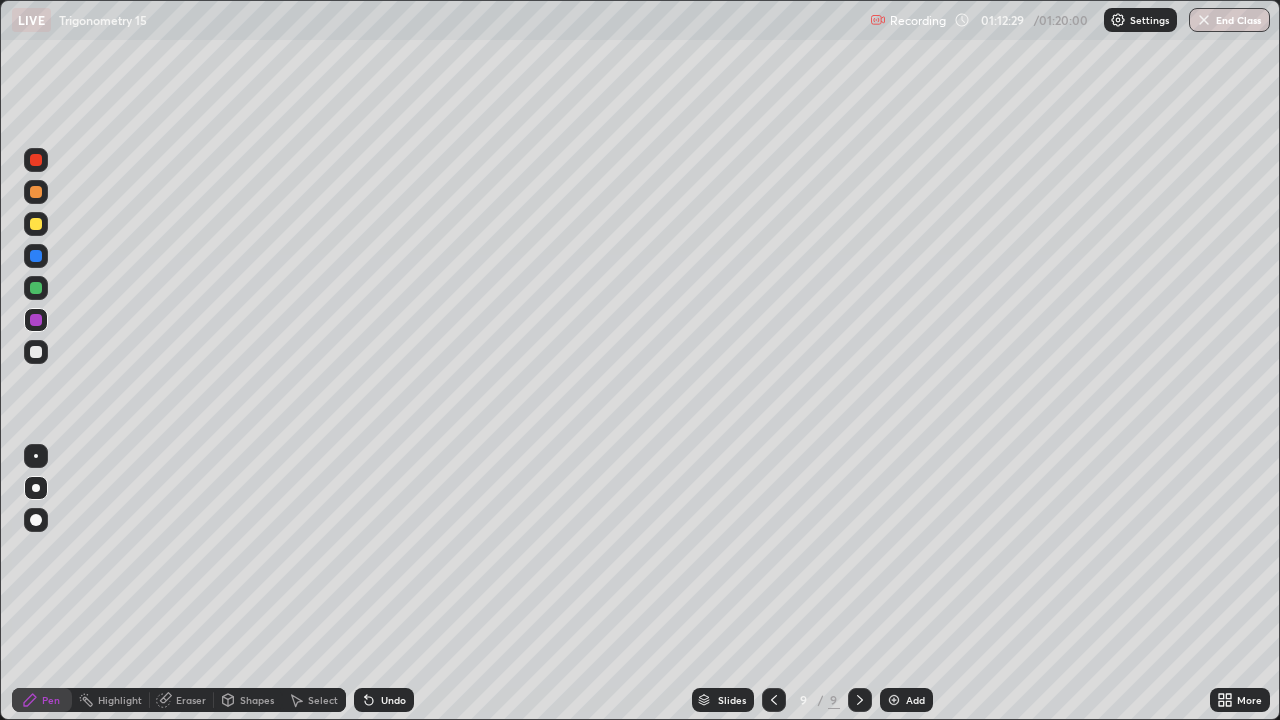 click at bounding box center (36, 224) 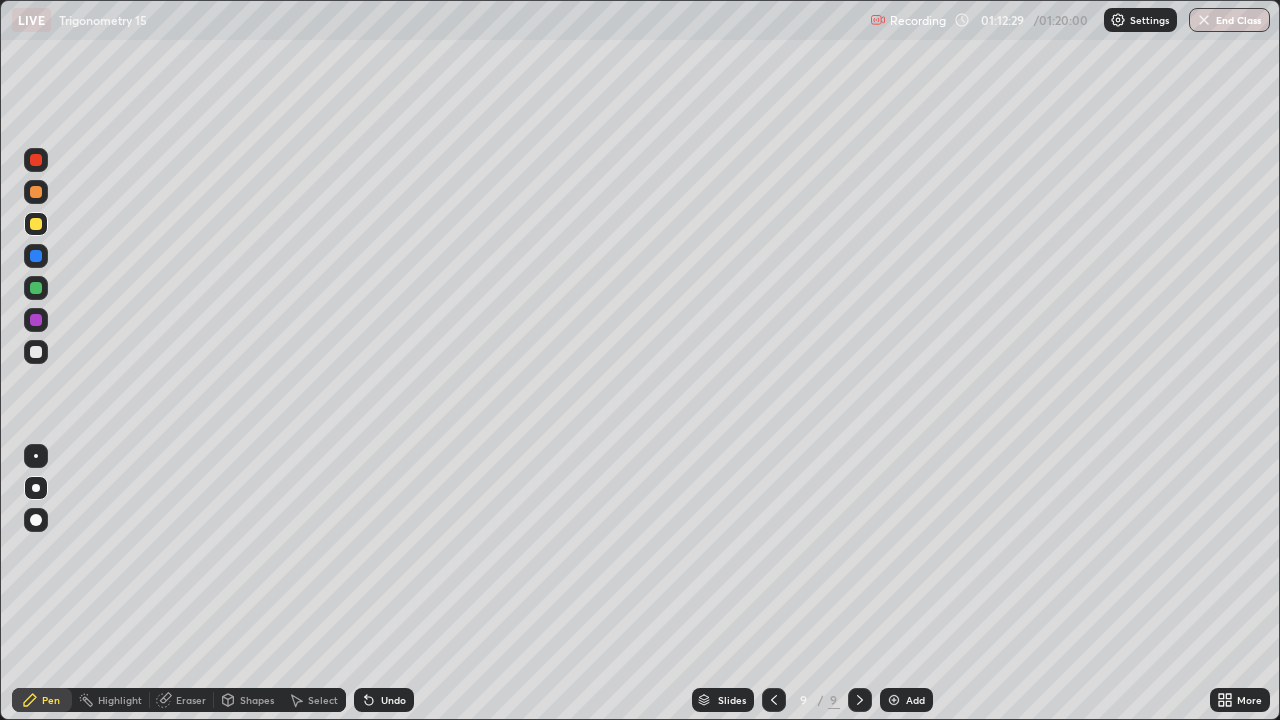 click at bounding box center [36, 488] 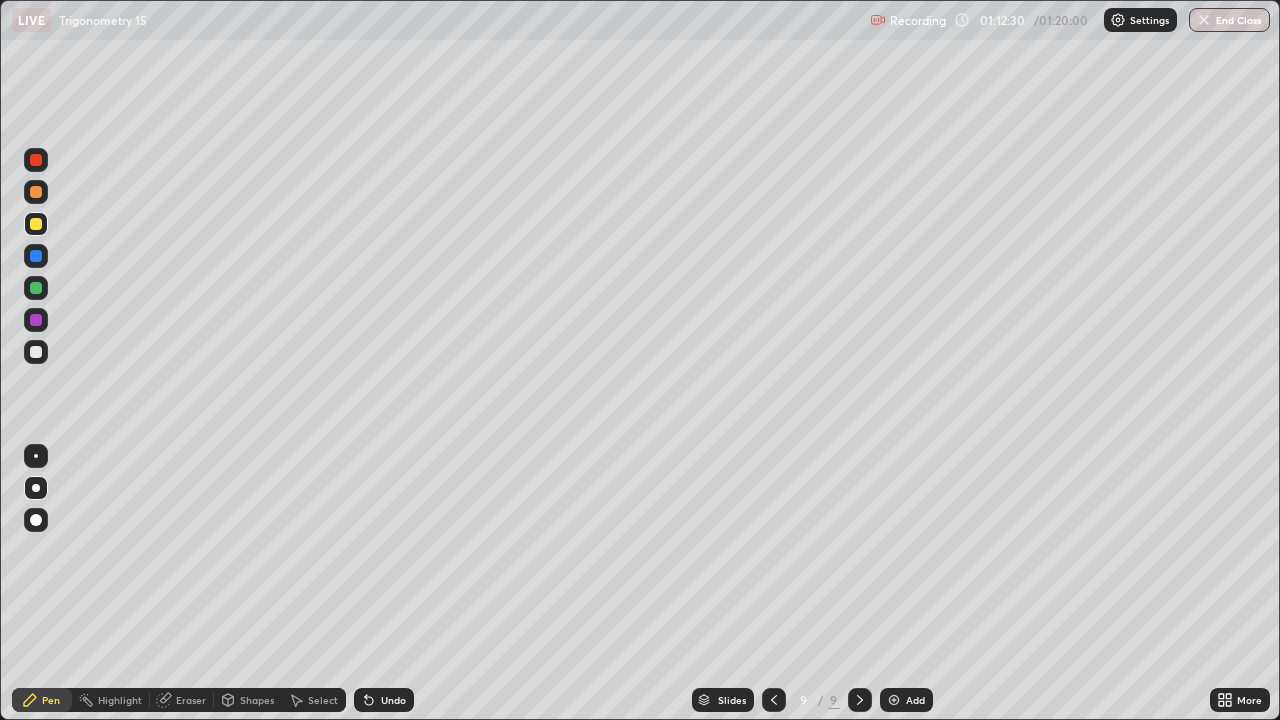 click on "Pen" at bounding box center (51, 700) 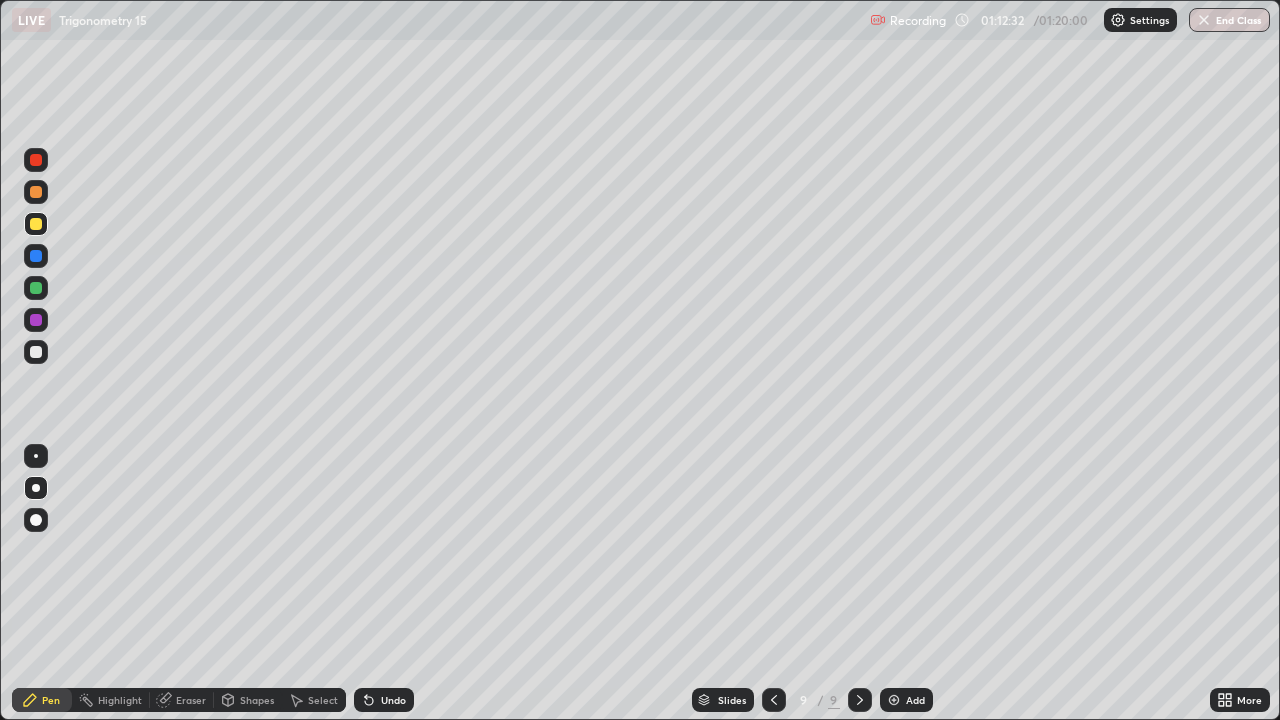 click 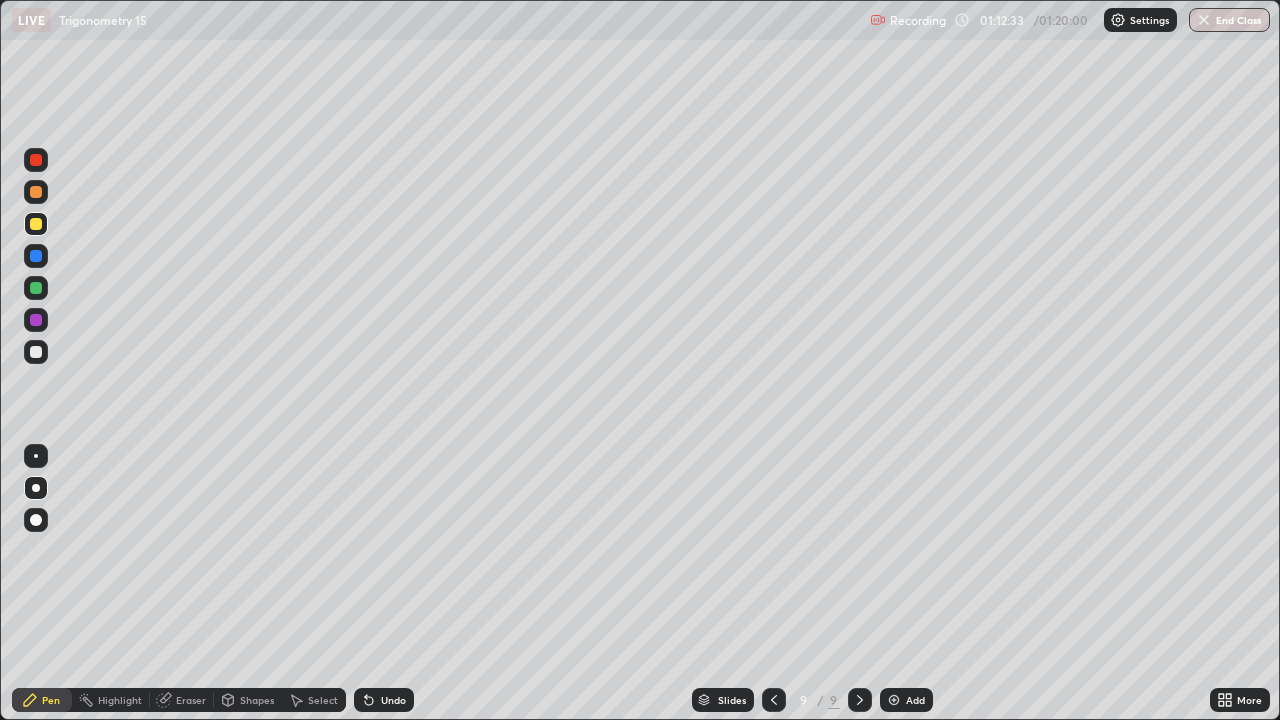 click 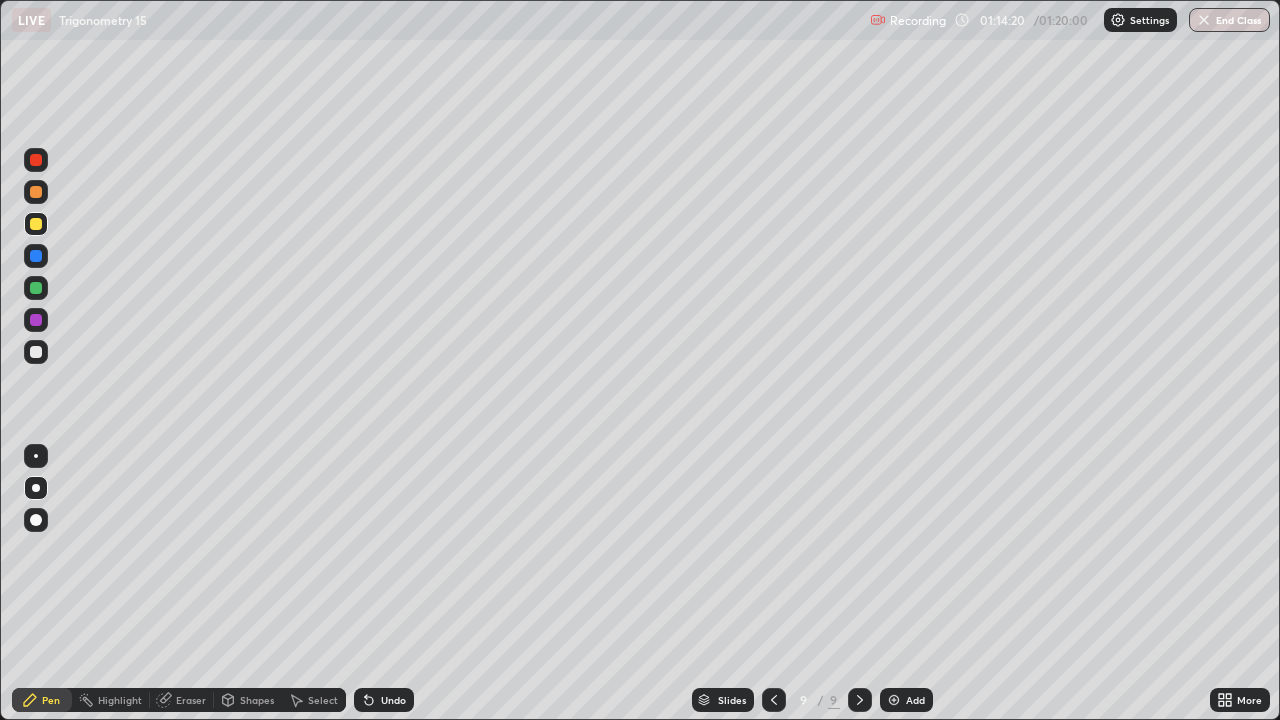 click 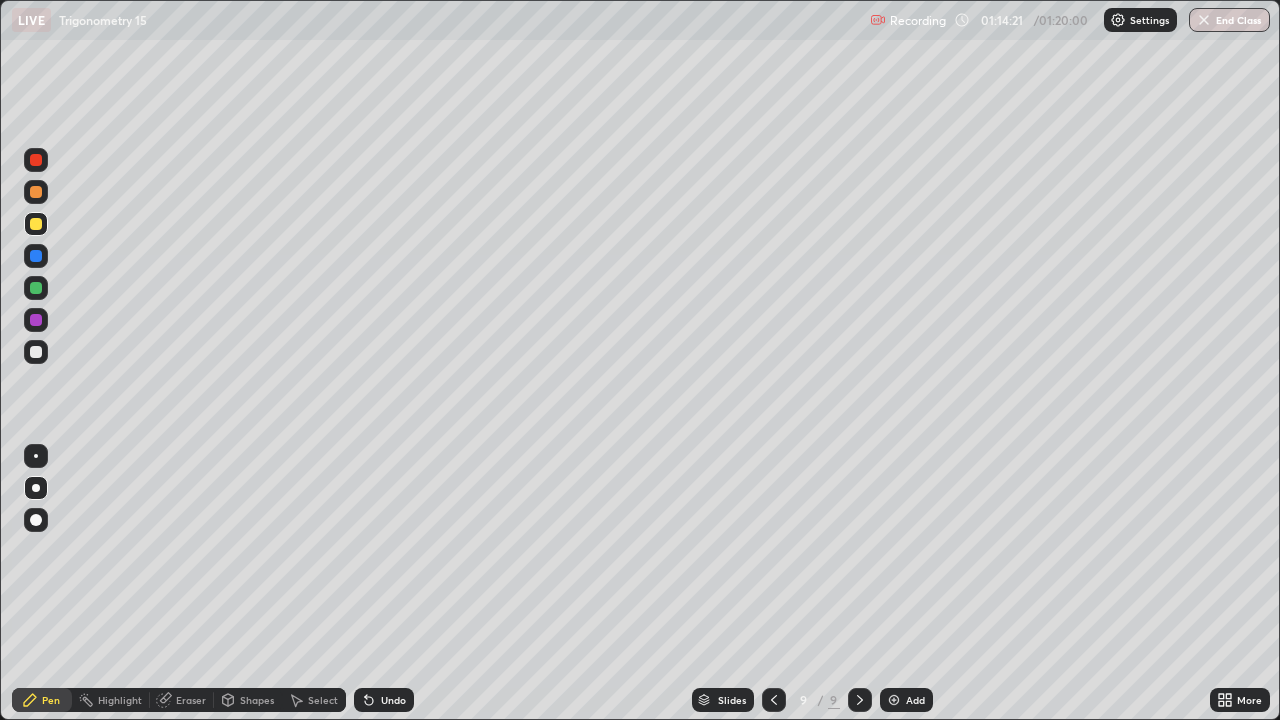 click 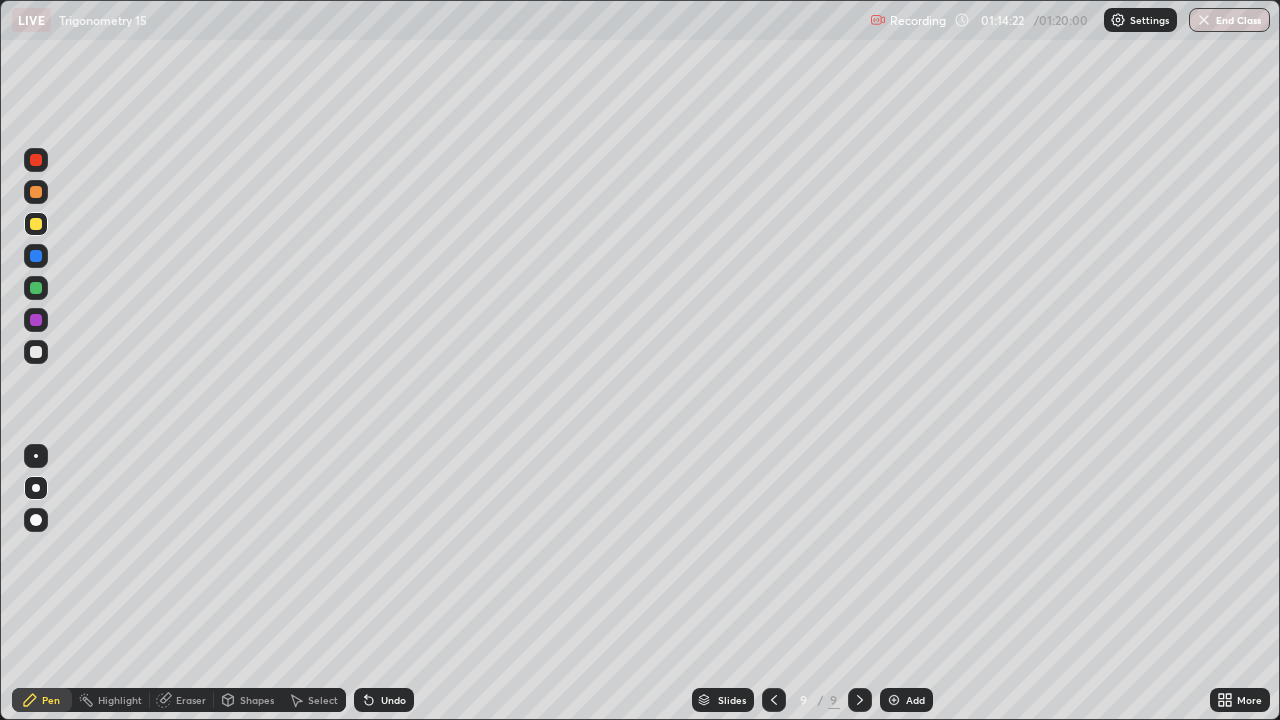 click at bounding box center [894, 700] 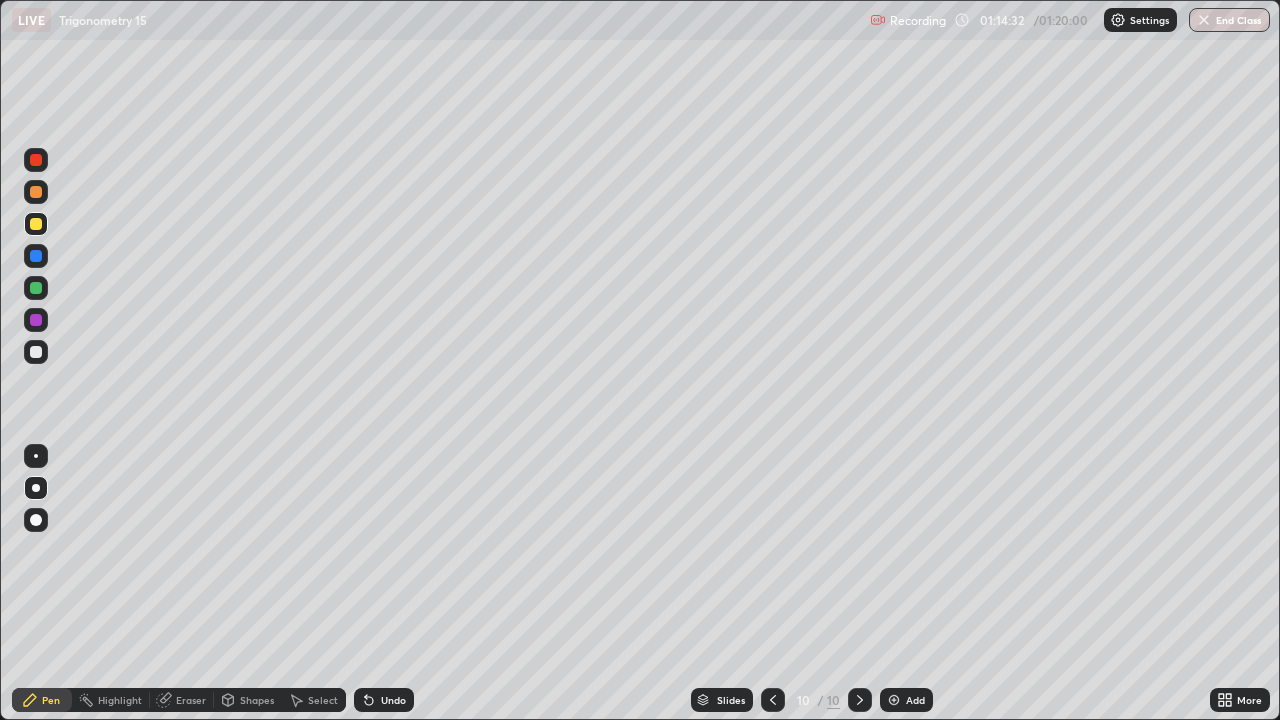 click 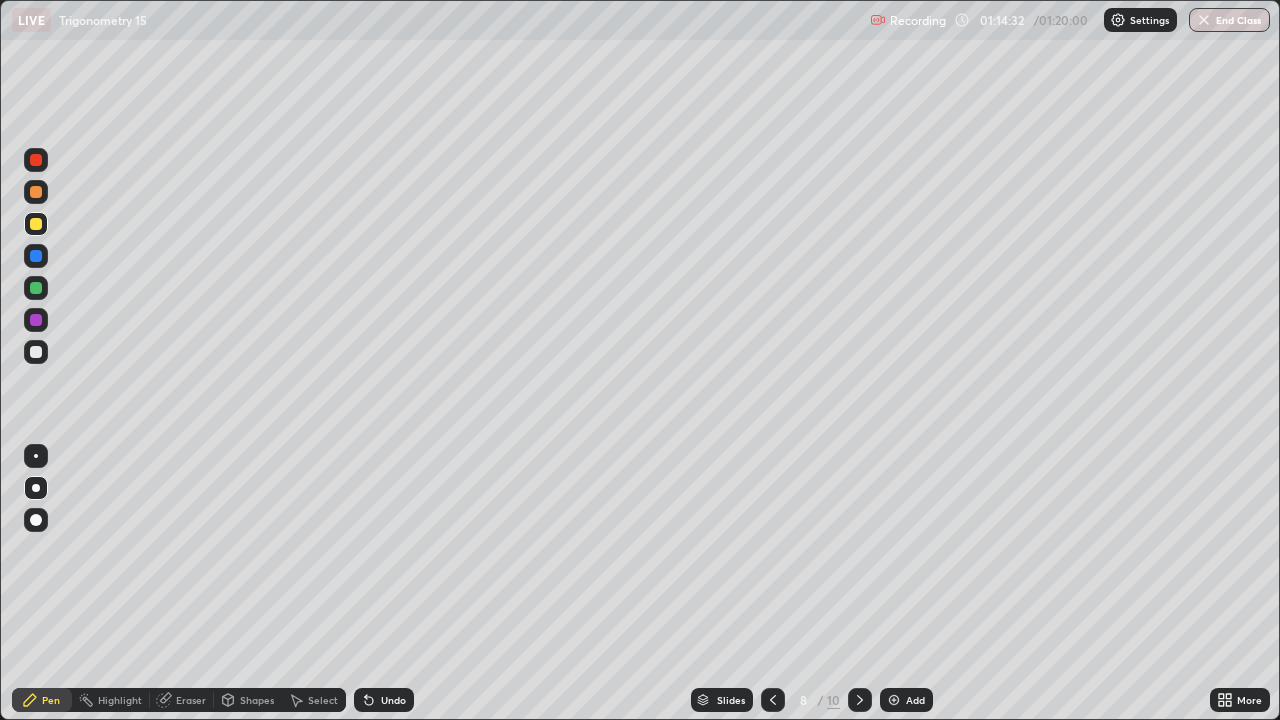 click 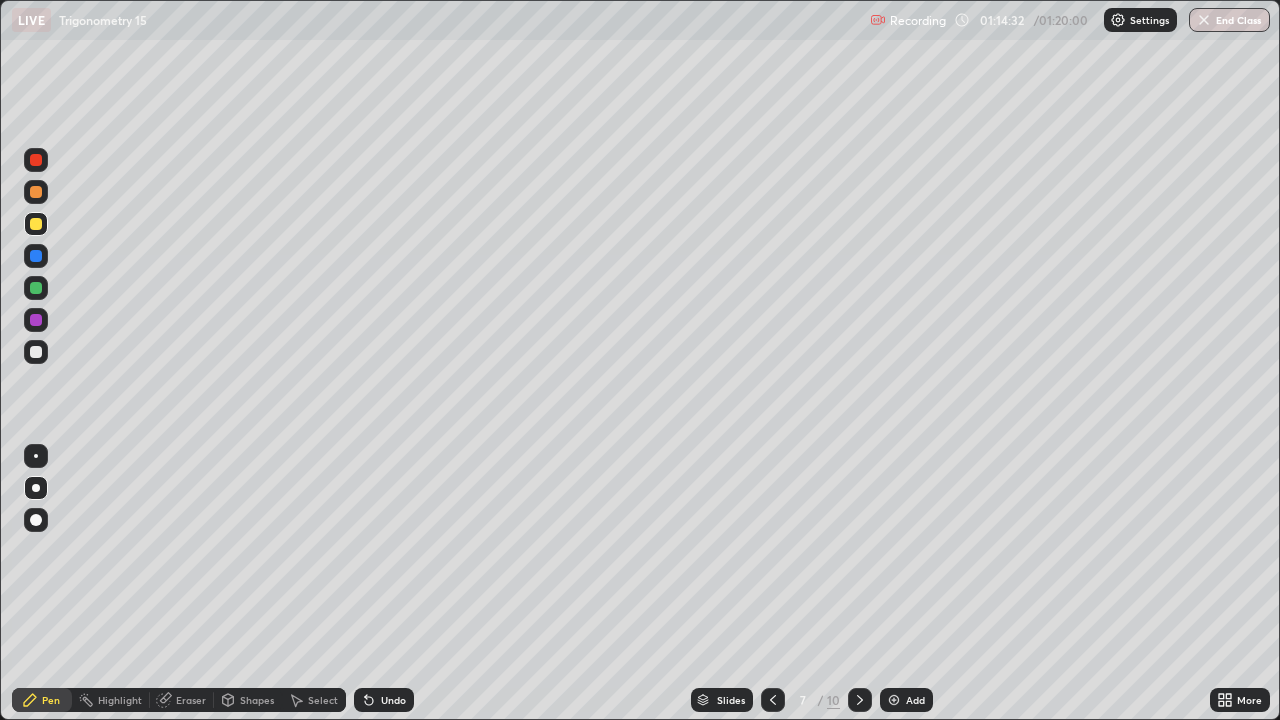click 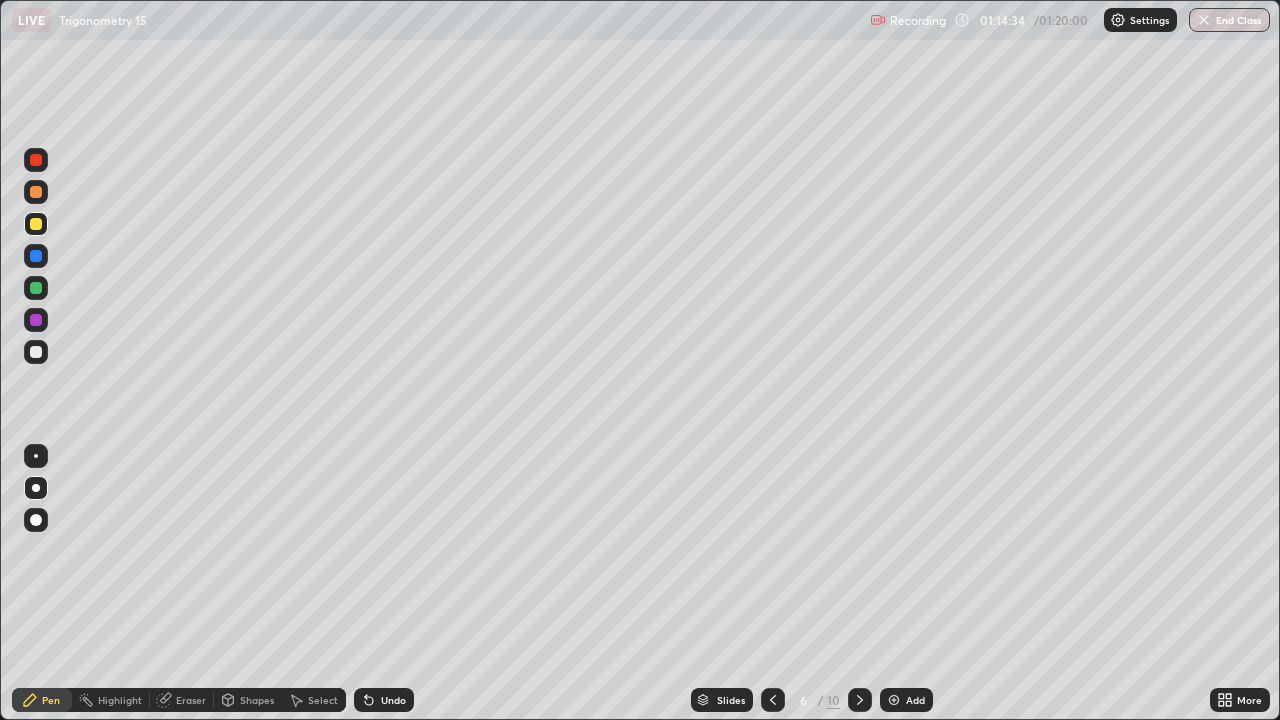 click 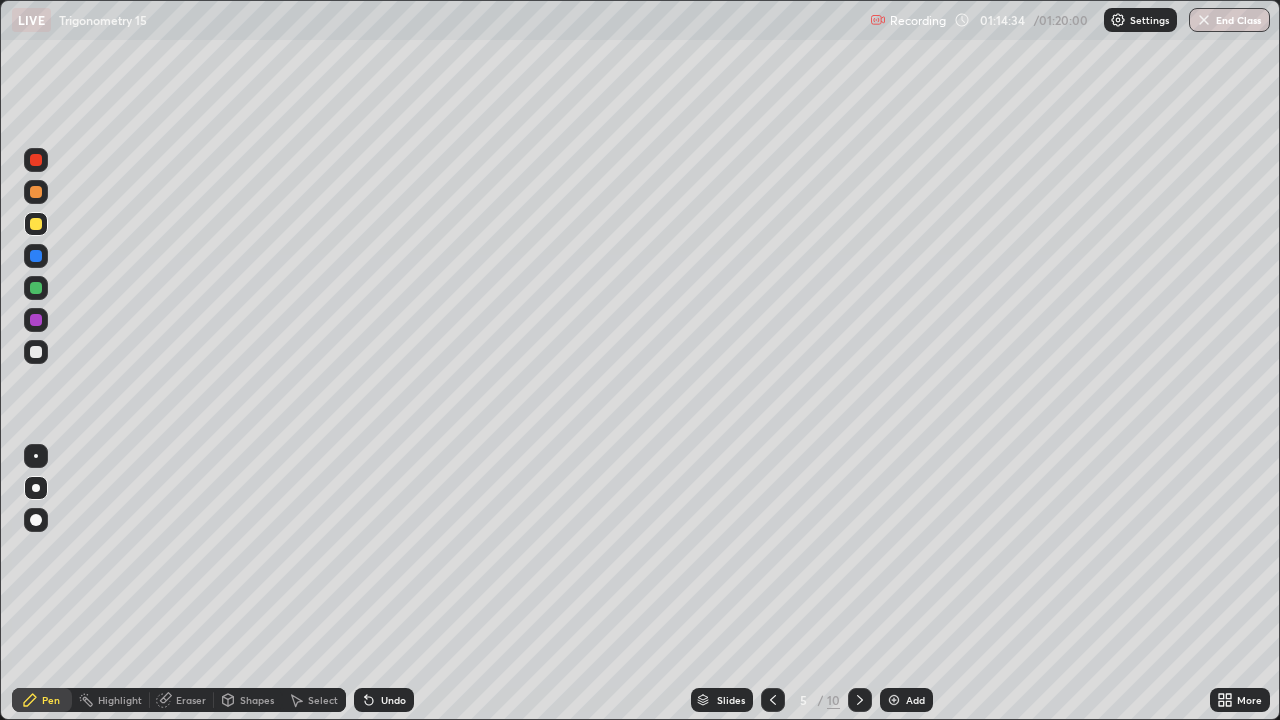 click at bounding box center (773, 700) 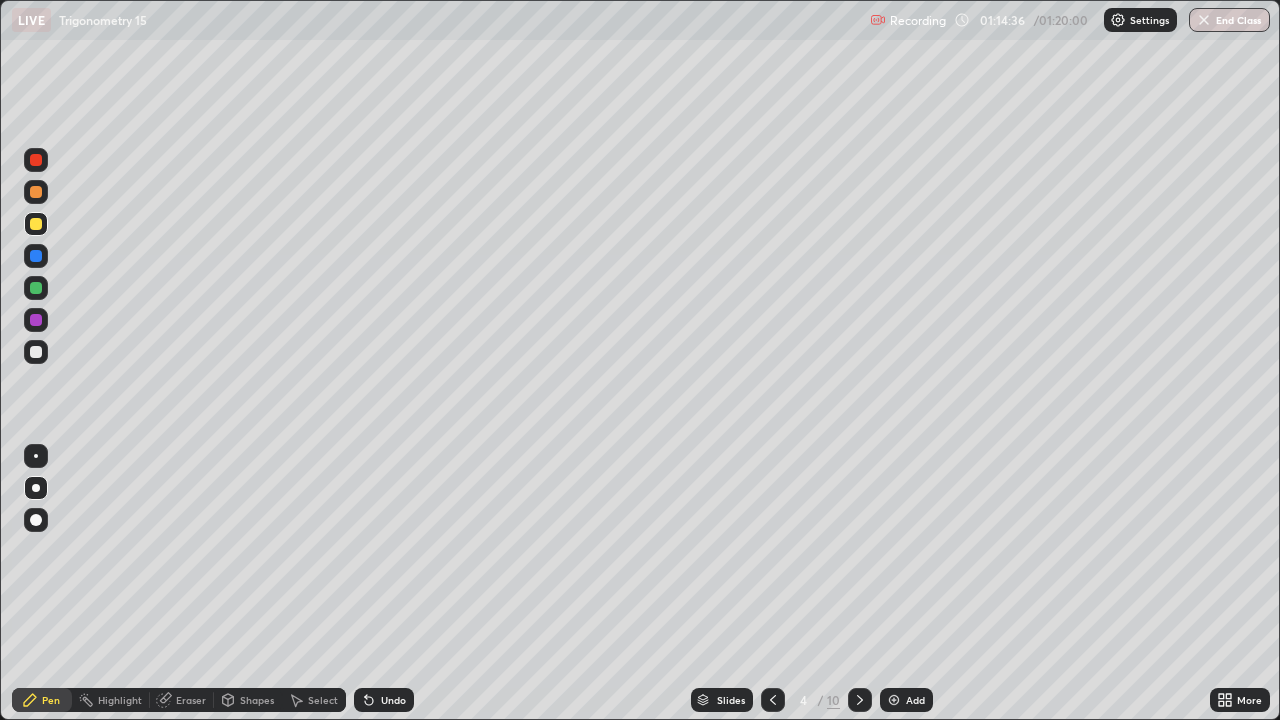 click 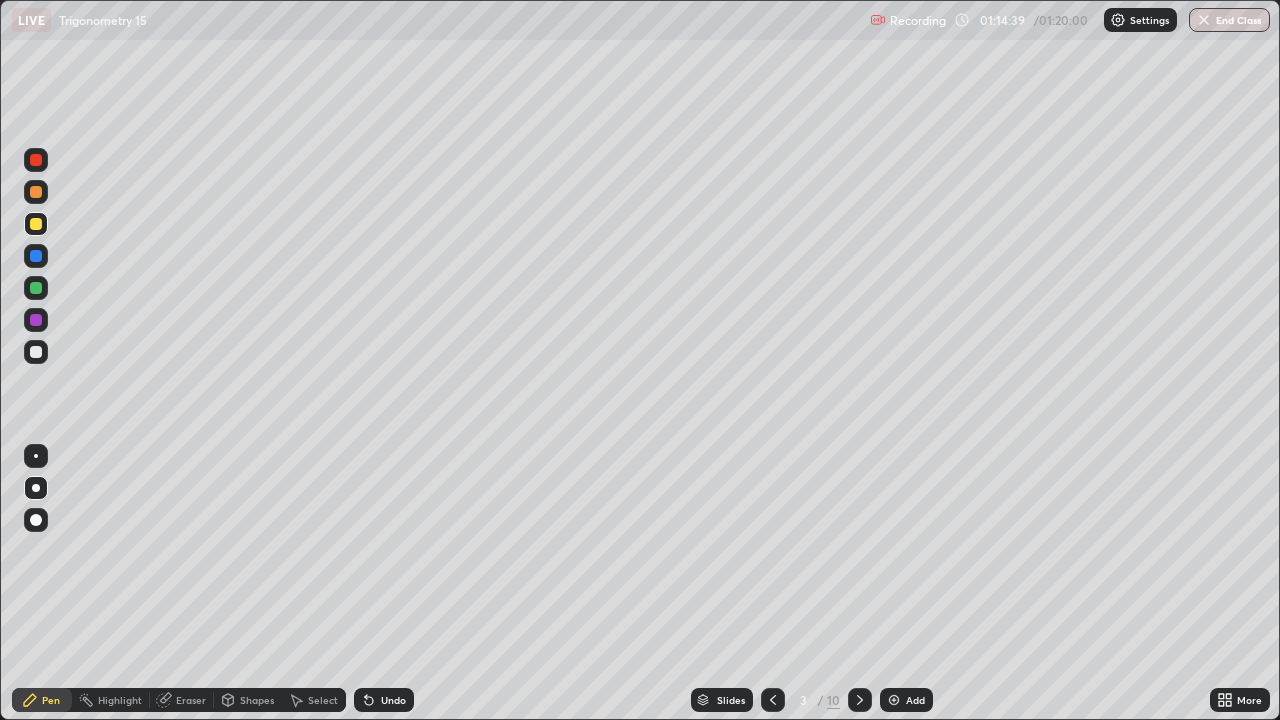 click 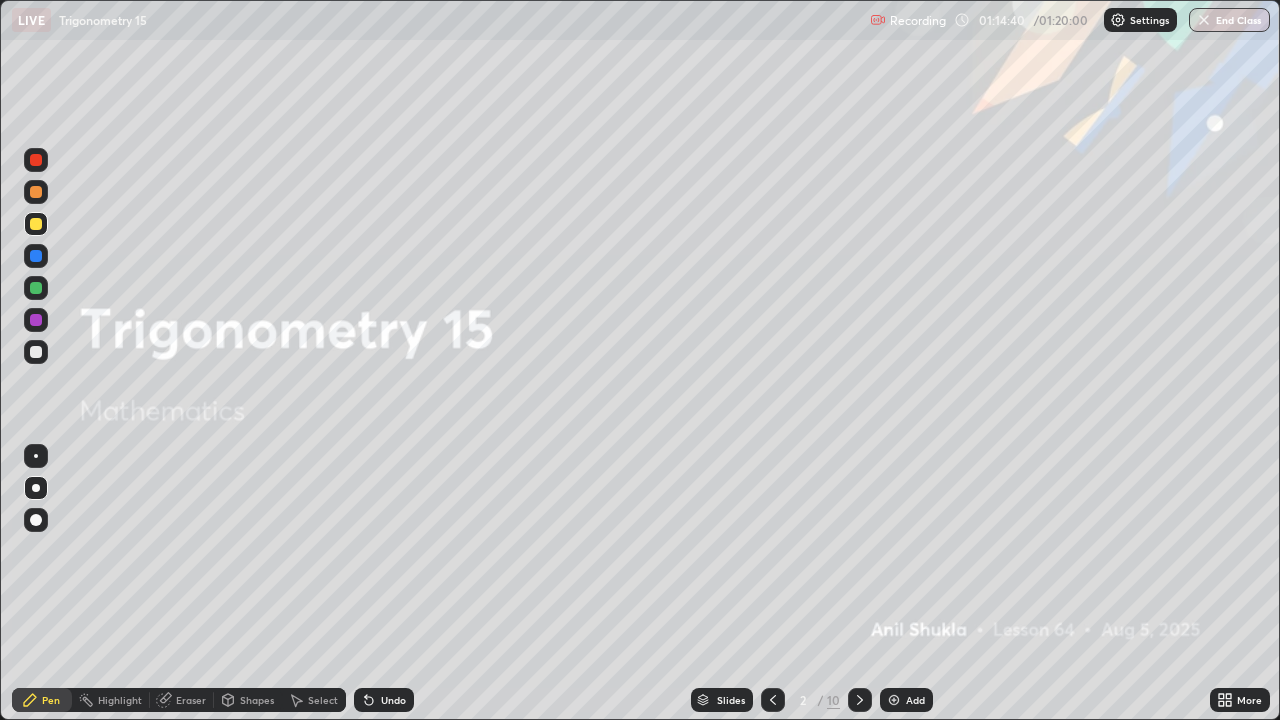 click 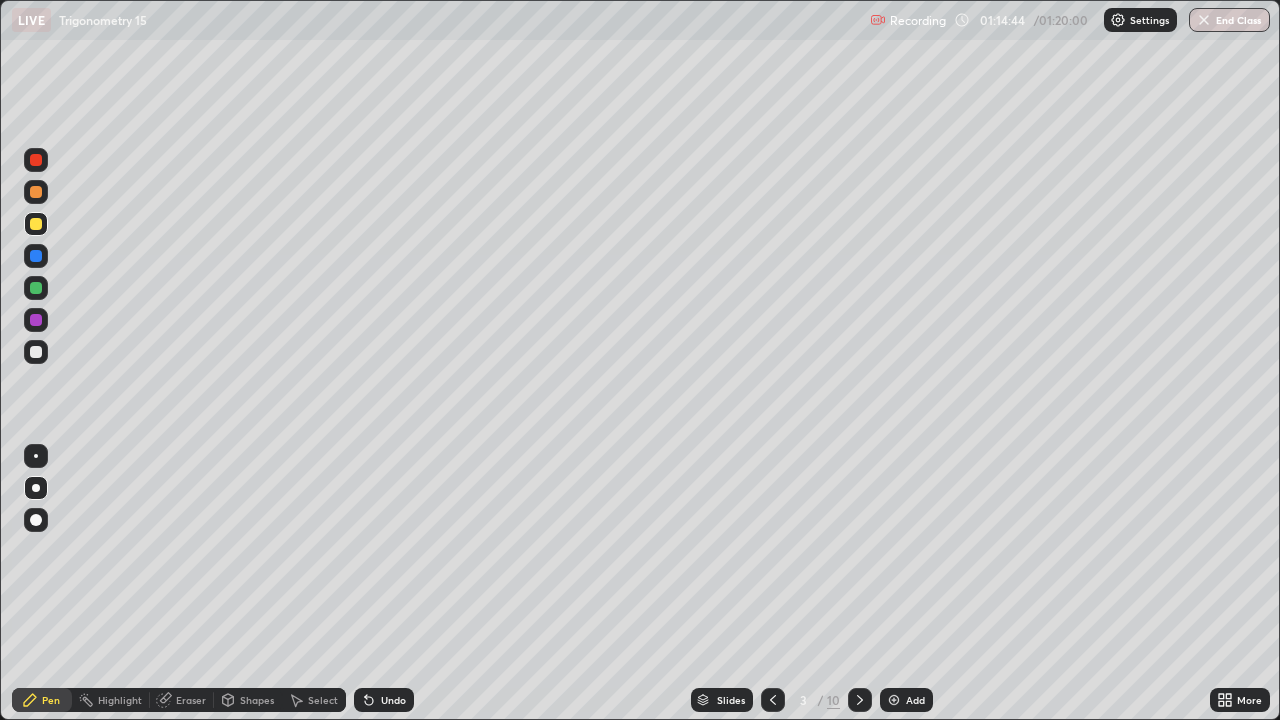 click 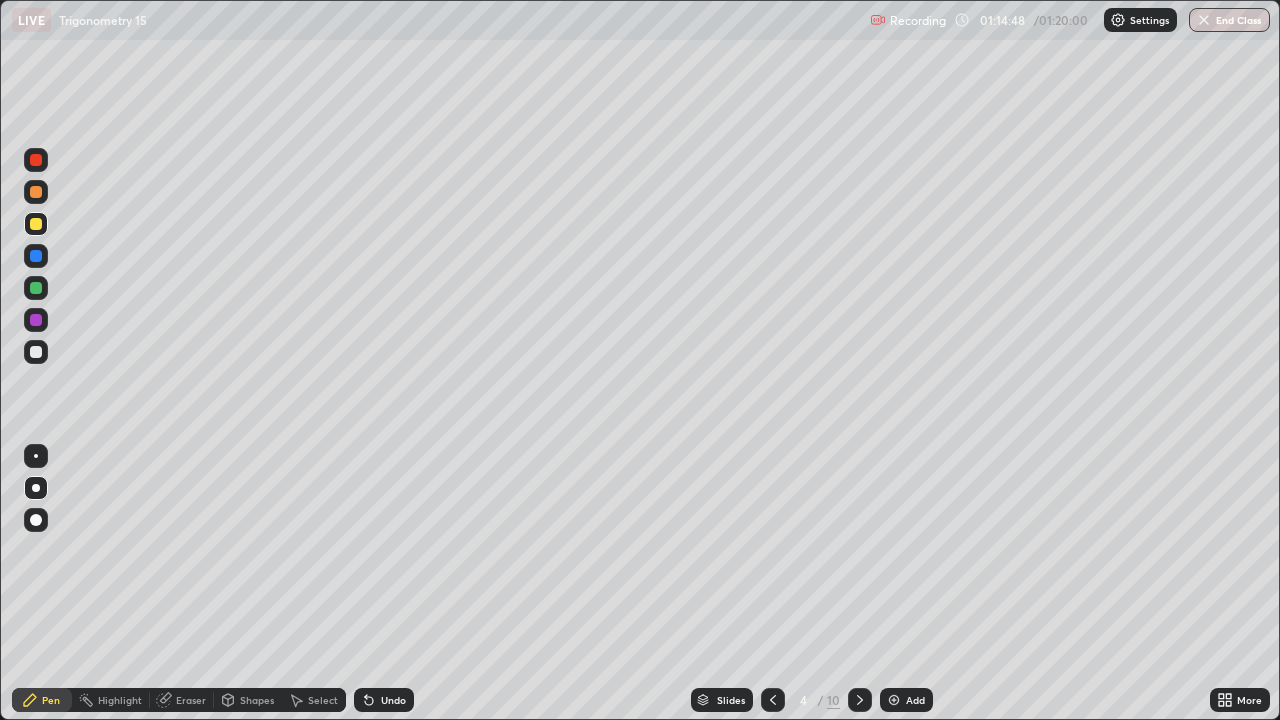 click 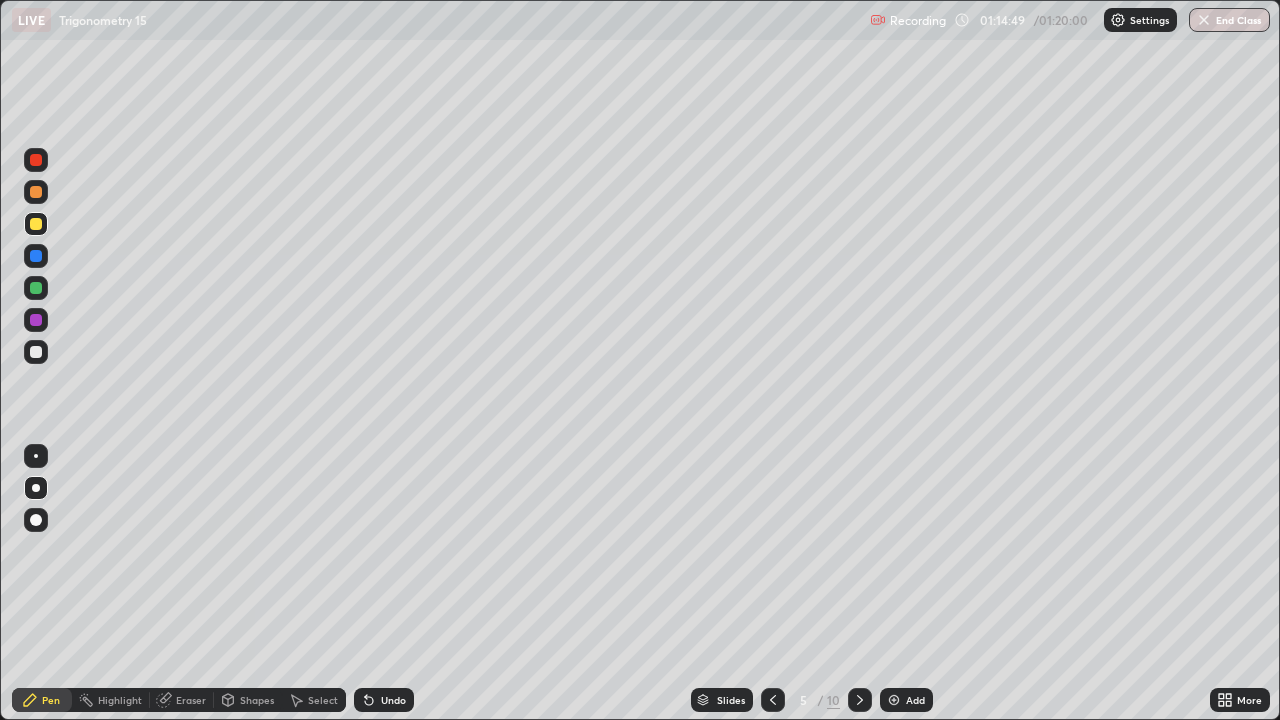 click 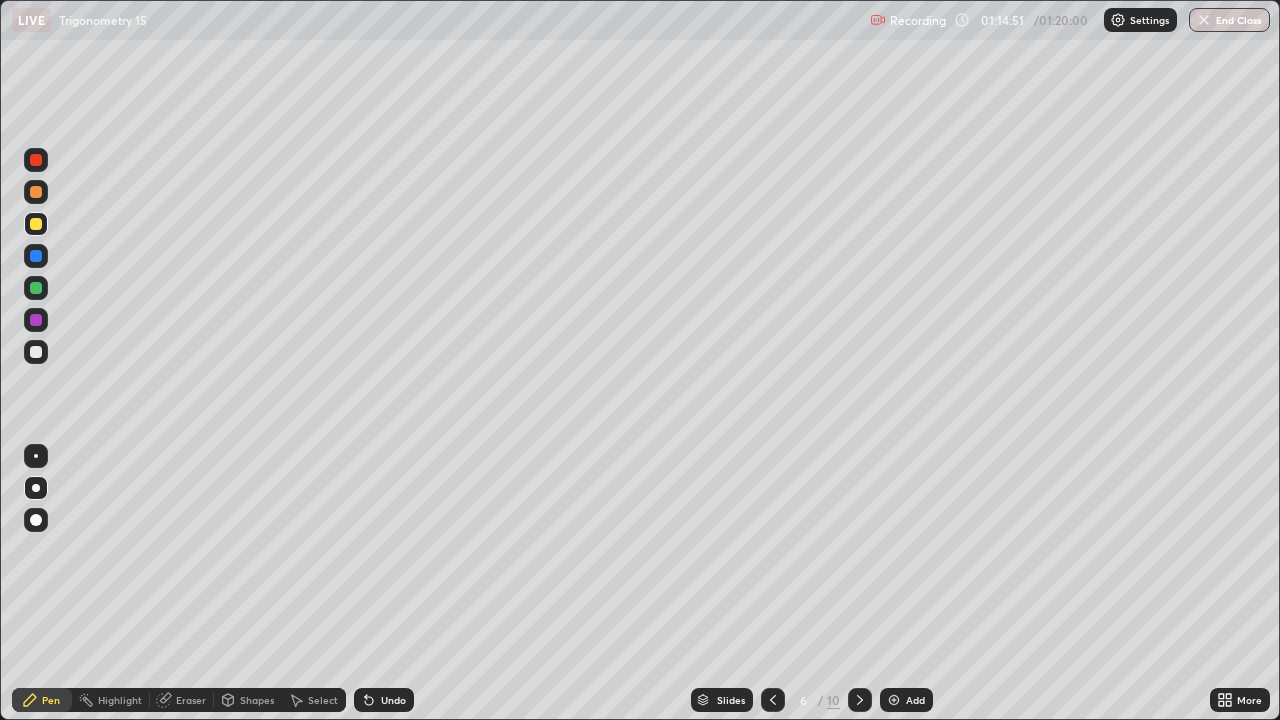 click 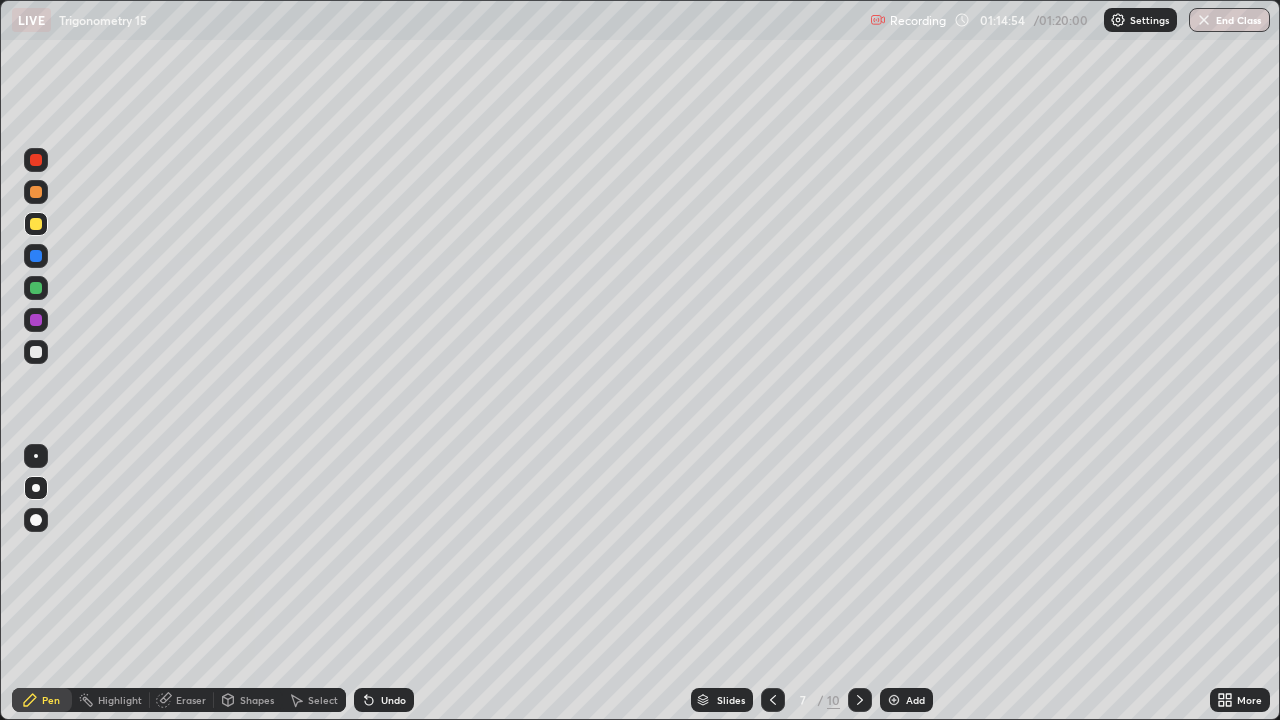 click 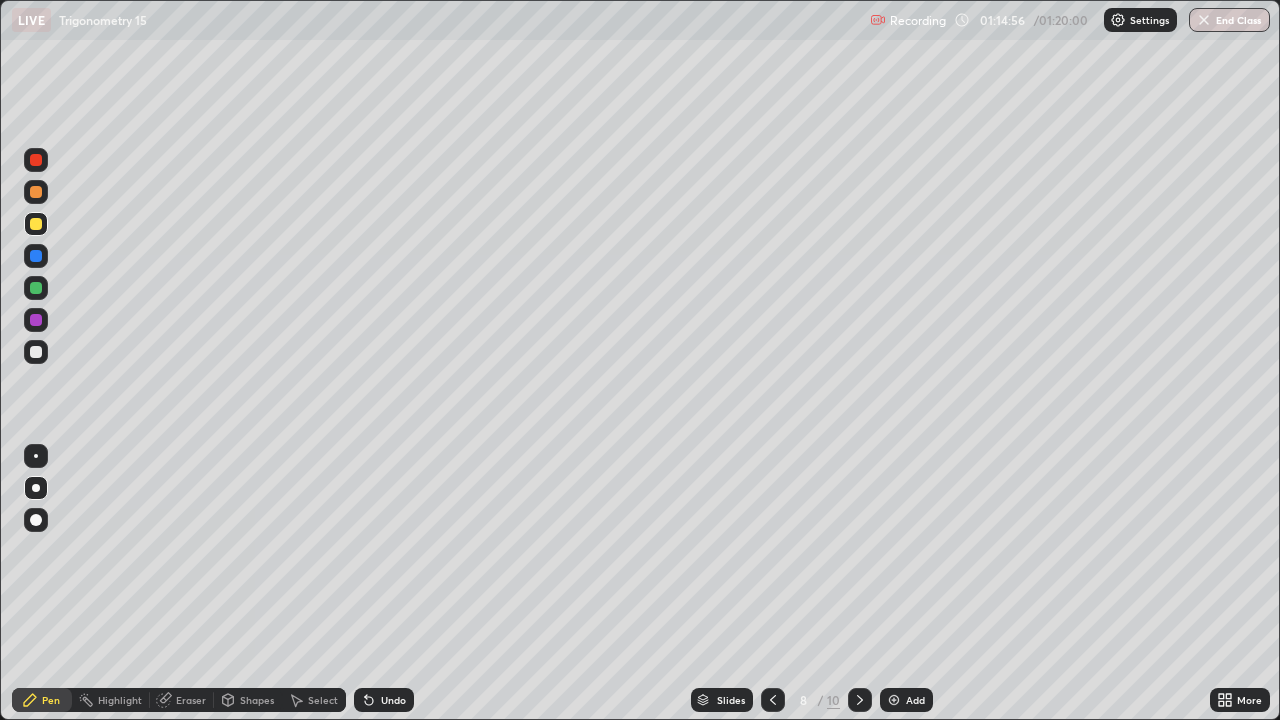 click 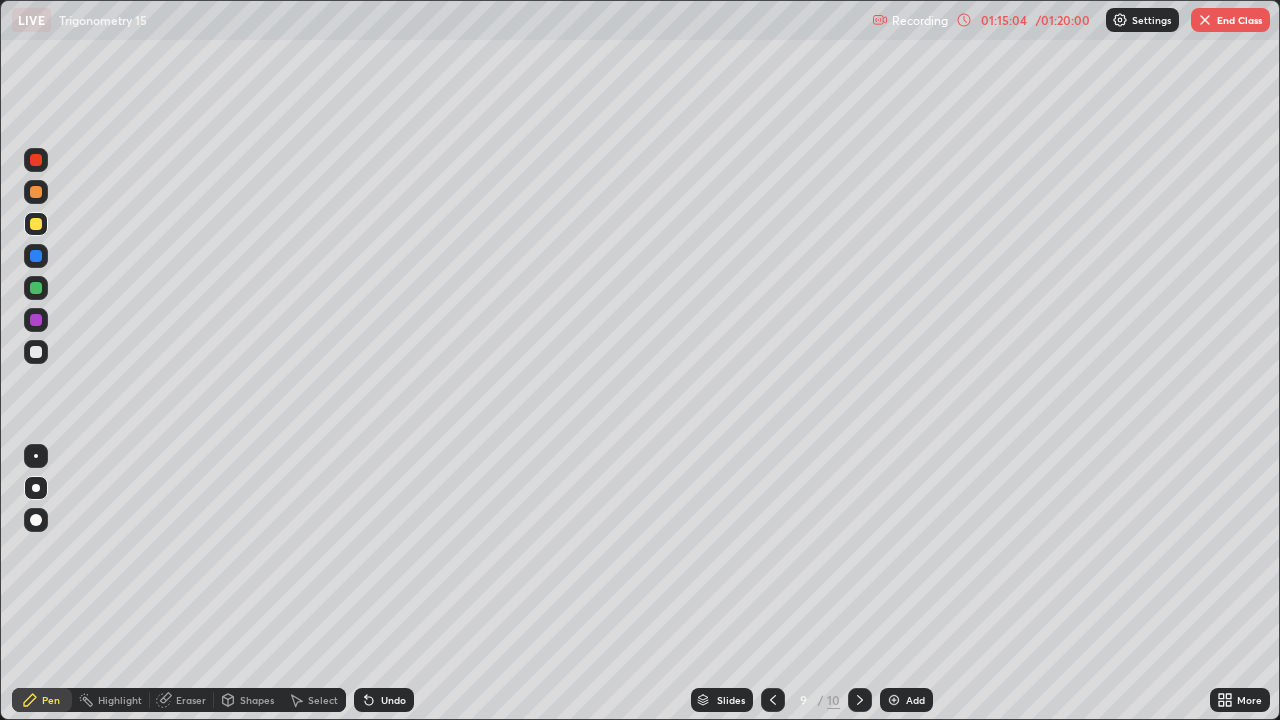 click at bounding box center (36, 224) 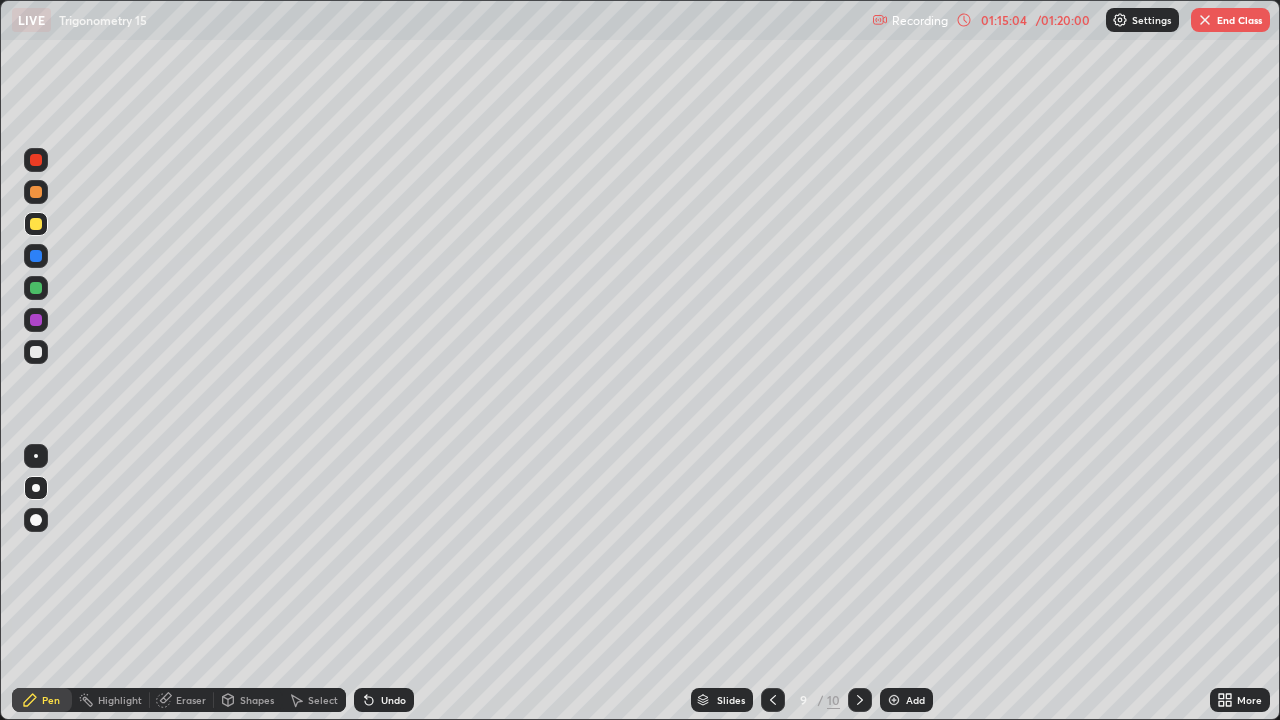 click at bounding box center (36, 488) 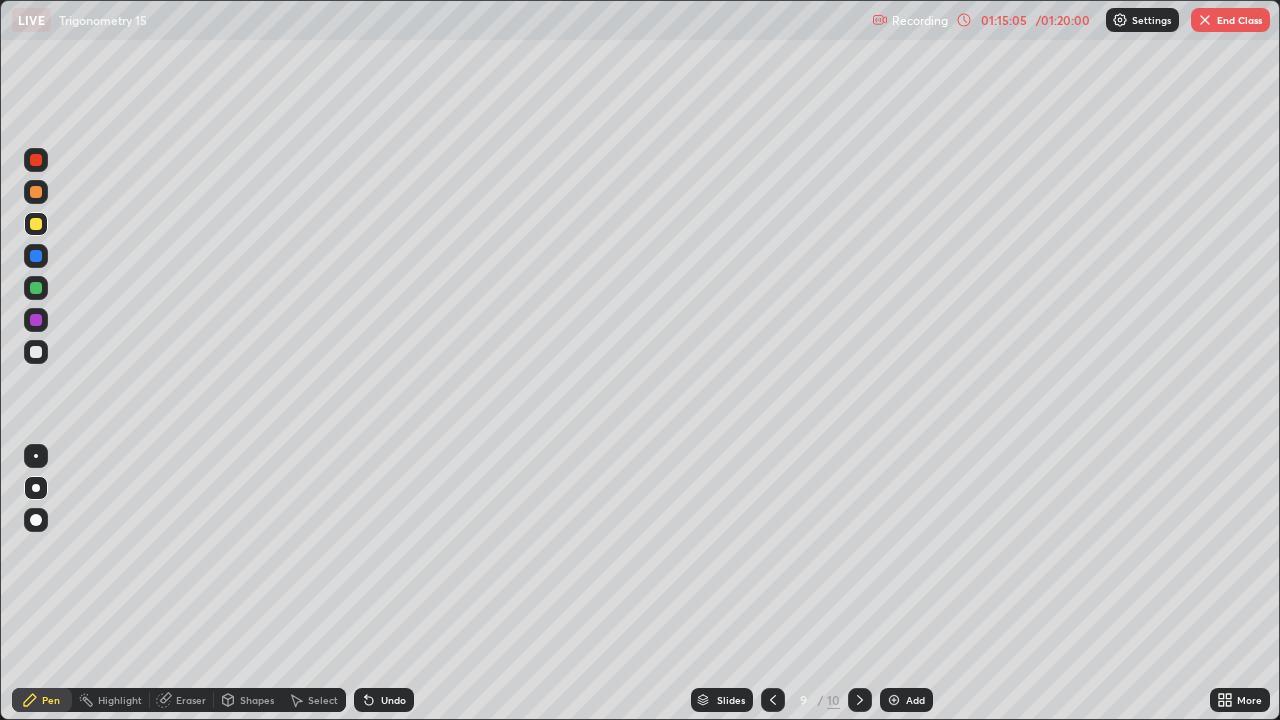 click on "Pen" at bounding box center [51, 700] 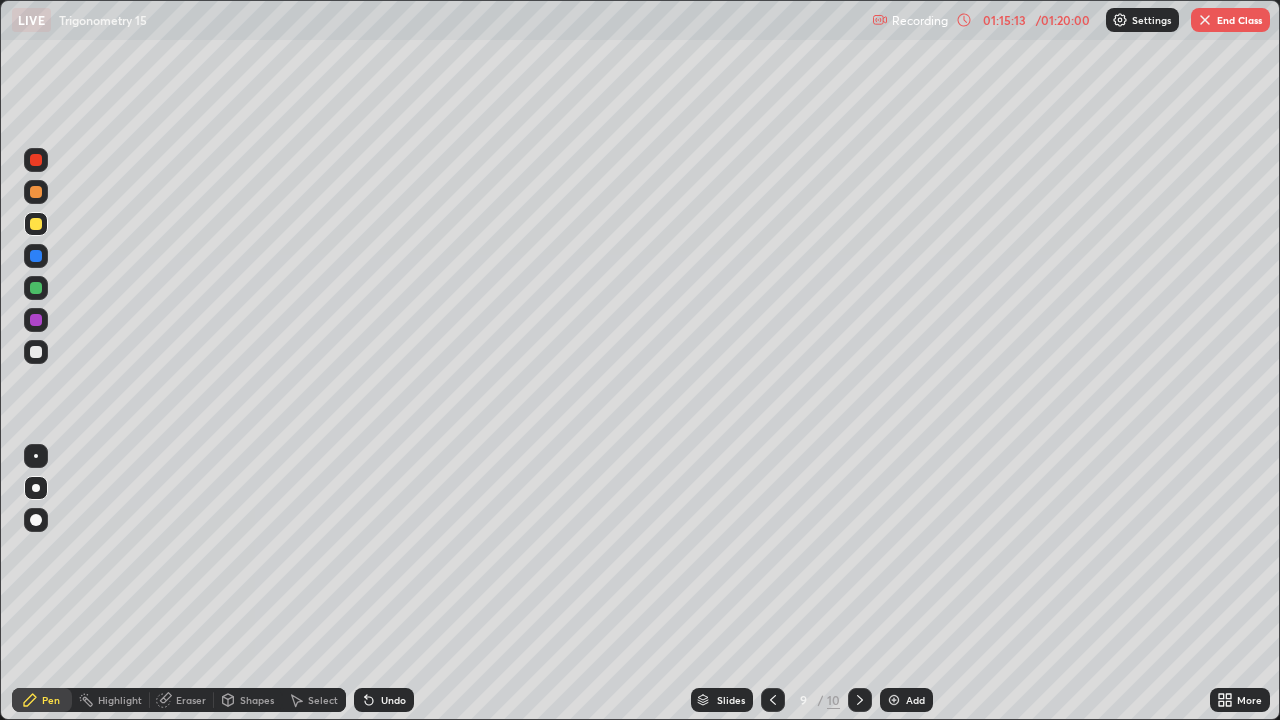 click 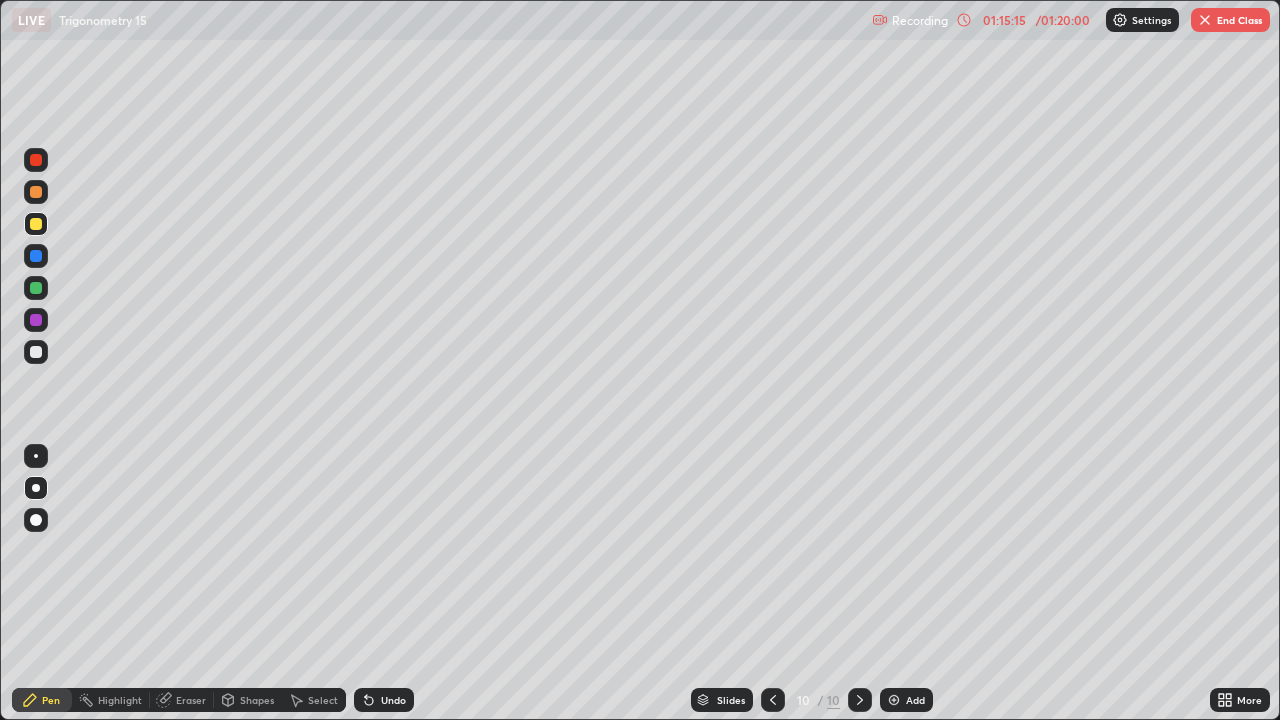 click at bounding box center [36, 224] 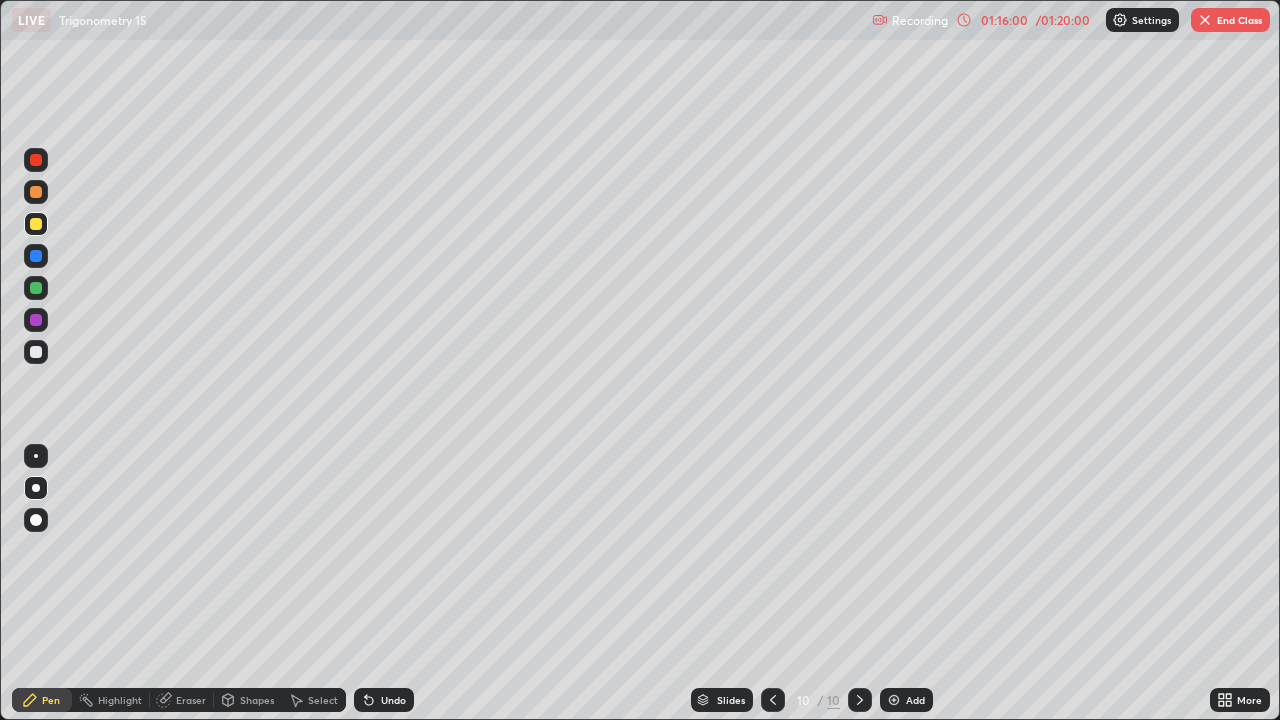 click 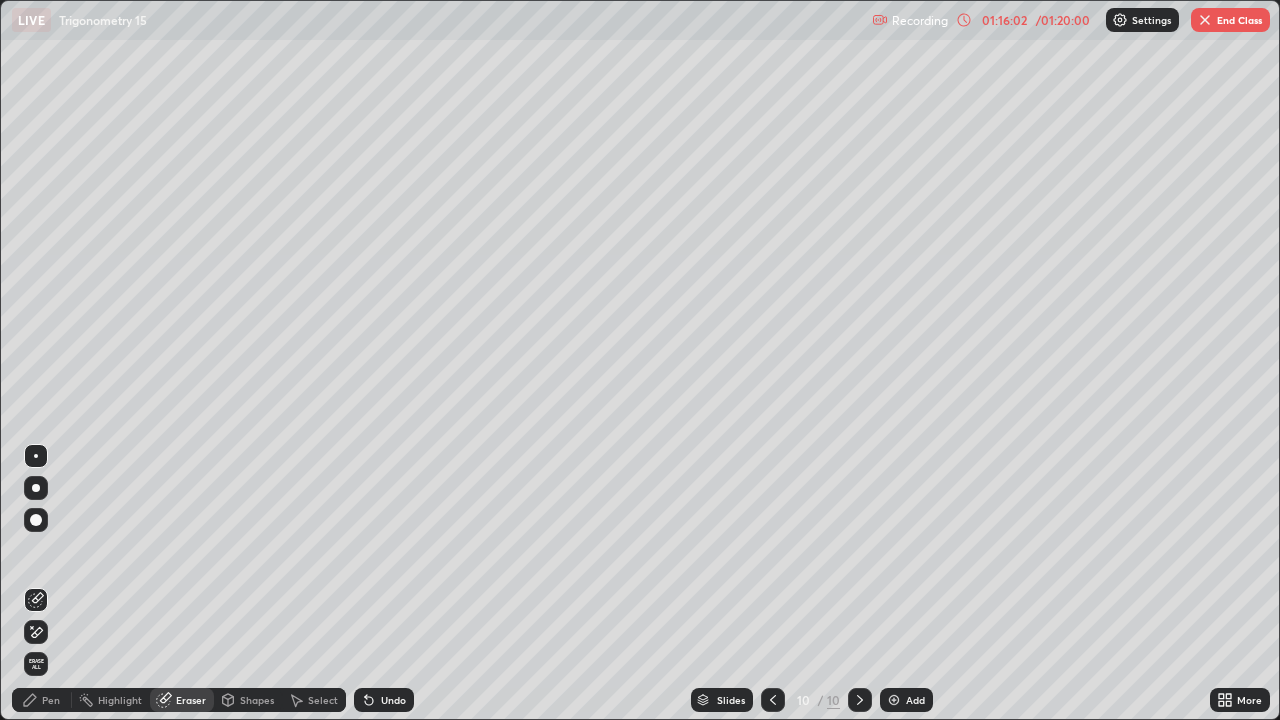 click on "Pen" at bounding box center [42, 700] 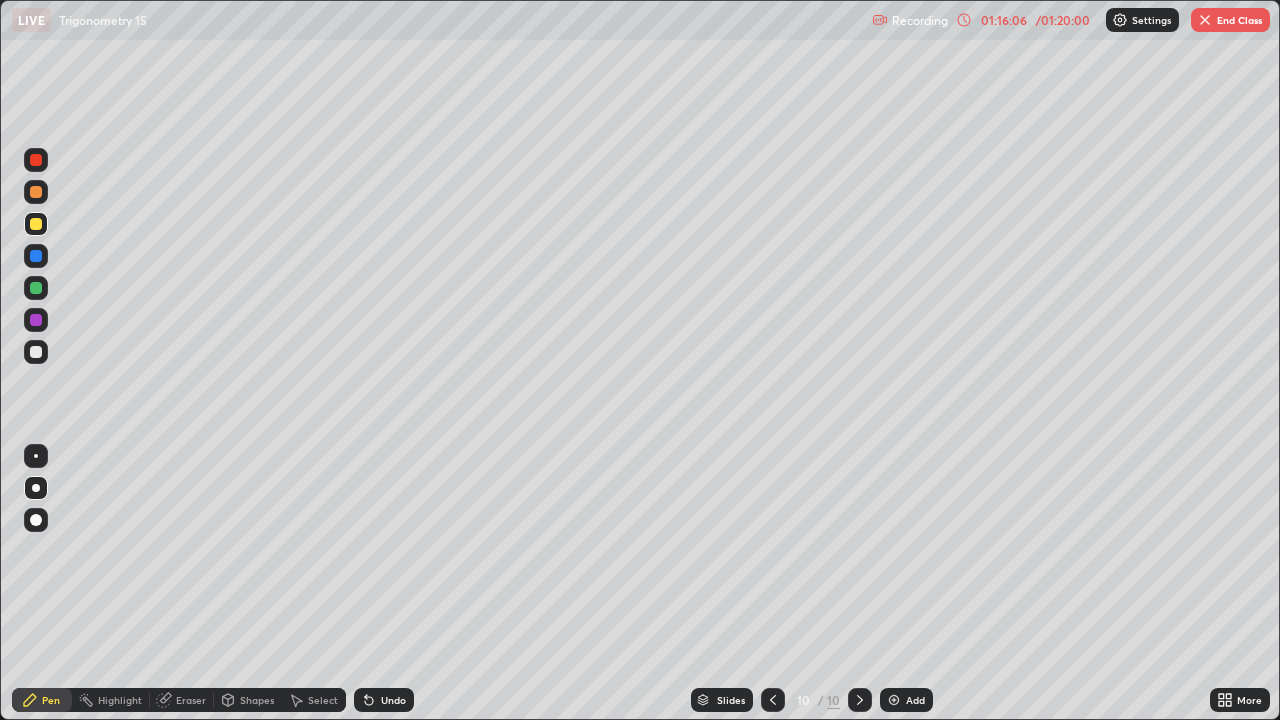 click on "Undo" at bounding box center [393, 700] 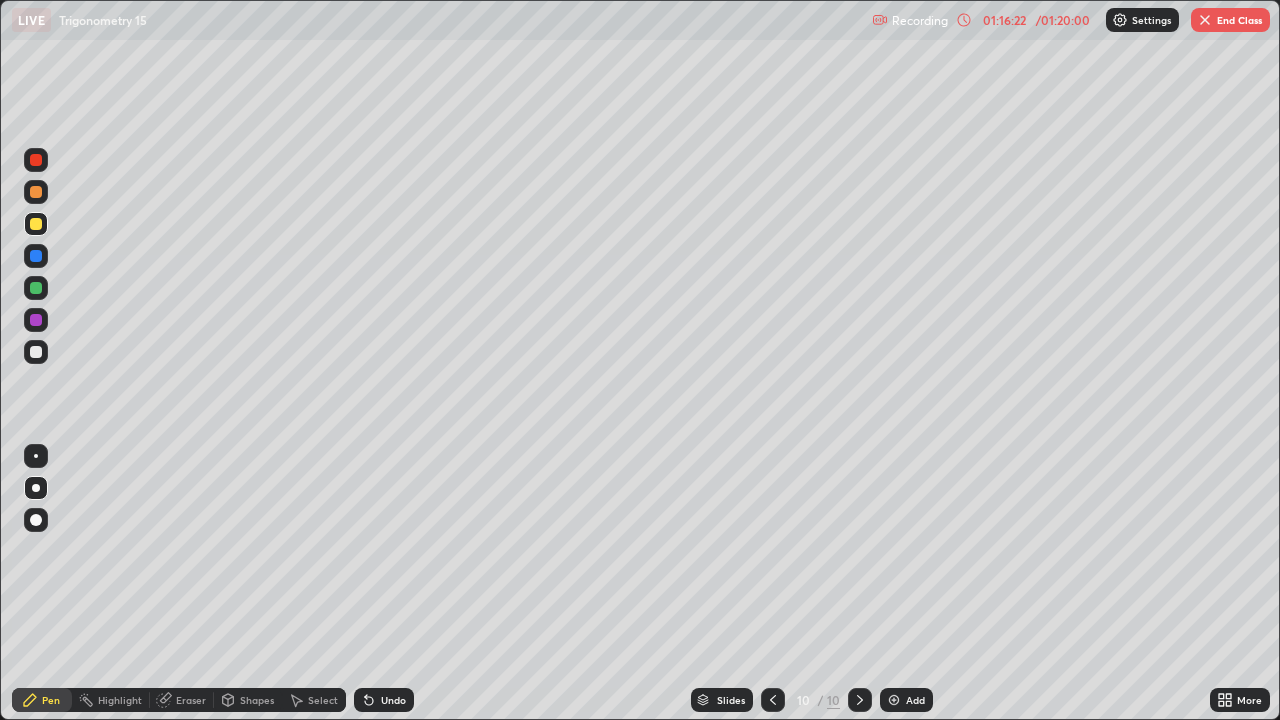 click on "Undo" at bounding box center (393, 700) 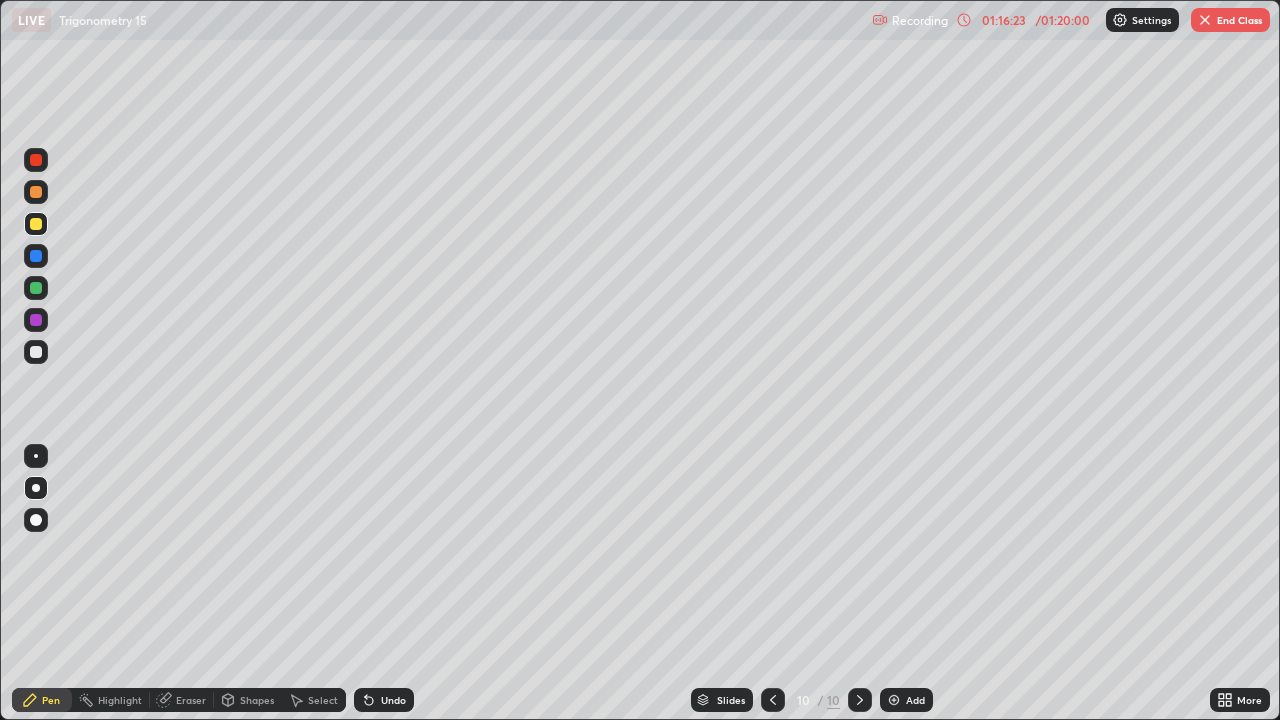 click on "Undo" at bounding box center (384, 700) 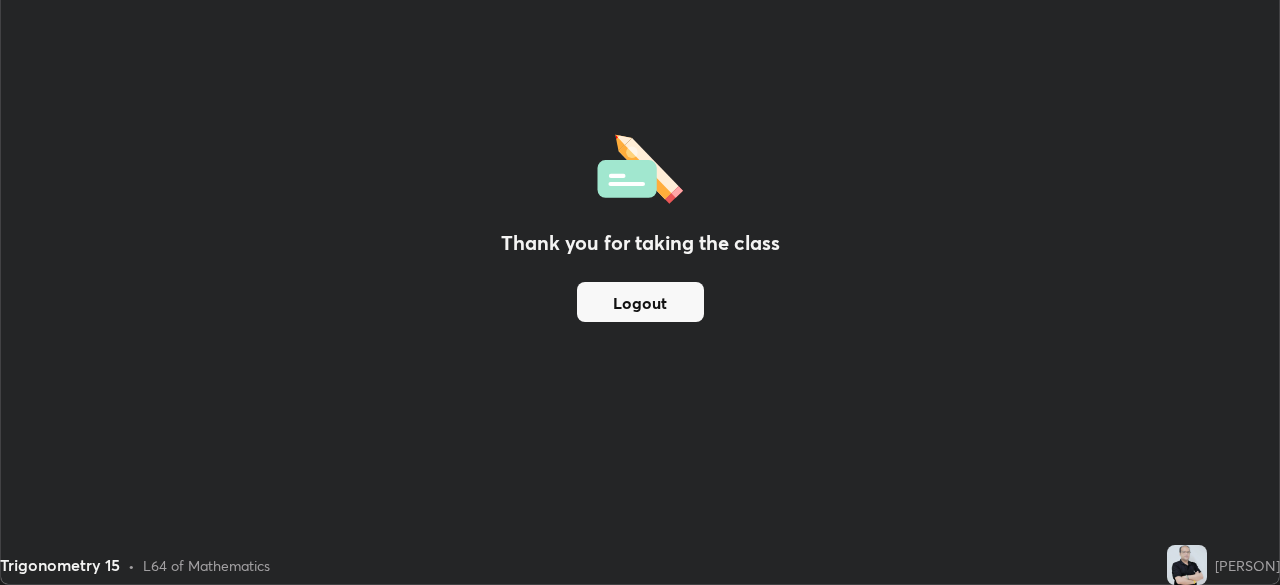 scroll, scrollTop: 585, scrollLeft: 1280, axis: both 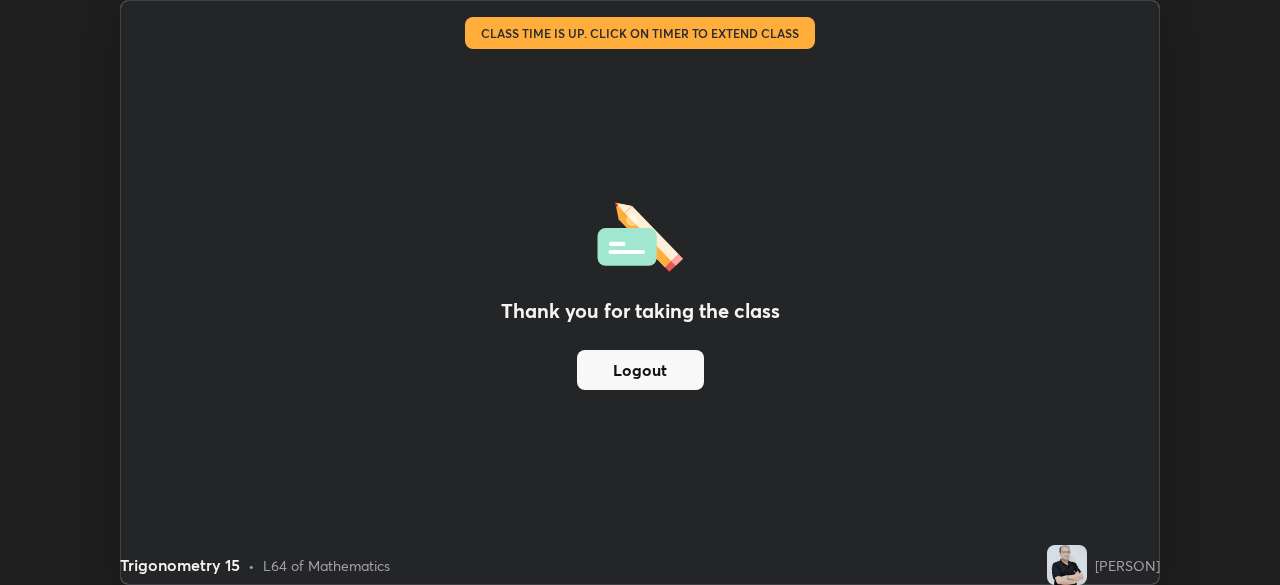 click on "Logout" at bounding box center [640, 370] 